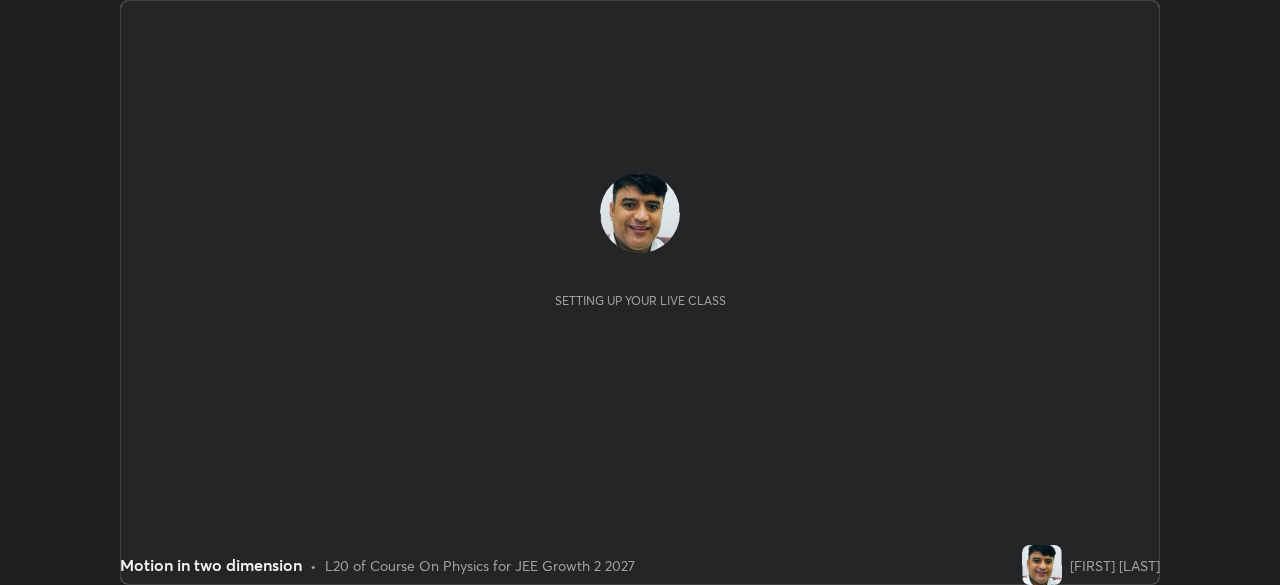 scroll, scrollTop: 0, scrollLeft: 0, axis: both 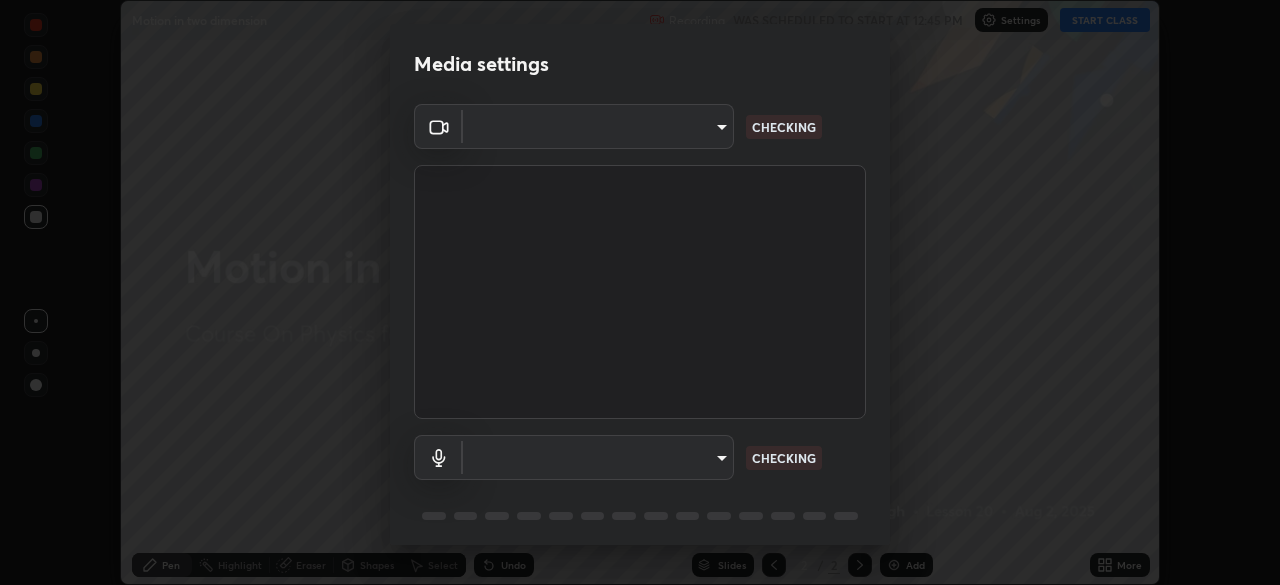 type on "45a9c953fc560ff4a06357cd143dcd85fc71fb1e664dcff5325b0048f3aa7c7e" 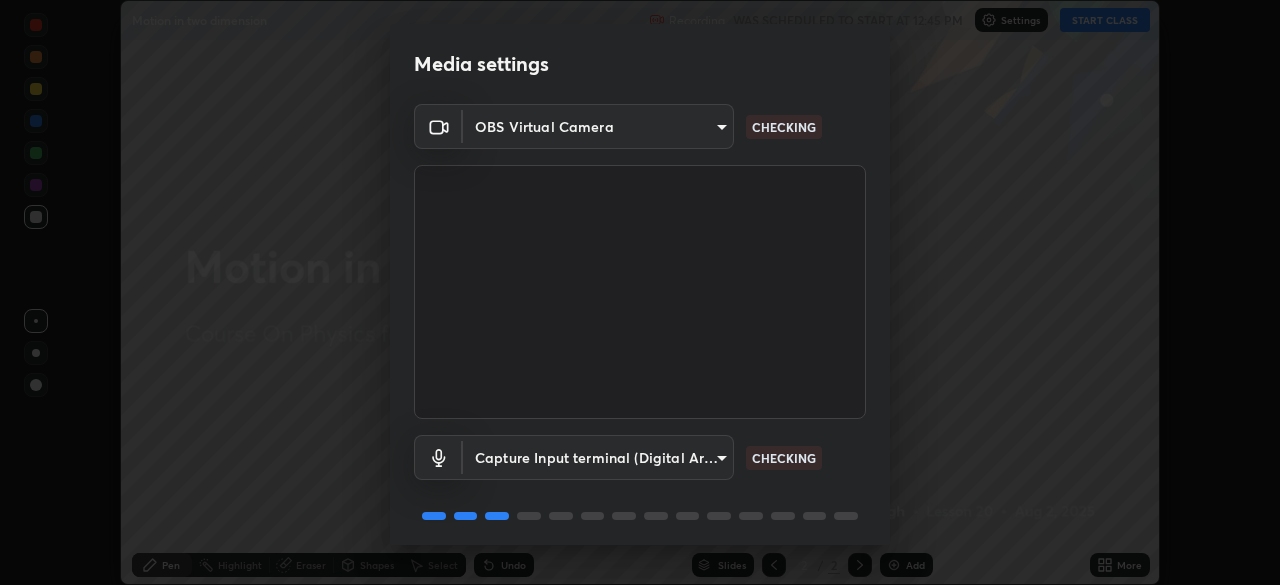 scroll, scrollTop: 71, scrollLeft: 0, axis: vertical 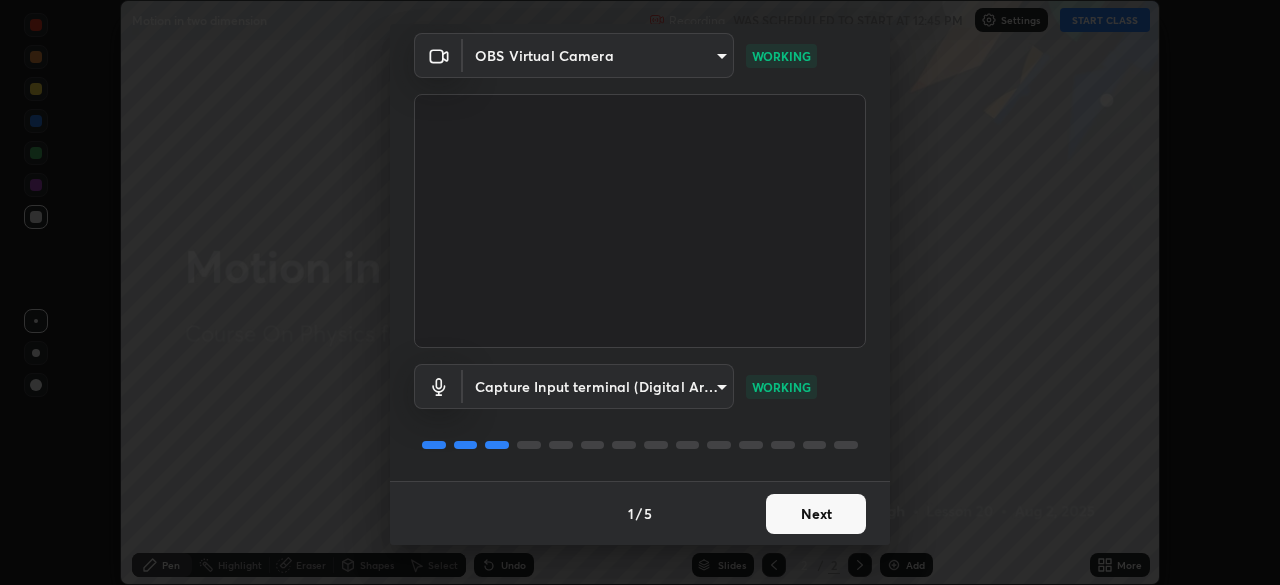 click on "Next" at bounding box center (816, 514) 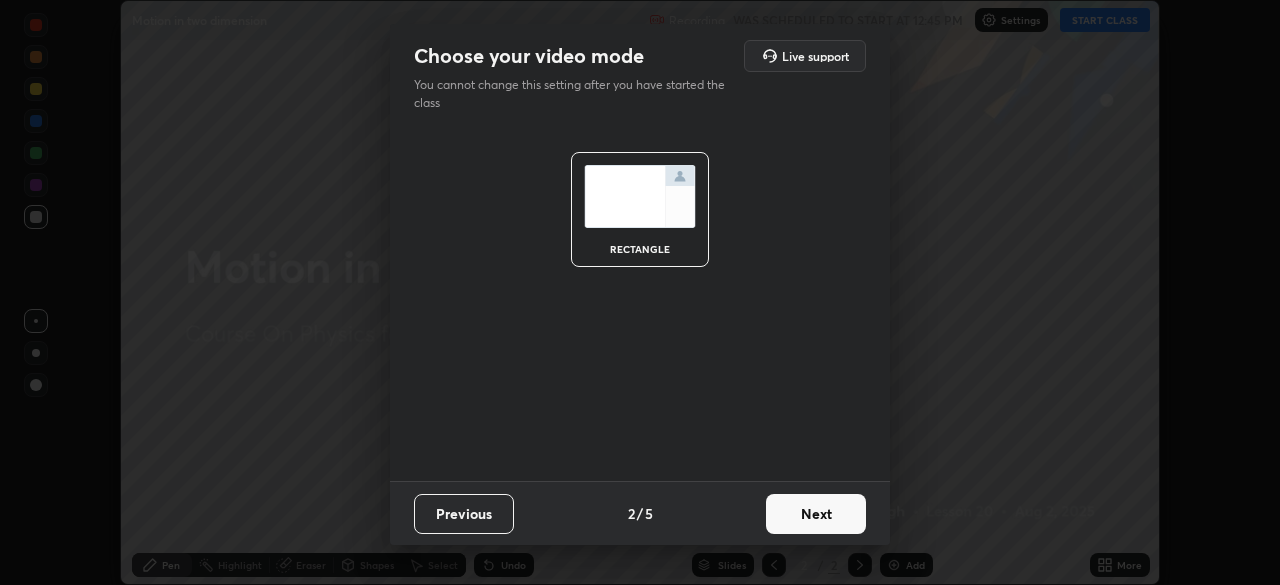 scroll, scrollTop: 0, scrollLeft: 0, axis: both 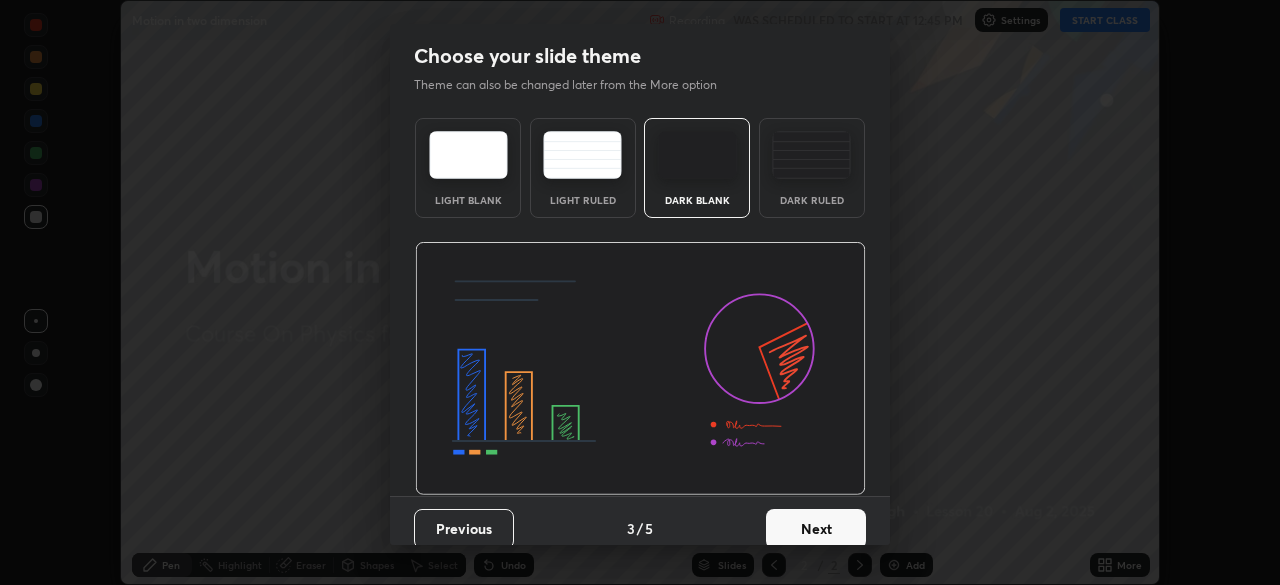 click on "Next" at bounding box center [816, 529] 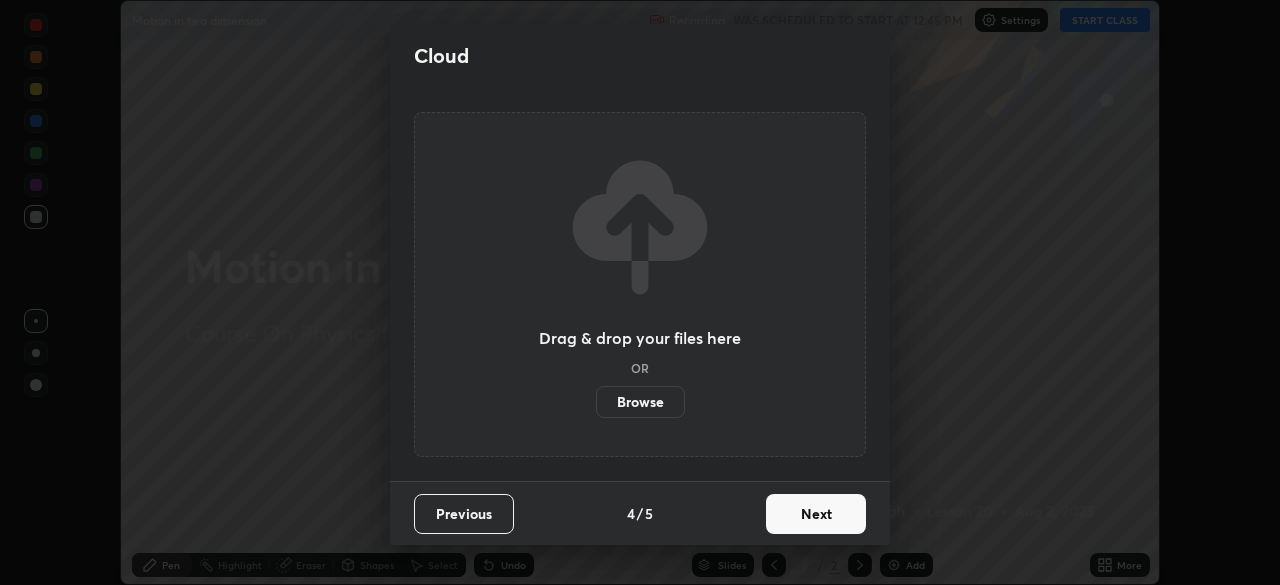 click on "Next" at bounding box center (816, 514) 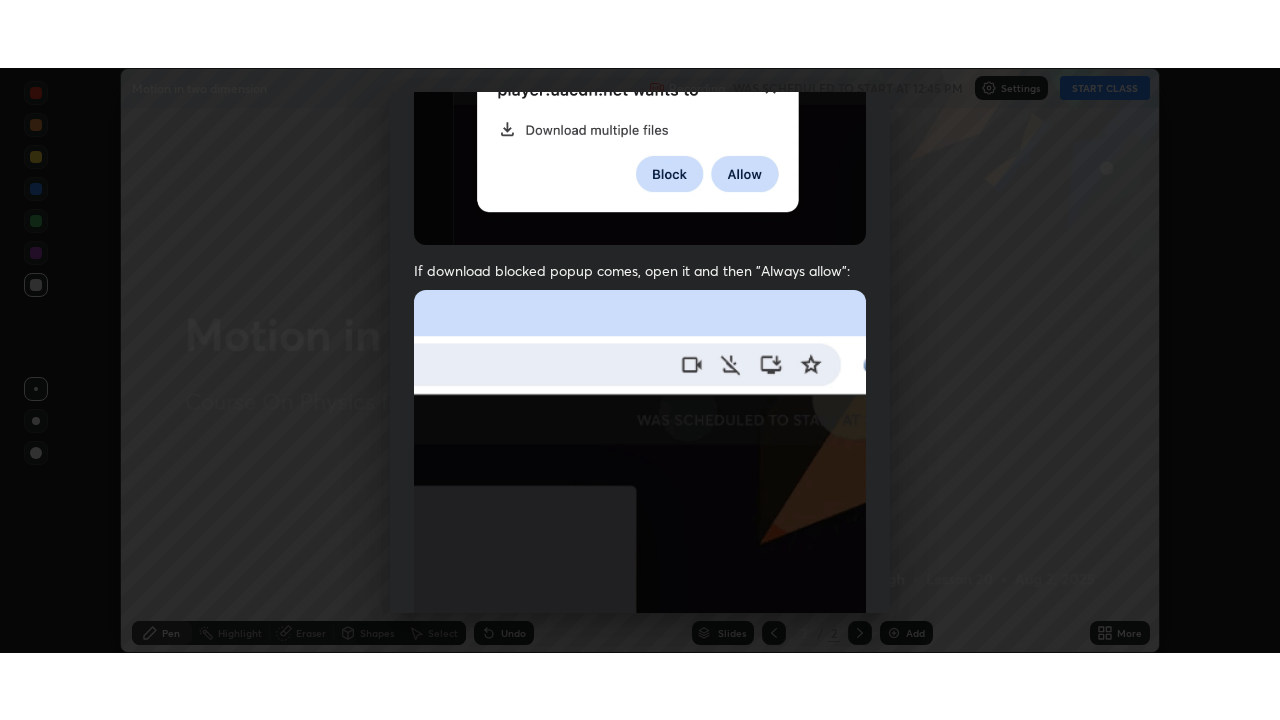 scroll, scrollTop: 479, scrollLeft: 0, axis: vertical 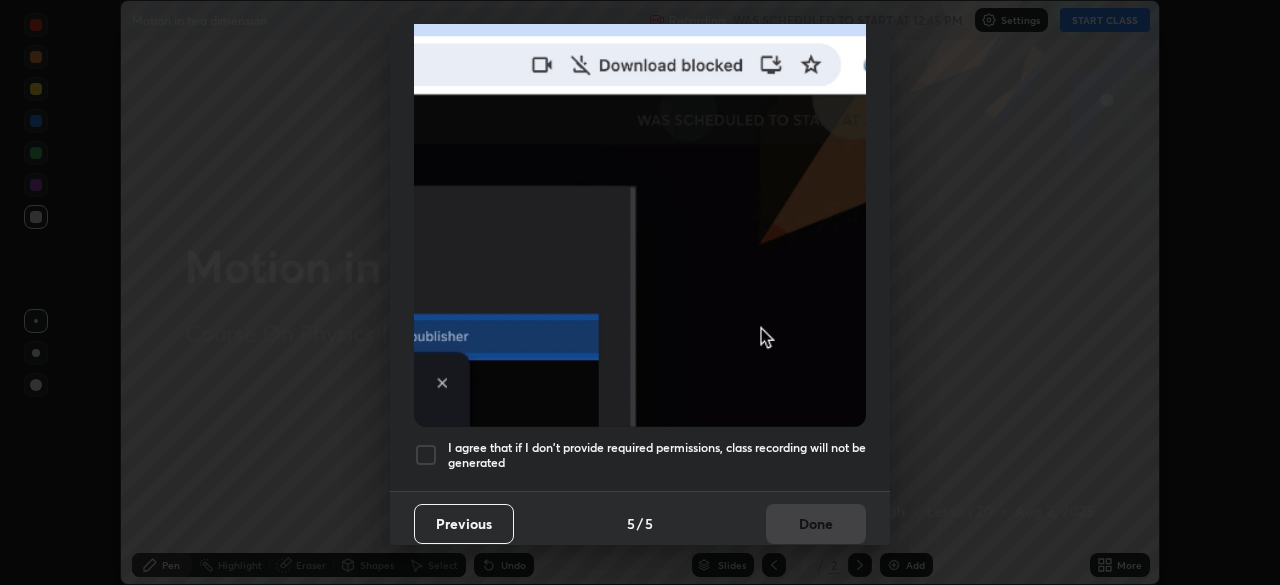 click at bounding box center (426, 455) 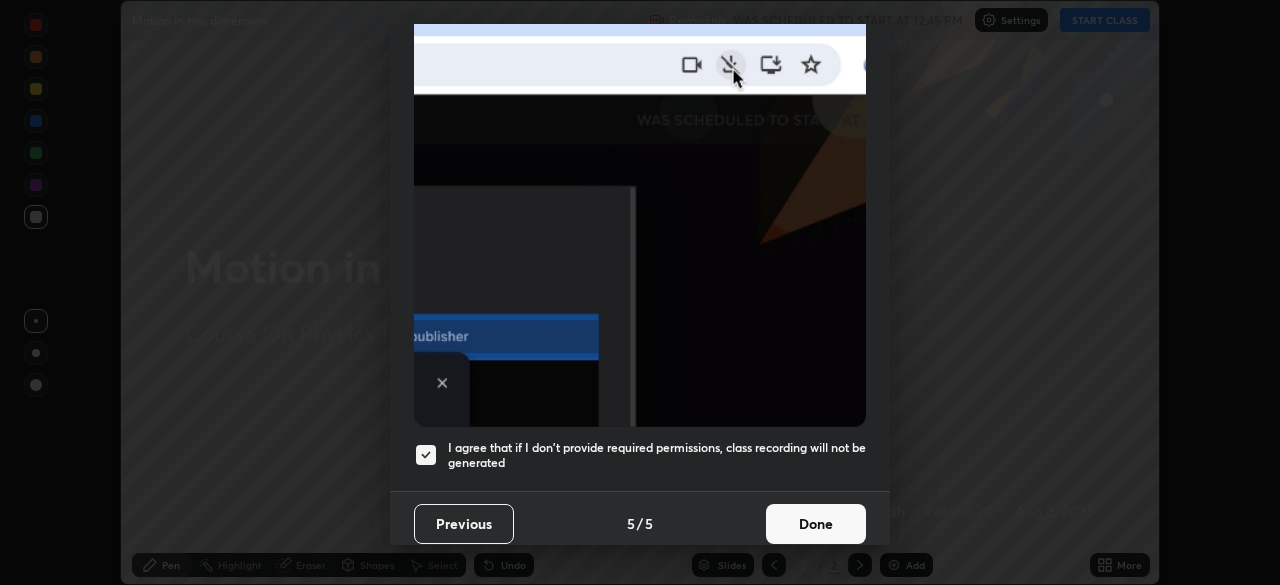 click on "Done" at bounding box center (816, 524) 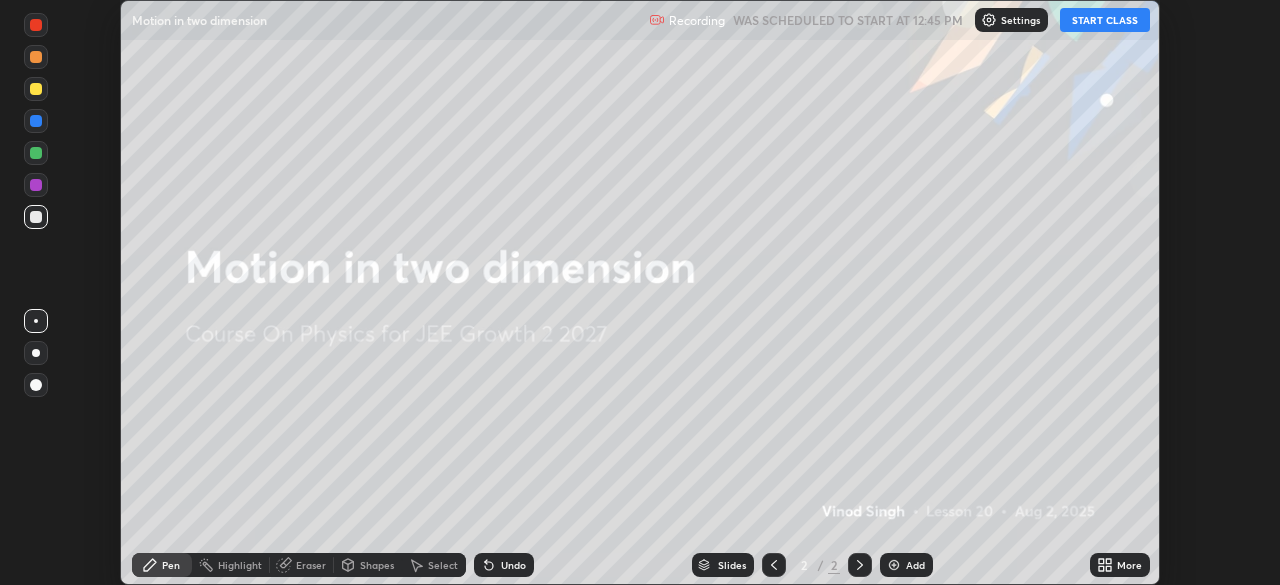 click on "START CLASS" at bounding box center [1105, 20] 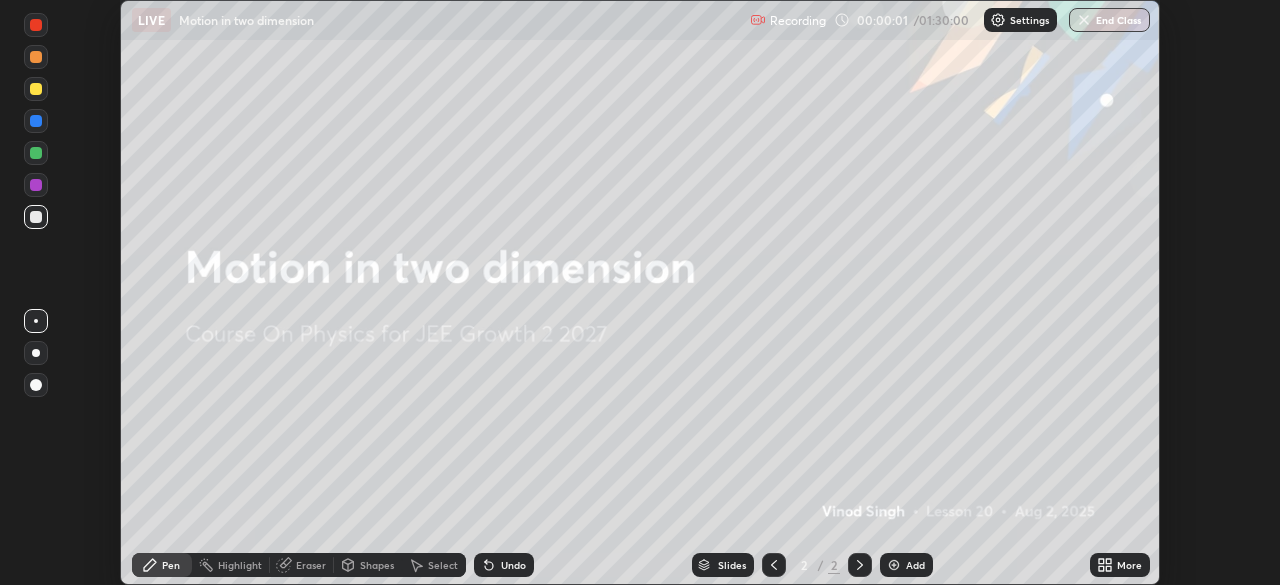 click 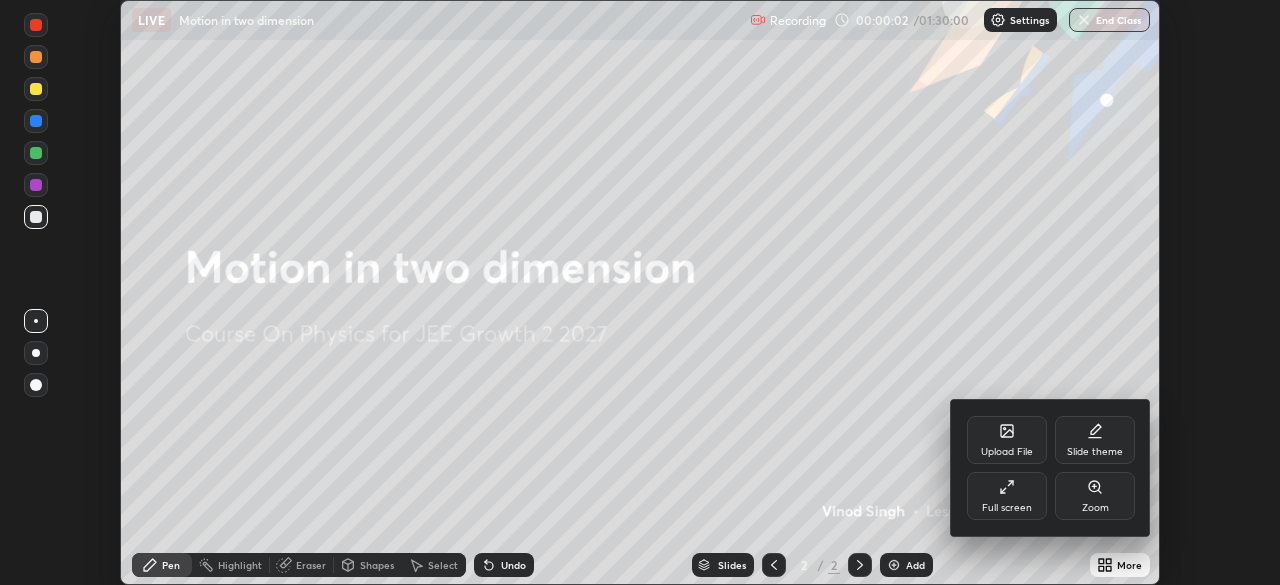click on "Full screen" at bounding box center [1007, 496] 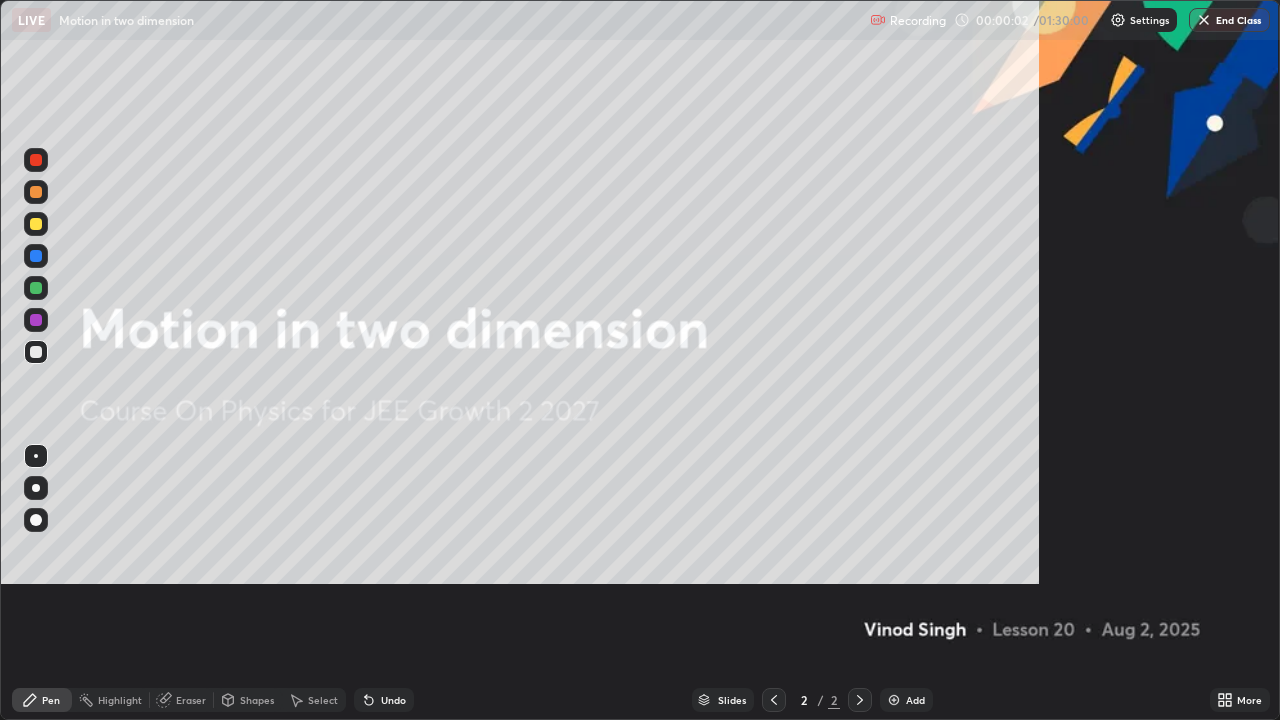 scroll, scrollTop: 99280, scrollLeft: 98720, axis: both 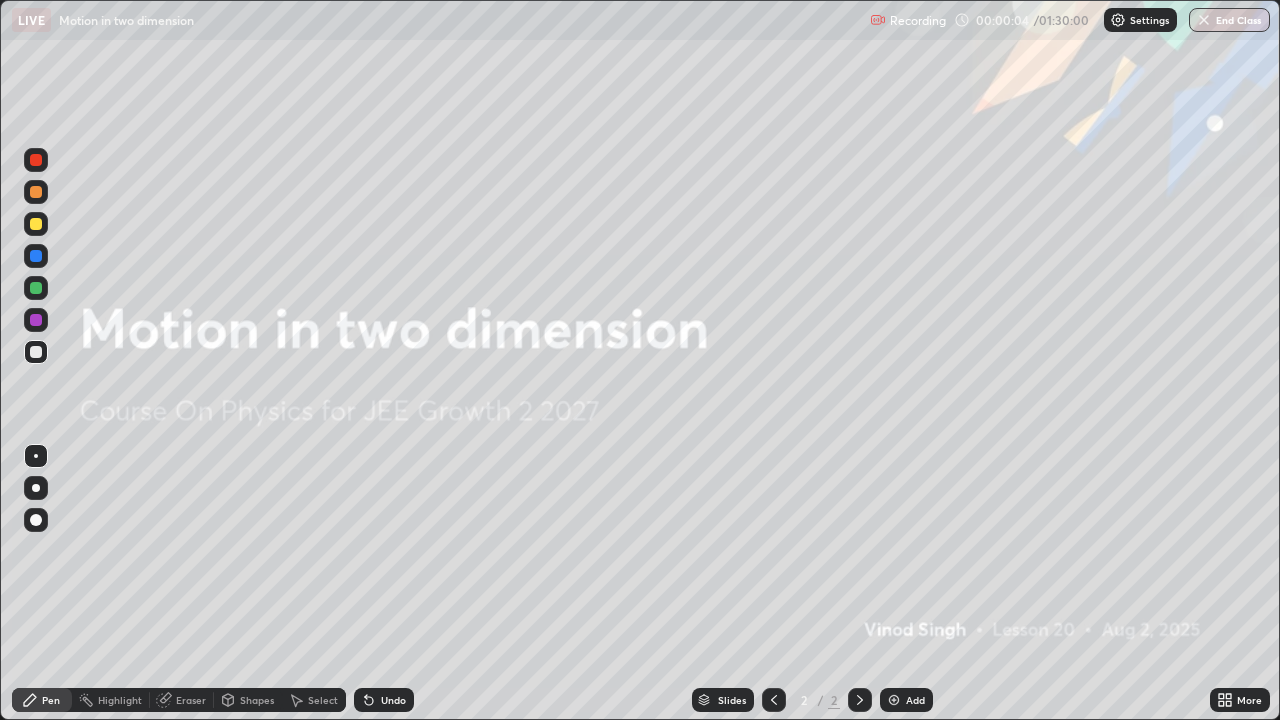 click at bounding box center (894, 700) 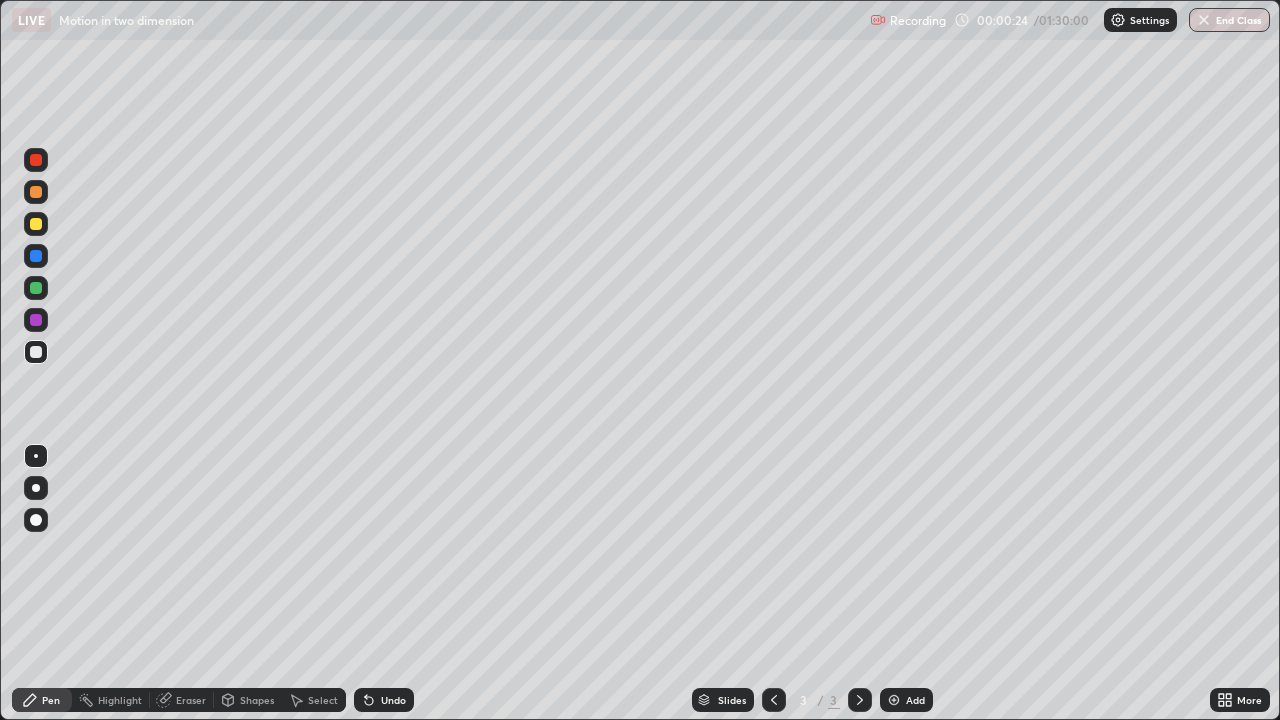 click on "Eraser" at bounding box center (191, 700) 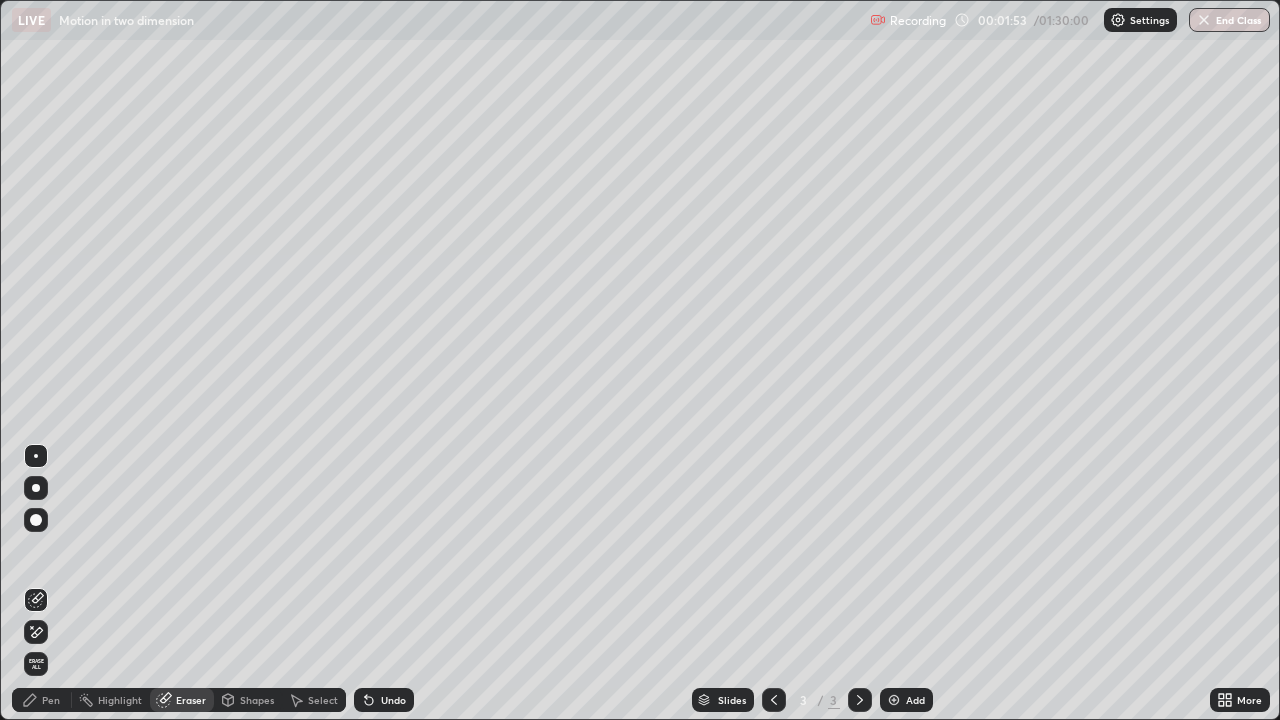 click on "Pen" at bounding box center (51, 700) 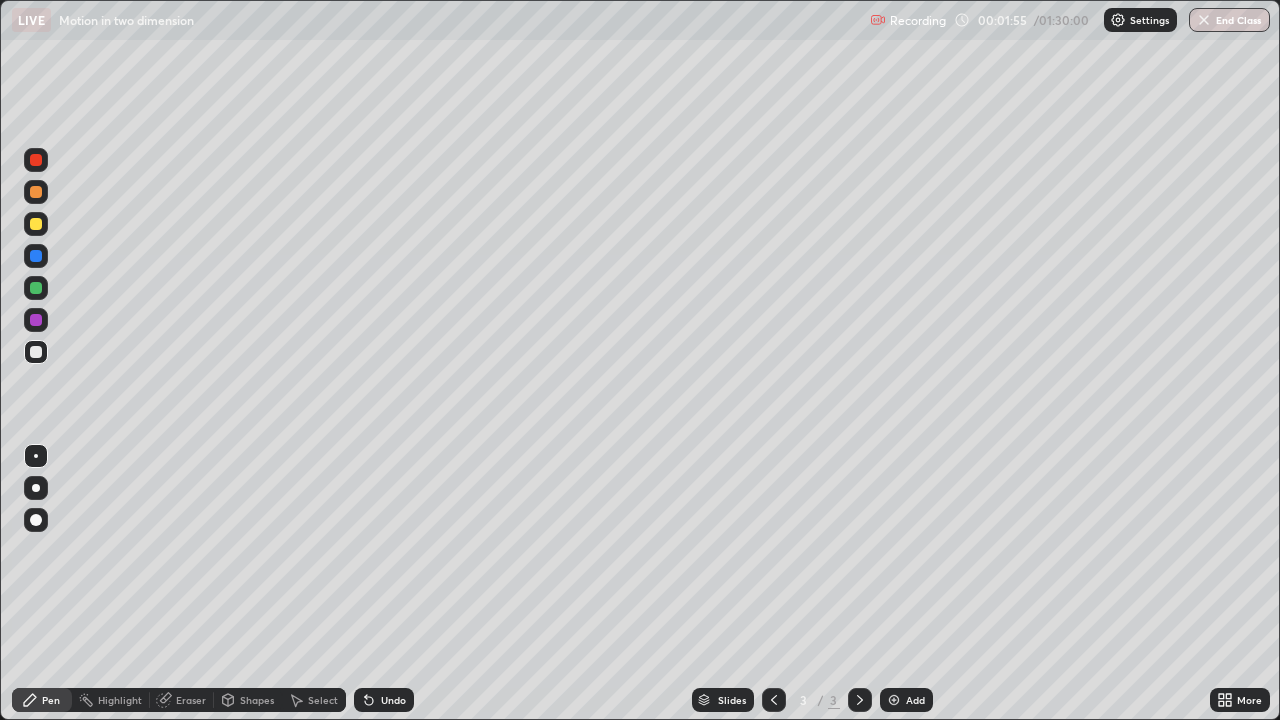 click at bounding box center (36, 256) 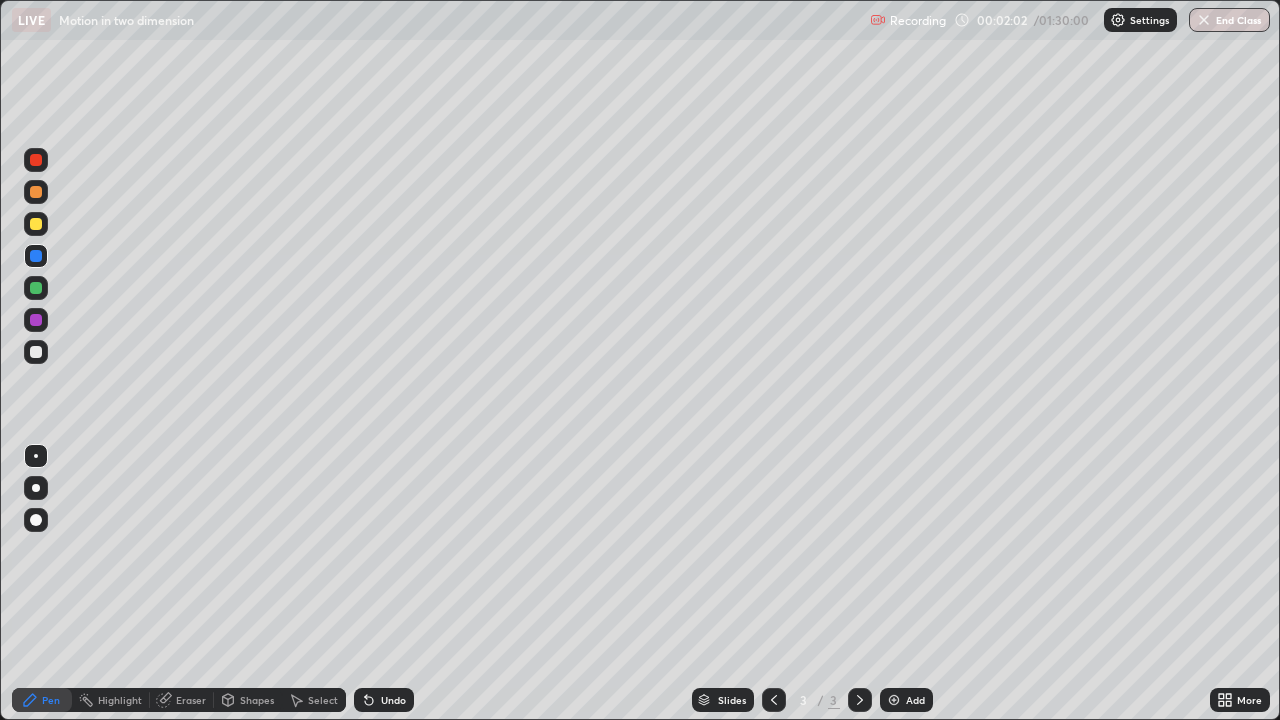 click on "Eraser" at bounding box center [191, 700] 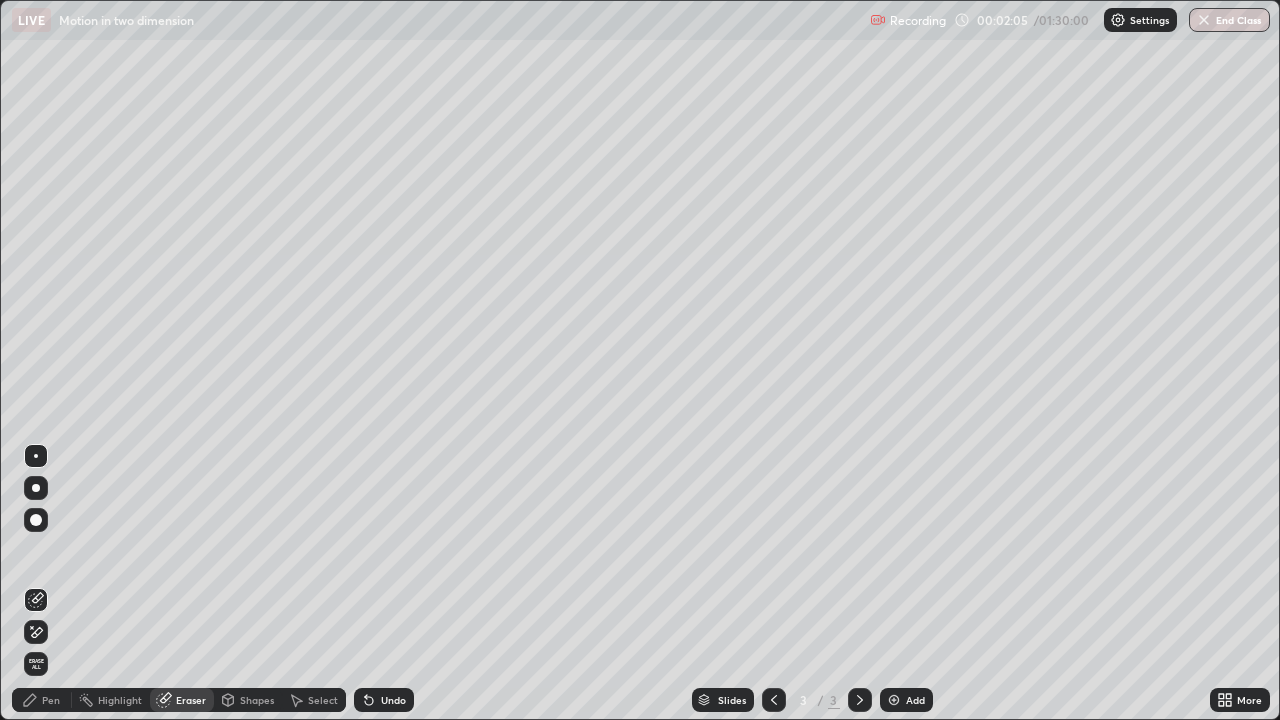 click on "Pen" at bounding box center [51, 700] 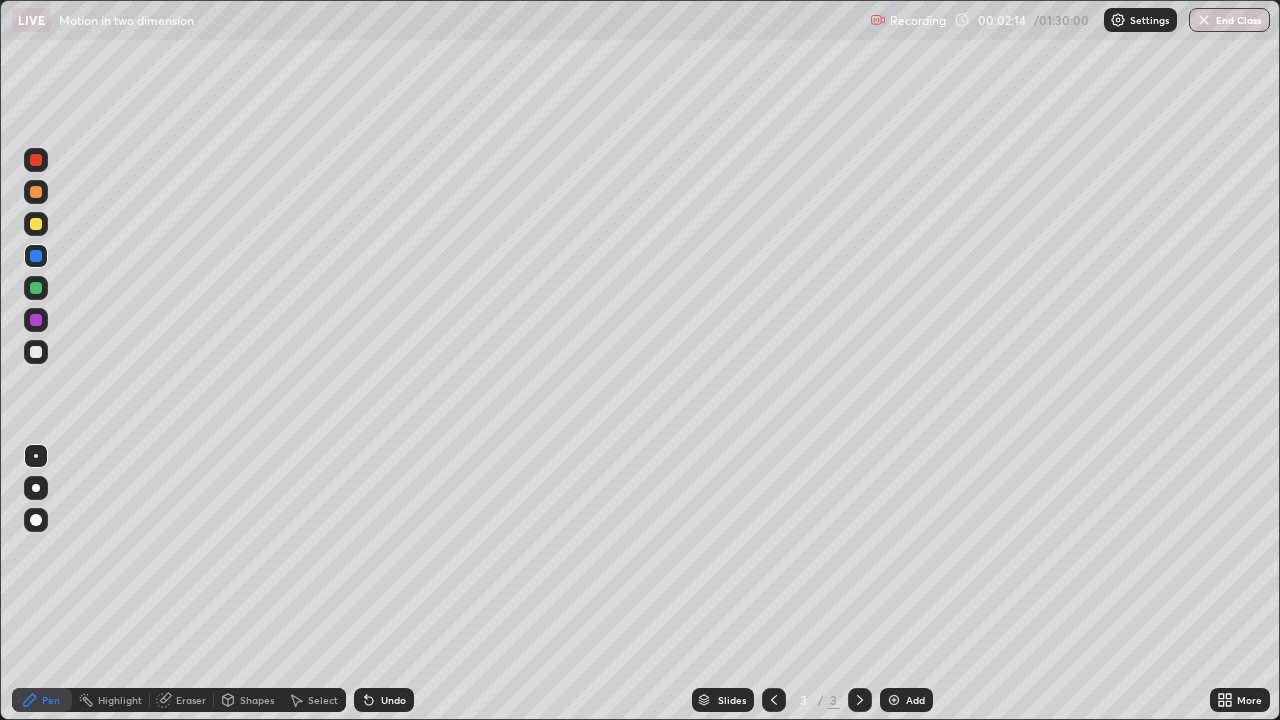 click at bounding box center (36, 352) 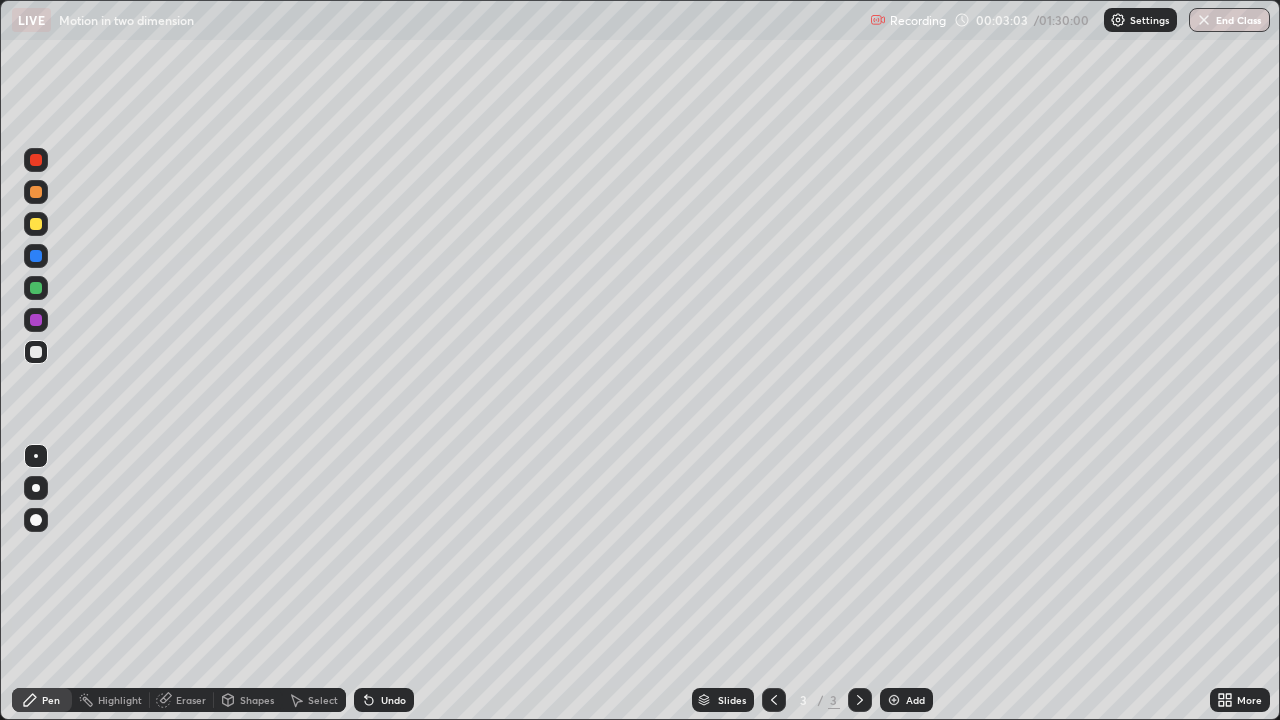 click on "Eraser" at bounding box center [182, 700] 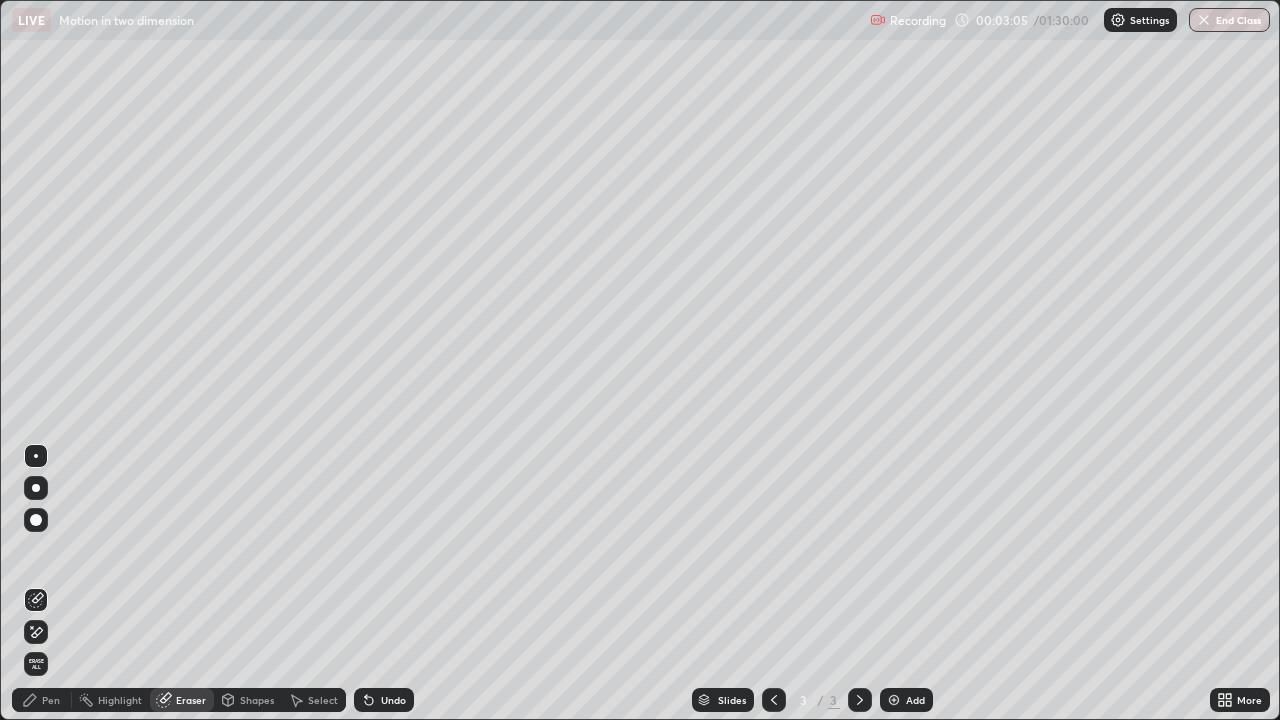 click on "Pen" at bounding box center [42, 700] 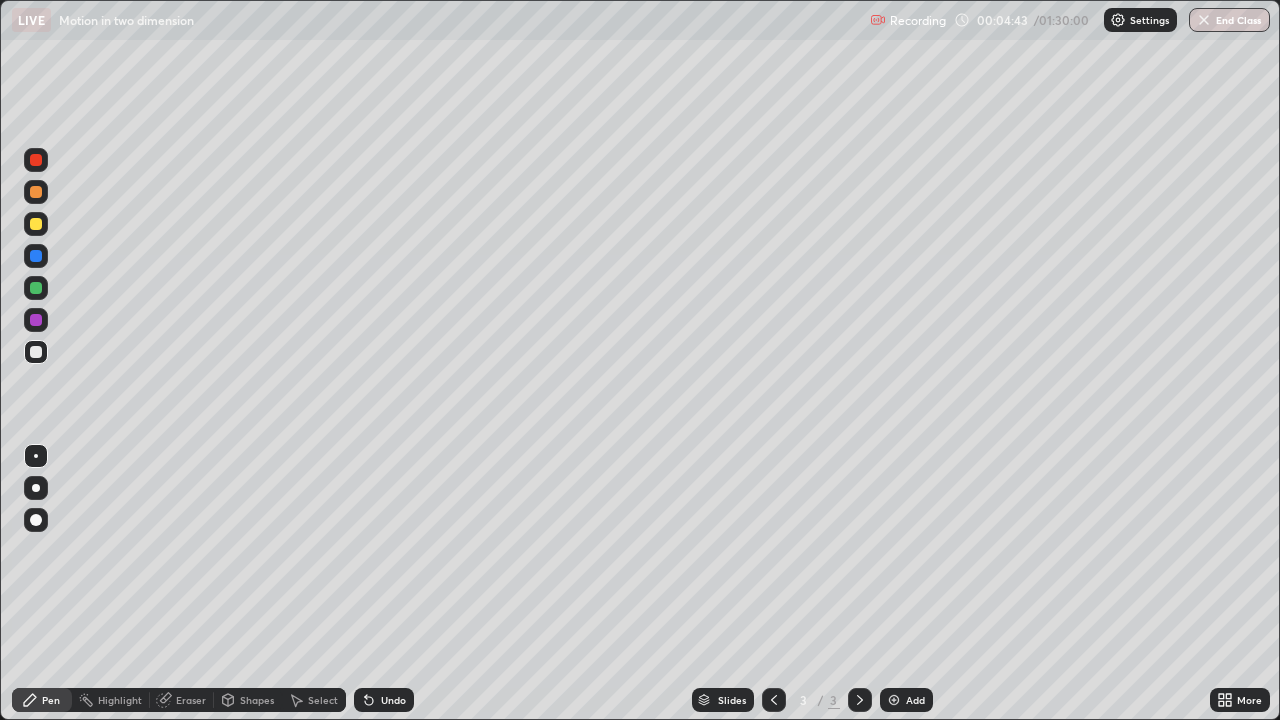 click on "Eraser" at bounding box center (191, 700) 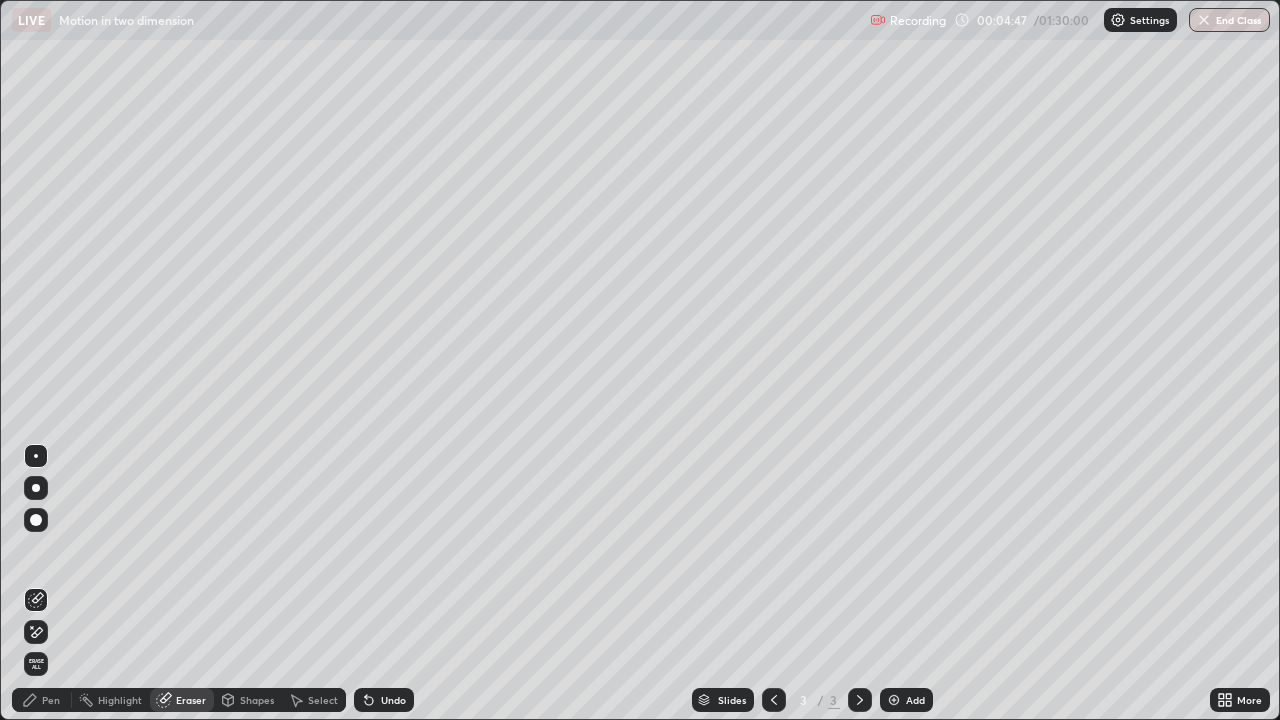 click on "Pen" at bounding box center [51, 700] 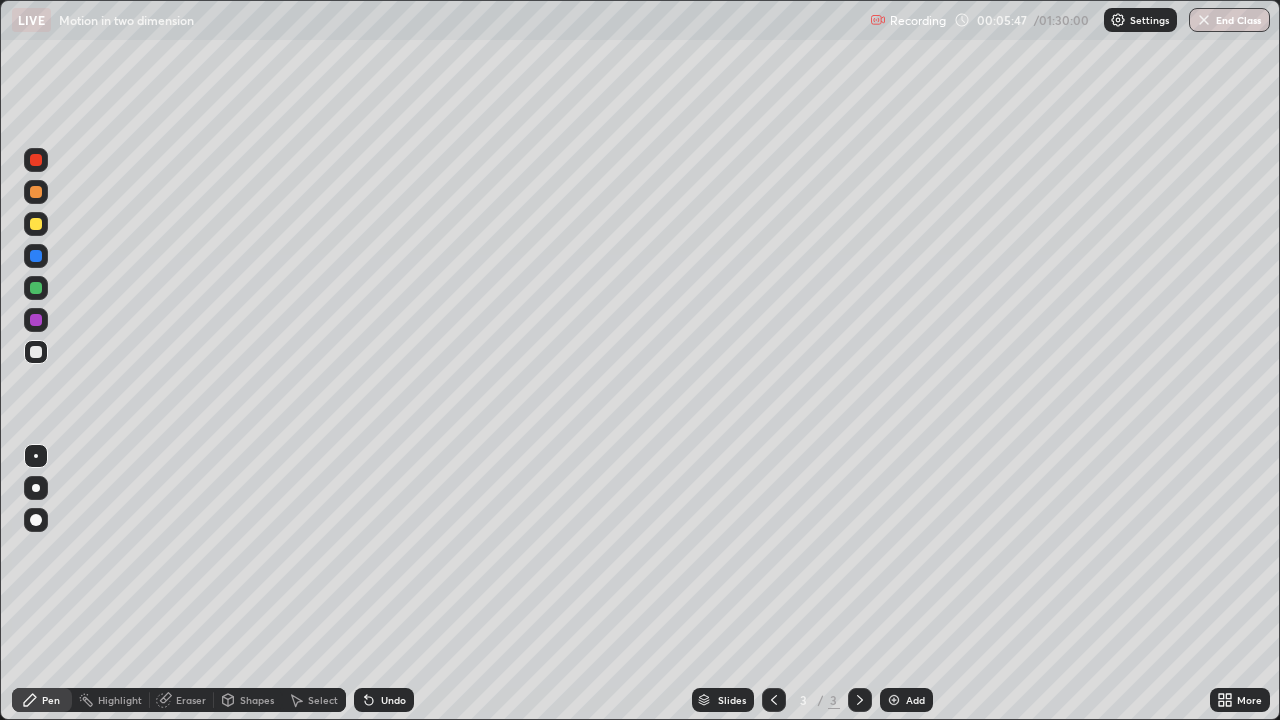 click at bounding box center [894, 700] 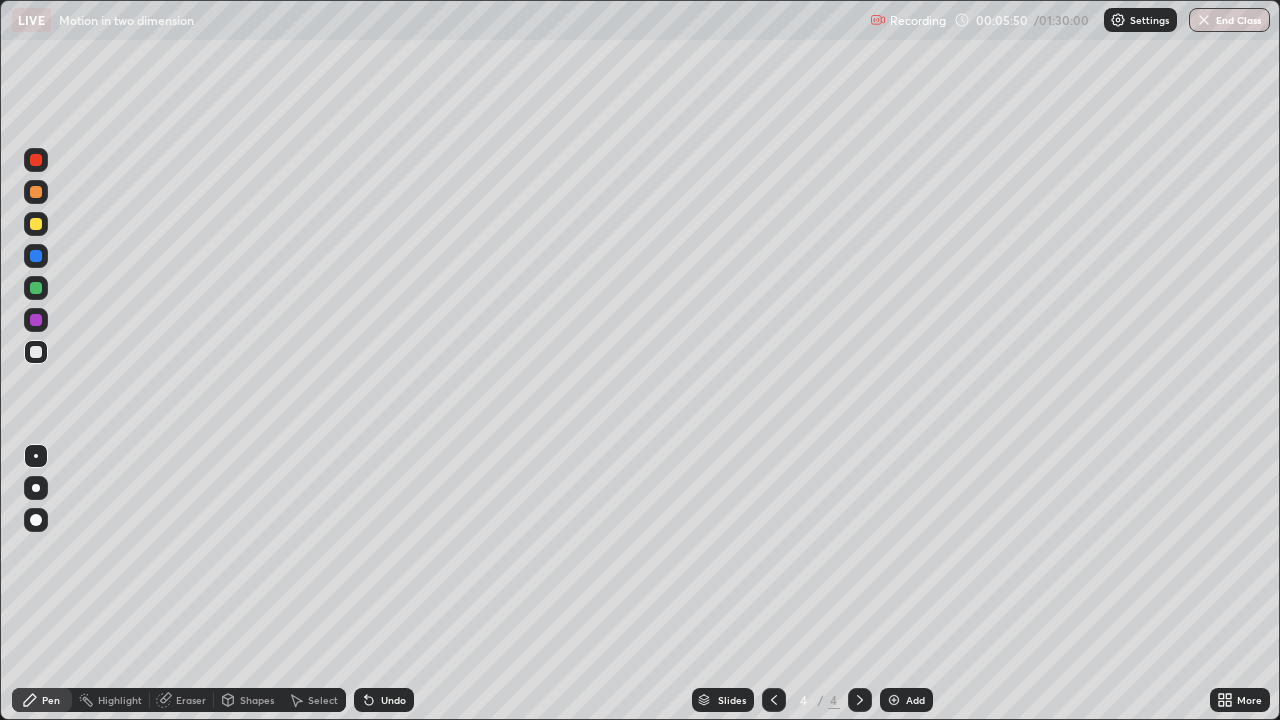 click 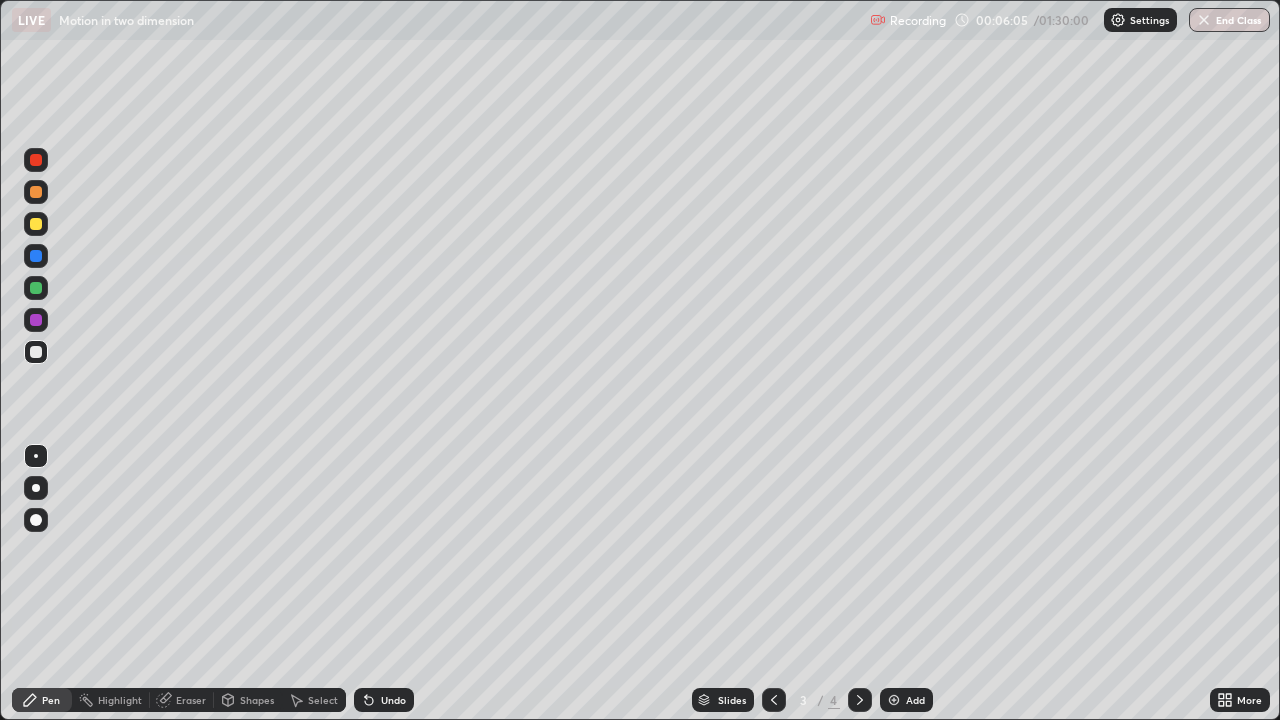 click 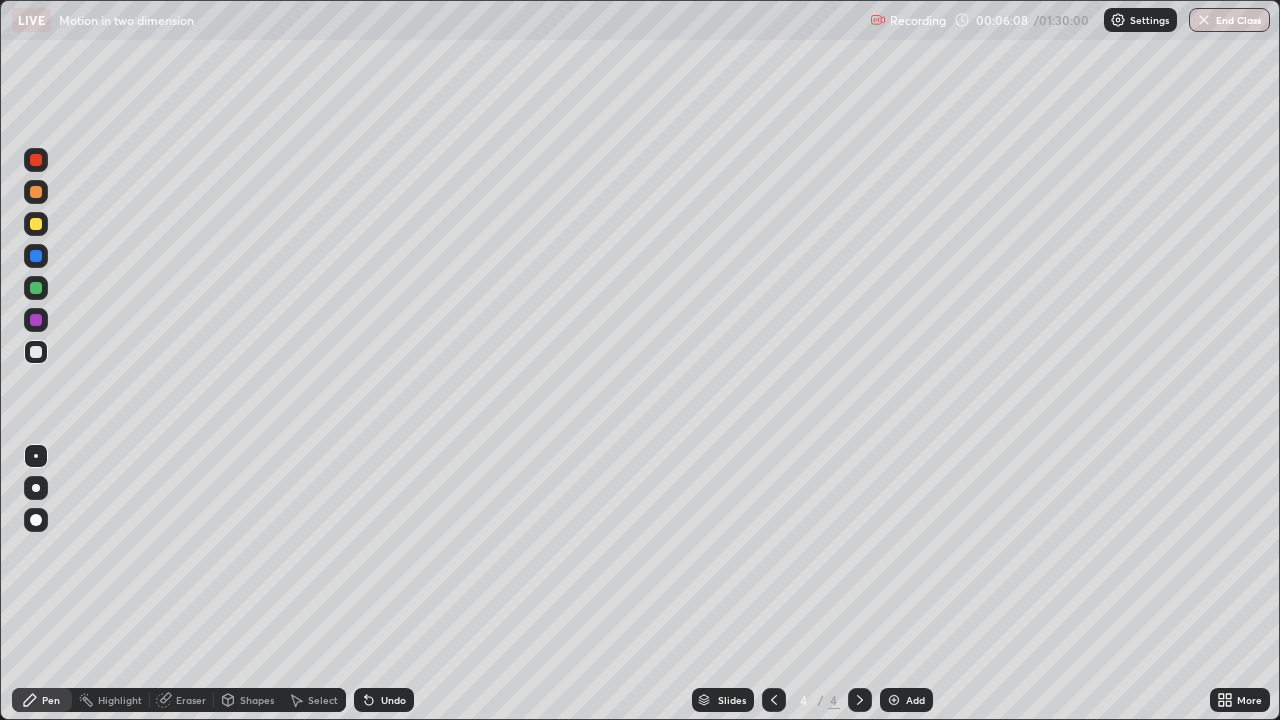click at bounding box center [36, 224] 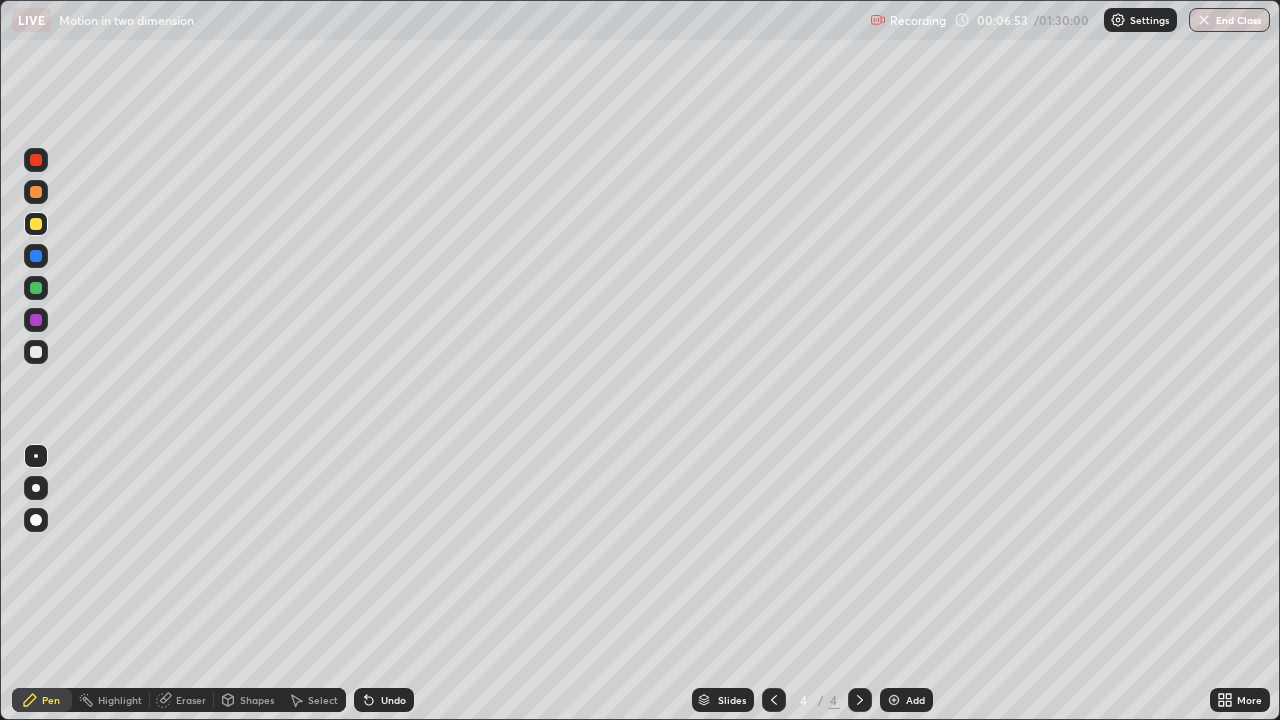 click at bounding box center [36, 256] 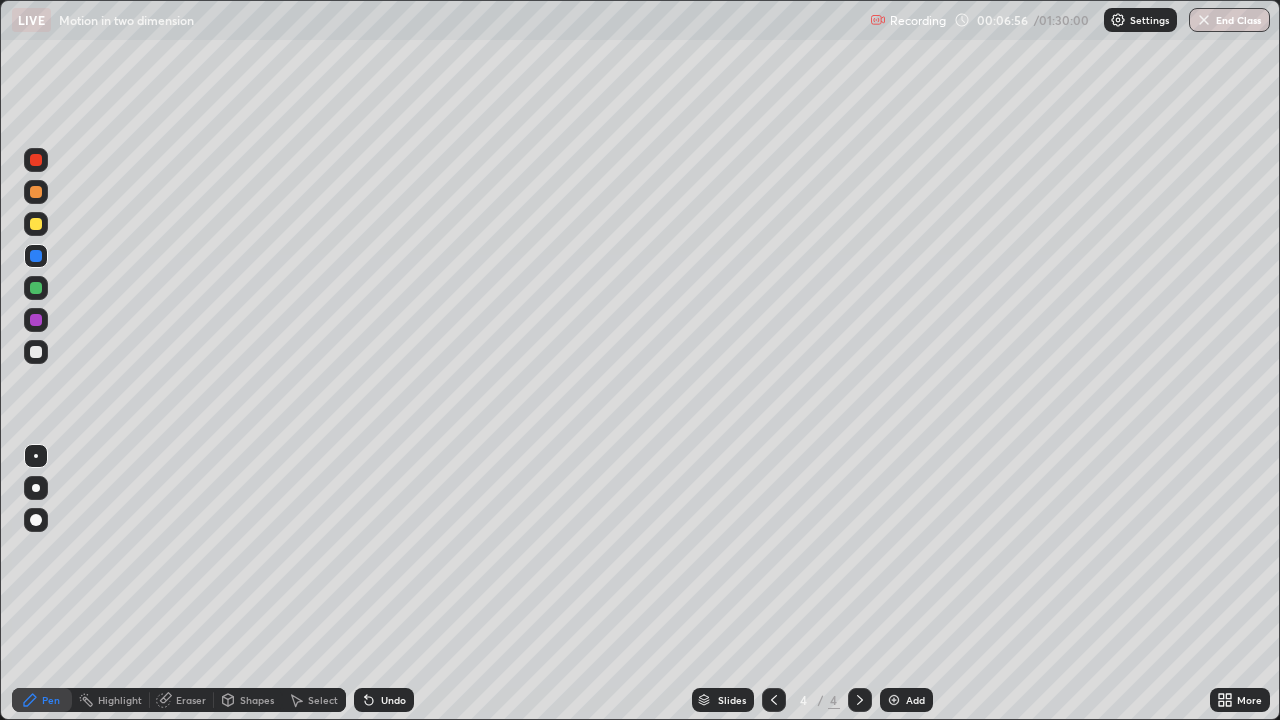 click on "Shapes" at bounding box center (248, 700) 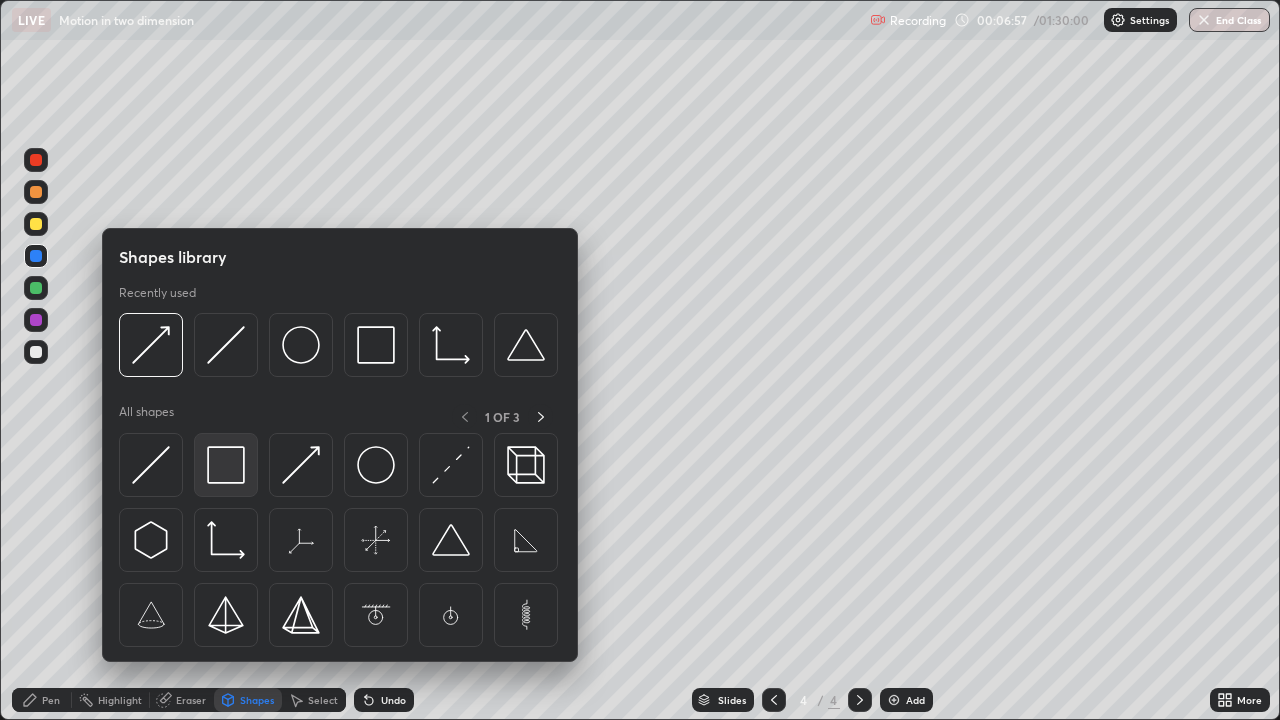 click at bounding box center (226, 465) 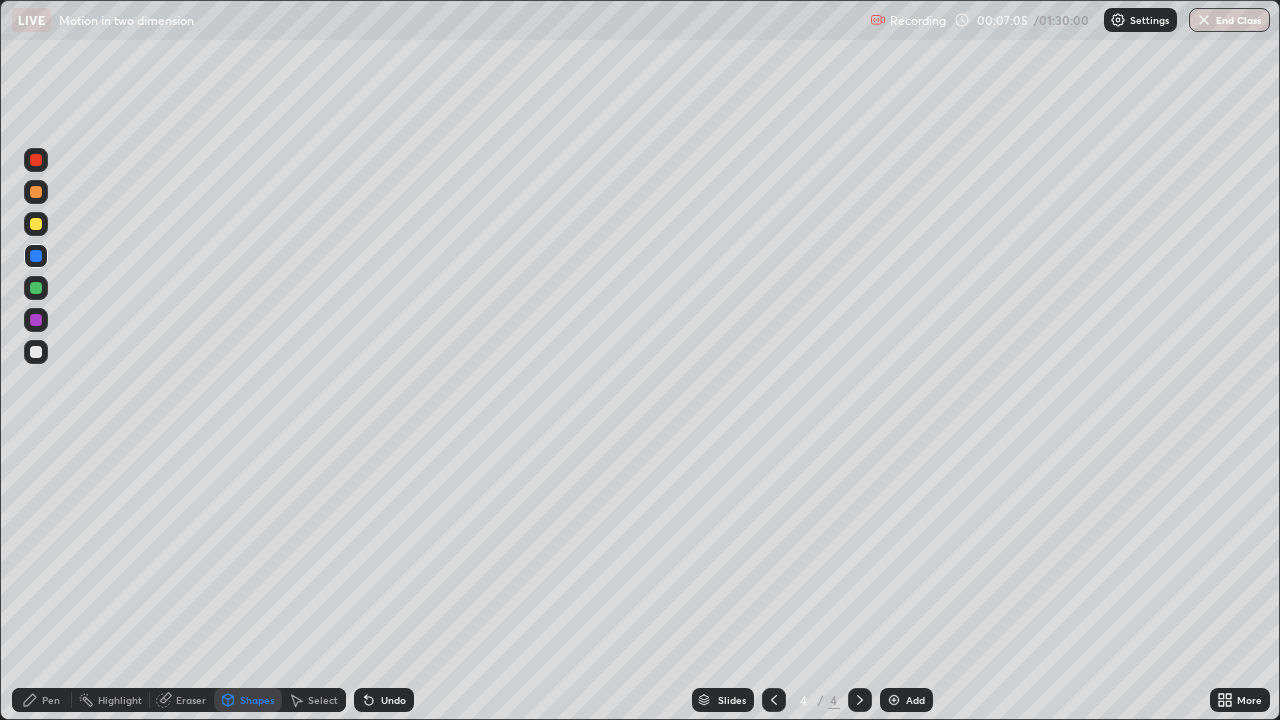 click on "Eraser" at bounding box center [191, 700] 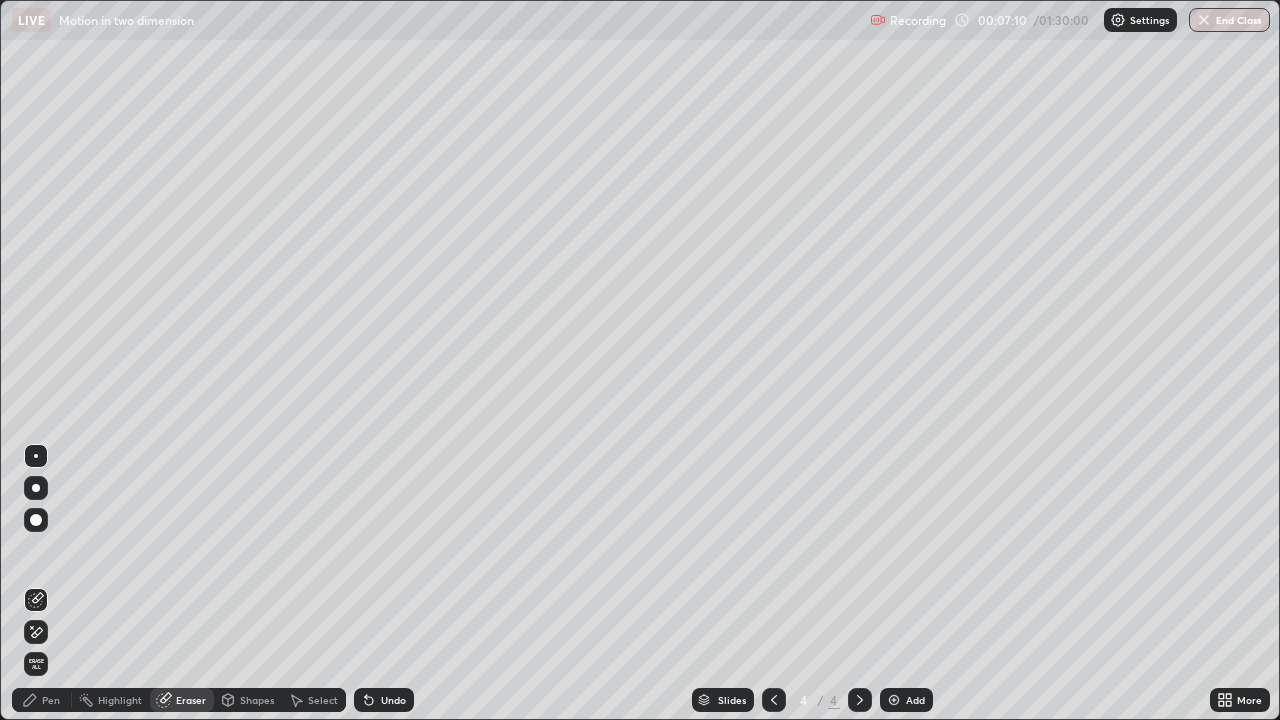 click on "Pen" at bounding box center (51, 700) 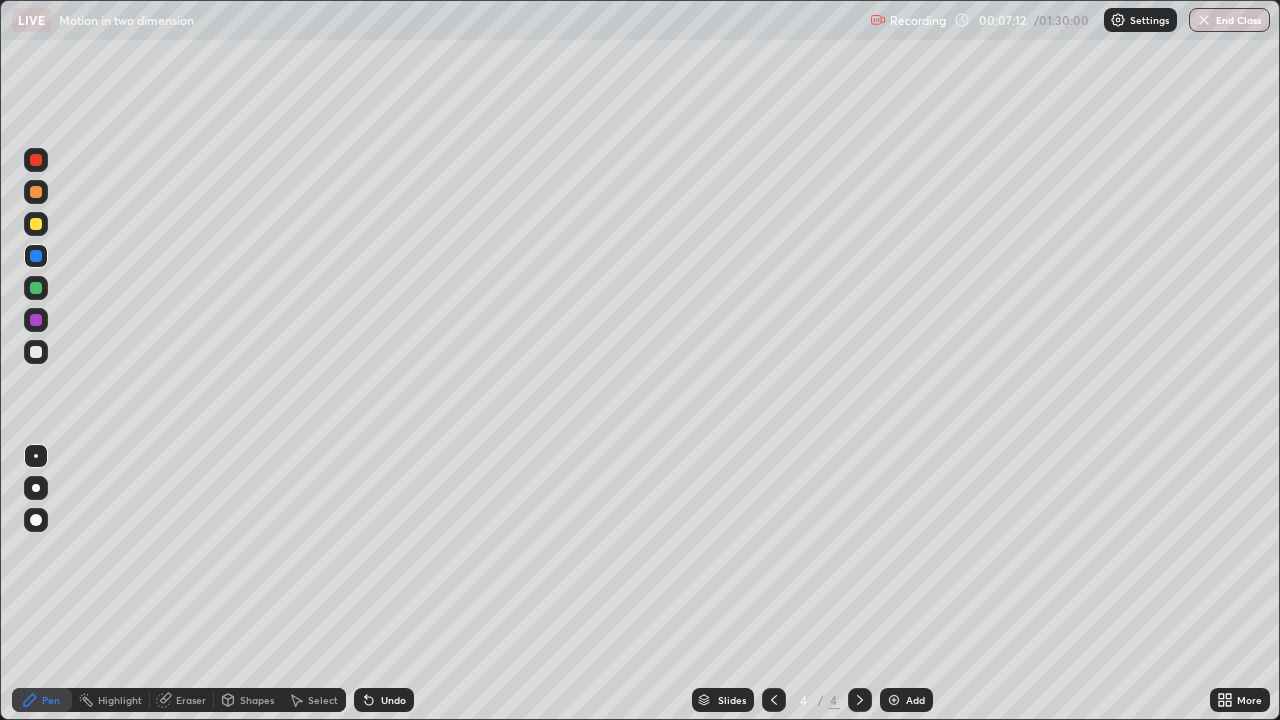 click at bounding box center (36, 352) 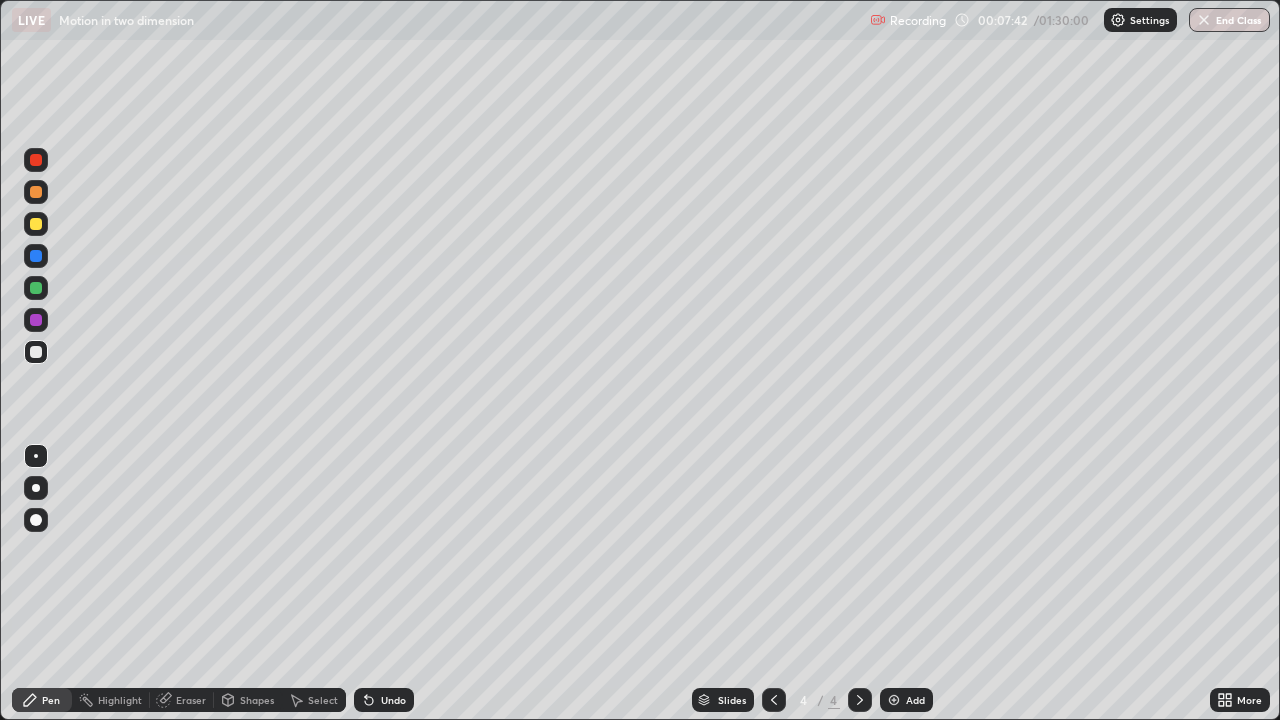 click at bounding box center (36, 192) 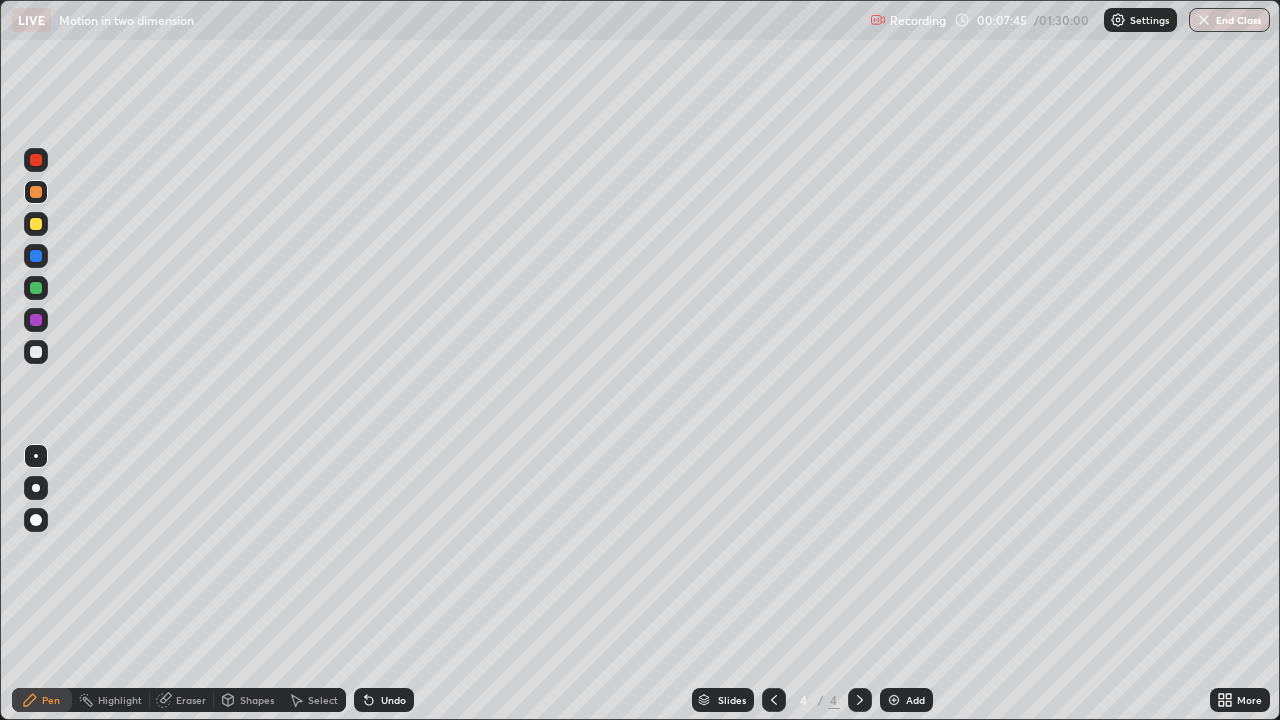 click on "Shapes" at bounding box center [257, 700] 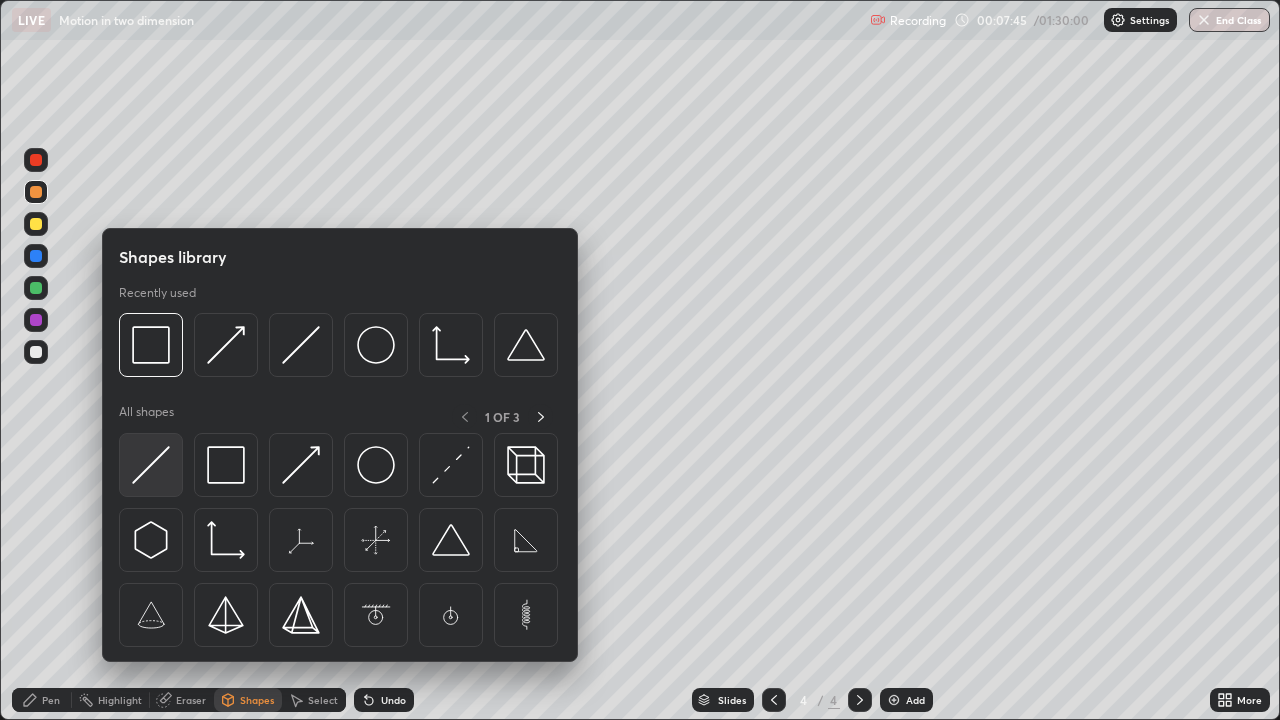 click at bounding box center (151, 465) 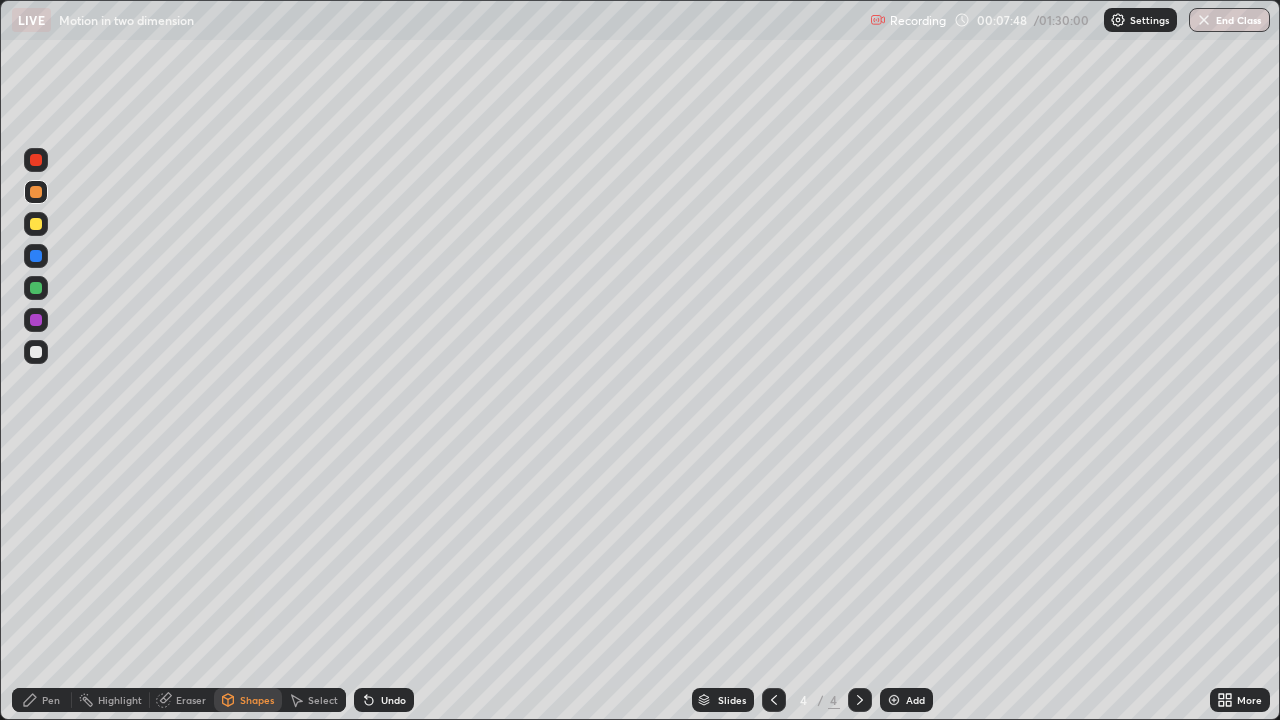 click on "Shapes" at bounding box center [257, 700] 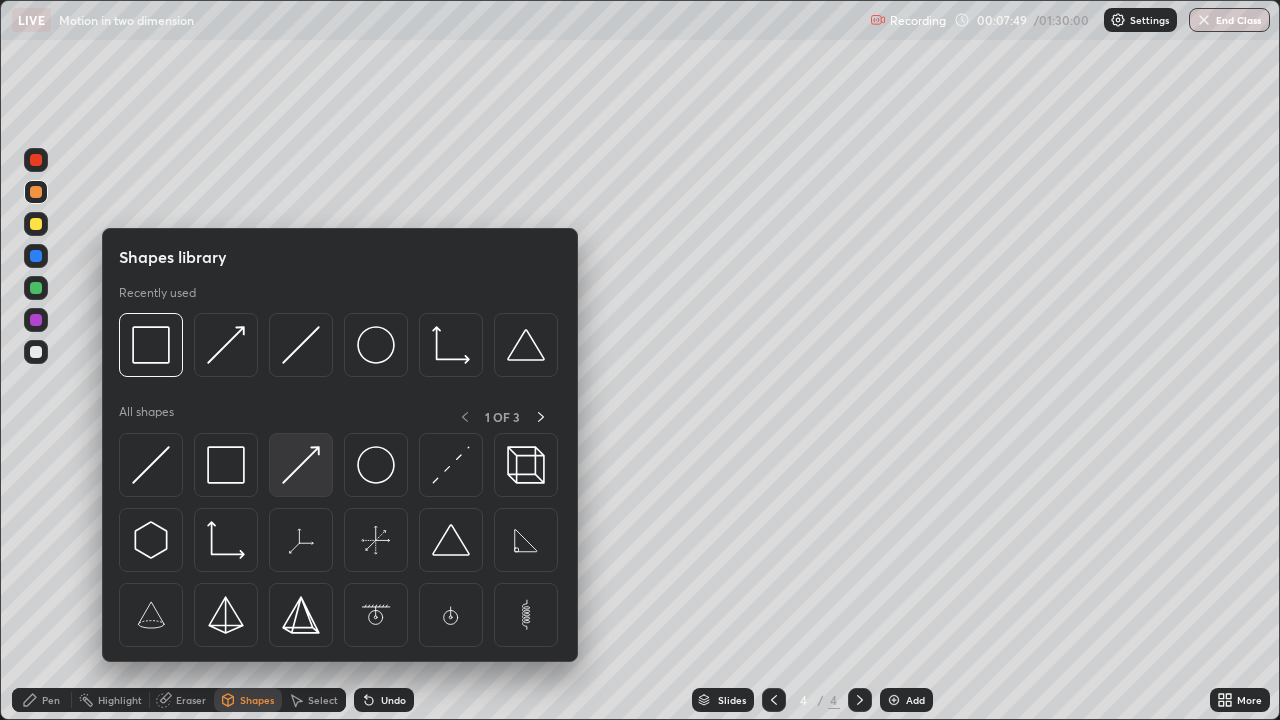 click at bounding box center (301, 465) 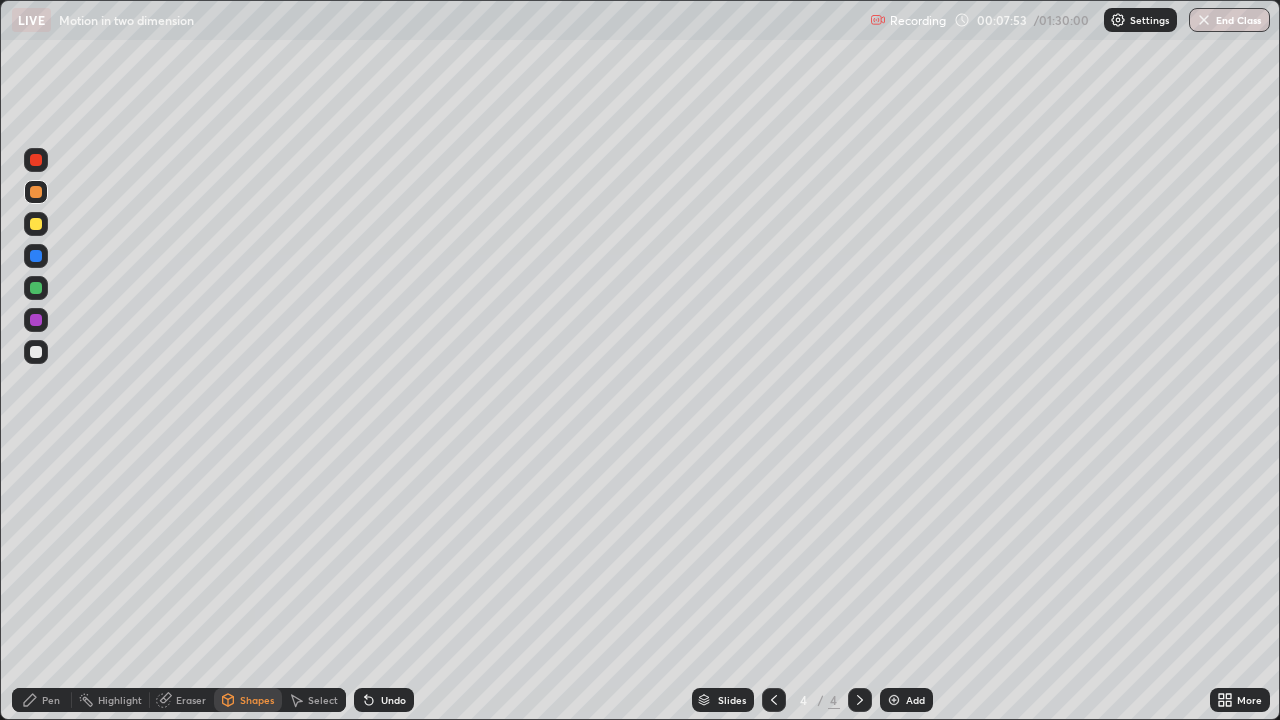 click at bounding box center (36, 288) 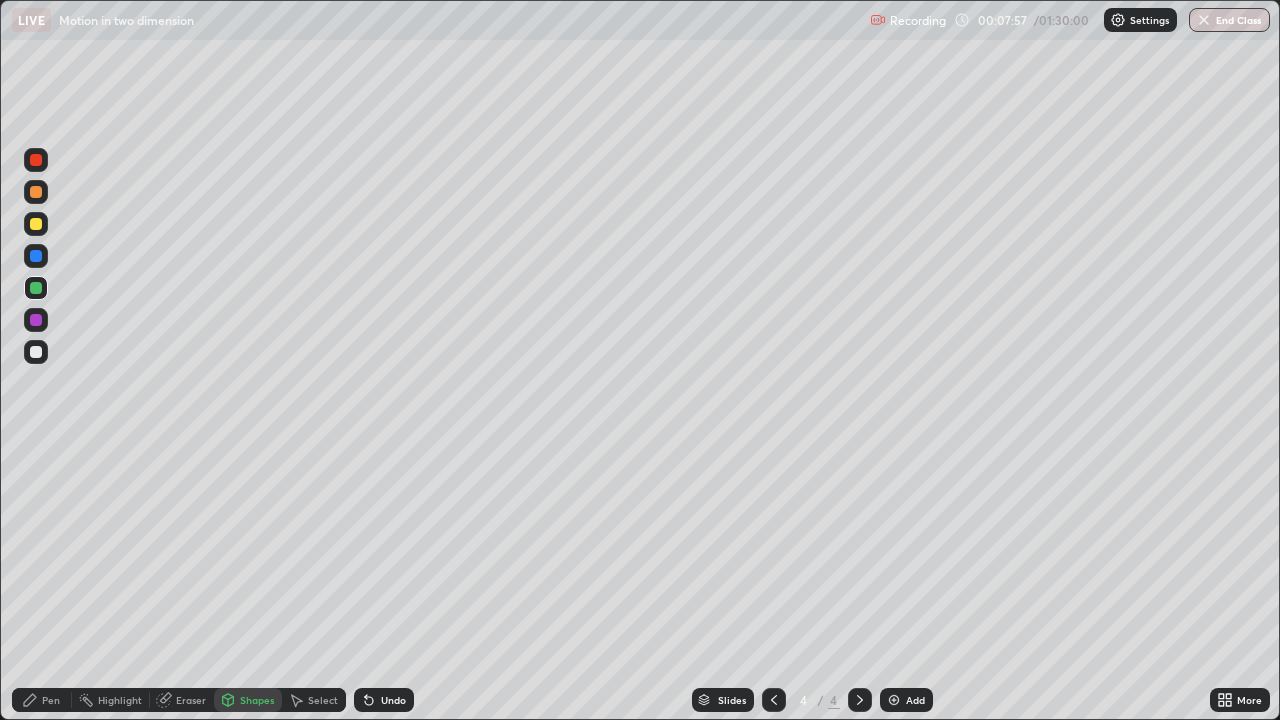 click on "Pen" at bounding box center (51, 700) 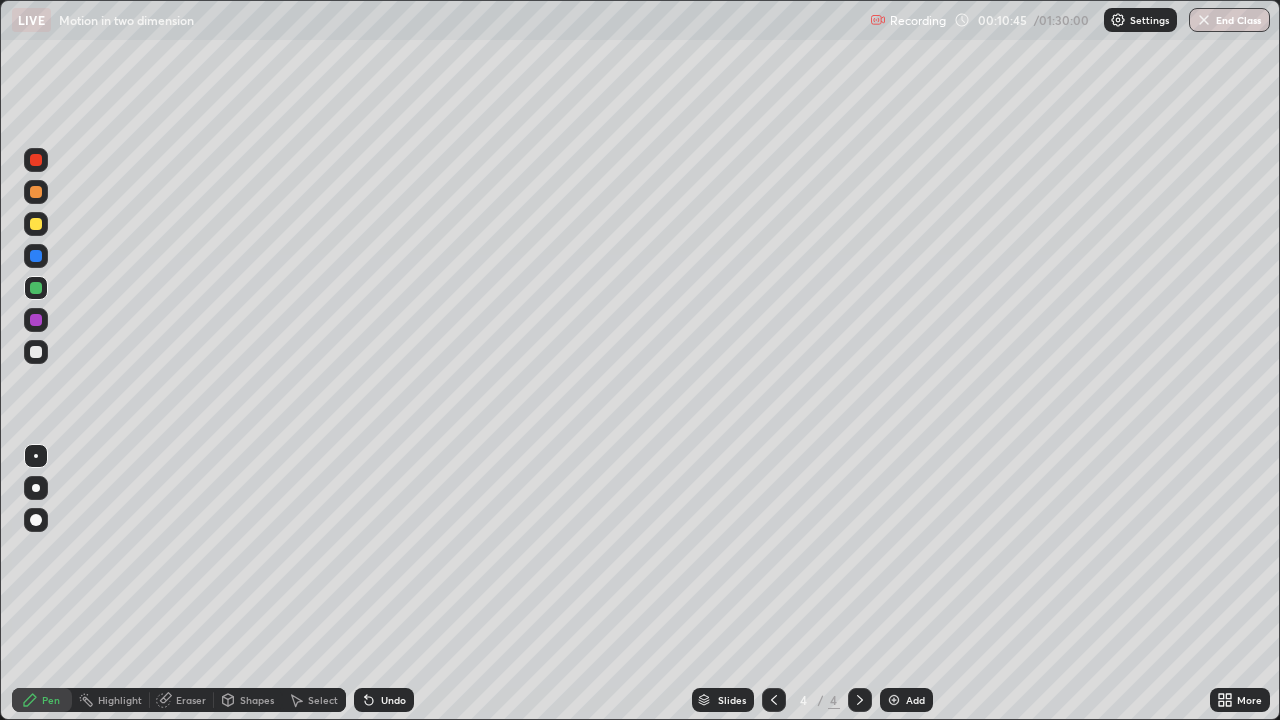 click at bounding box center (894, 700) 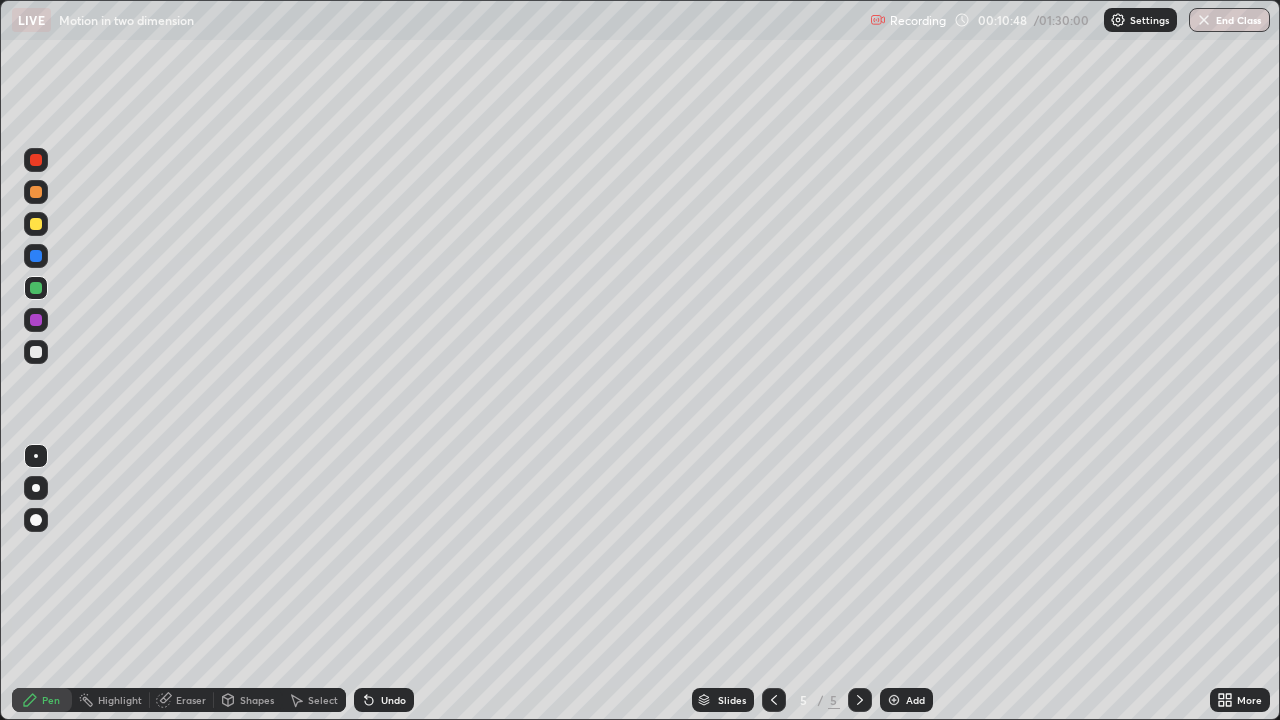 click at bounding box center (36, 192) 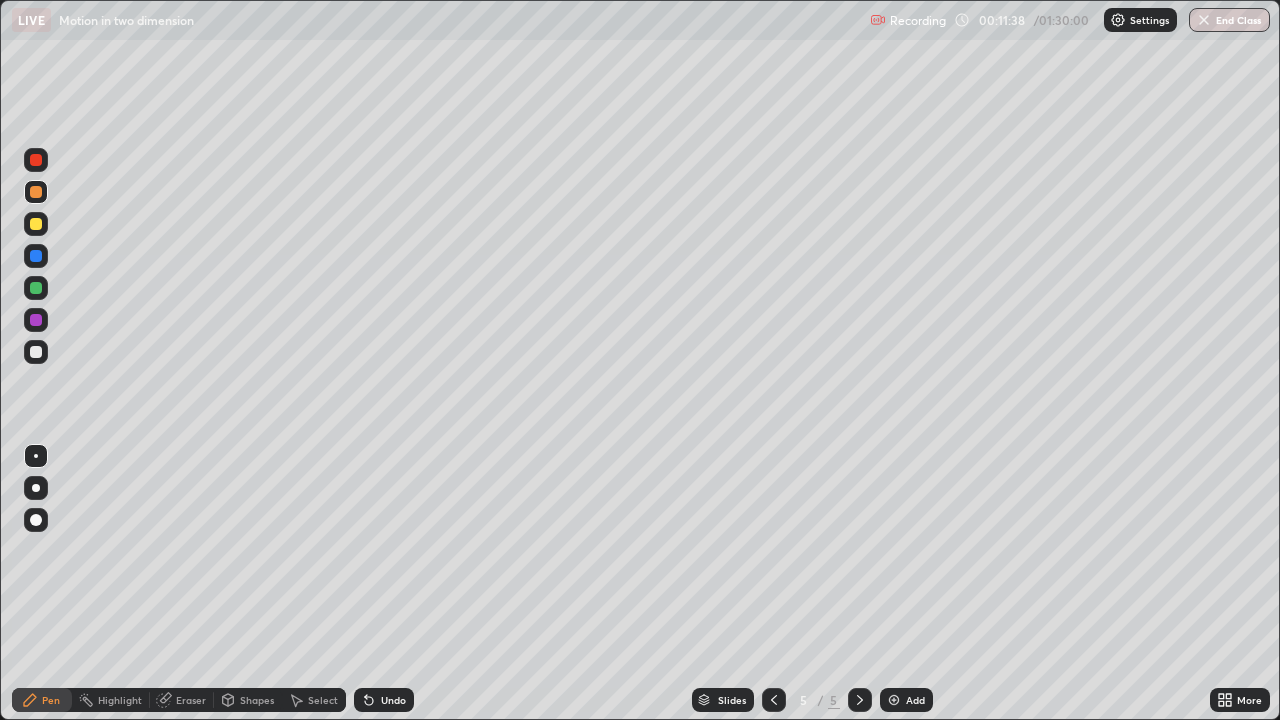 click on "Shapes" at bounding box center [257, 700] 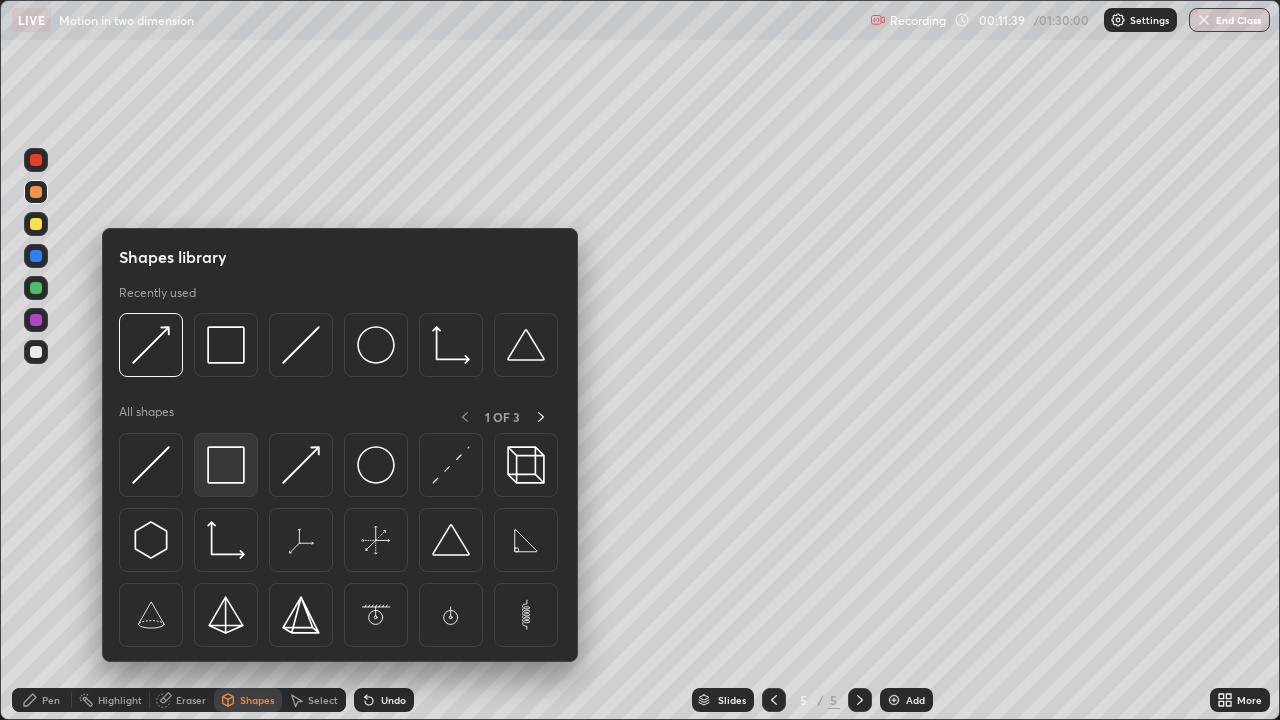 click at bounding box center [226, 465] 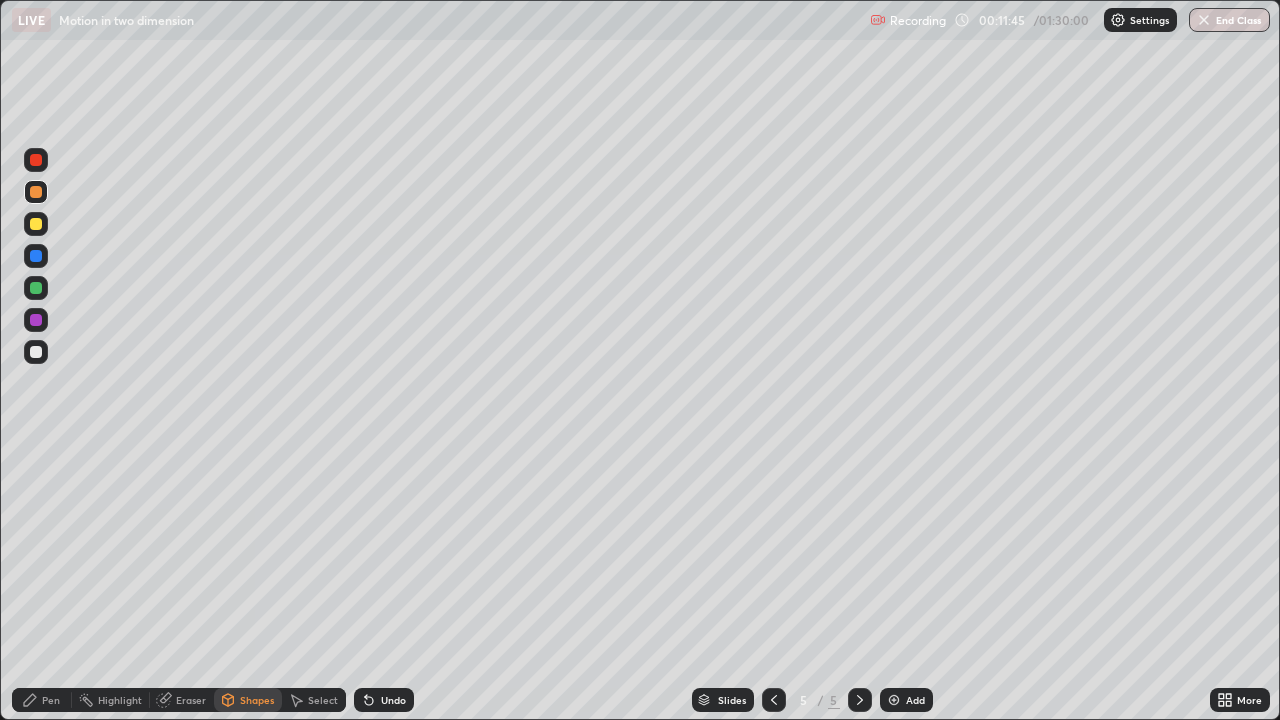 click on "Eraser" at bounding box center [191, 700] 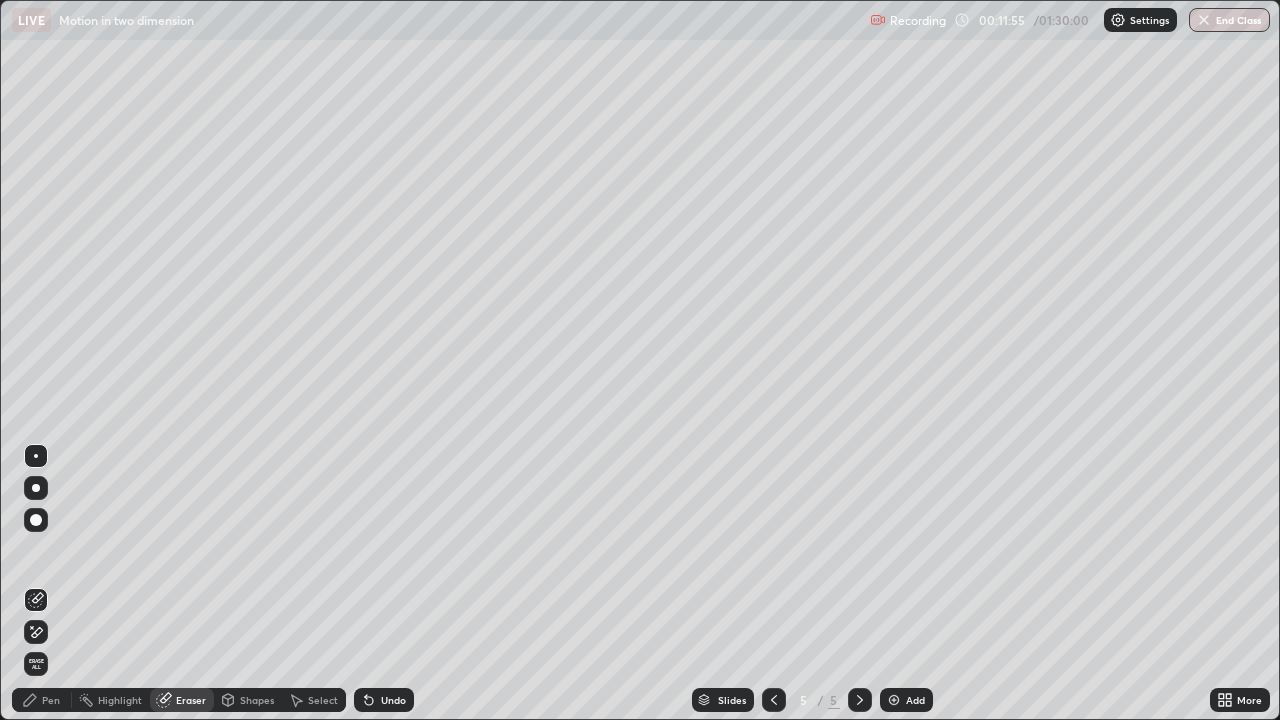 click on "Pen" at bounding box center (51, 700) 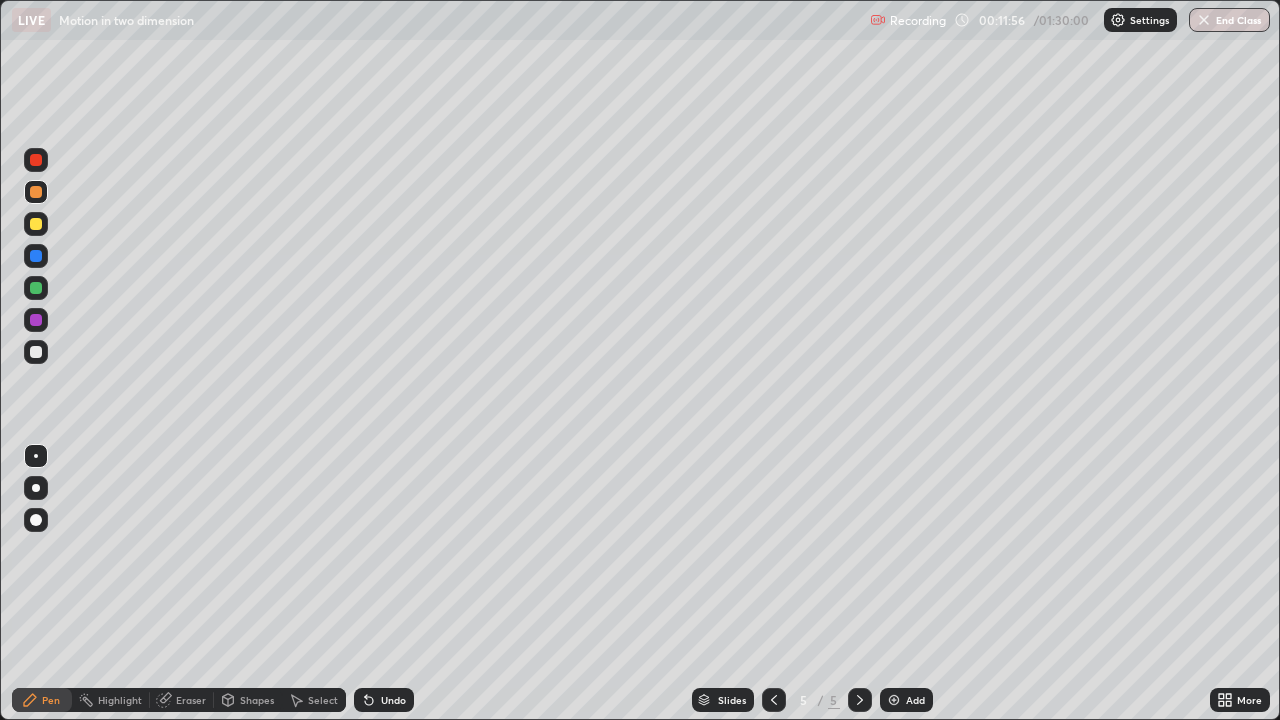 click at bounding box center (36, 352) 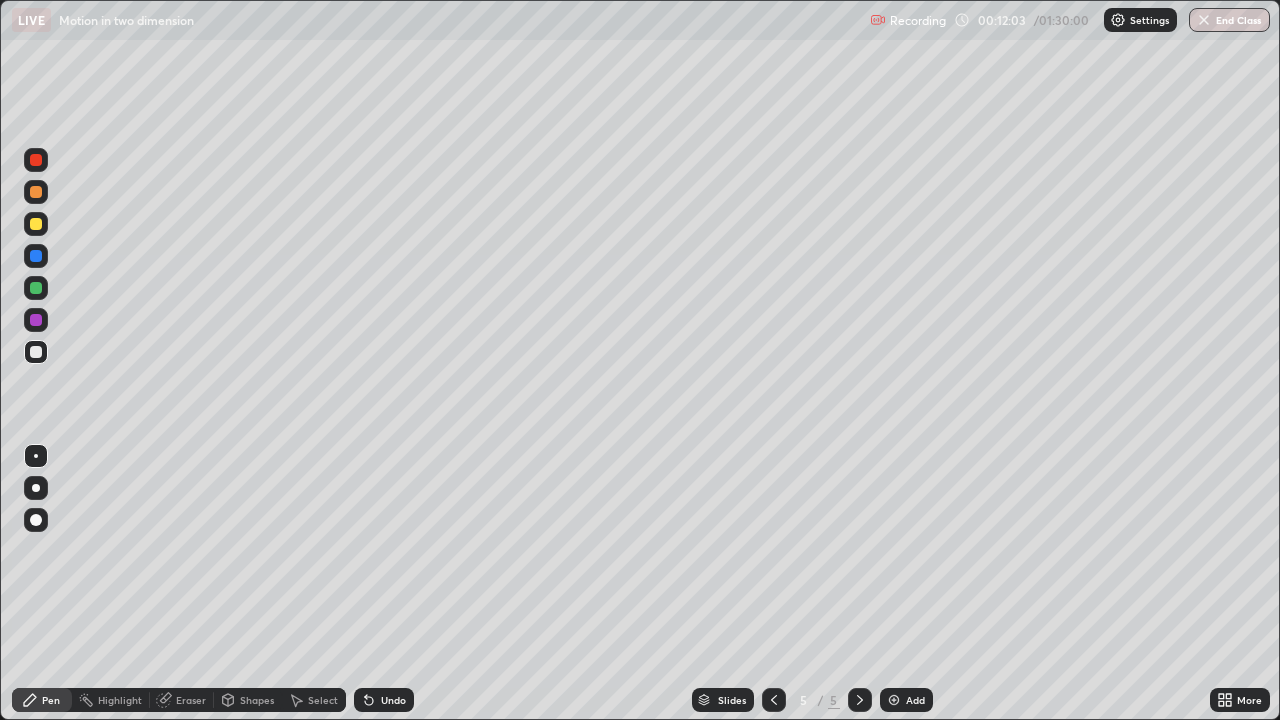 click at bounding box center [36, 288] 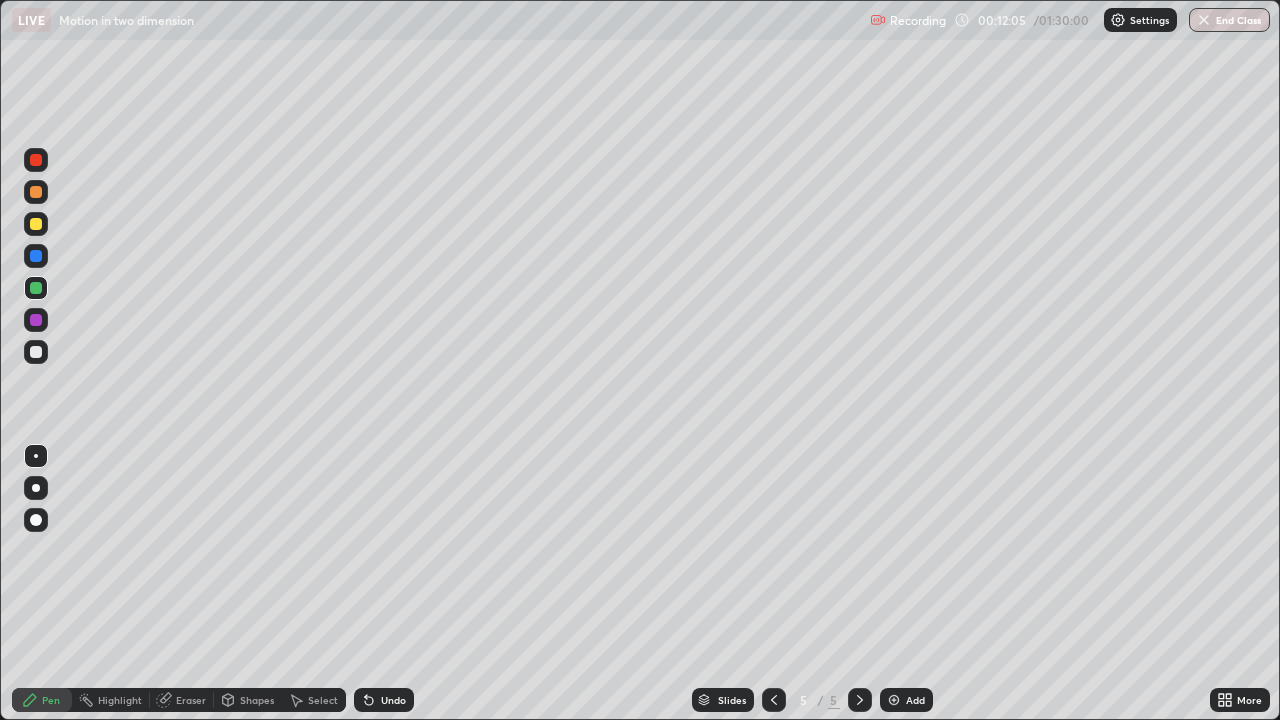 click on "Shapes" at bounding box center [257, 700] 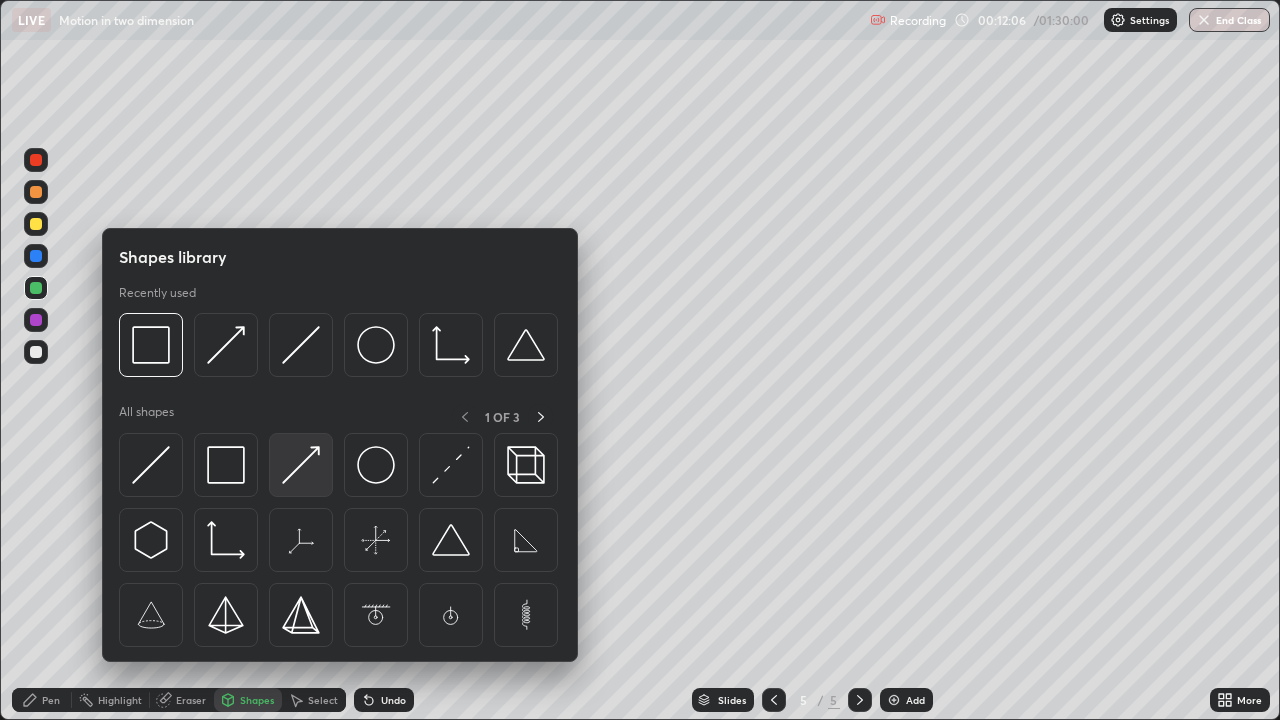 click at bounding box center (301, 465) 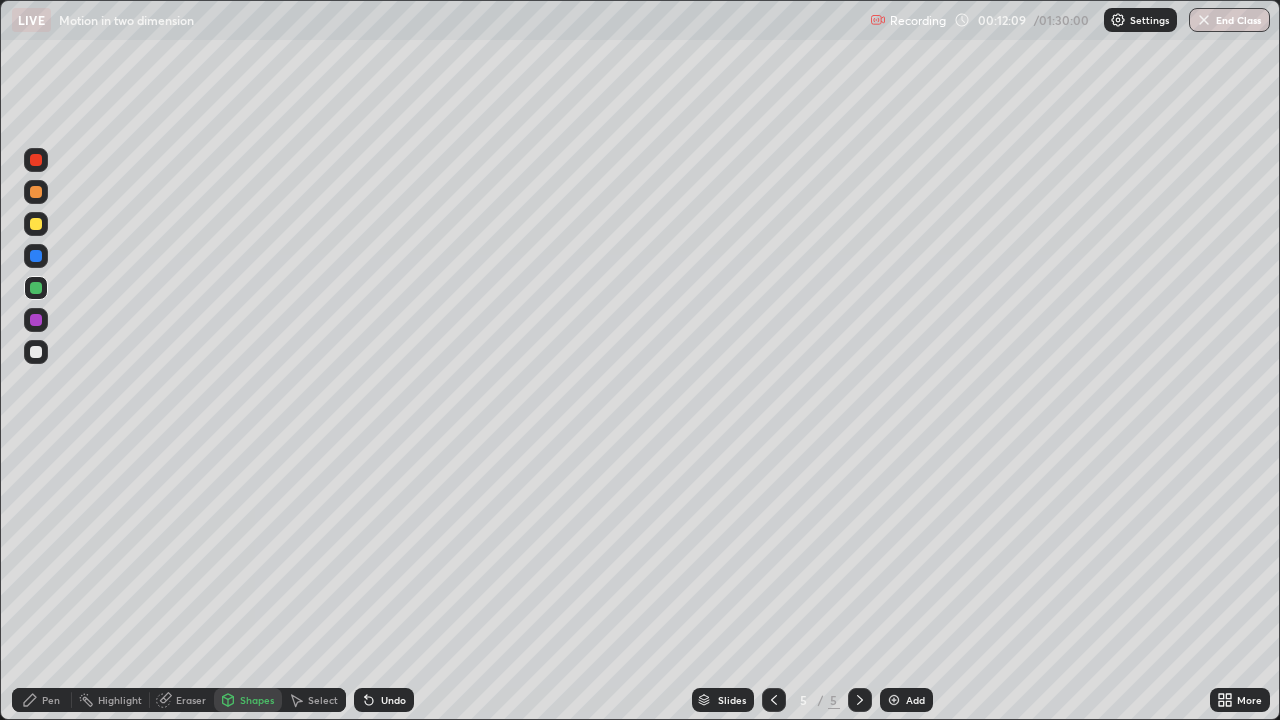 click at bounding box center [36, 256] 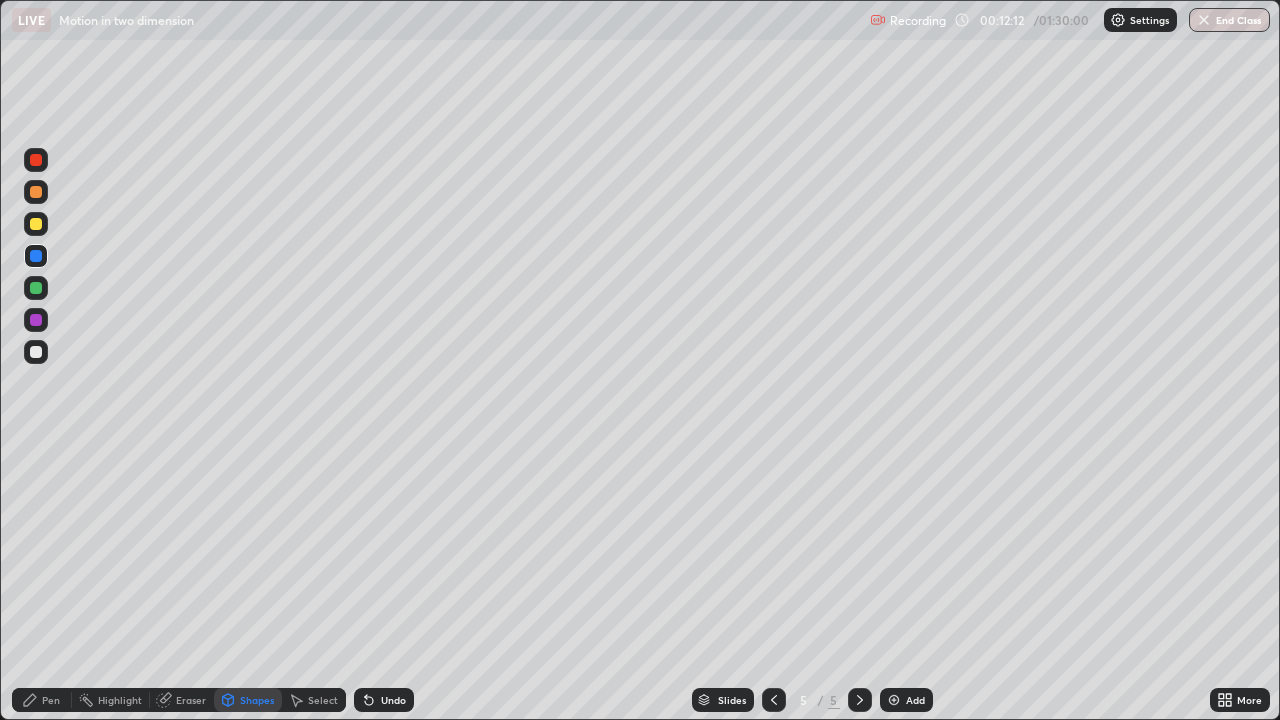 click on "Pen" at bounding box center [42, 700] 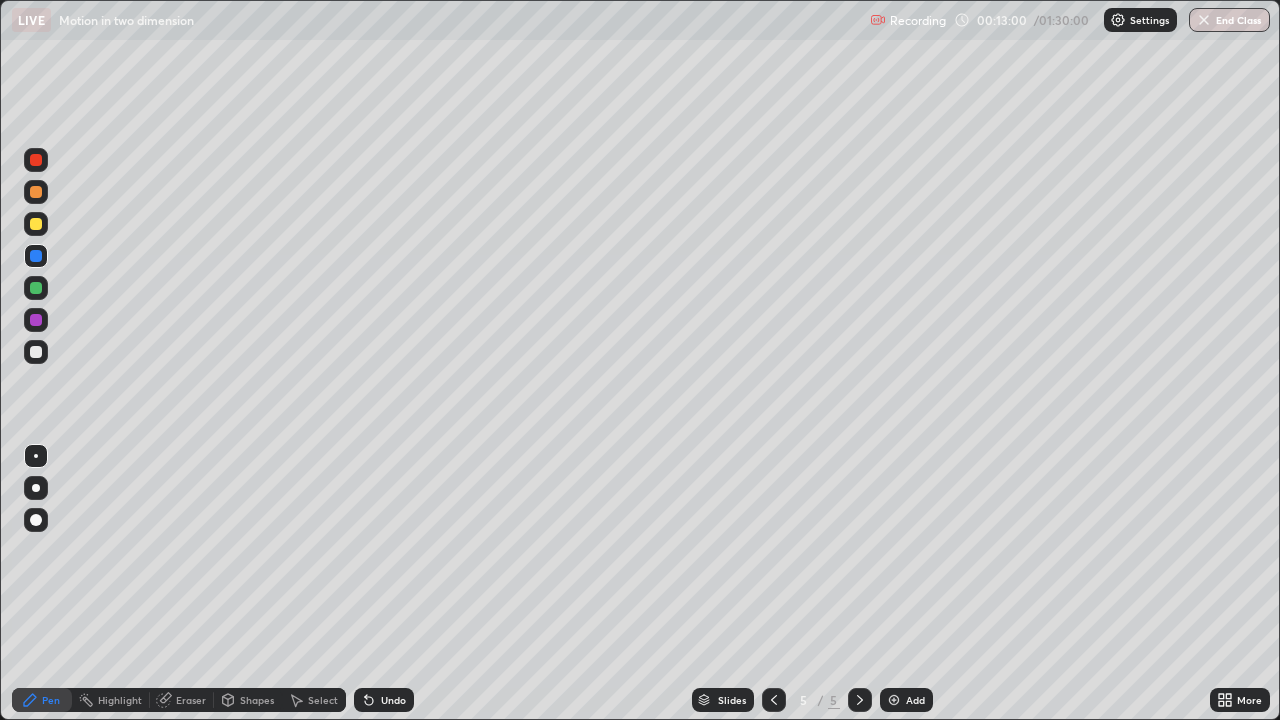 click at bounding box center (36, 224) 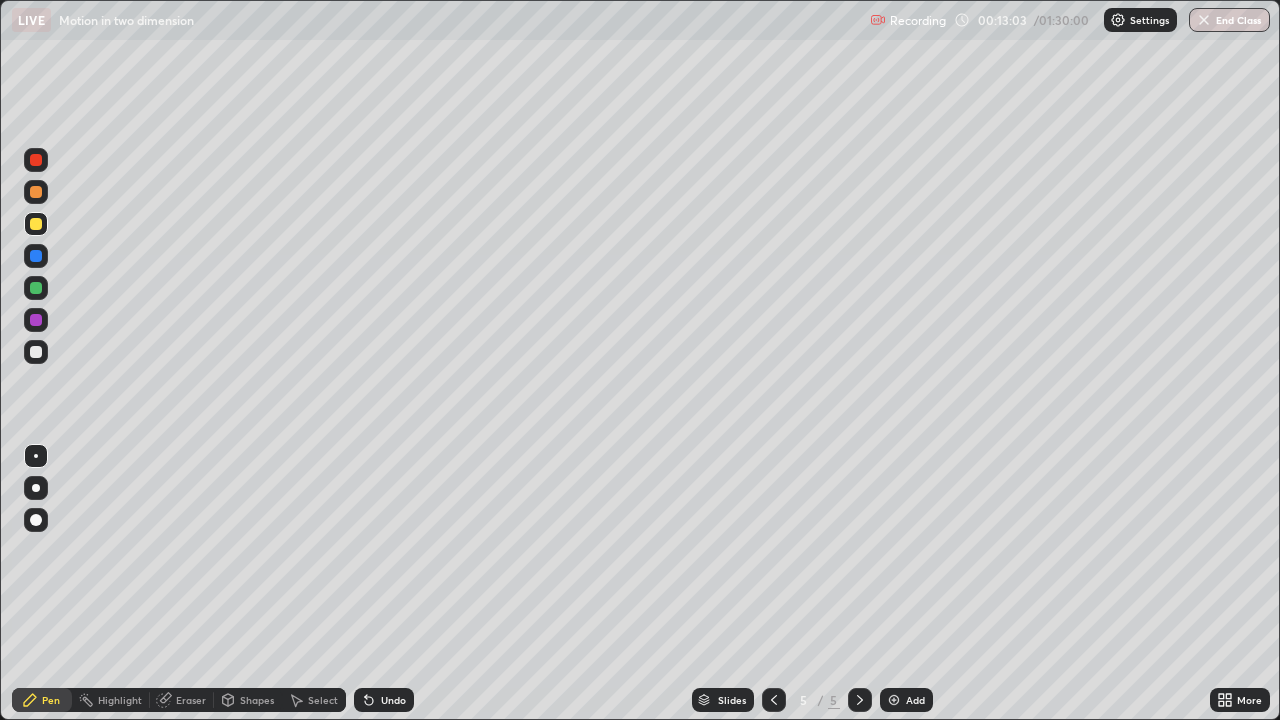 click on "Eraser" at bounding box center [191, 700] 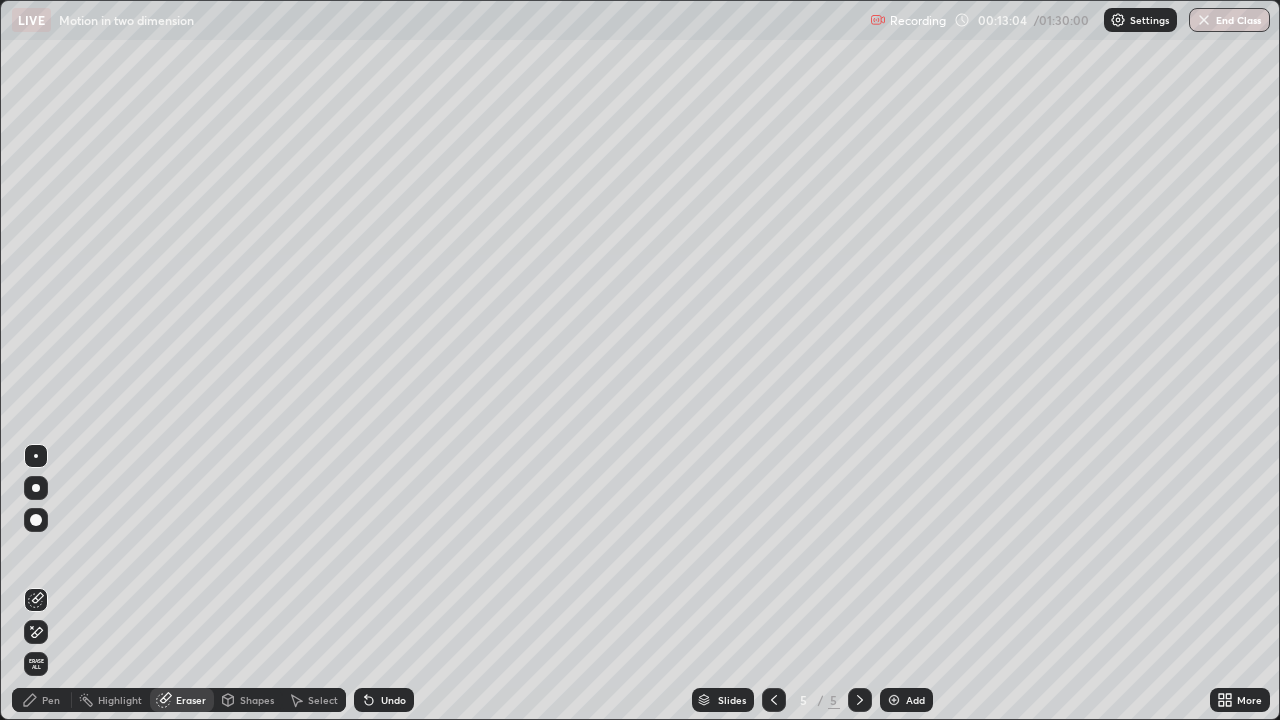 click on "Pen" at bounding box center [51, 700] 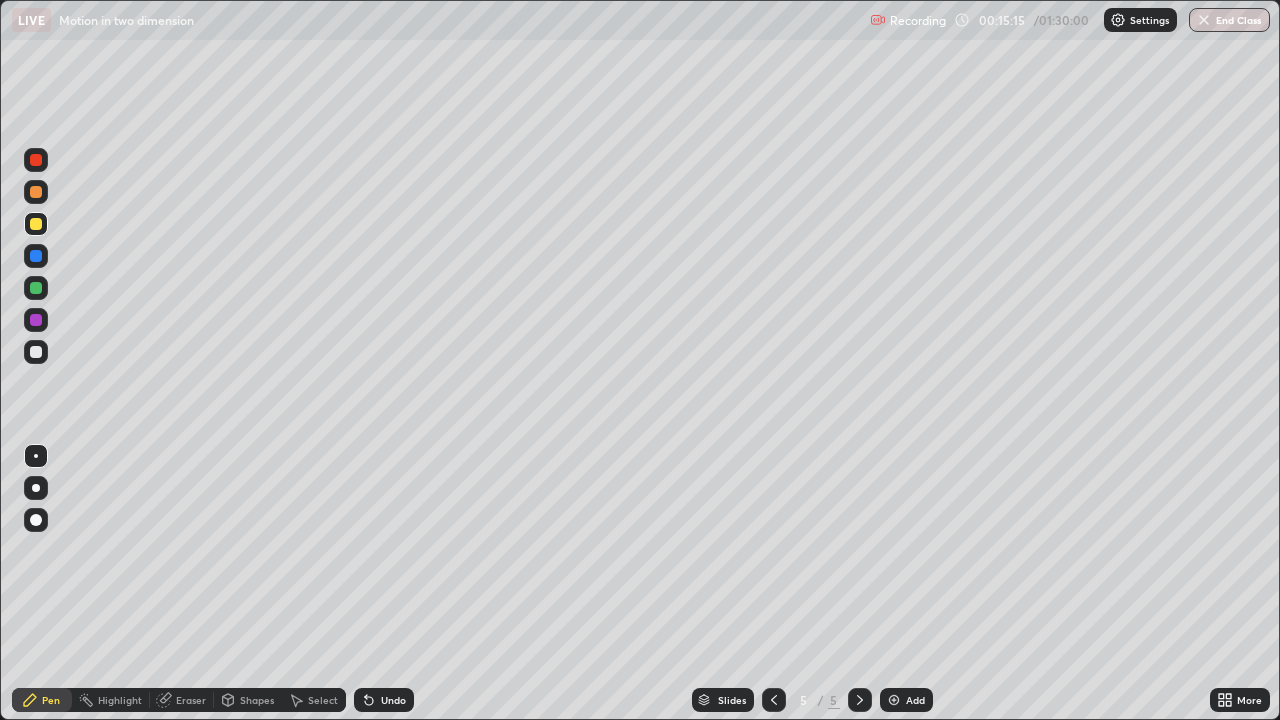 click at bounding box center (36, 352) 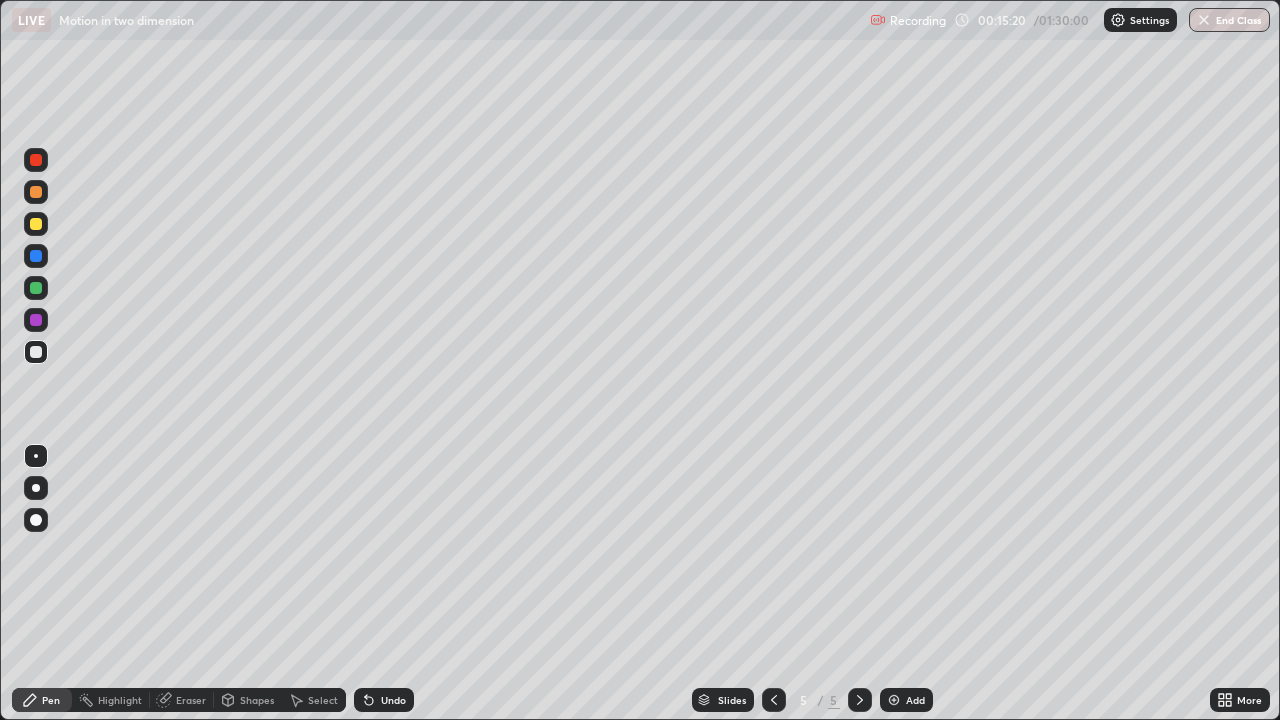 click on "Setting up your live class" at bounding box center [640, 360] 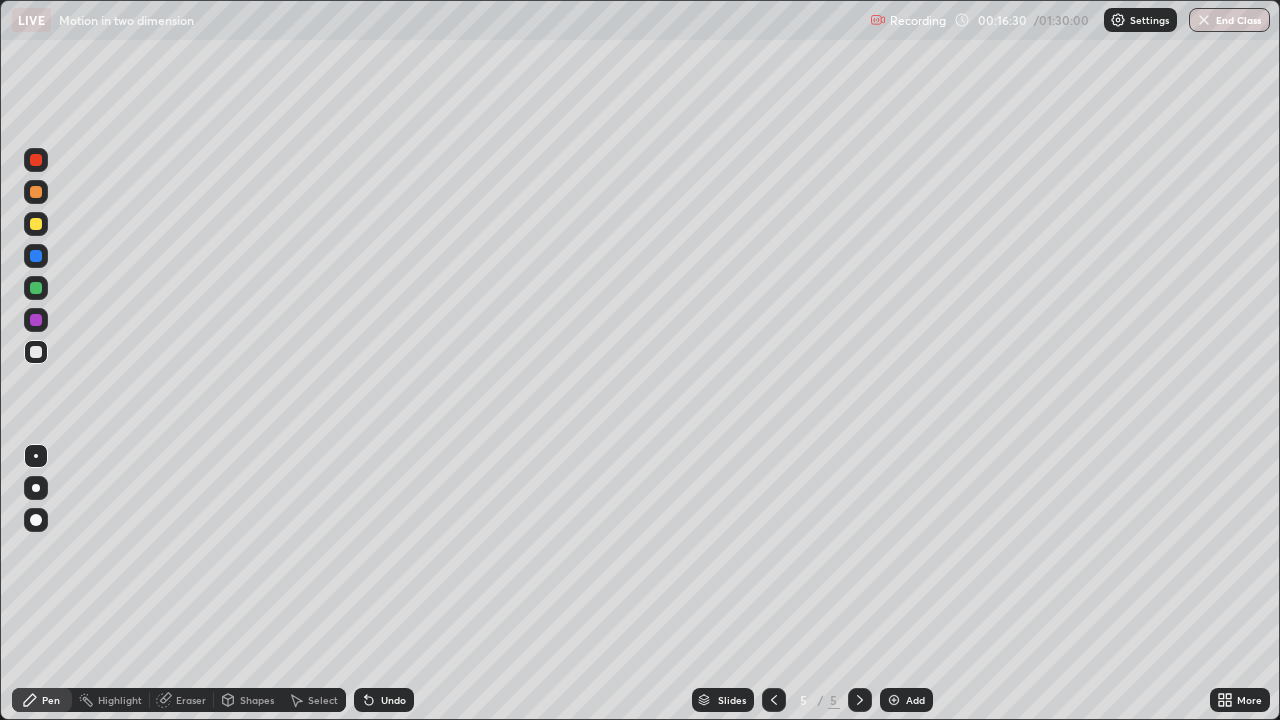 click on "Eraser" at bounding box center [191, 700] 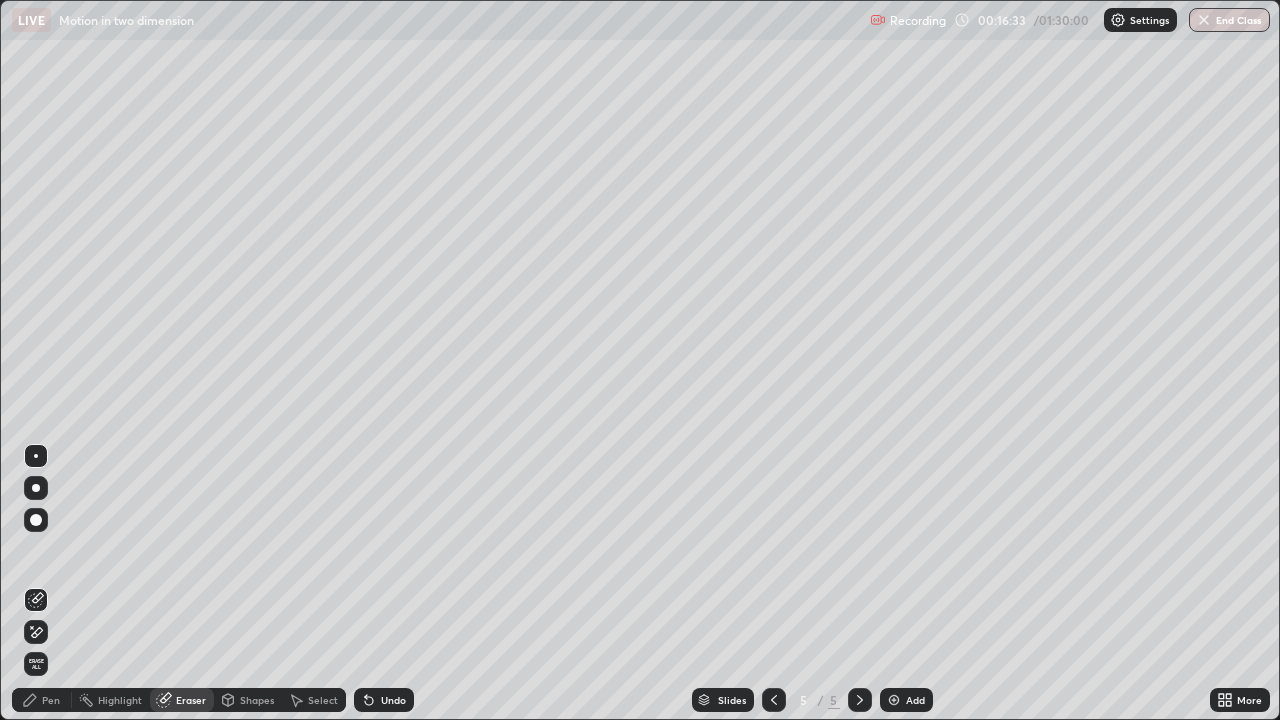 click on "Pen" at bounding box center (51, 700) 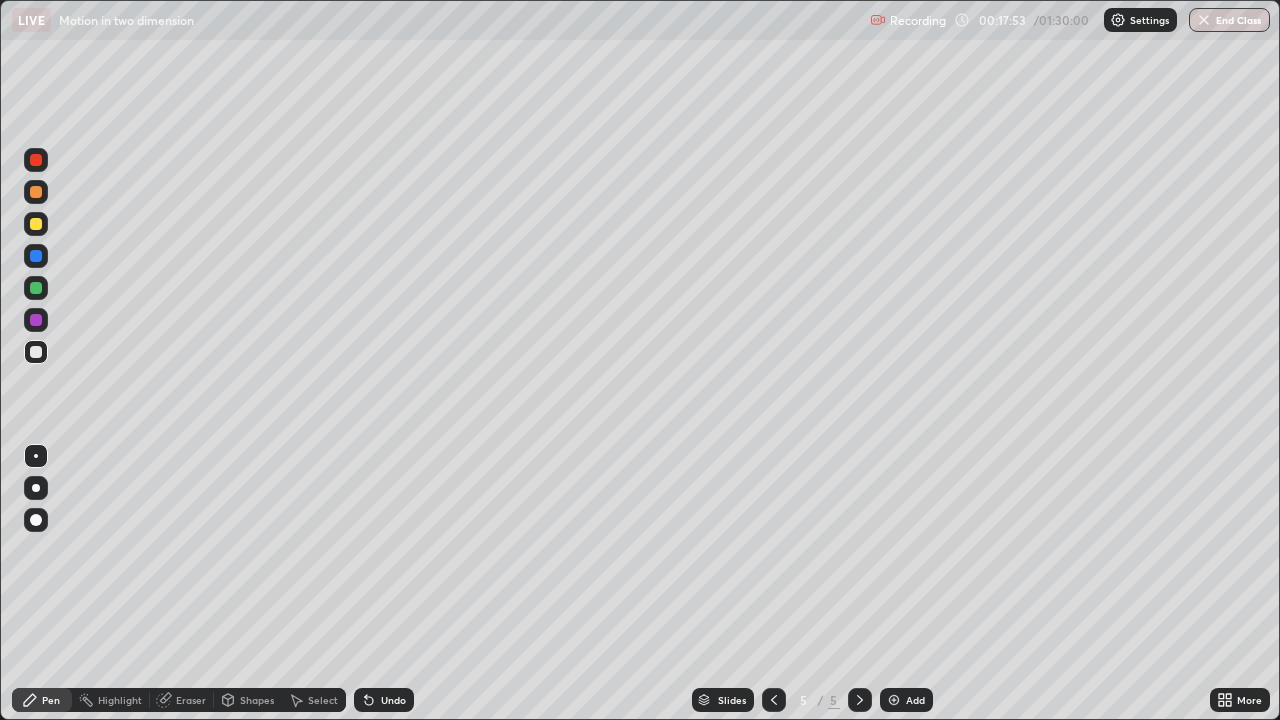 click on "Eraser" at bounding box center [191, 700] 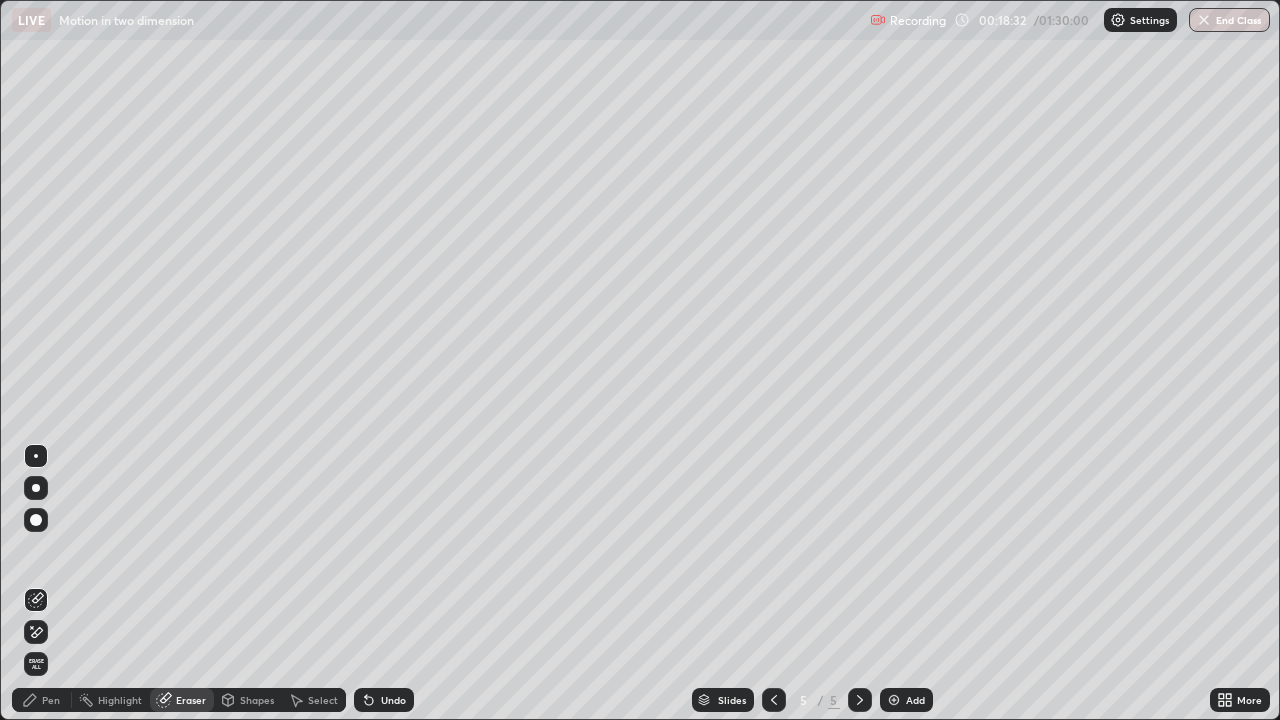 click at bounding box center (894, 700) 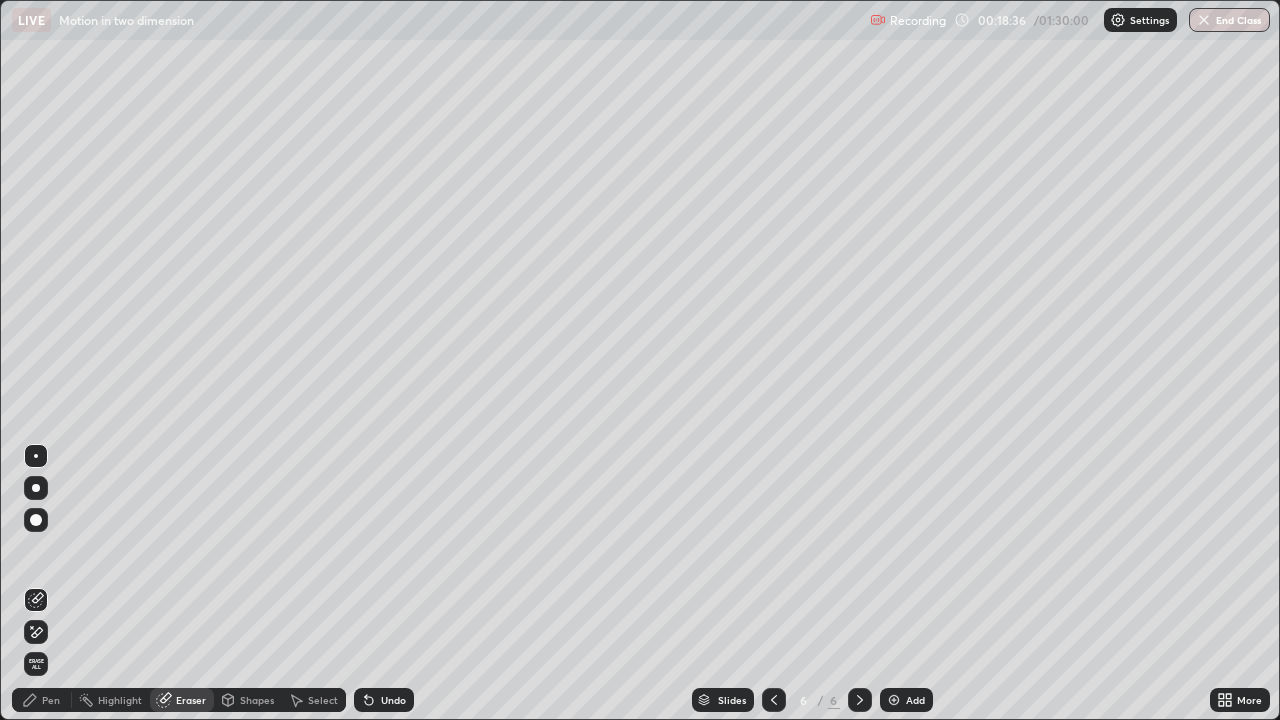 click on "Pen" at bounding box center (42, 700) 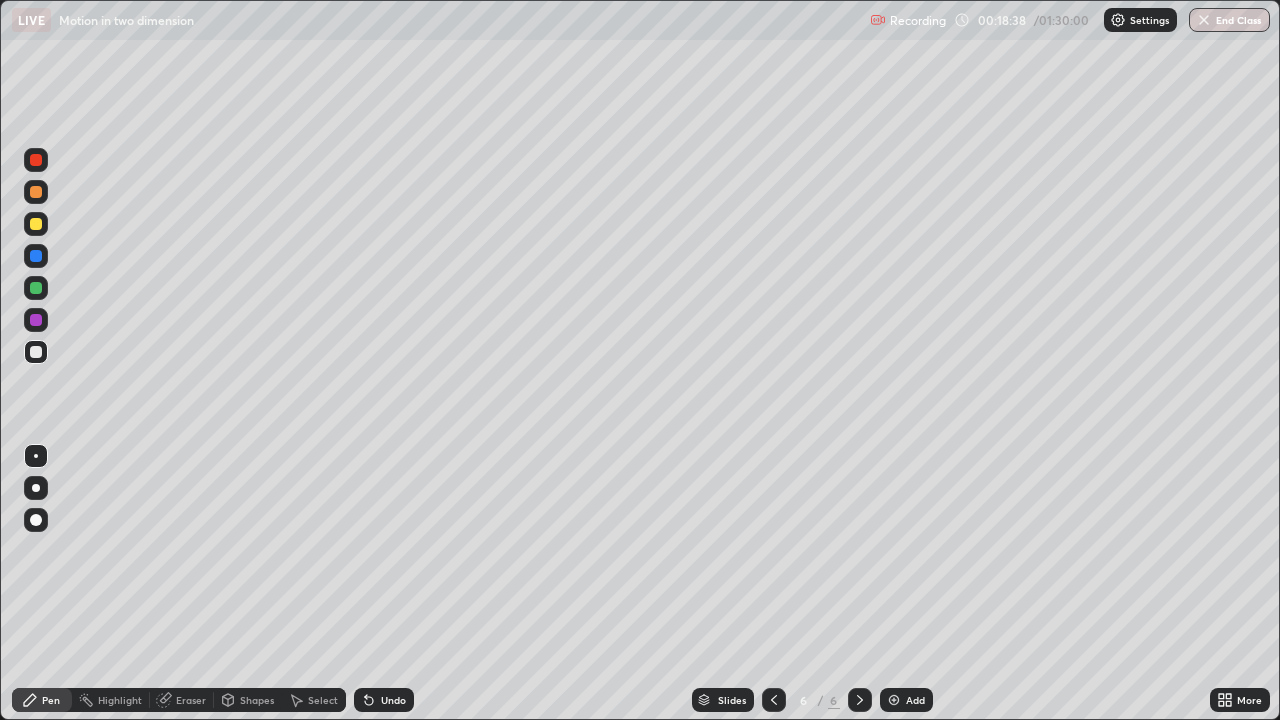 click at bounding box center [36, 288] 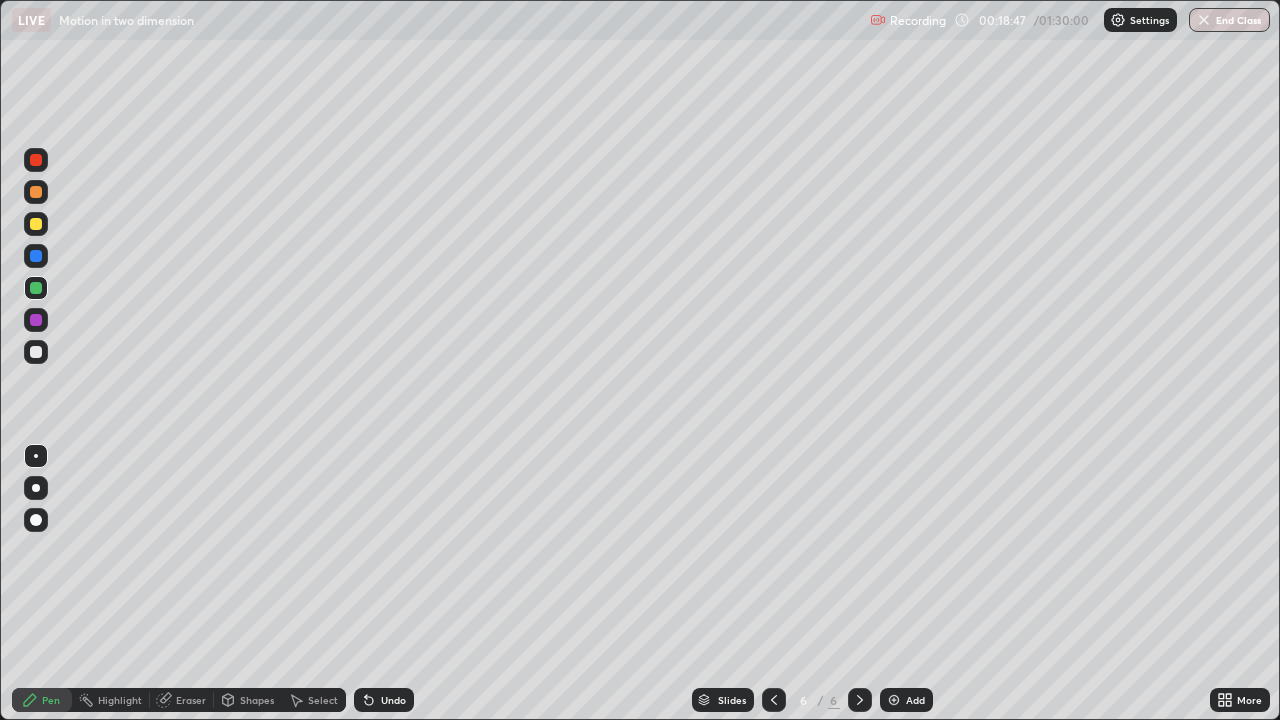 click at bounding box center [36, 192] 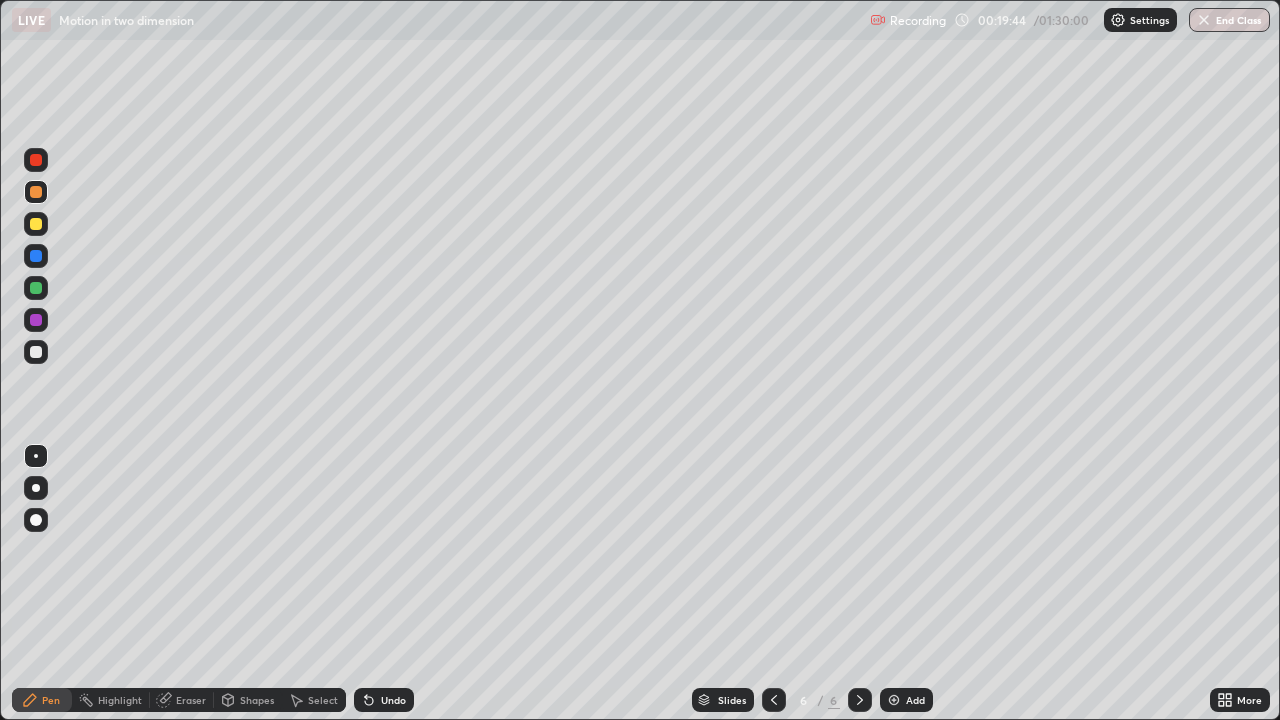 click at bounding box center (36, 352) 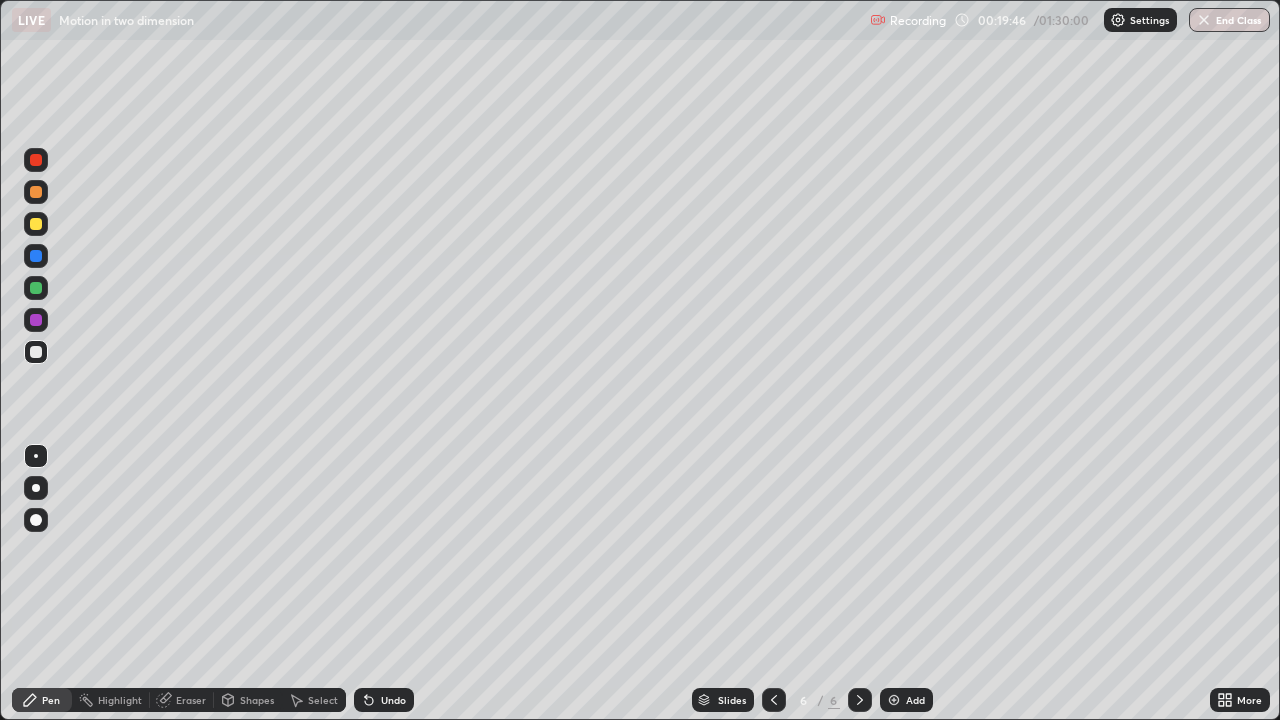 click on "Shapes" at bounding box center (257, 700) 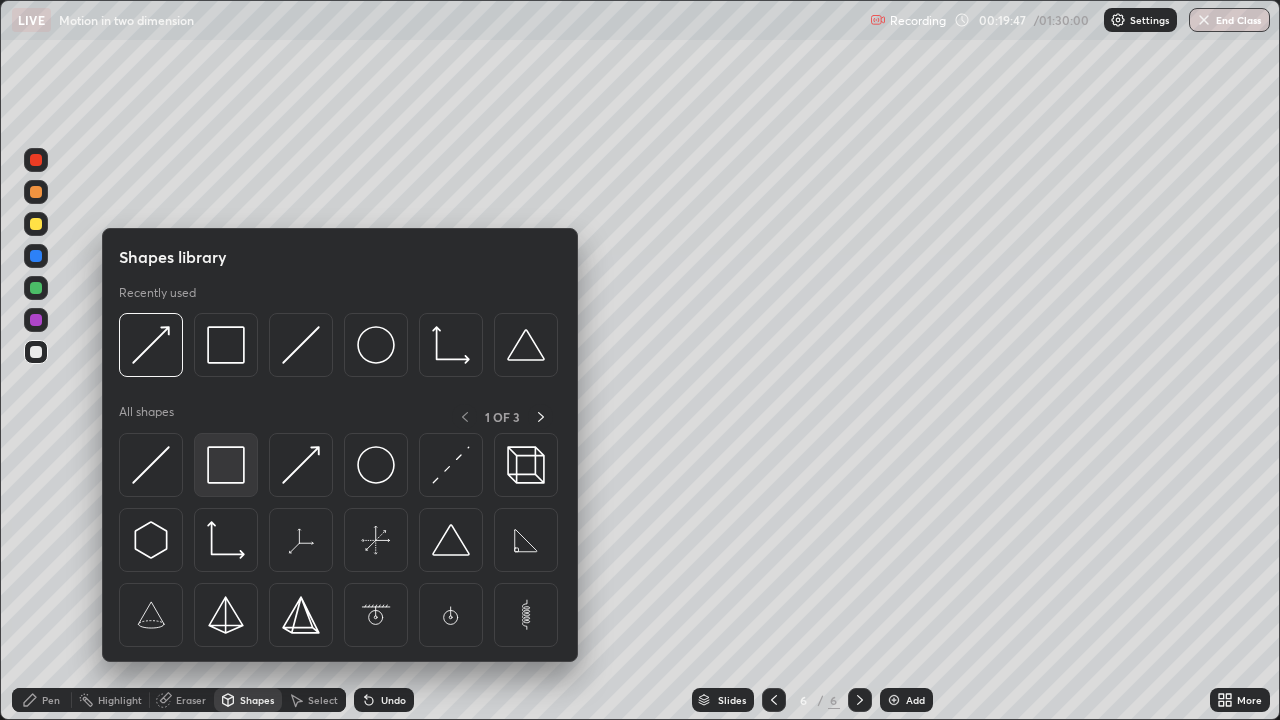 click at bounding box center [226, 465] 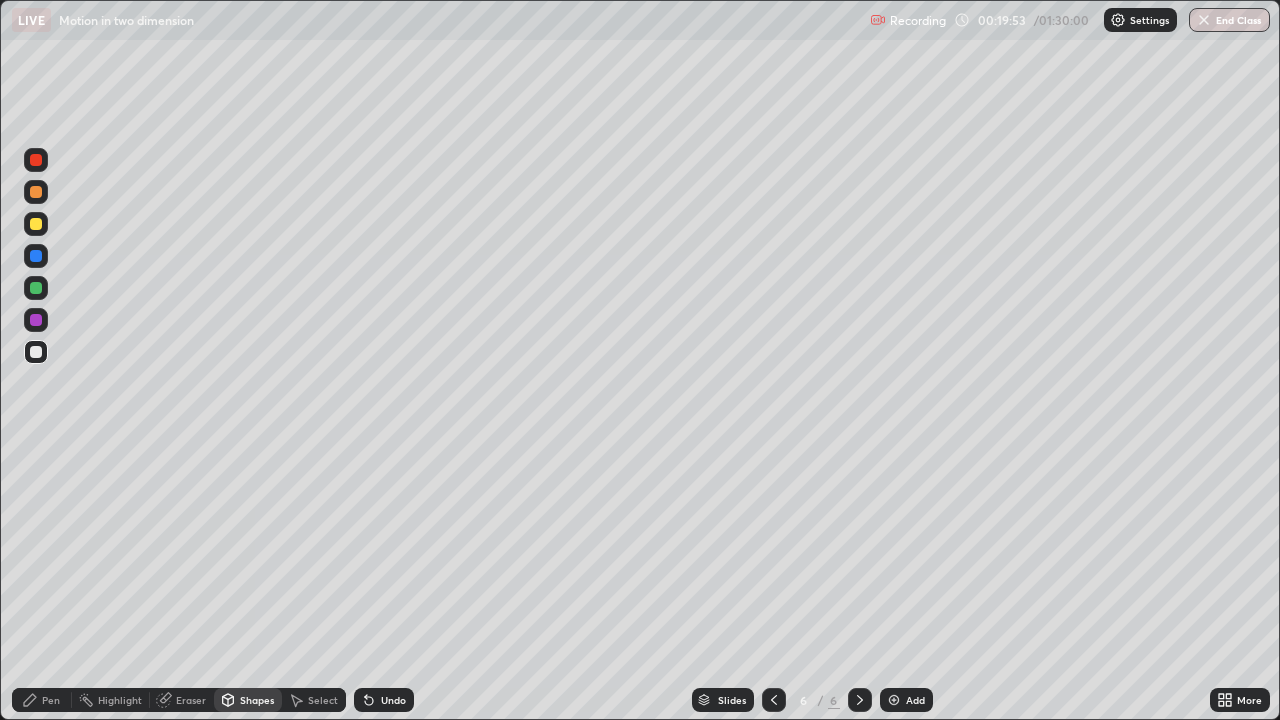 click on "Eraser" at bounding box center (191, 700) 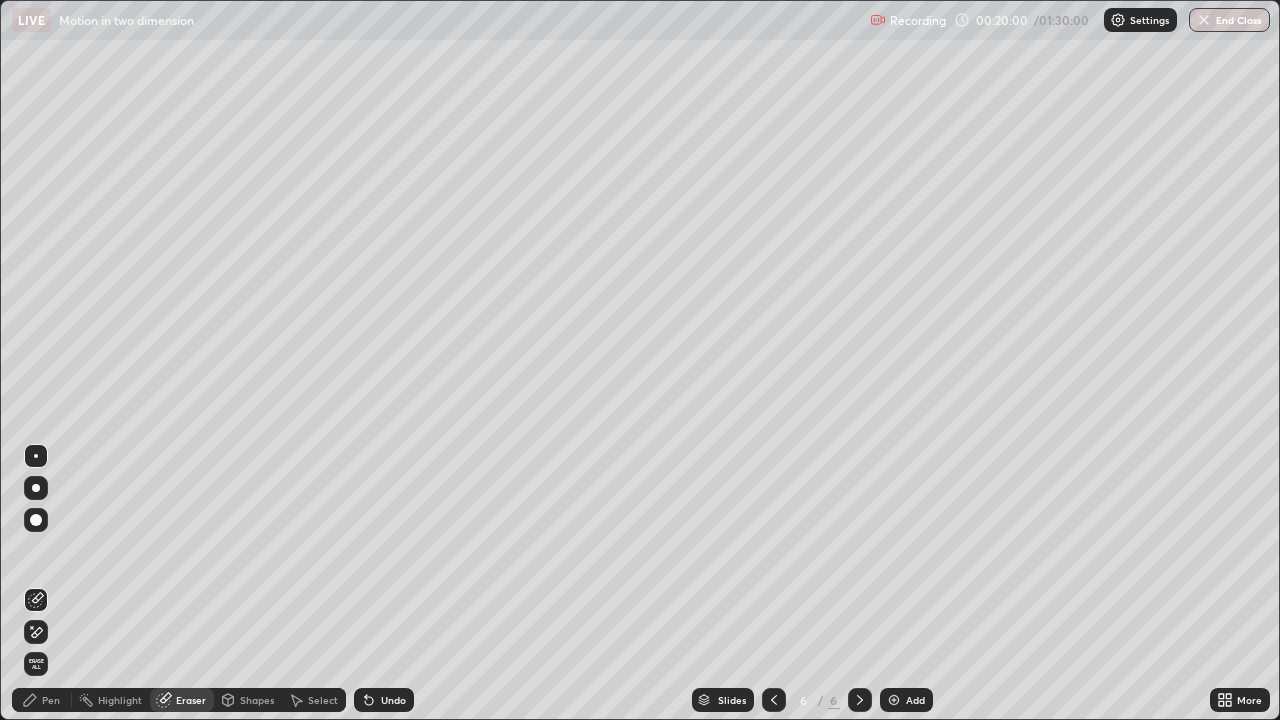 click on "Pen" at bounding box center (42, 700) 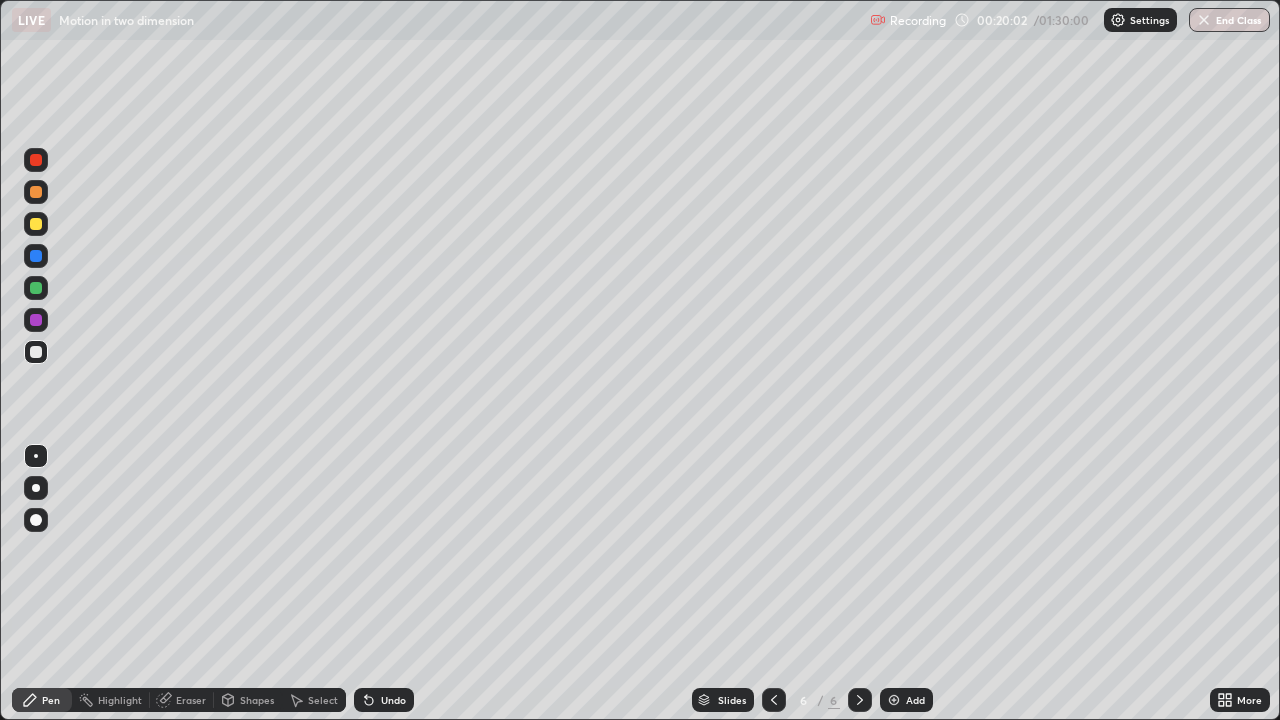 click at bounding box center [36, 224] 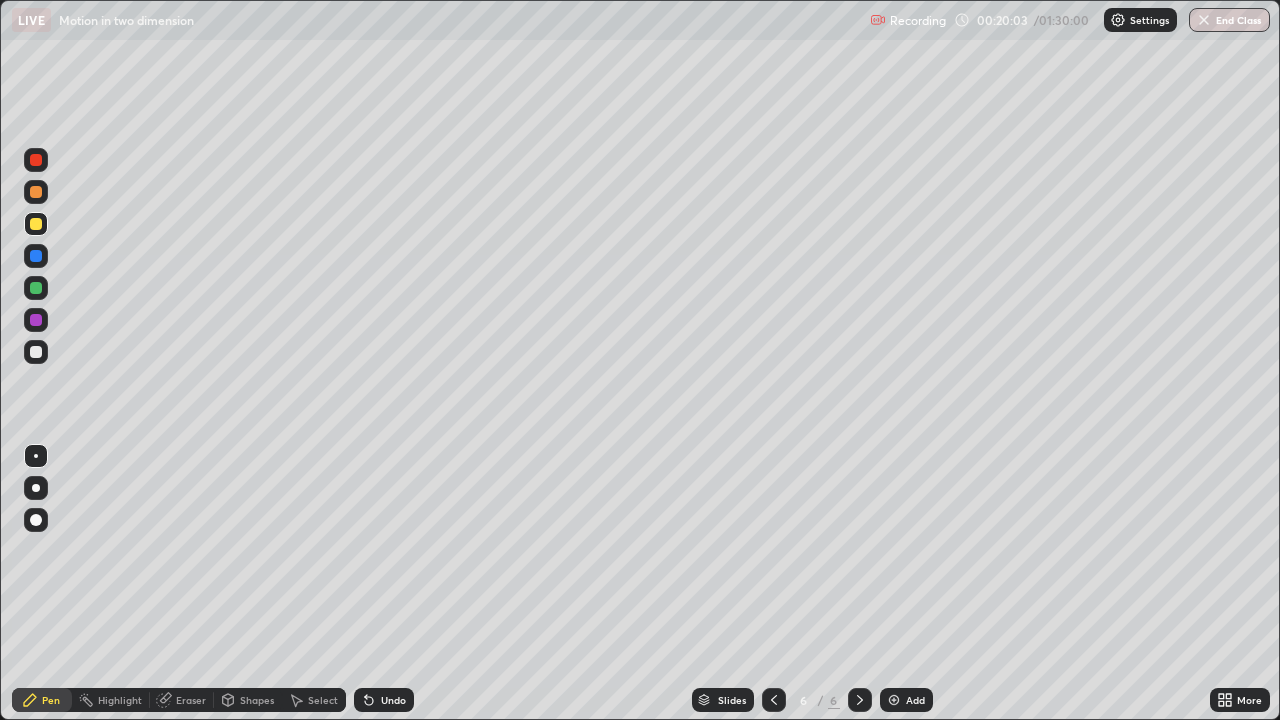 click on "Shapes" at bounding box center [257, 700] 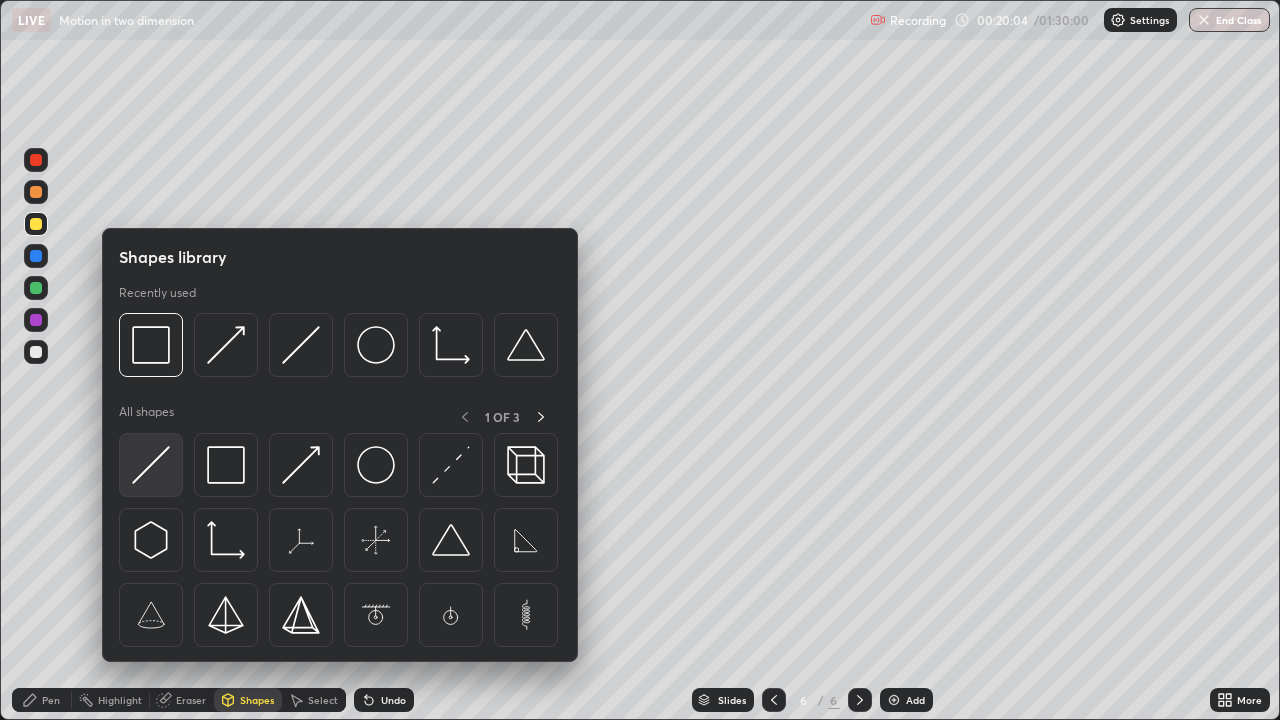 click at bounding box center [151, 465] 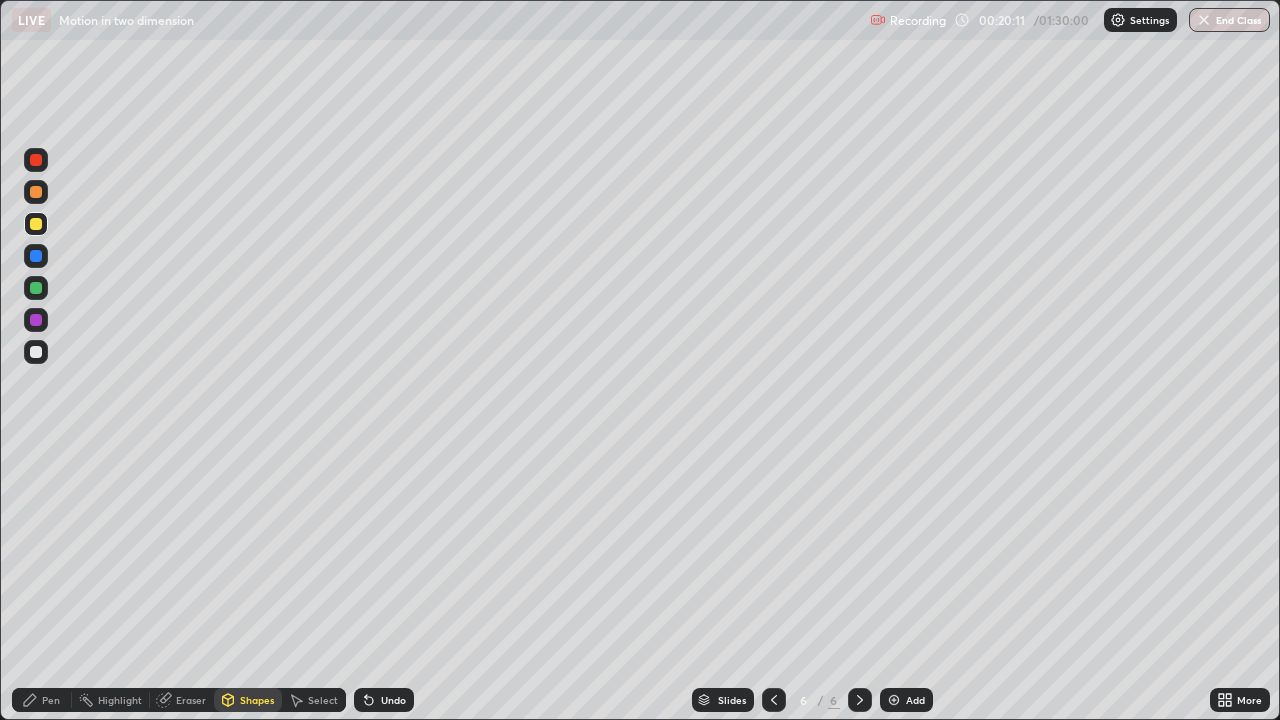 click on "Pen" at bounding box center [51, 700] 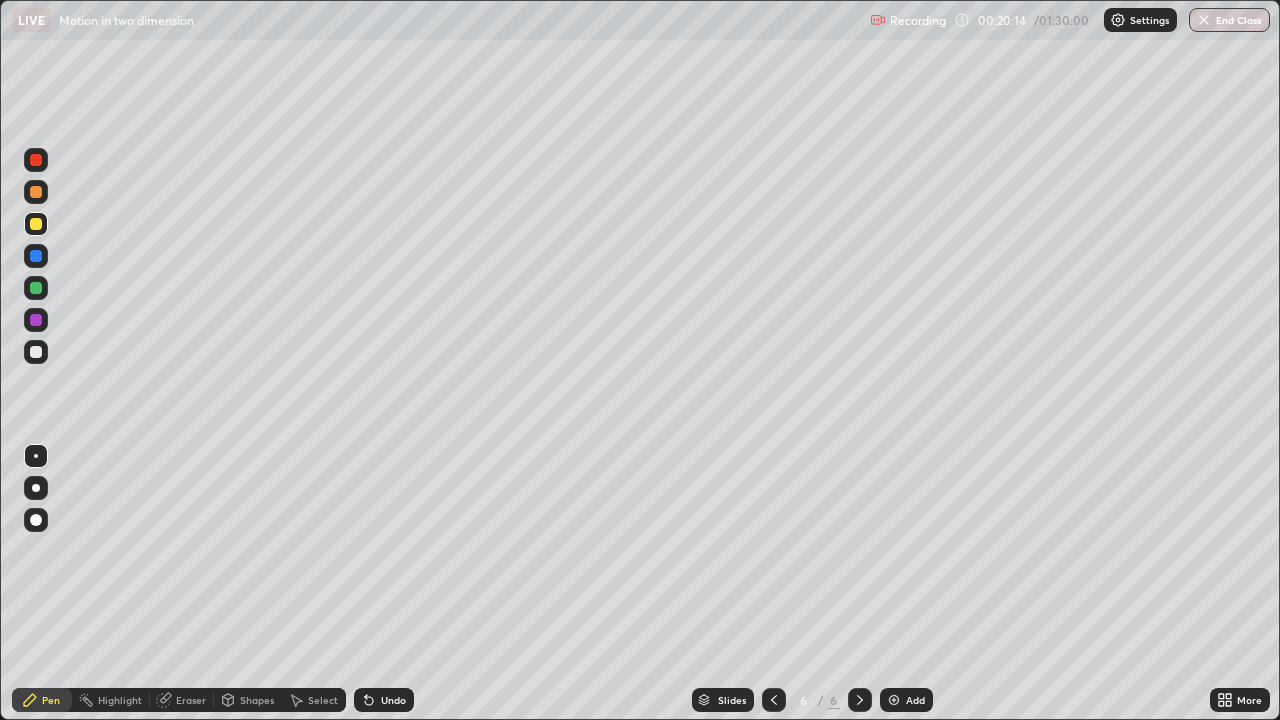 click at bounding box center [36, 352] 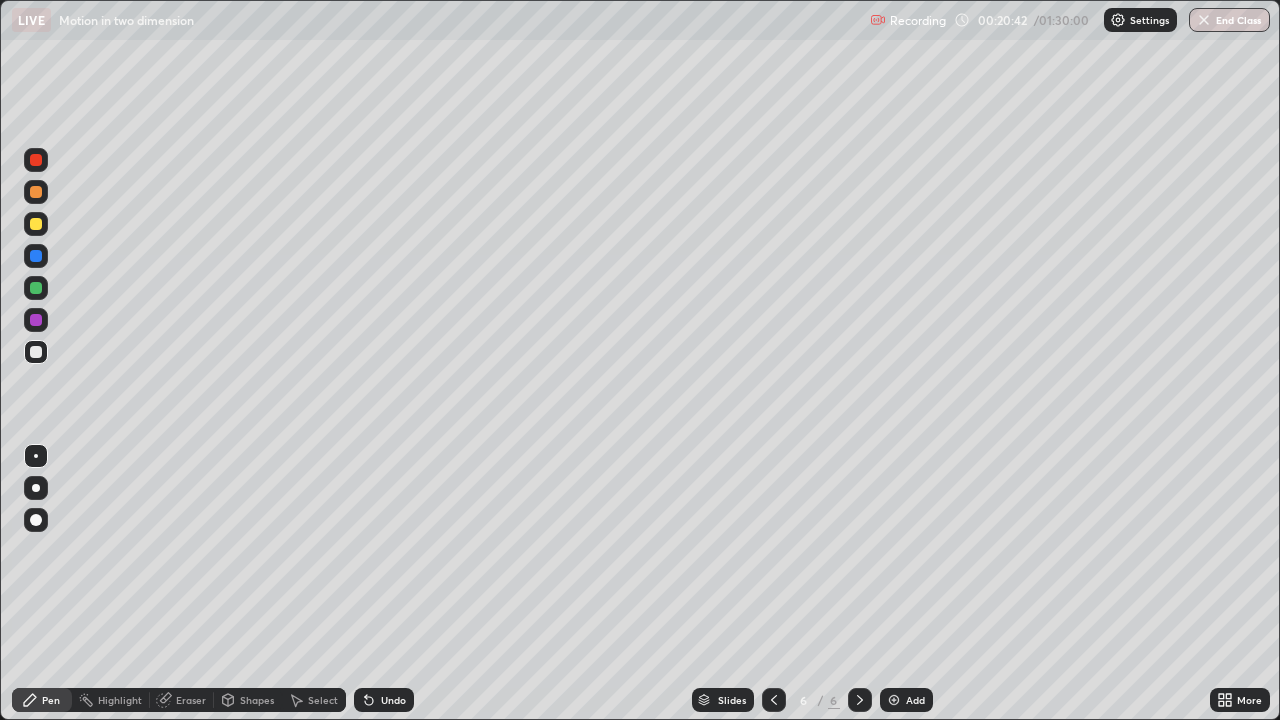 click at bounding box center (36, 160) 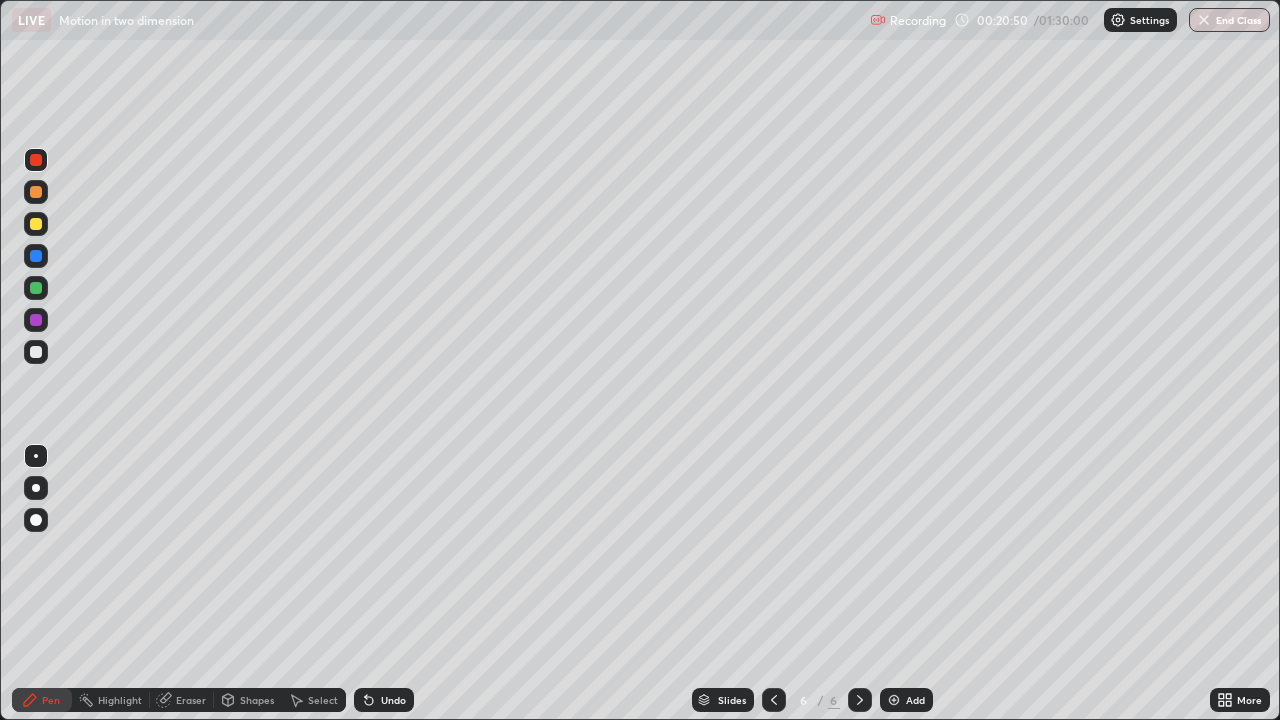 click on "Shapes" at bounding box center (257, 700) 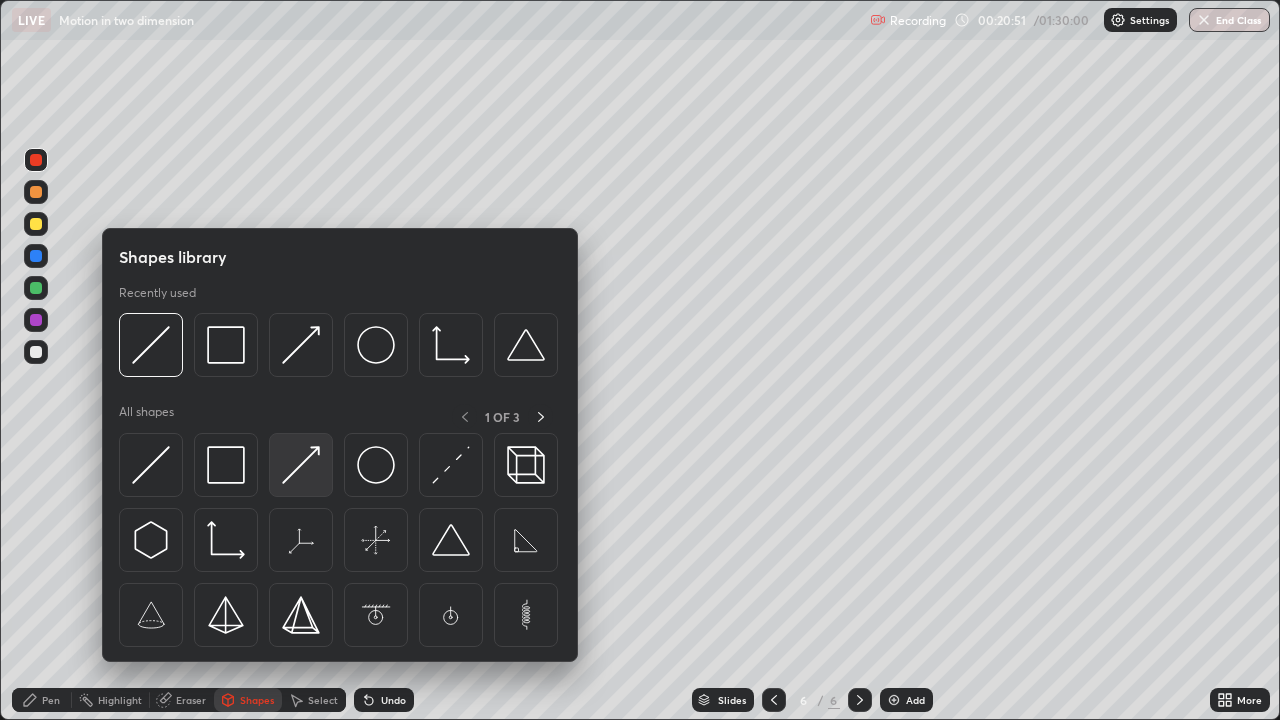 click at bounding box center [301, 465] 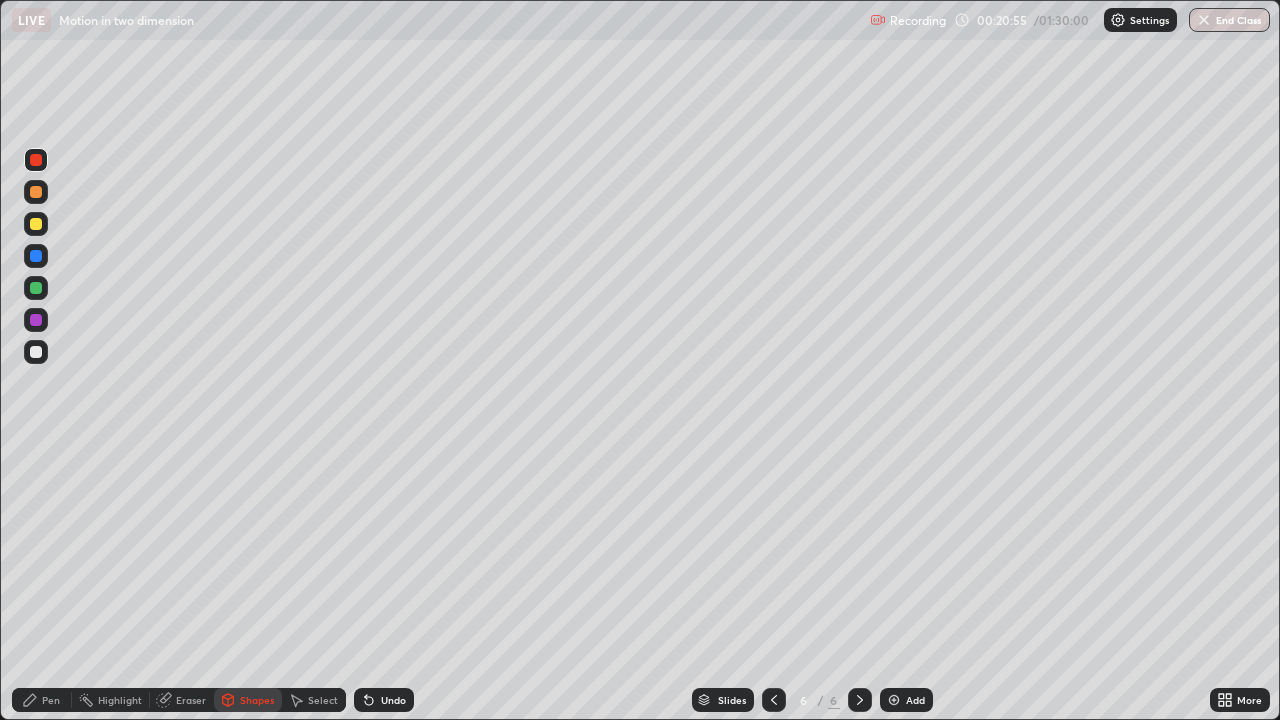 click on "Pen" at bounding box center (51, 700) 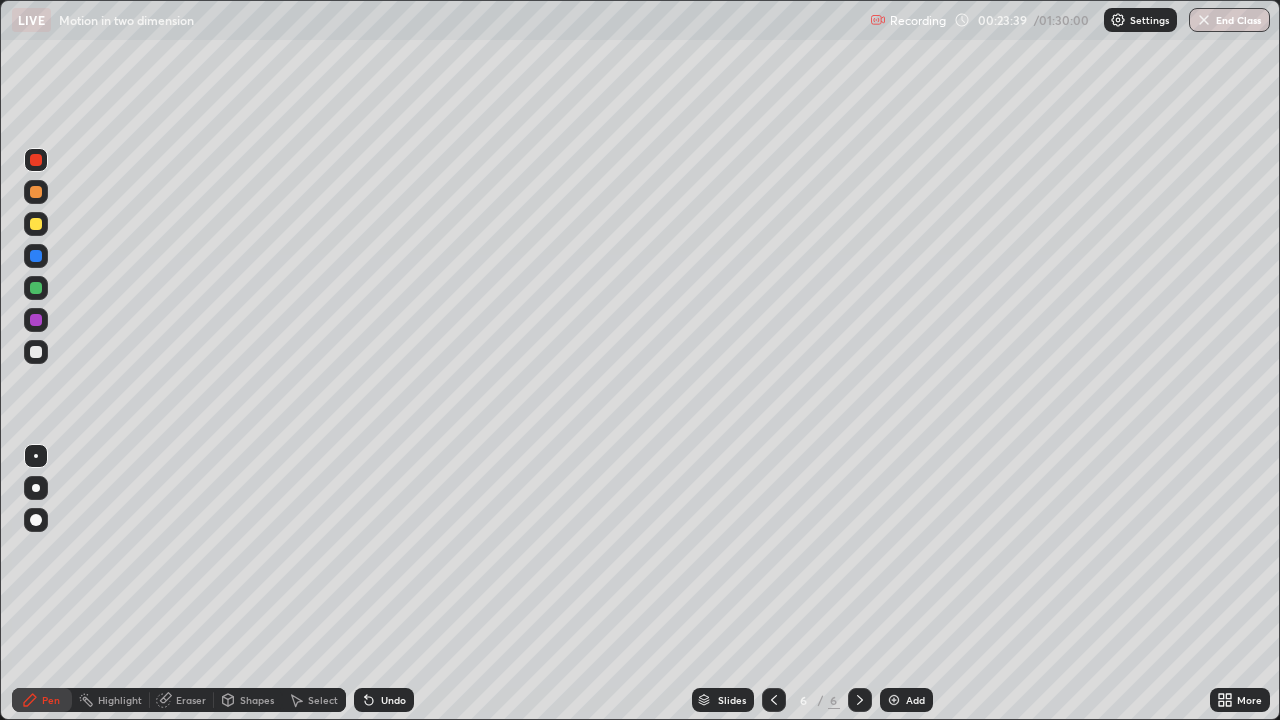 click at bounding box center [36, 288] 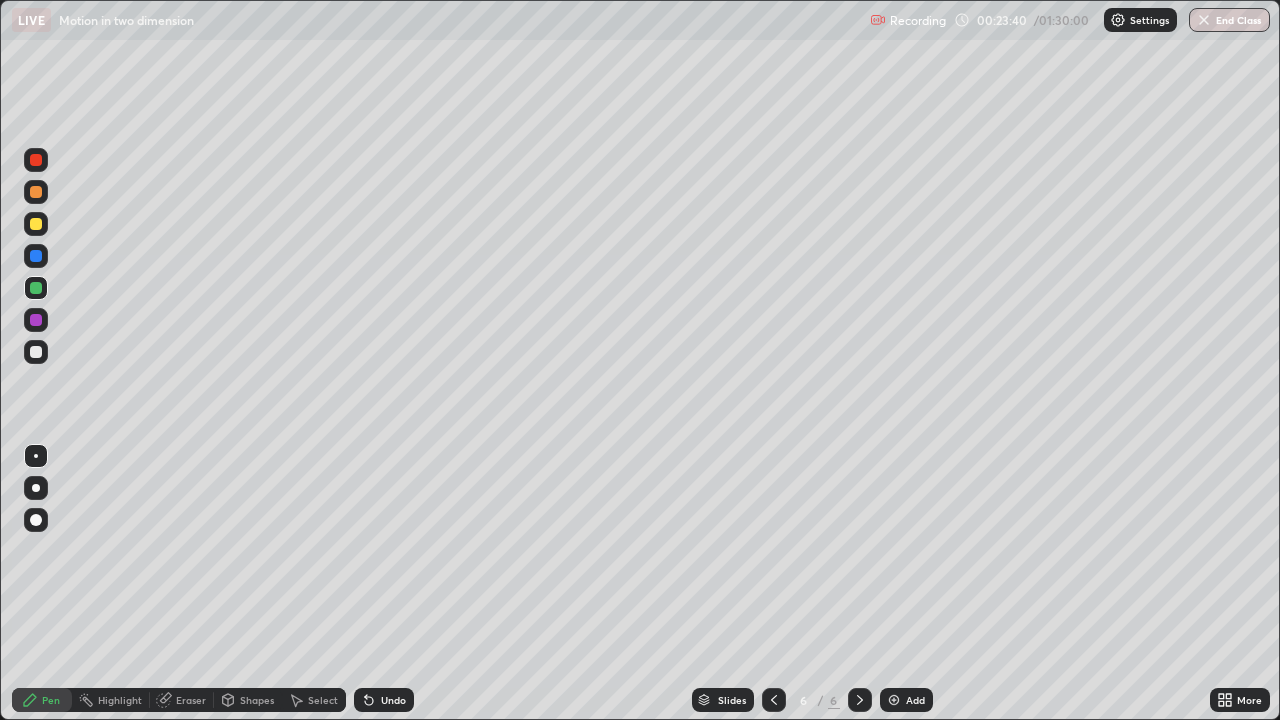 click on "Shapes" at bounding box center [257, 700] 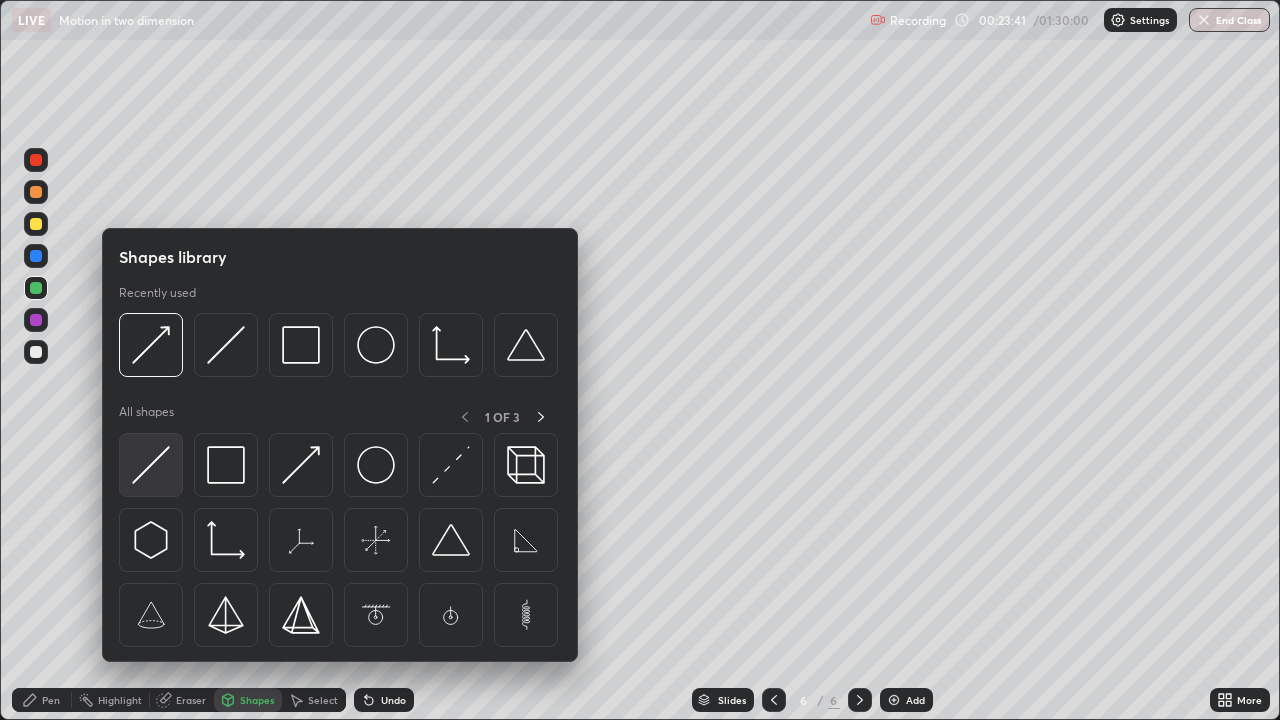 click at bounding box center (151, 465) 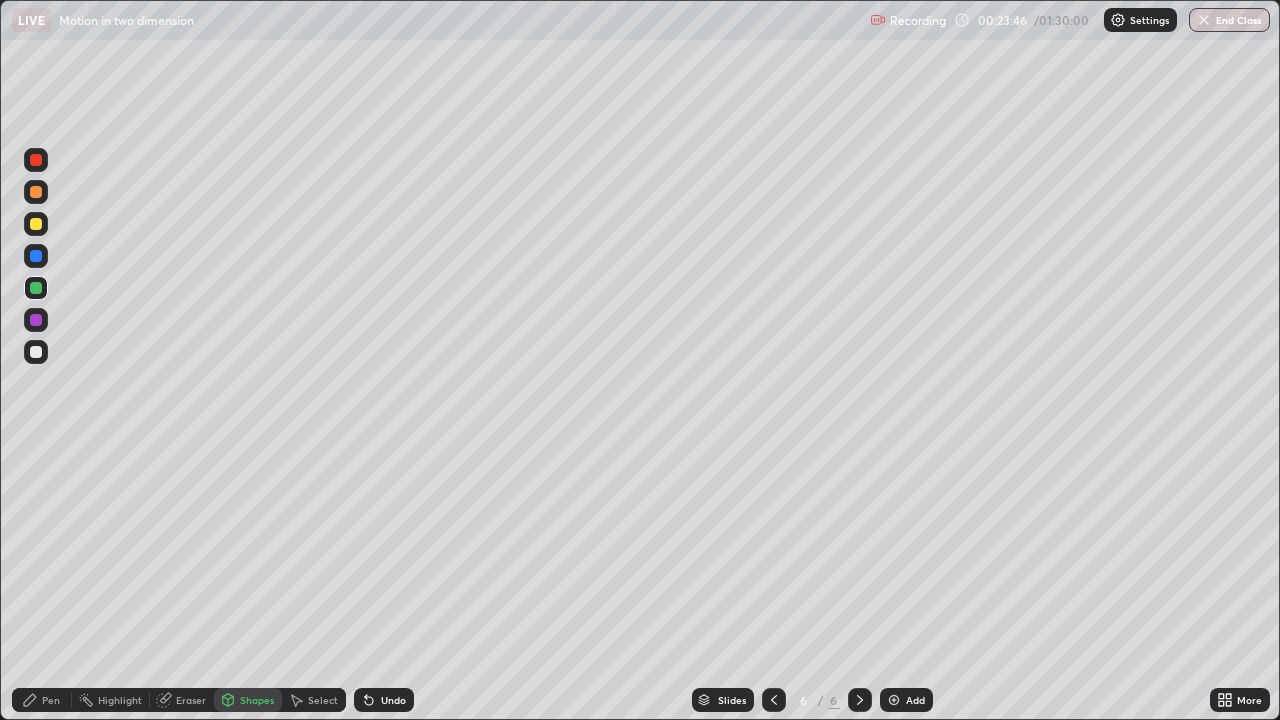 click on "Pen" at bounding box center [51, 700] 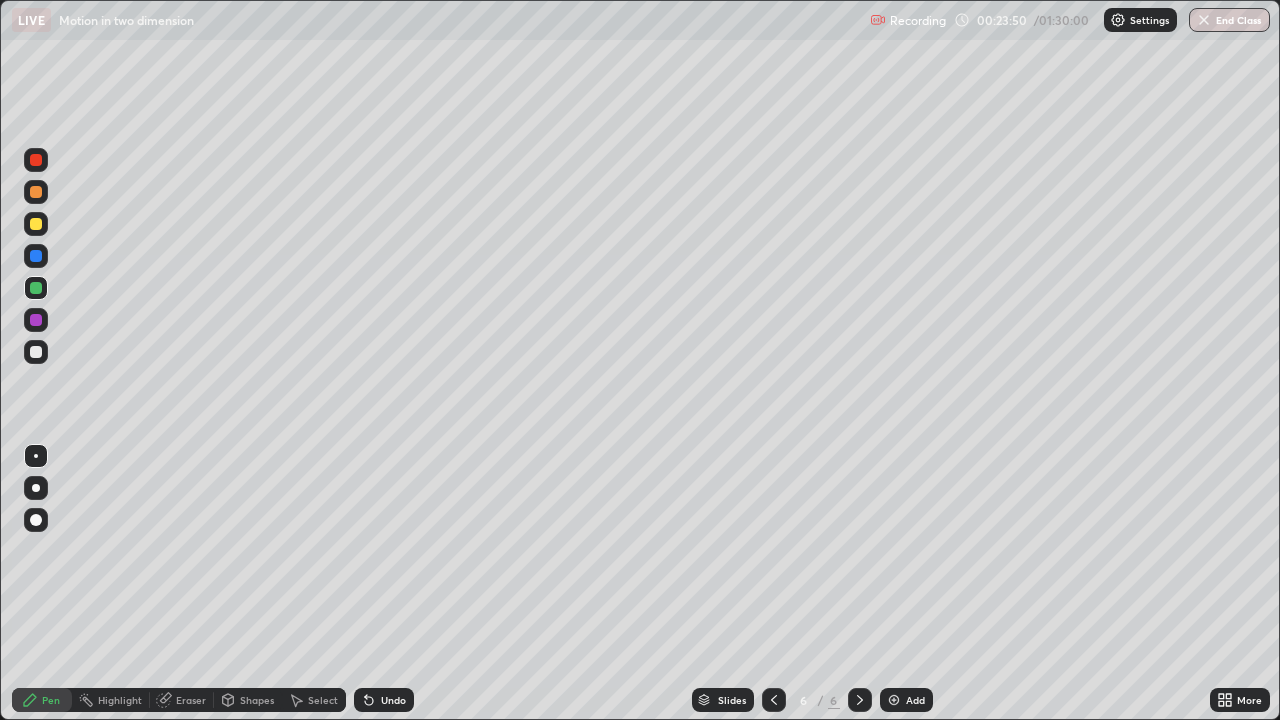 click on "Pen" at bounding box center [42, 700] 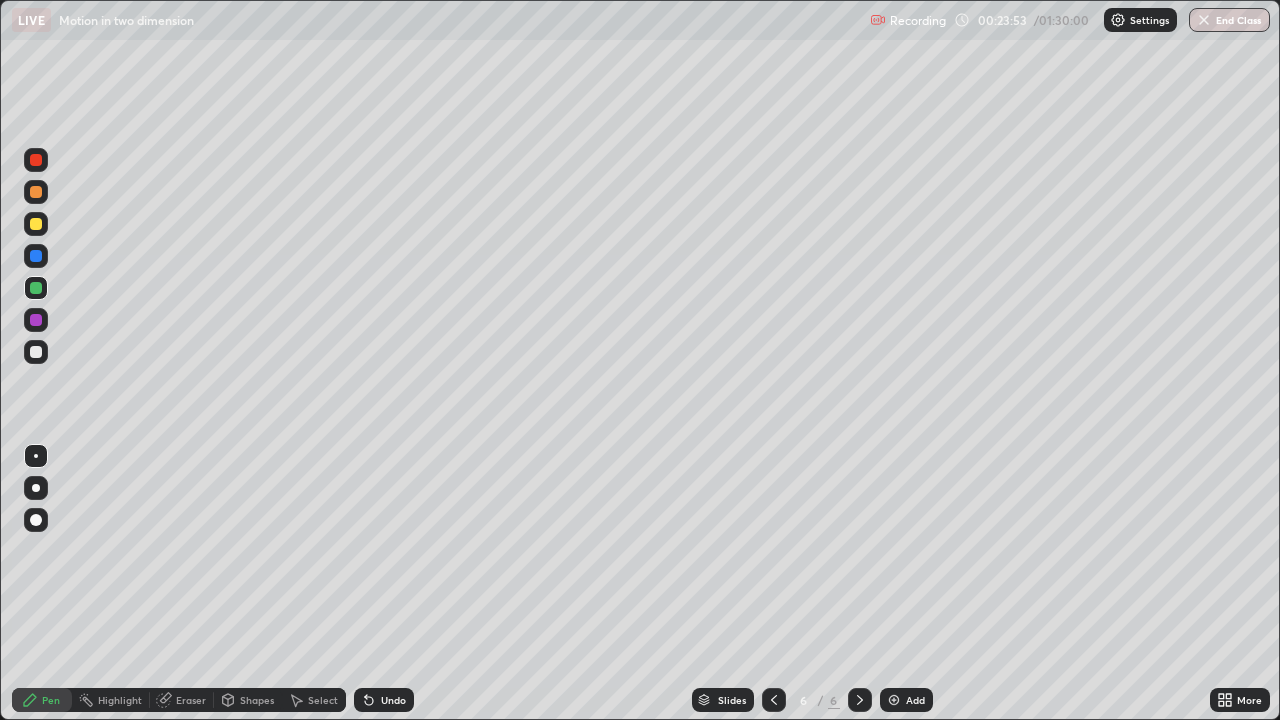 click at bounding box center (36, 160) 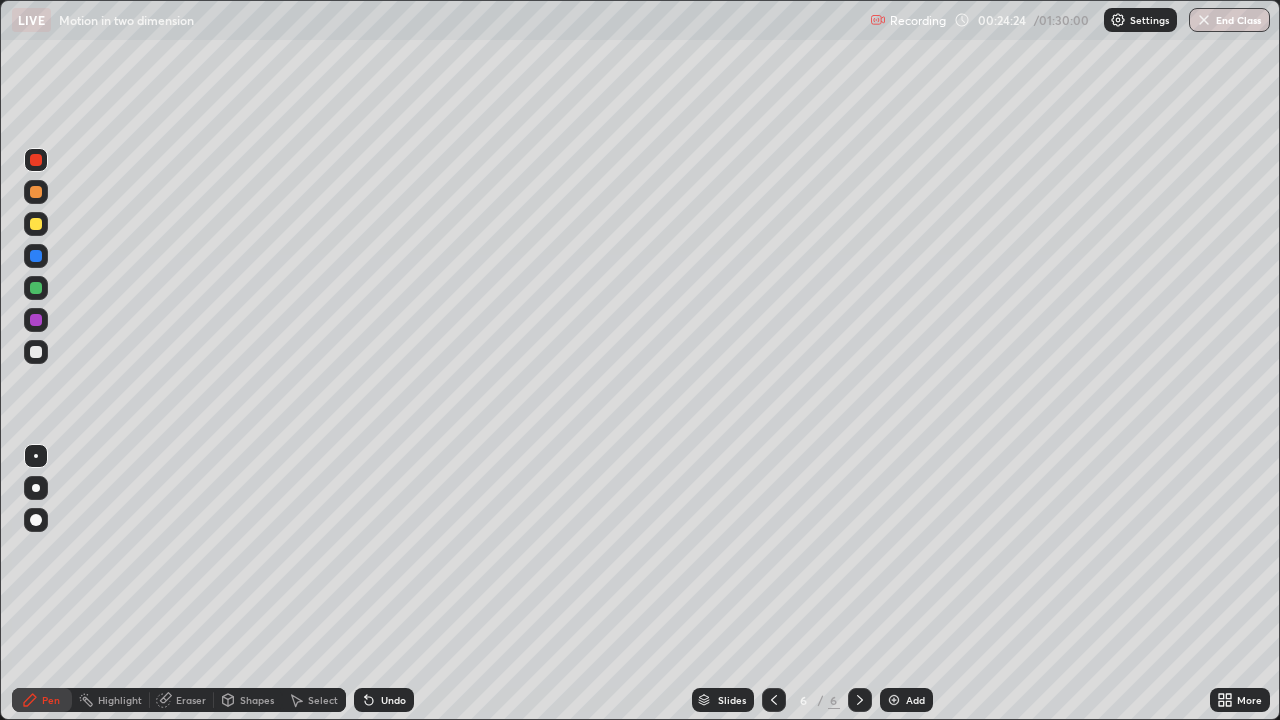 click at bounding box center [36, 256] 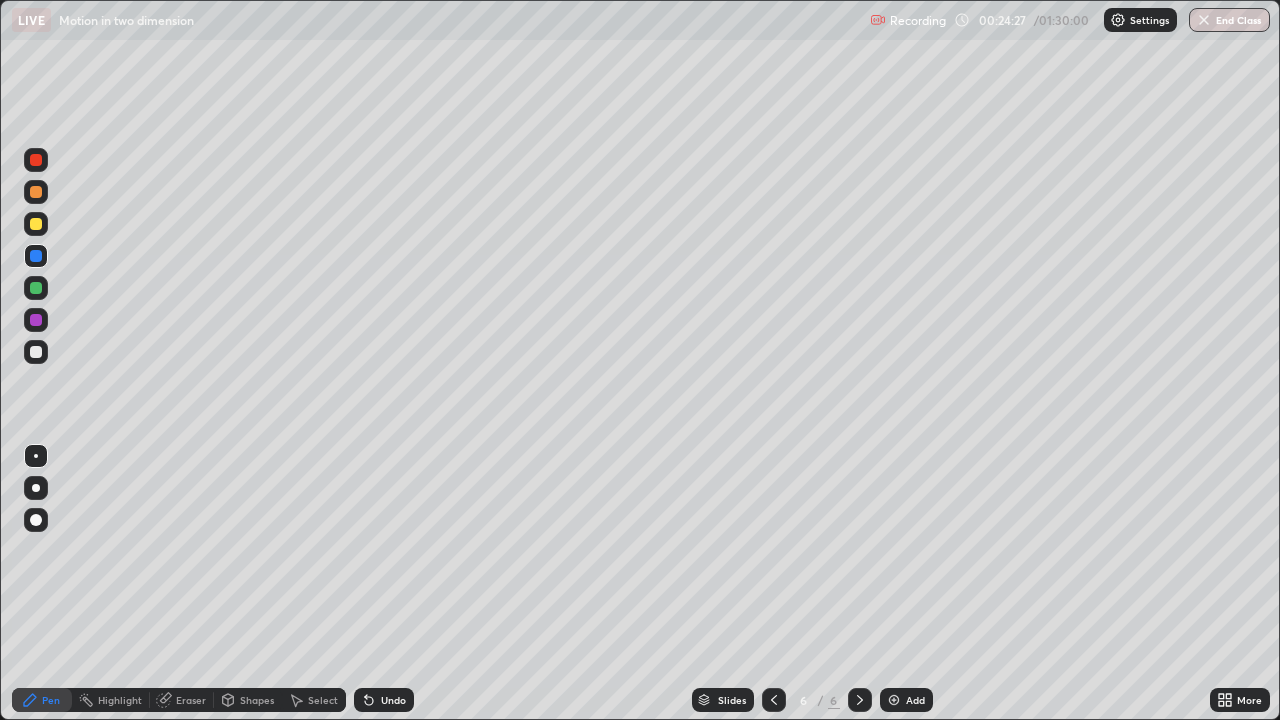 click at bounding box center (36, 192) 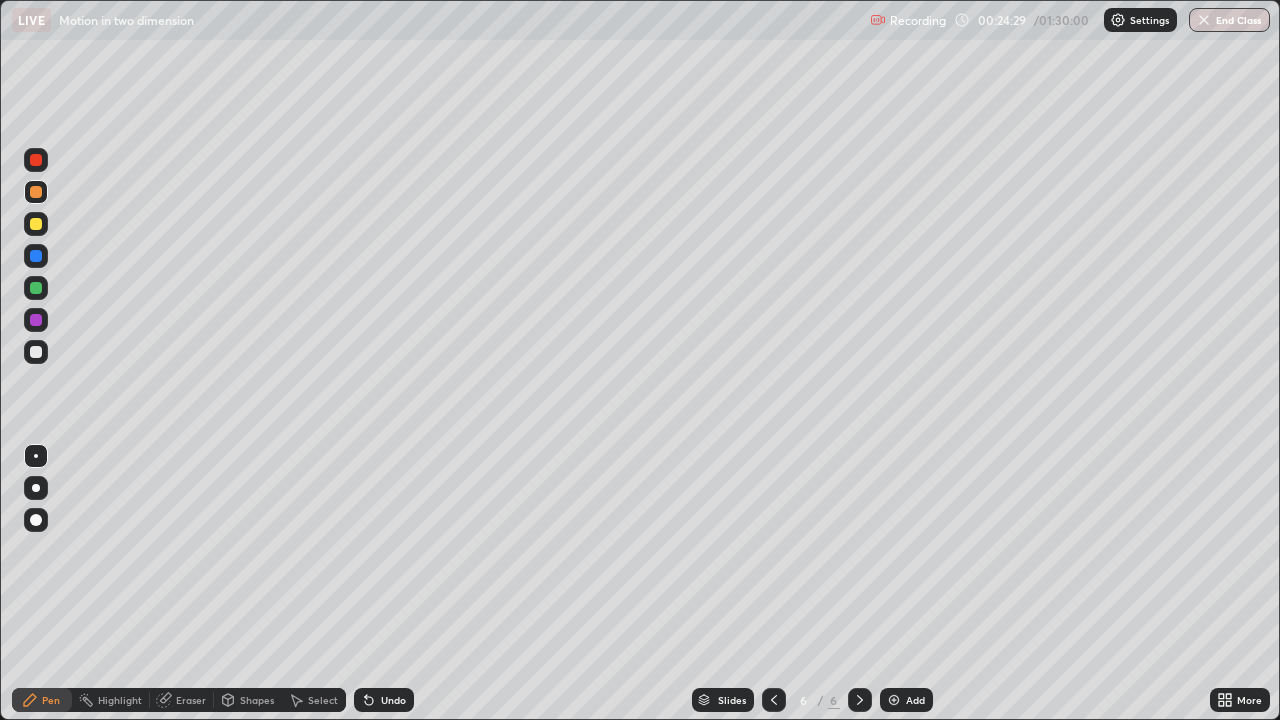 click on "Shapes" at bounding box center [257, 700] 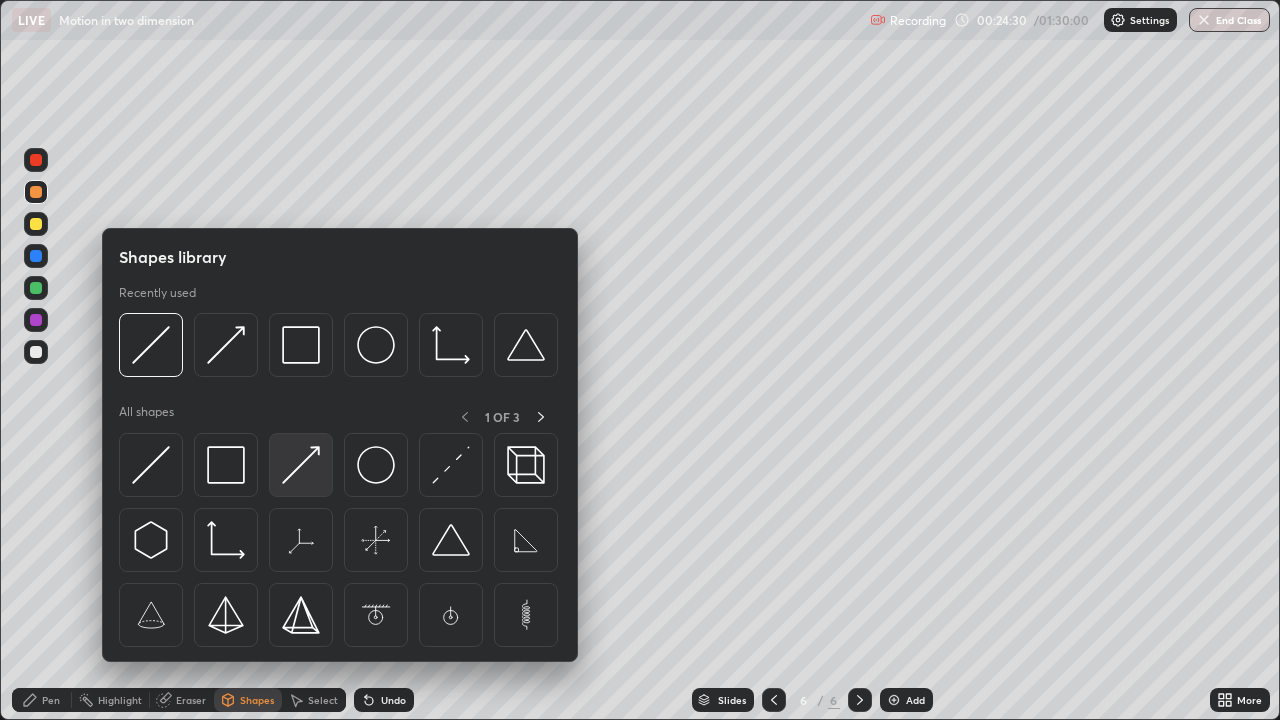 click at bounding box center [301, 465] 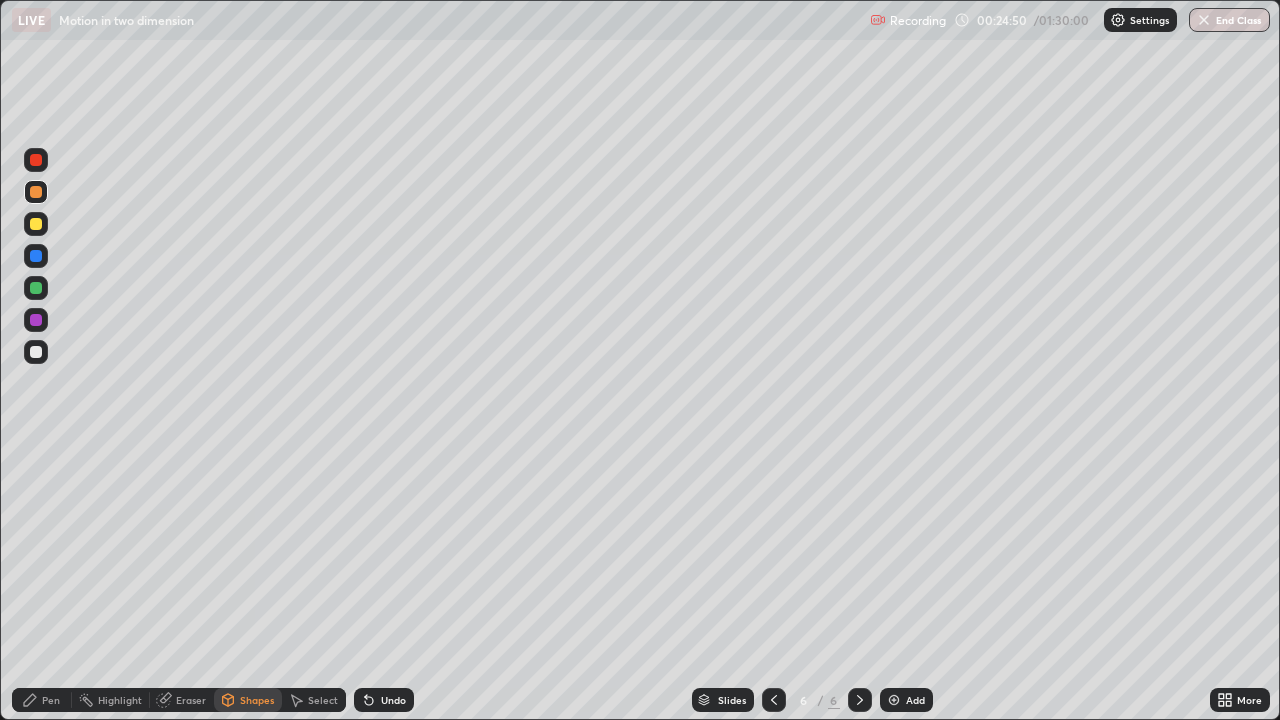 click on "Pen" at bounding box center (51, 700) 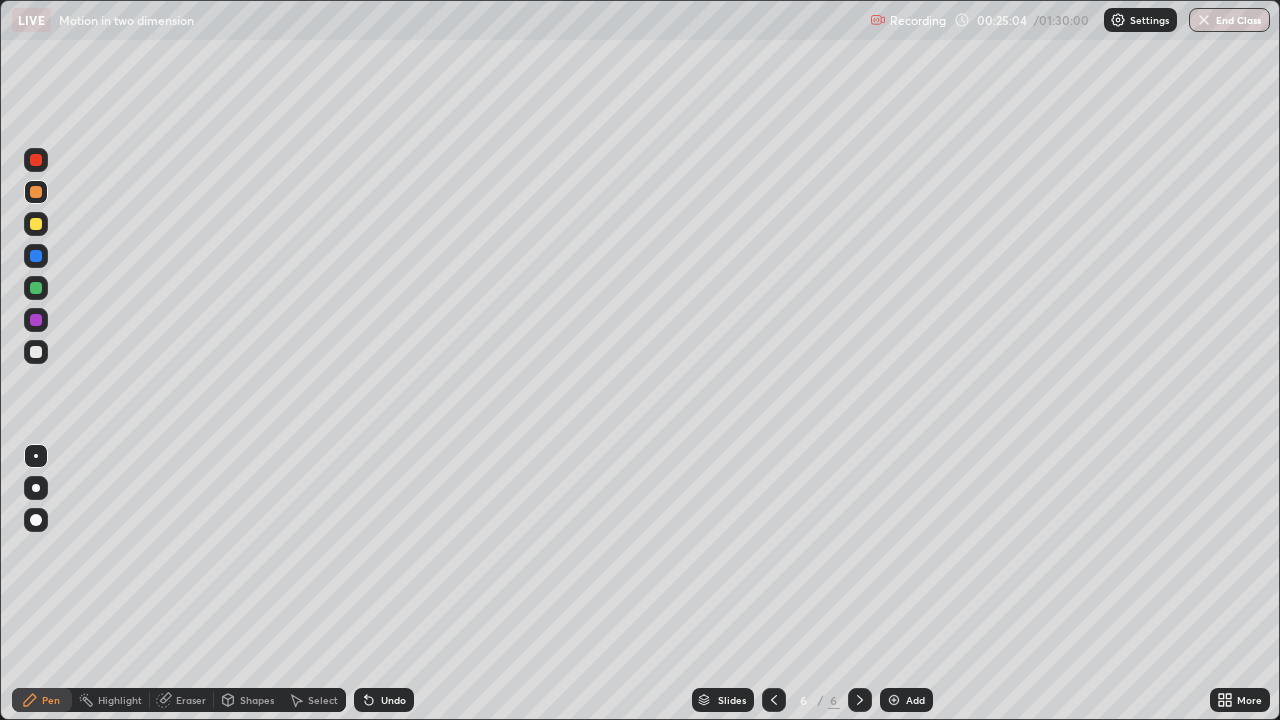 click at bounding box center [36, 288] 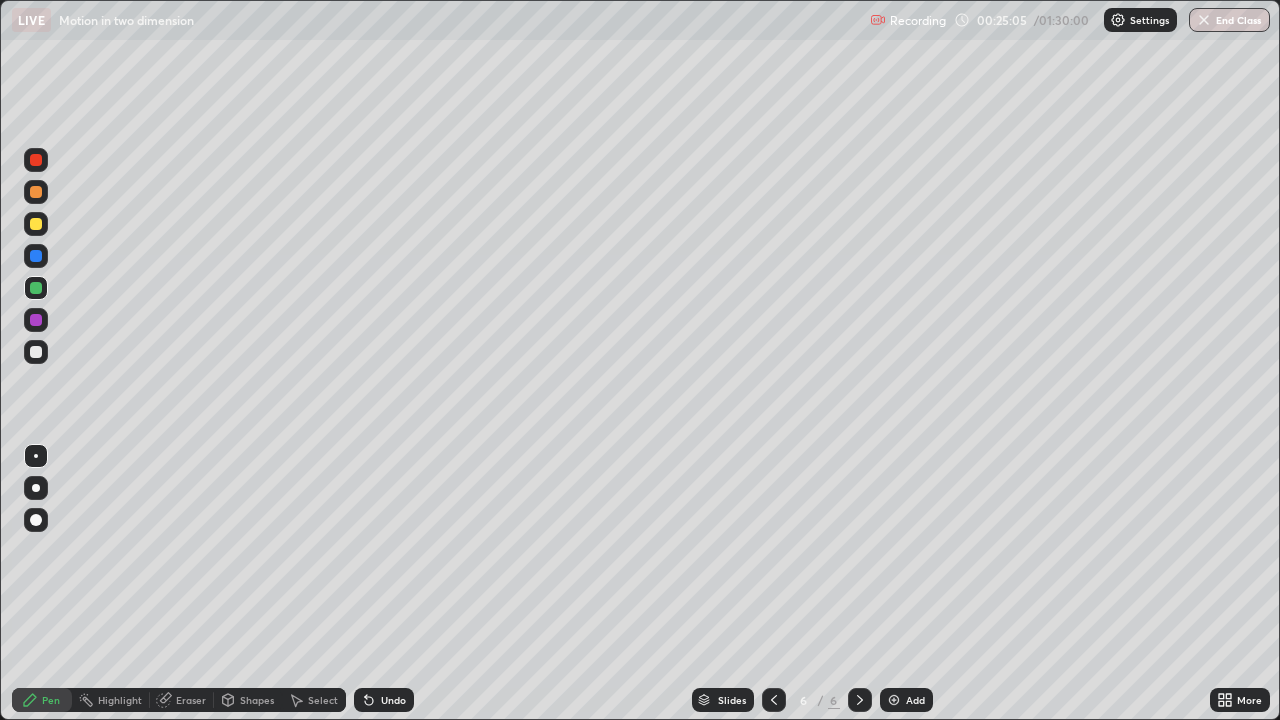 click on "Eraser" at bounding box center [191, 700] 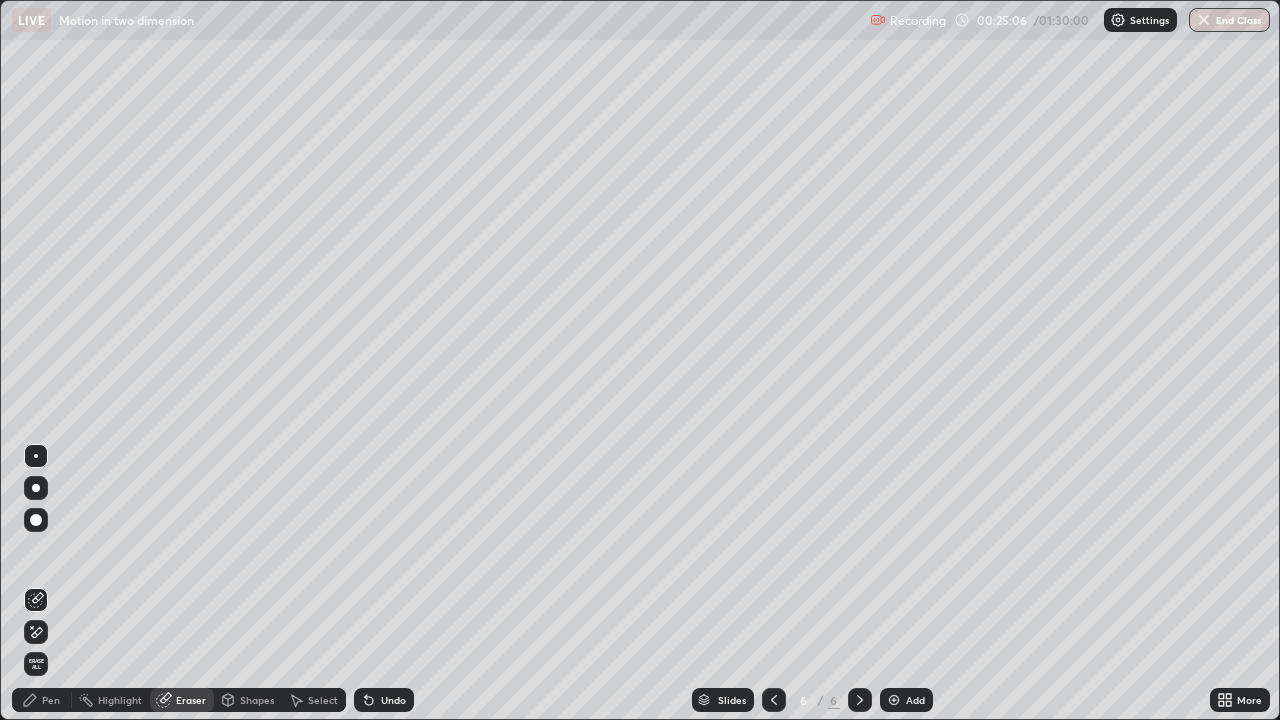 click on "Shapes" at bounding box center (257, 700) 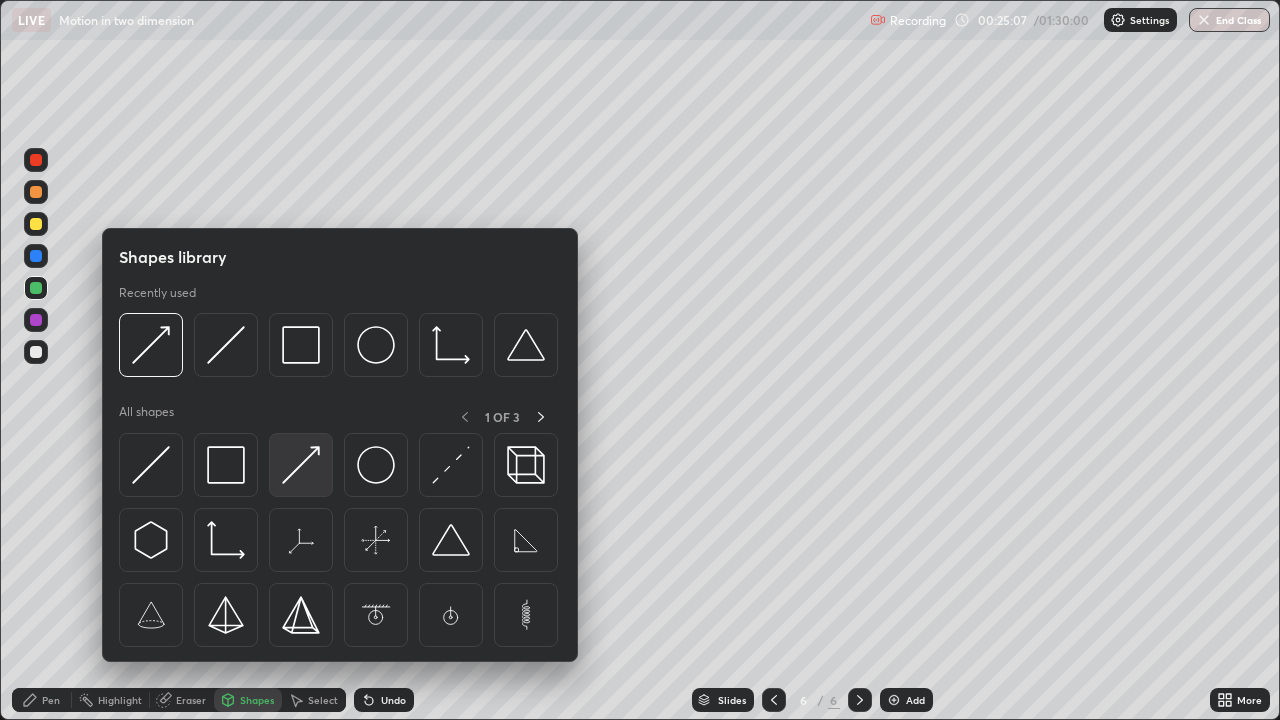 click at bounding box center (301, 465) 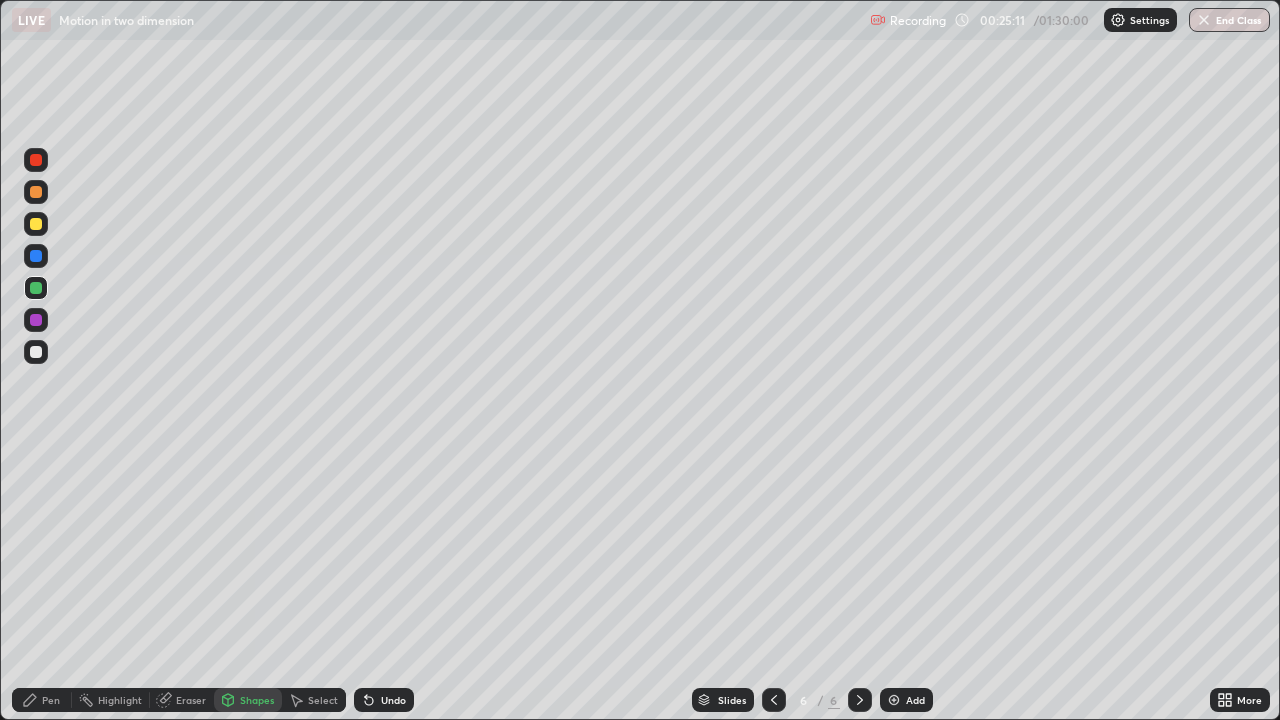 click at bounding box center [36, 160] 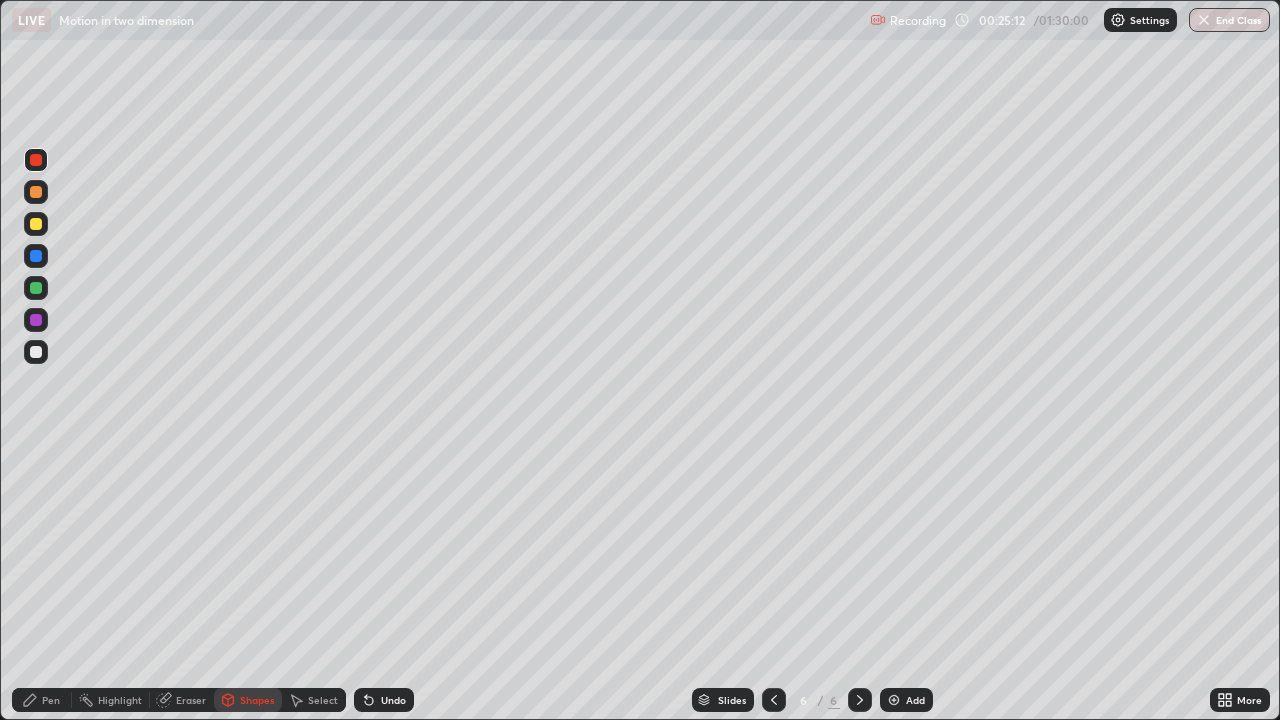 click at bounding box center [36, 192] 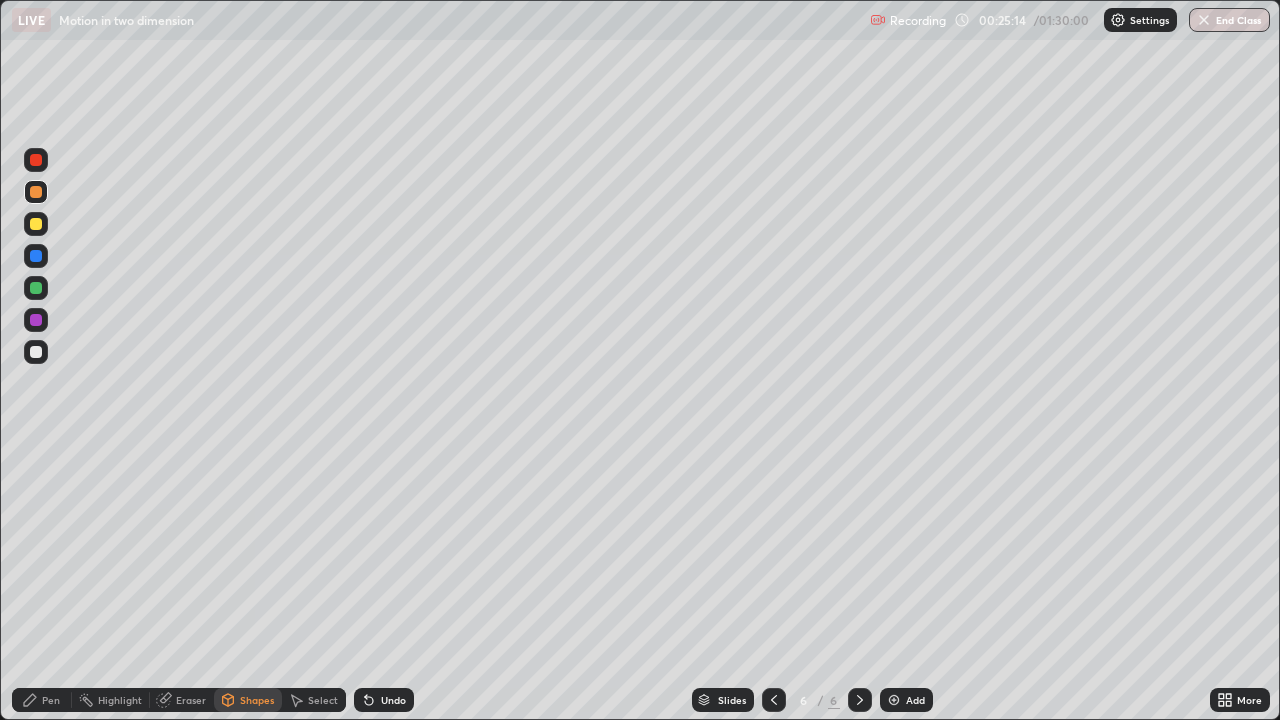 click at bounding box center (36, 320) 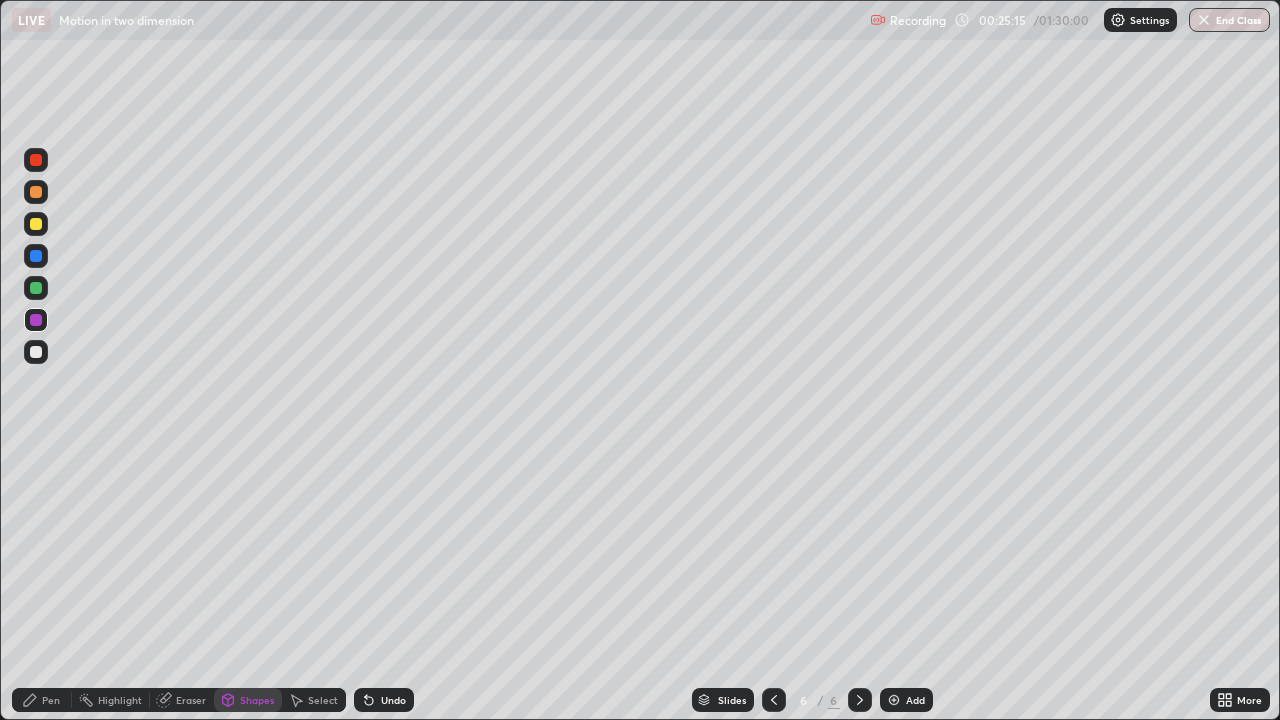 click on "Shapes" at bounding box center (257, 700) 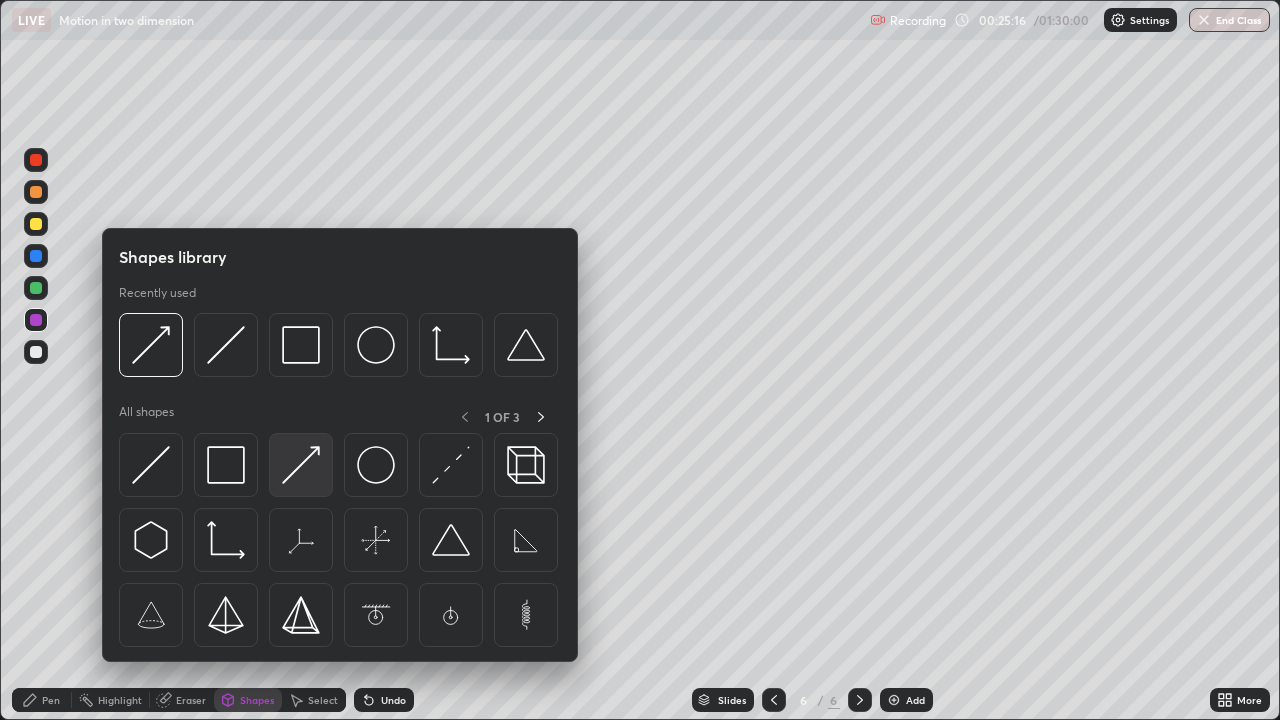 click at bounding box center [301, 465] 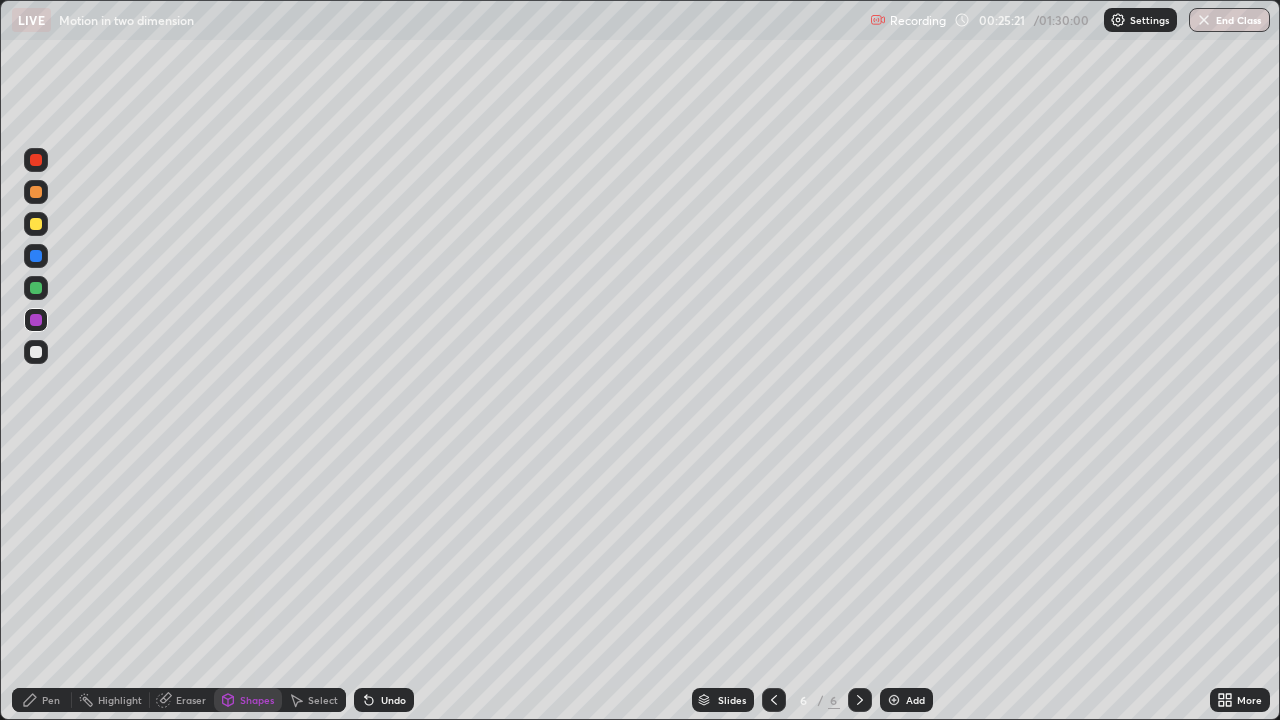 click on "Pen" at bounding box center (51, 700) 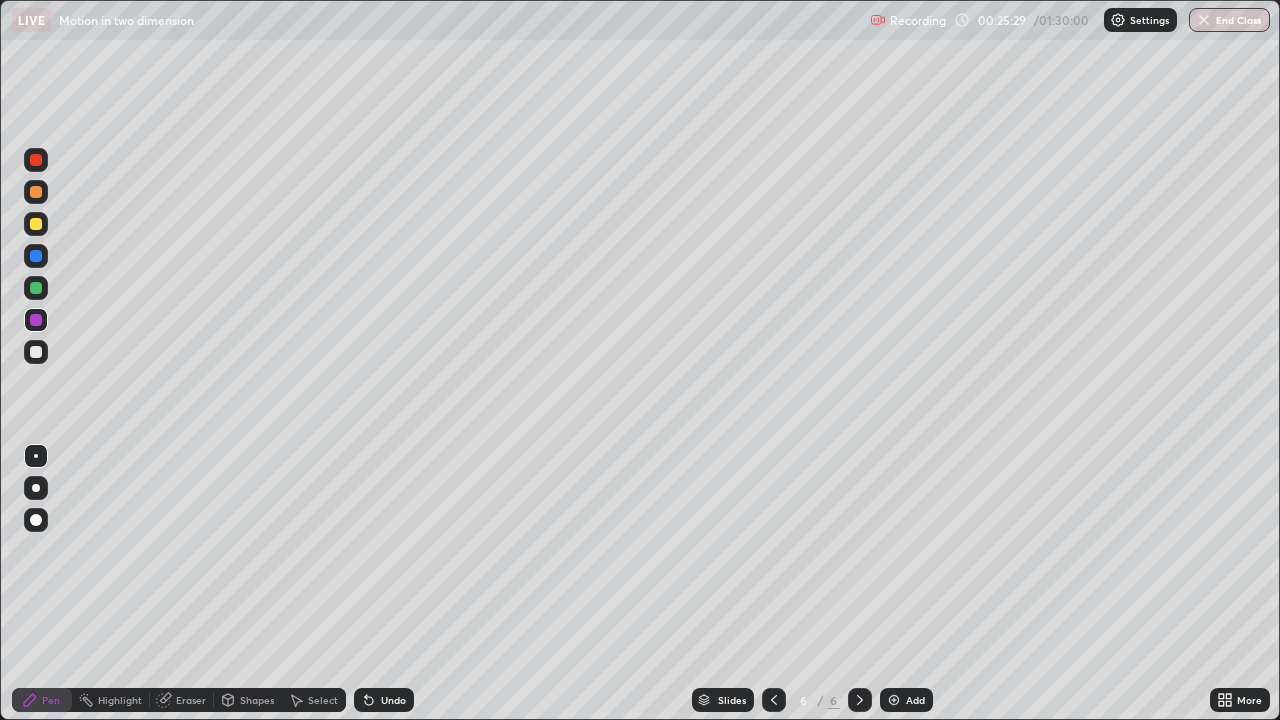 click on "Pen" at bounding box center [51, 700] 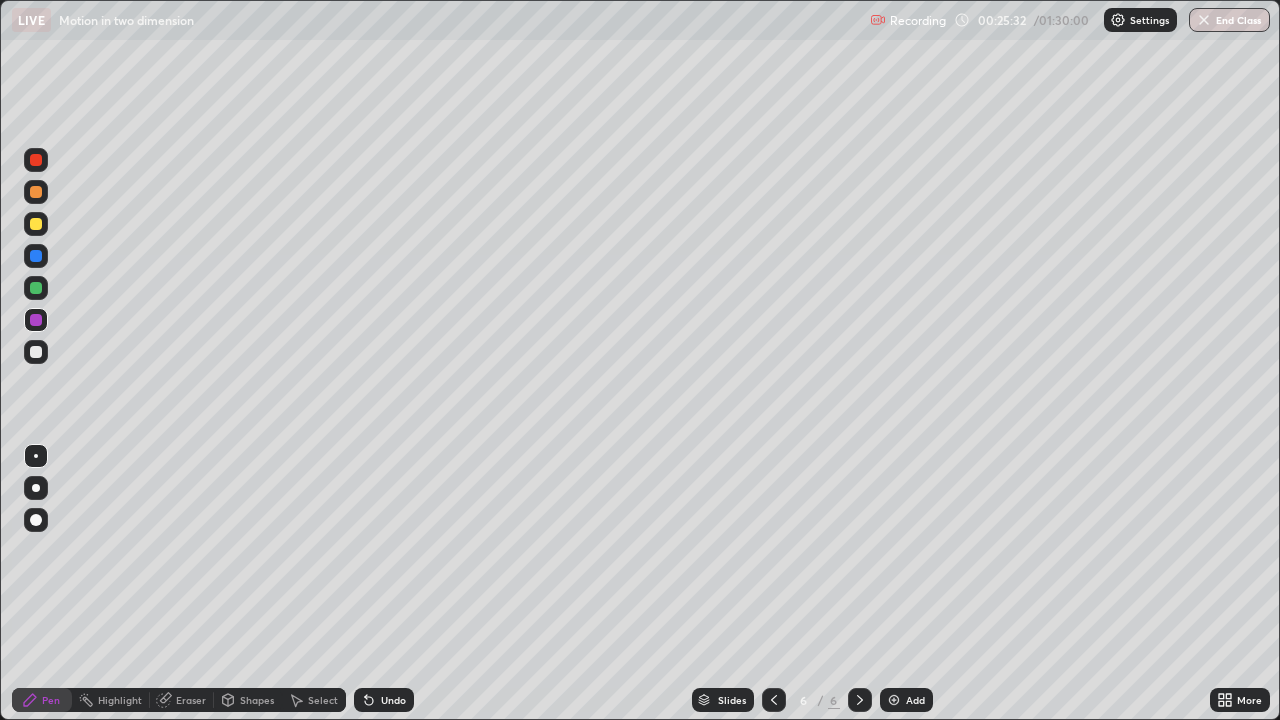 click at bounding box center (36, 256) 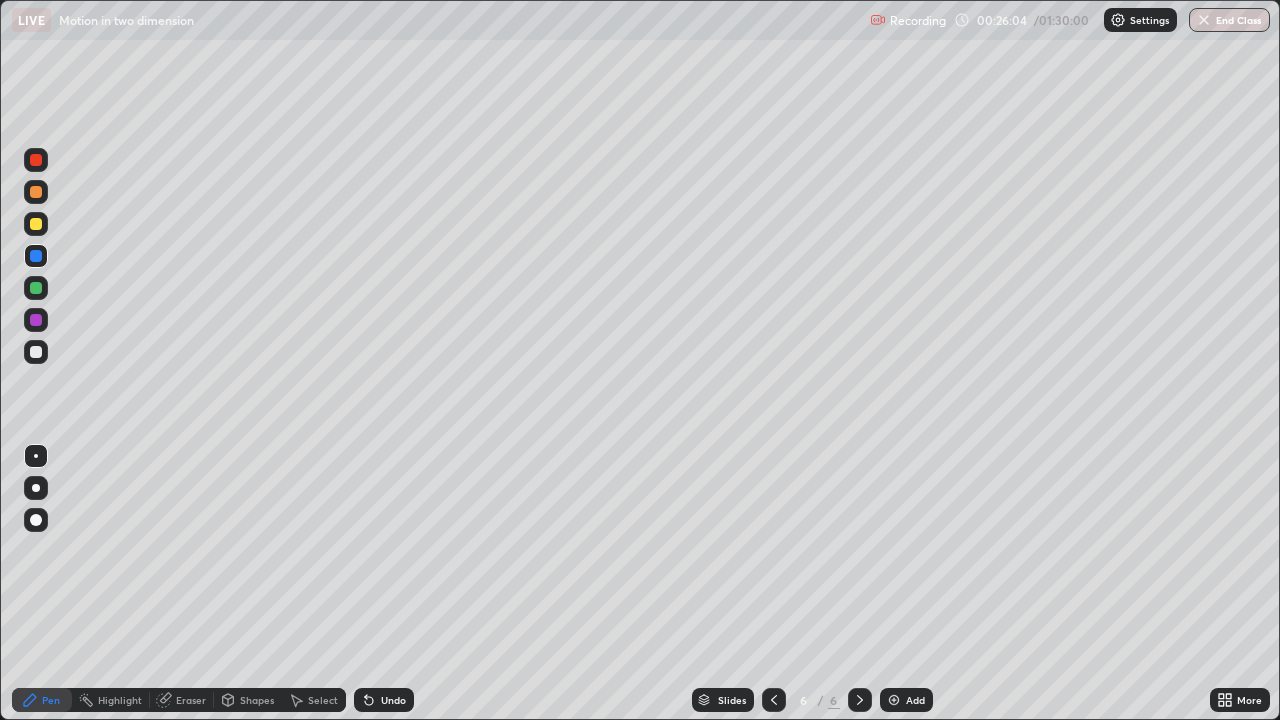 click on "Shapes" at bounding box center (248, 700) 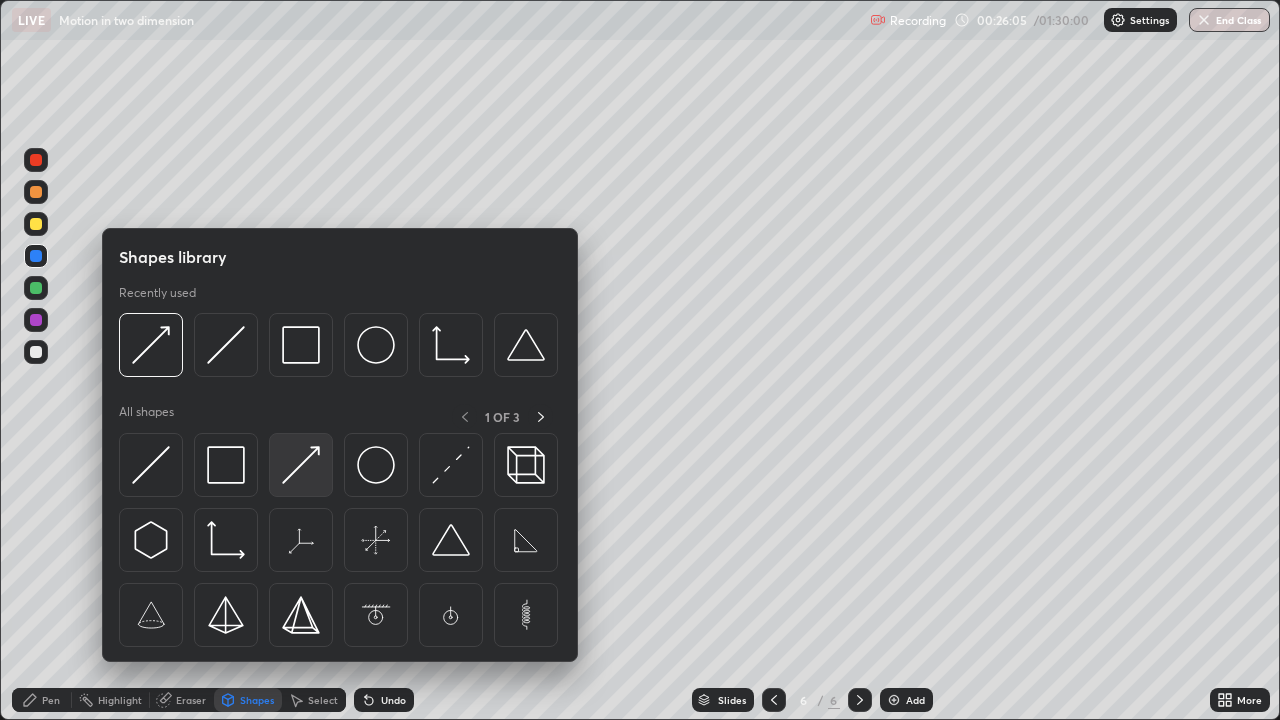 click at bounding box center [301, 465] 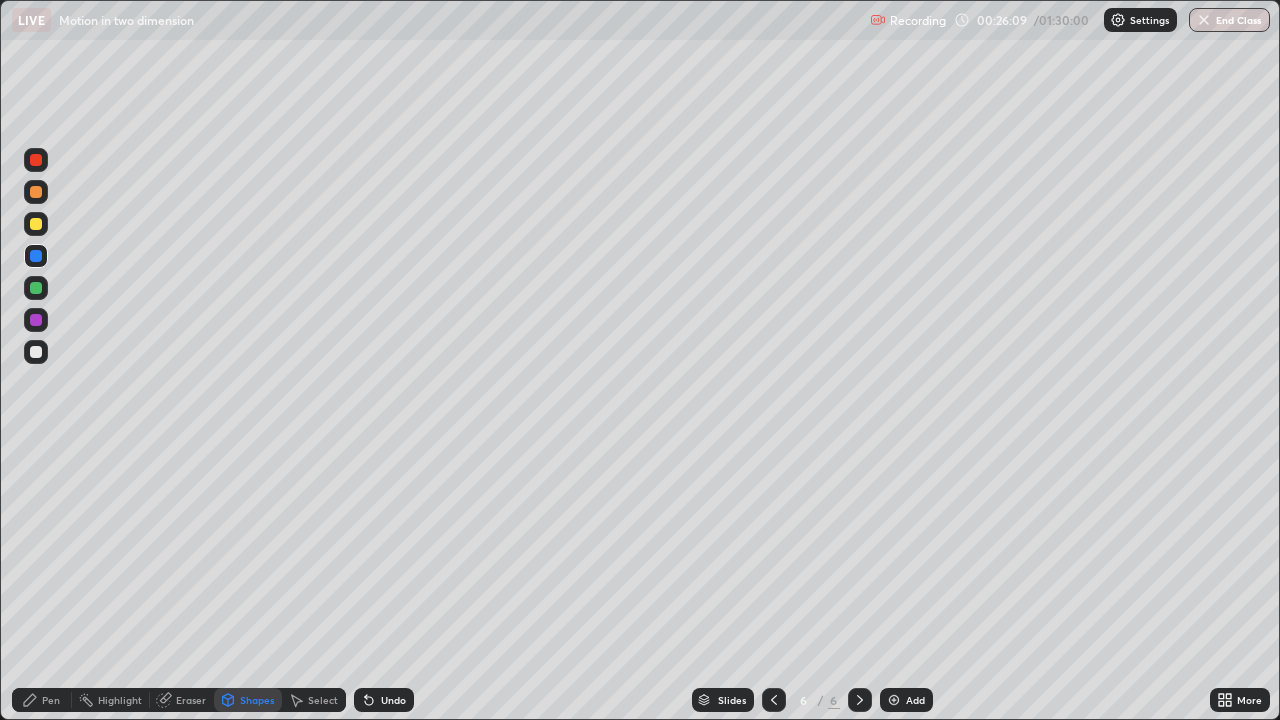 click on "Pen" at bounding box center (51, 700) 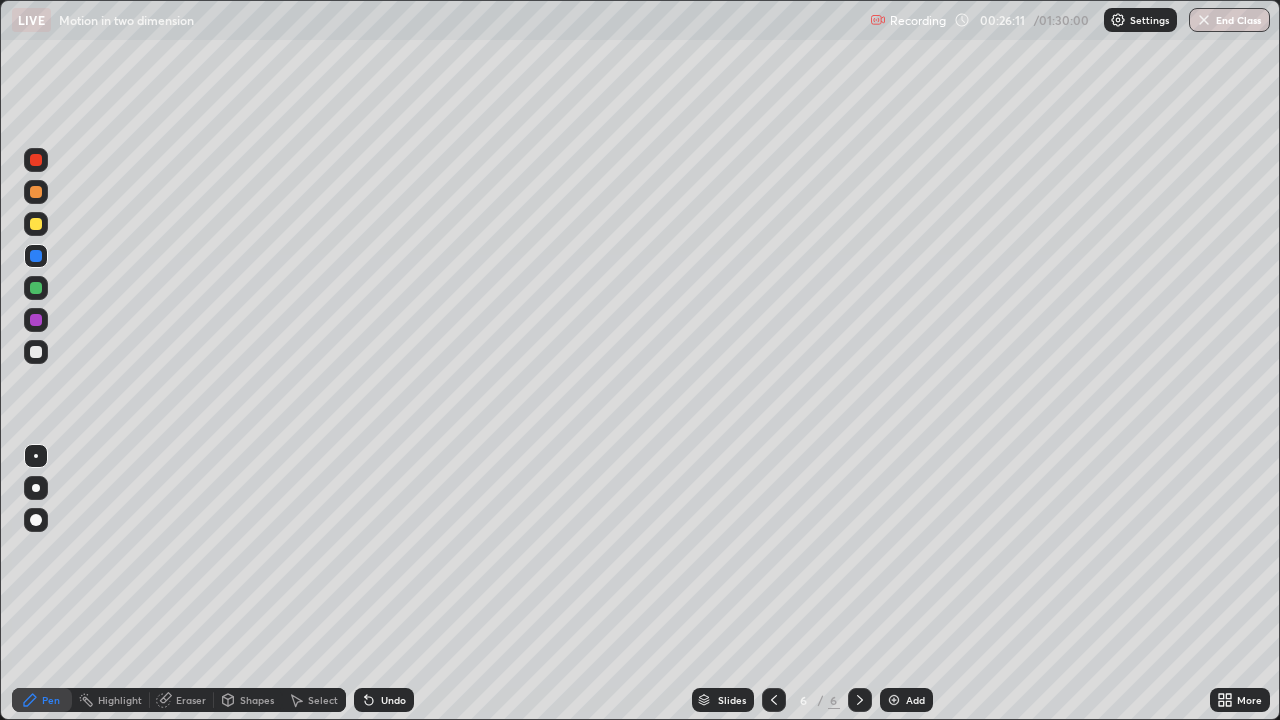 click at bounding box center [36, 224] 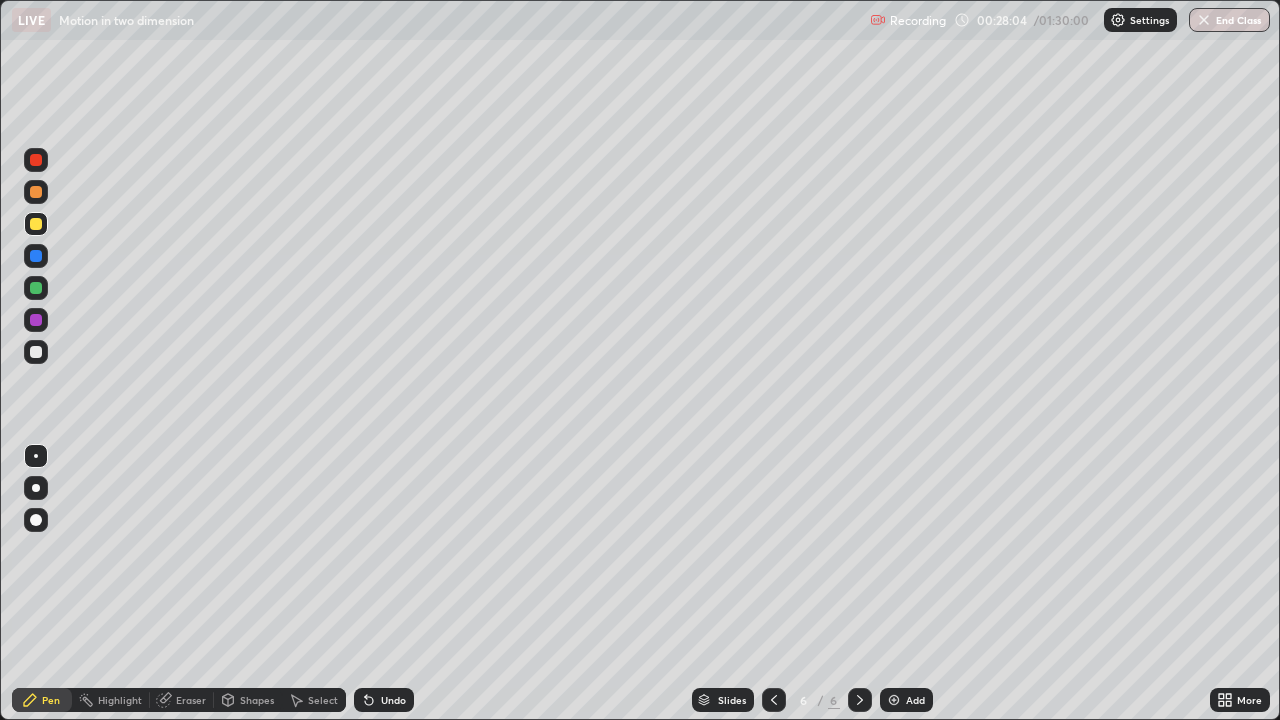 click on "Eraser" at bounding box center [191, 700] 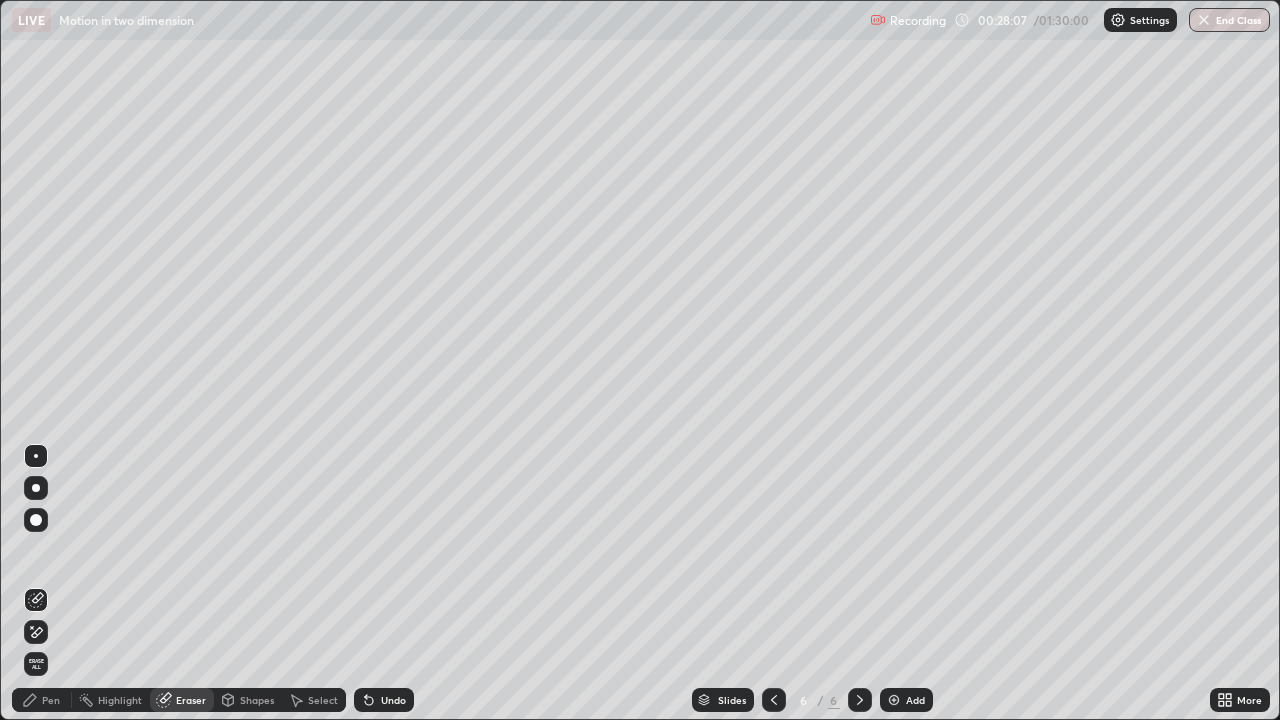 click on "Pen" at bounding box center [51, 700] 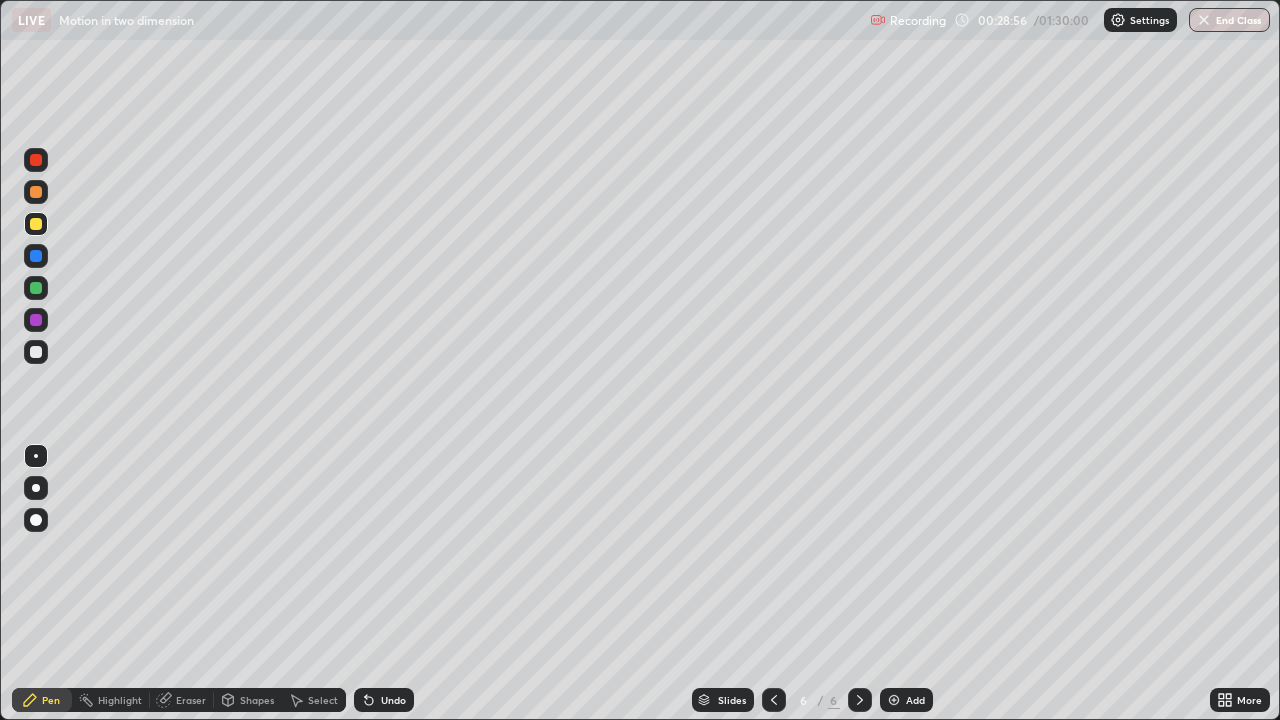 click on "Eraser" at bounding box center (191, 700) 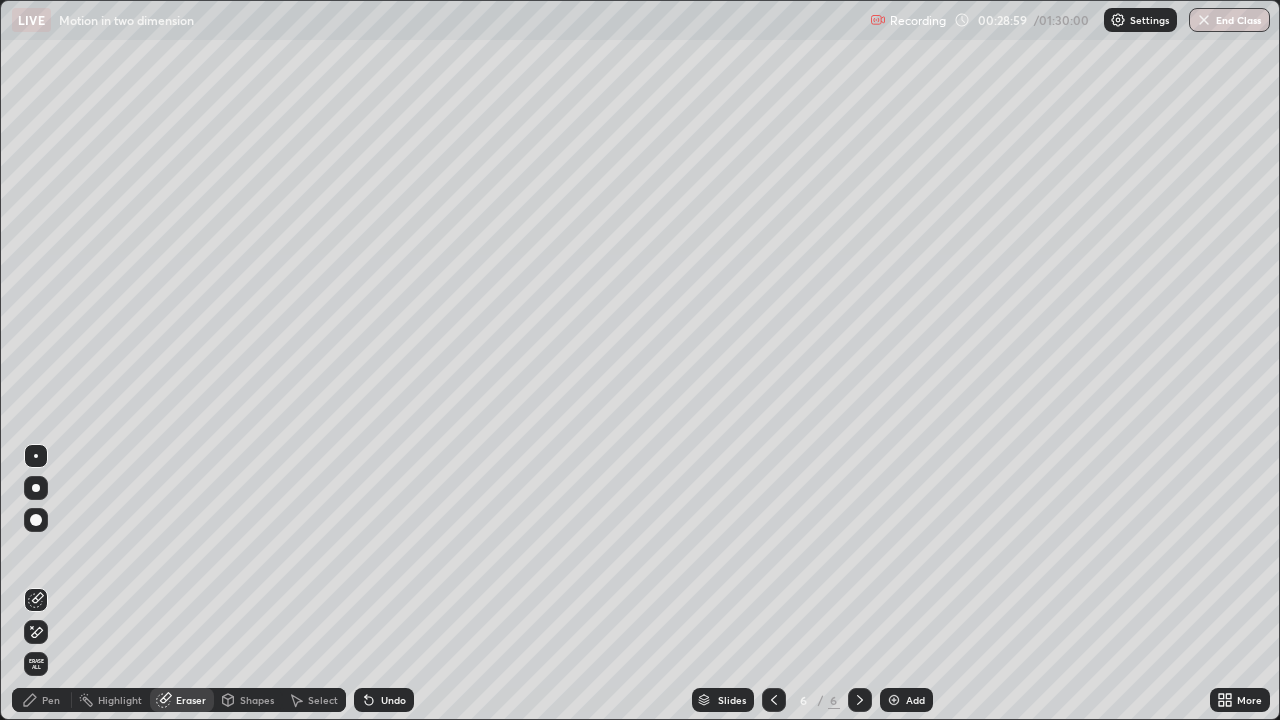 click on "Pen" at bounding box center [42, 700] 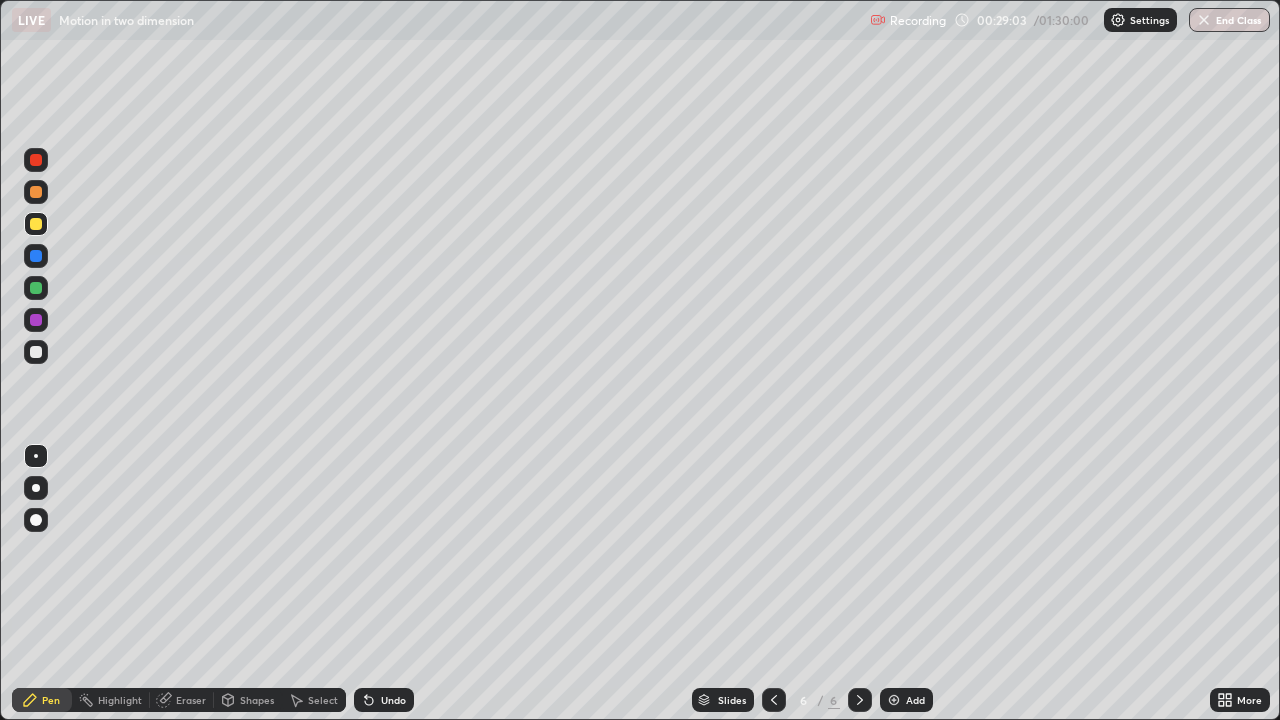 click on "Eraser" at bounding box center (191, 700) 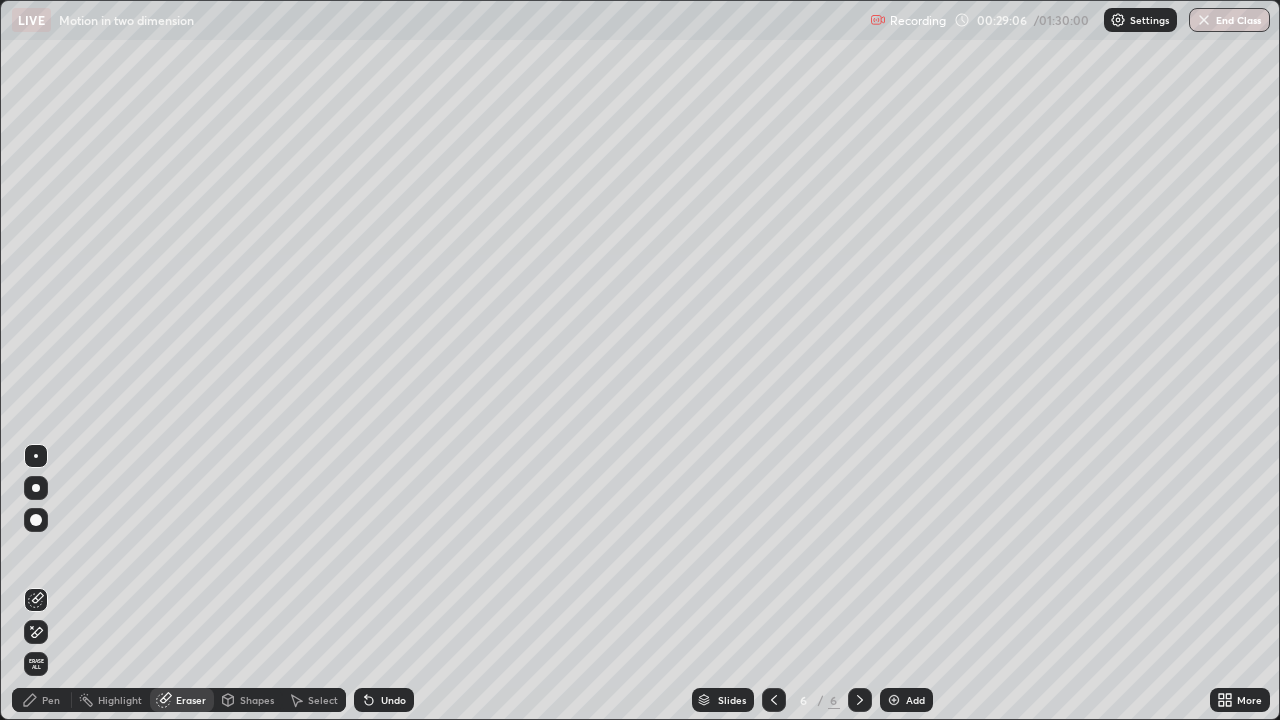 click on "Pen" at bounding box center (51, 700) 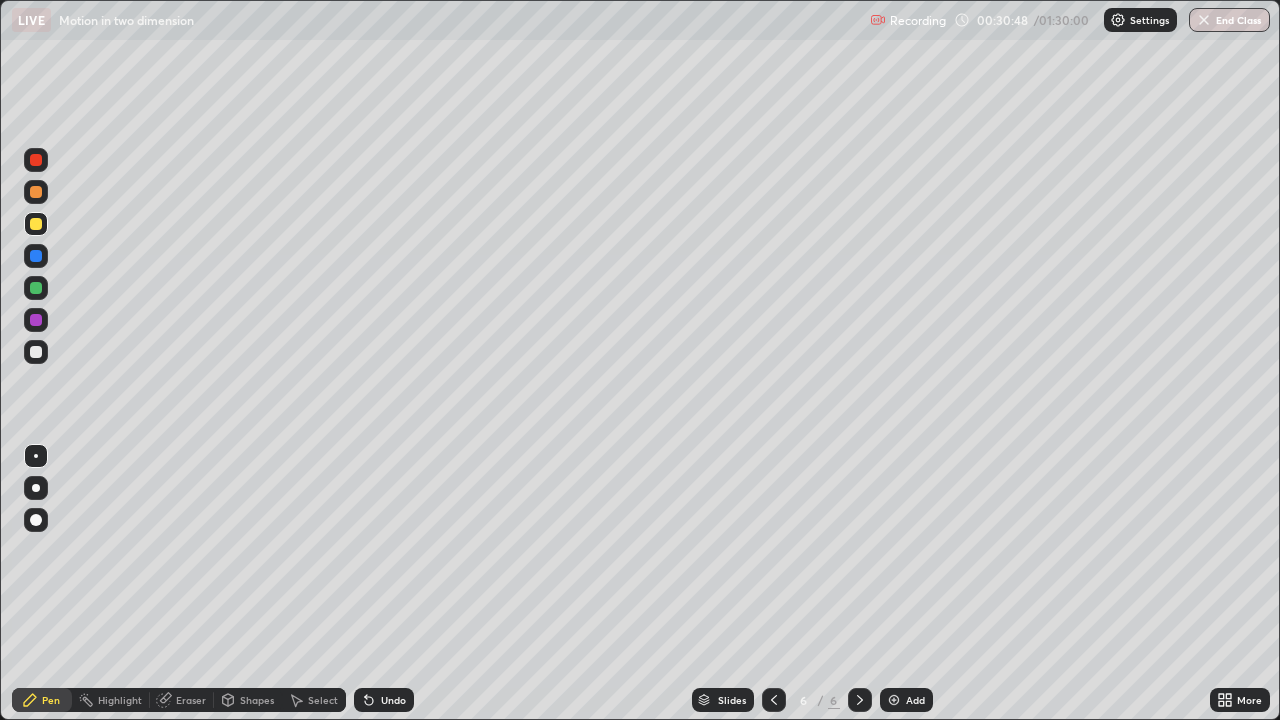 click at bounding box center (36, 352) 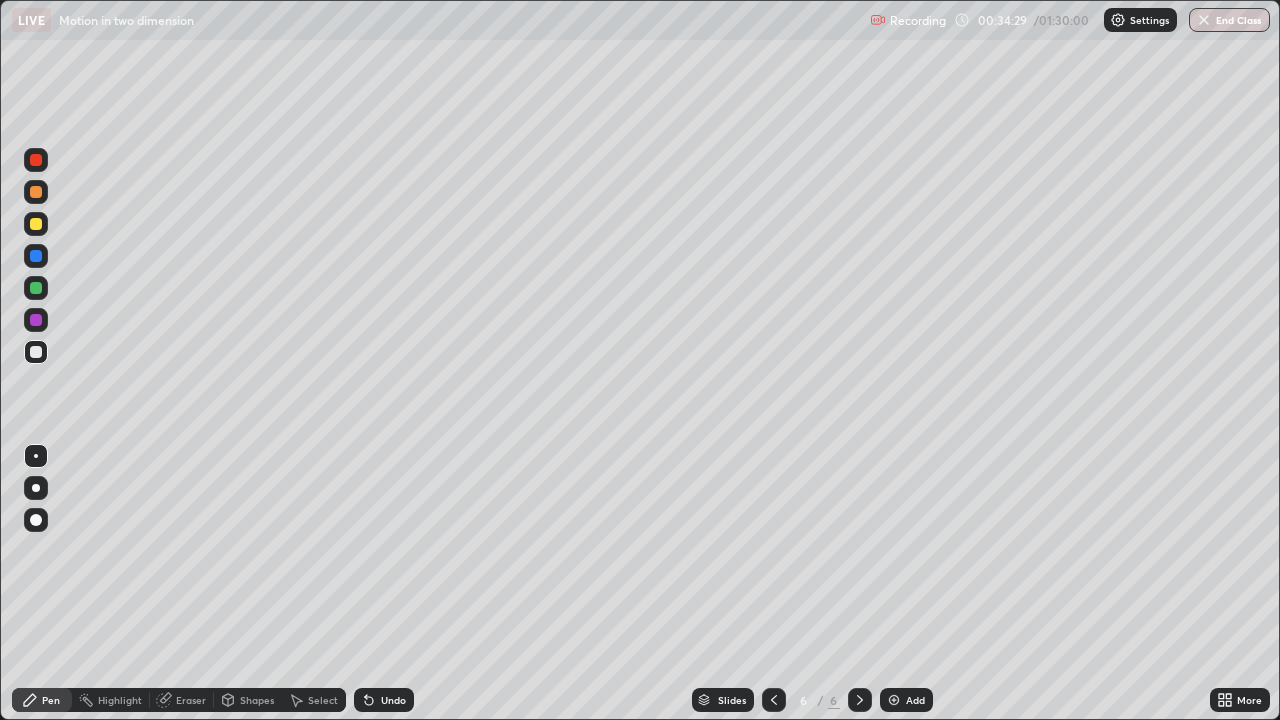 click at bounding box center [894, 700] 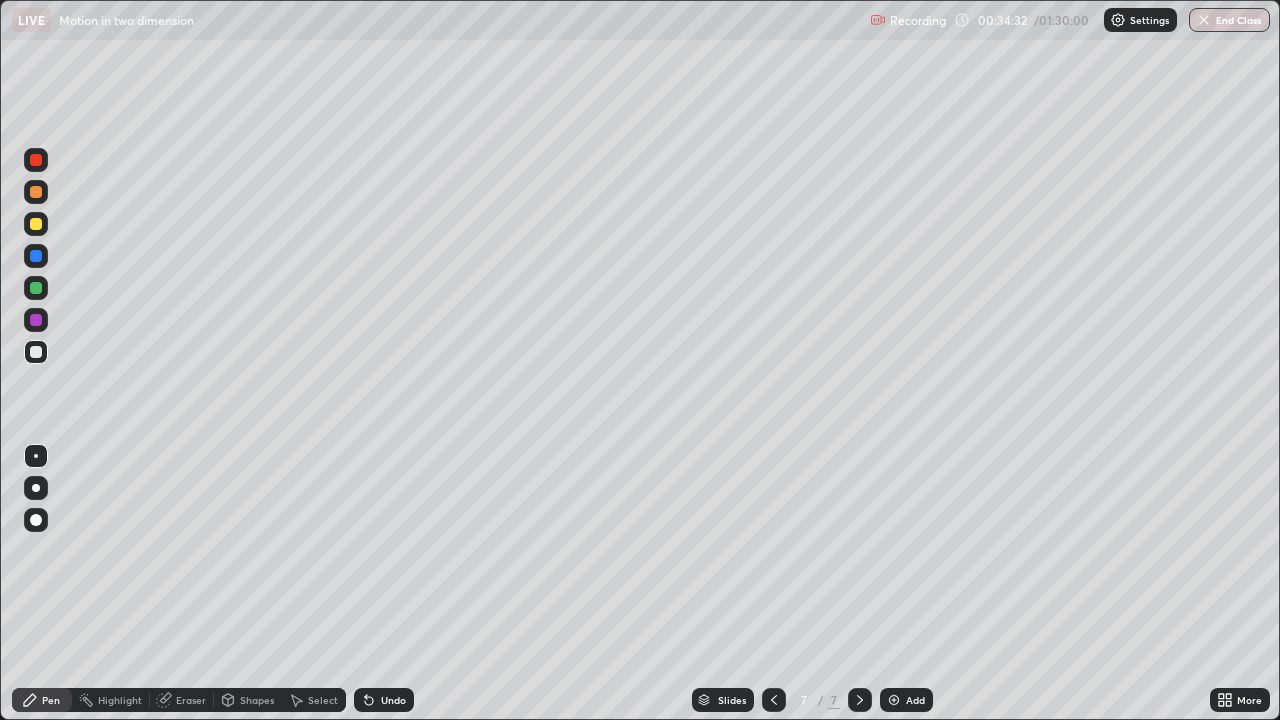 click at bounding box center (36, 352) 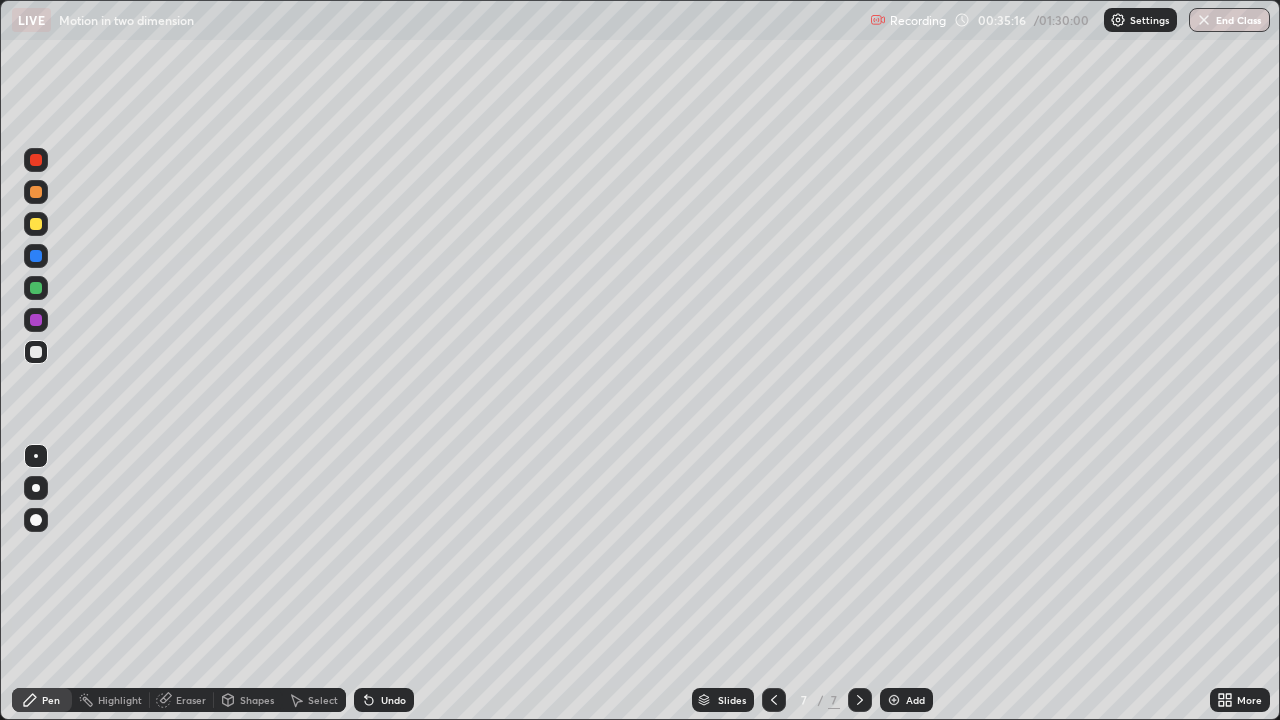 click on "Eraser" at bounding box center (191, 700) 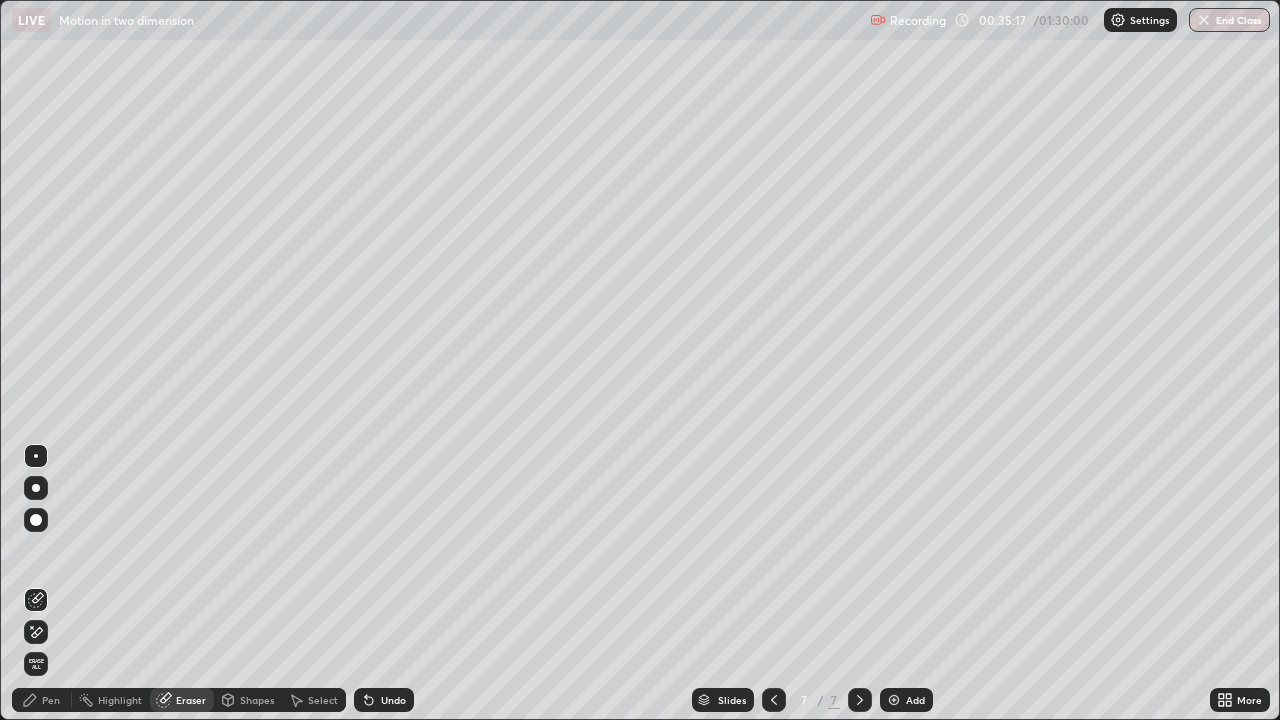 click on "Shapes" at bounding box center [248, 700] 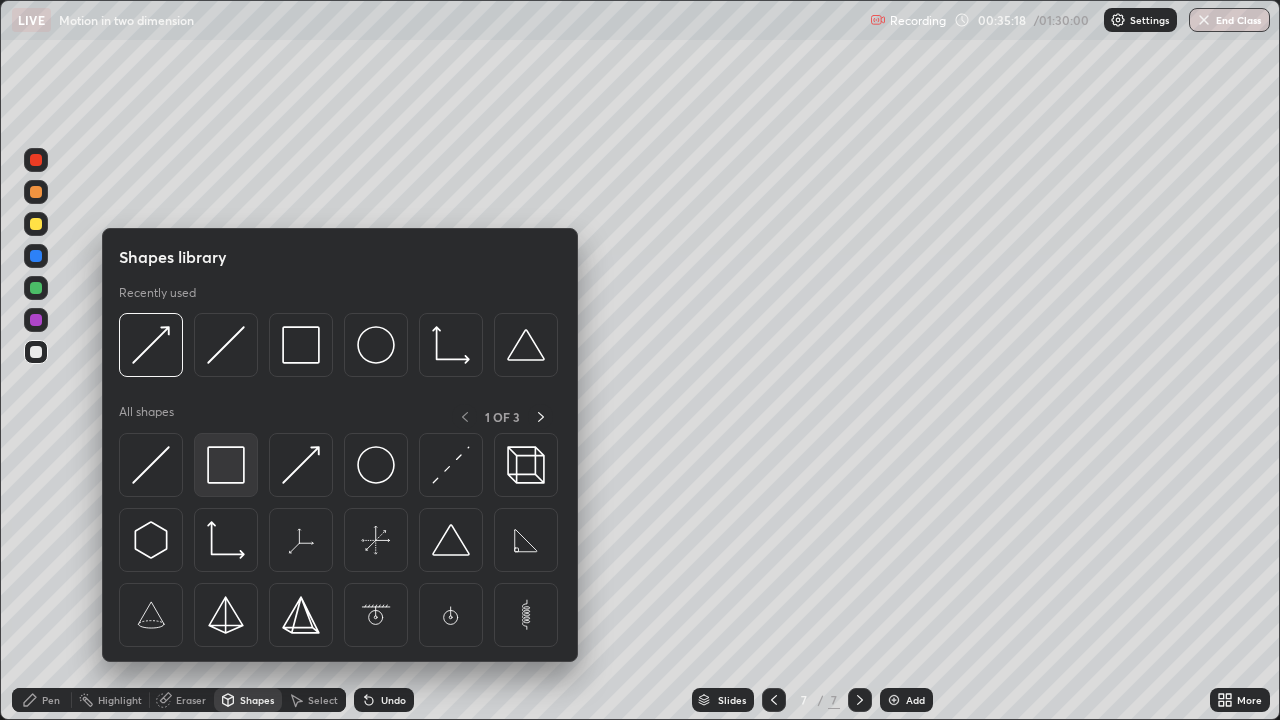 click at bounding box center [226, 465] 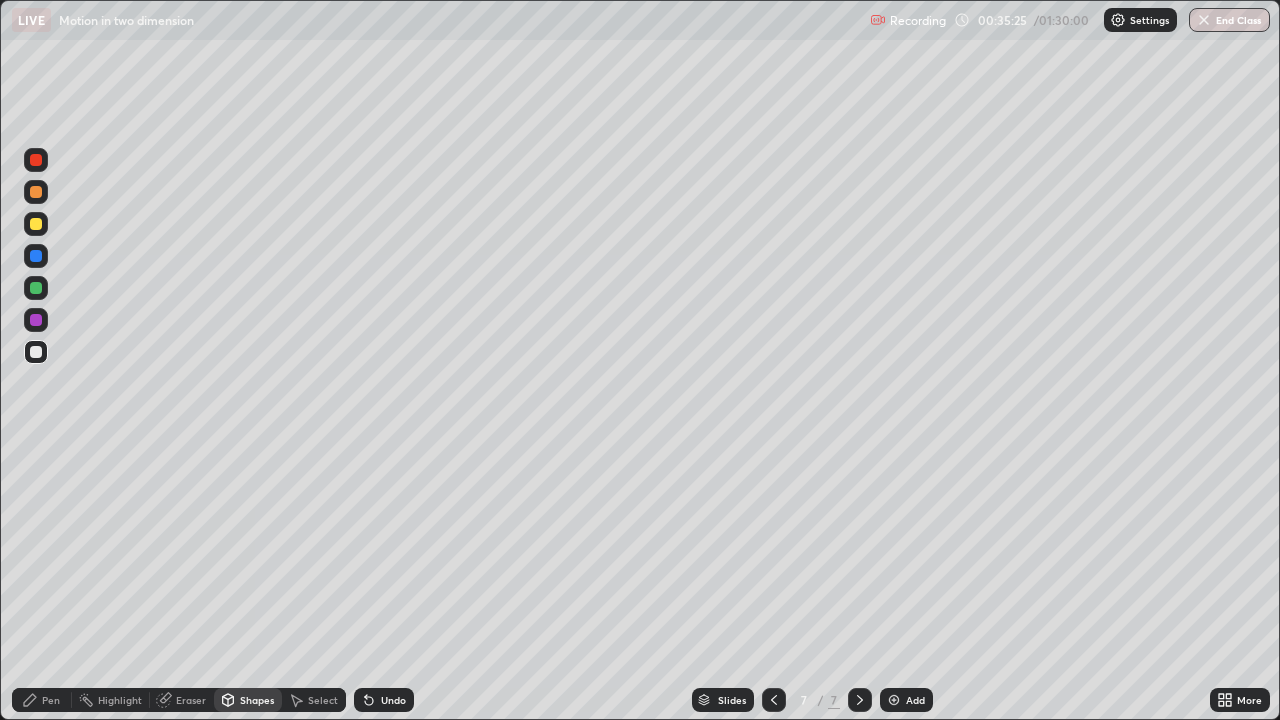 click on "Eraser" at bounding box center (182, 700) 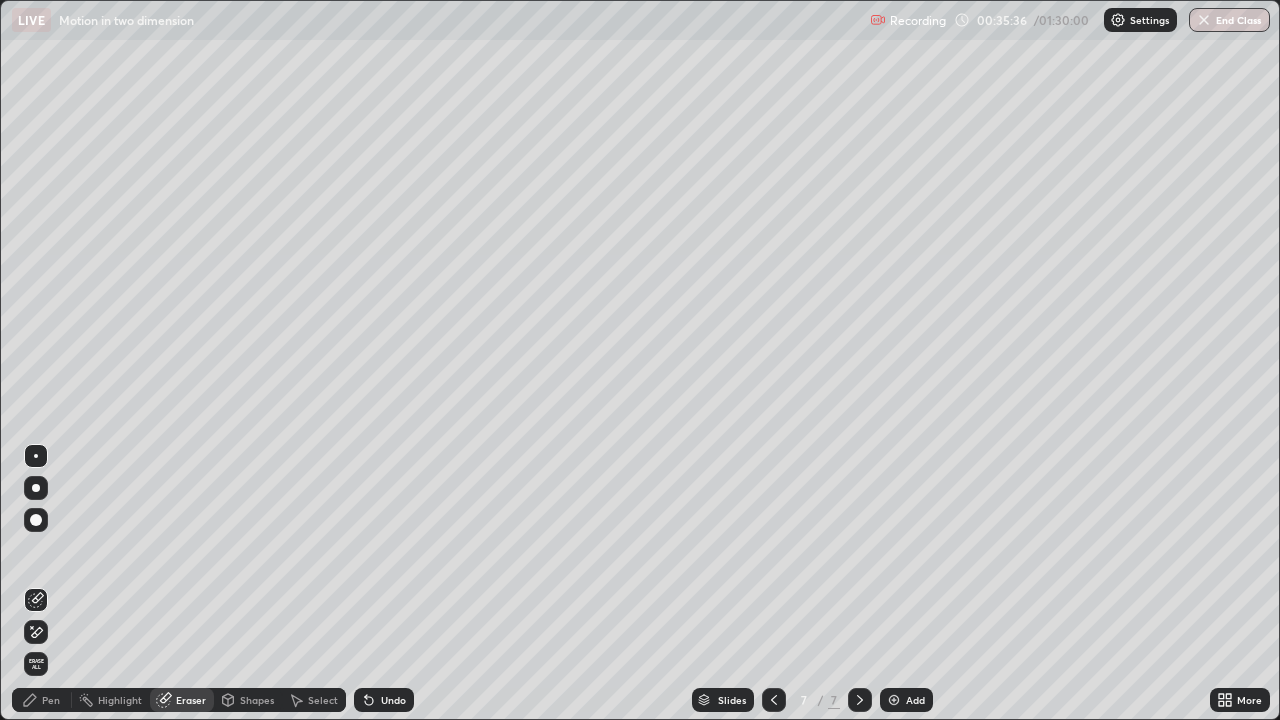 click on "Pen" at bounding box center [51, 700] 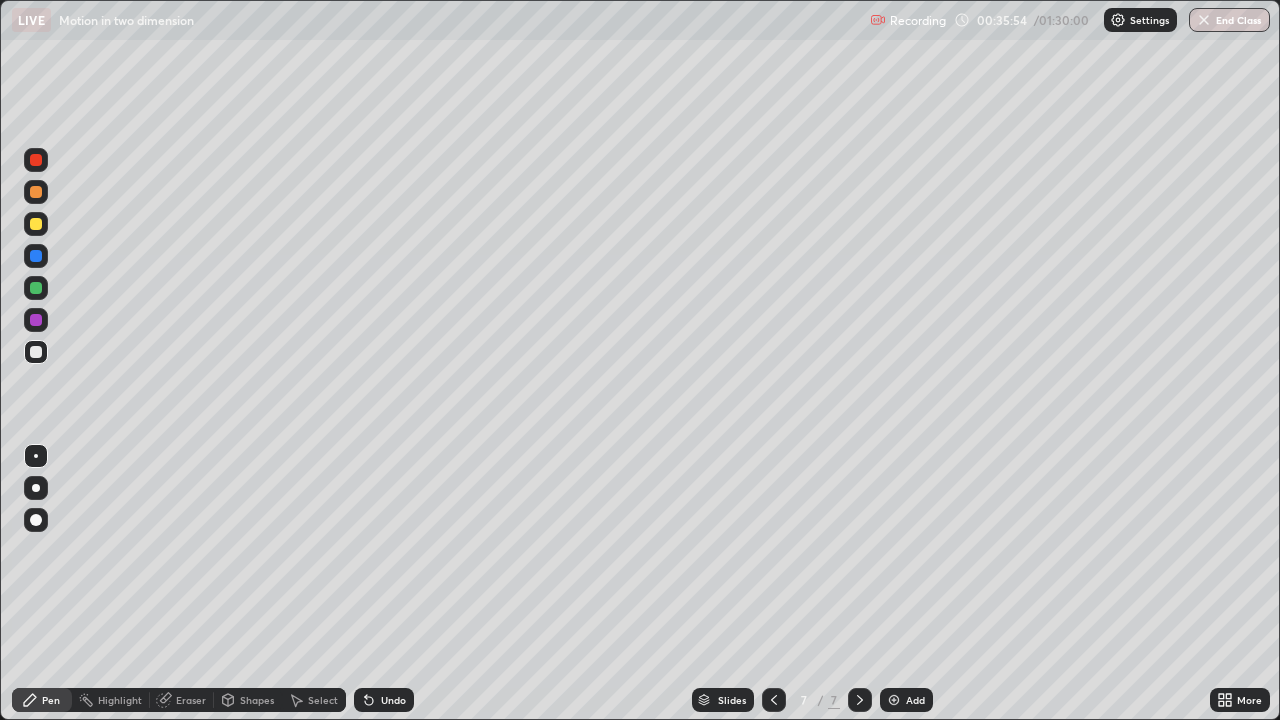 click at bounding box center (36, 288) 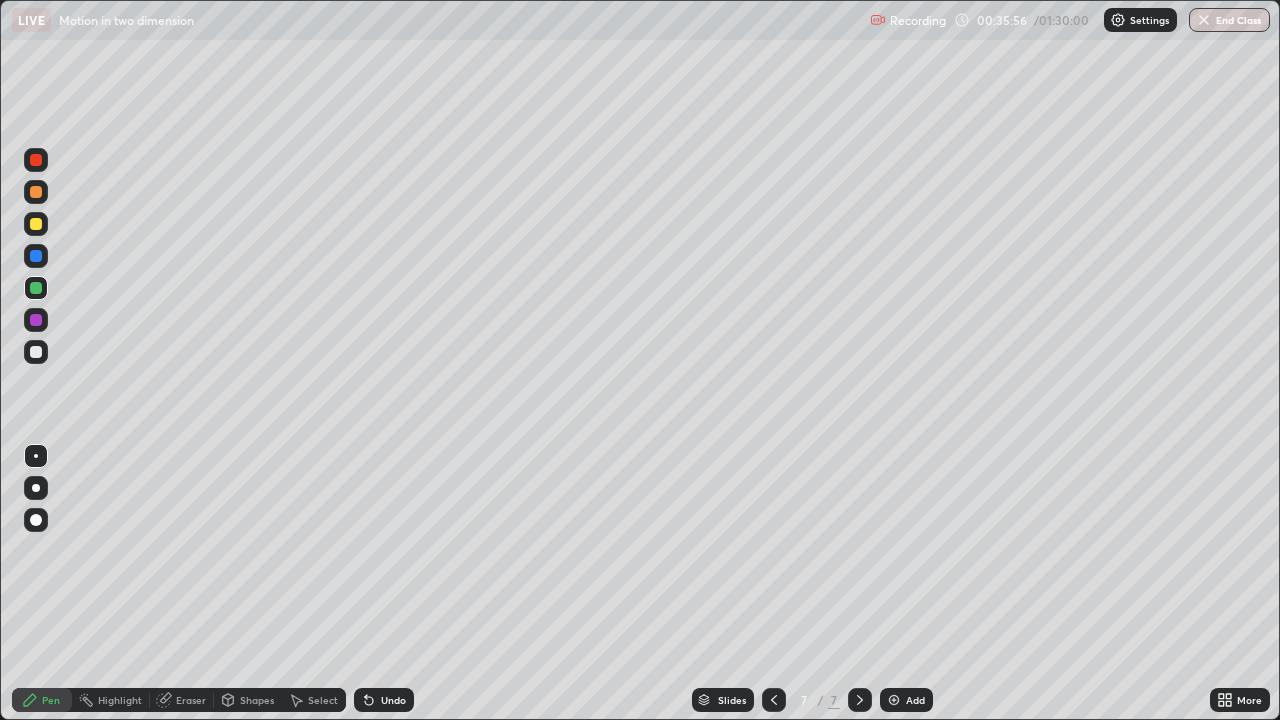 click on "Shapes" at bounding box center (257, 700) 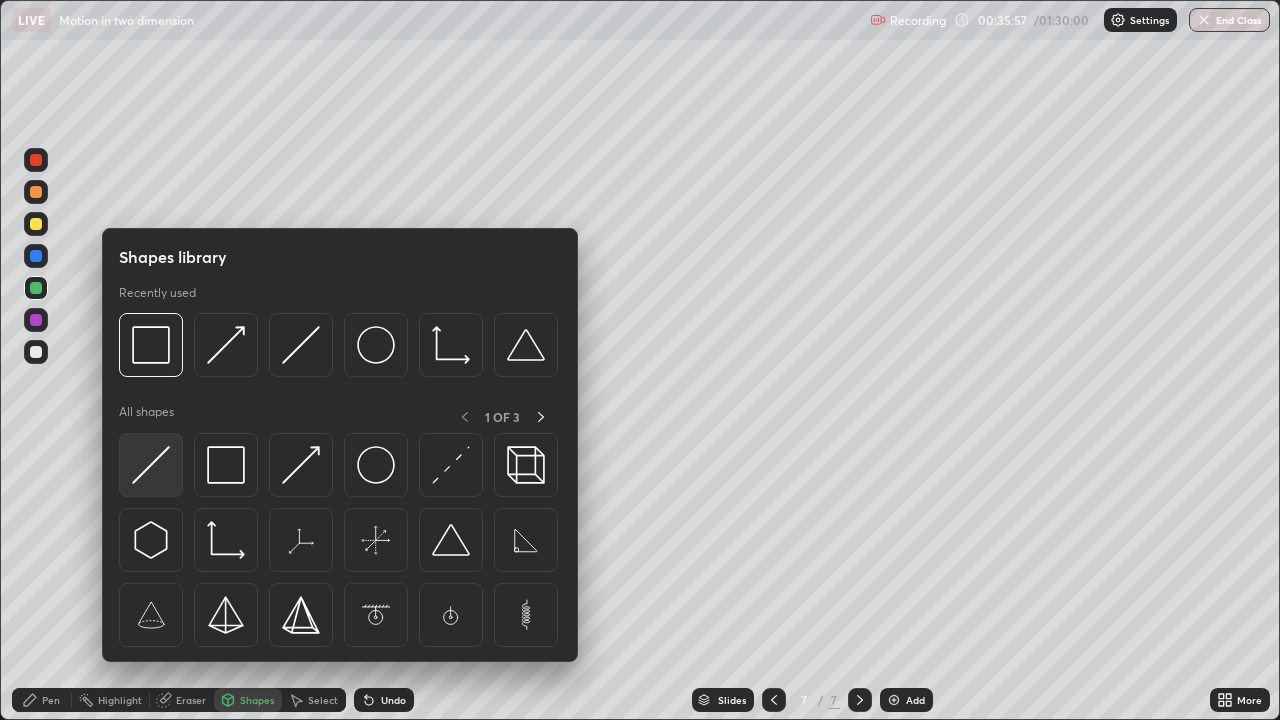 click at bounding box center (151, 465) 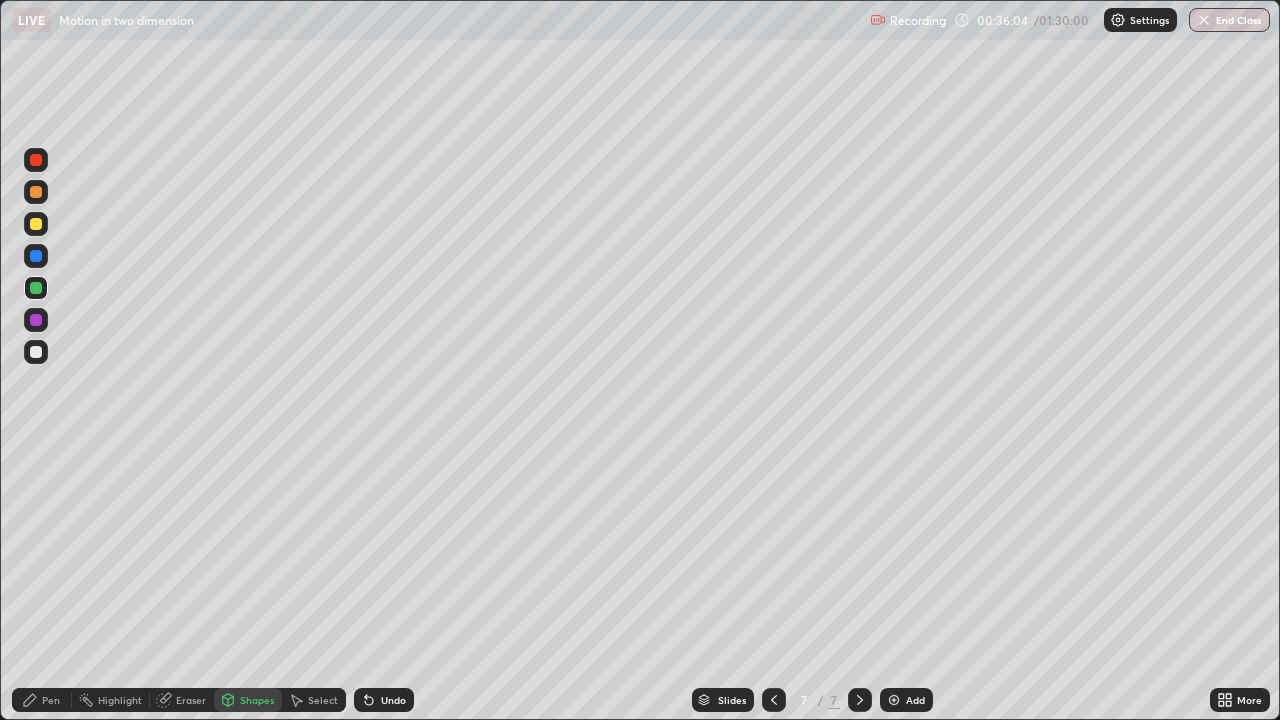 click on "Pen" at bounding box center (51, 700) 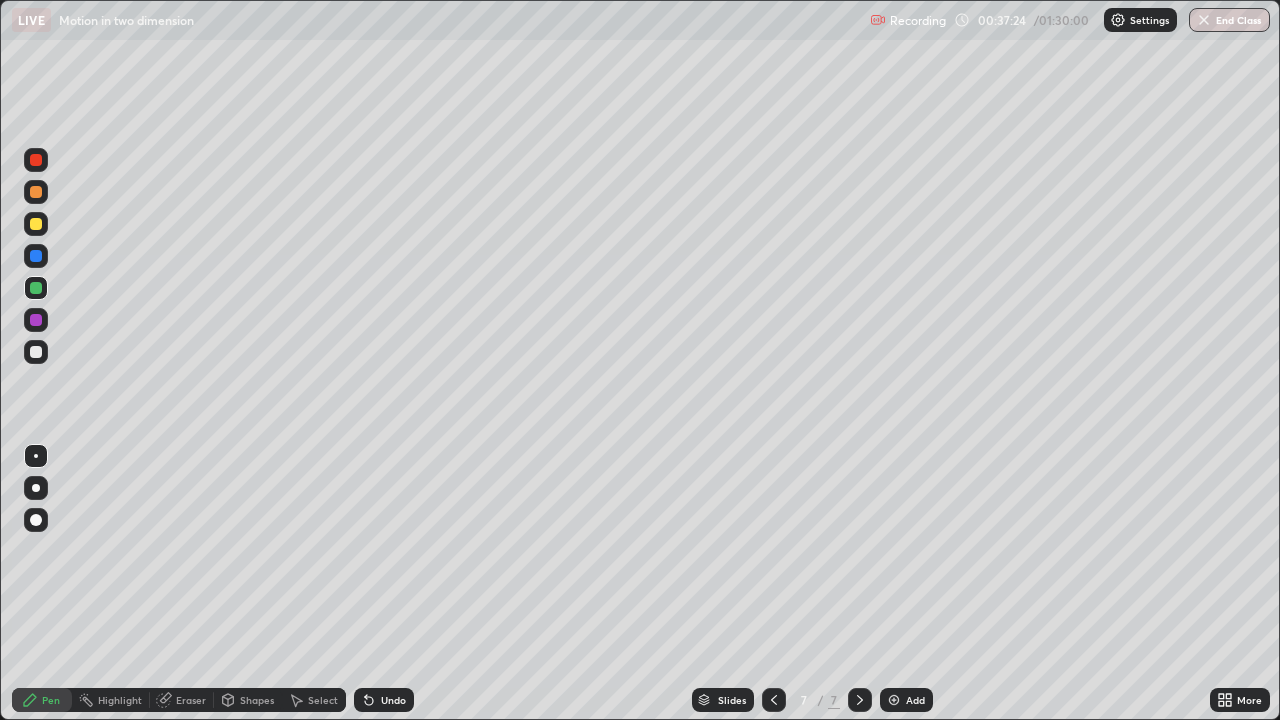click at bounding box center [36, 192] 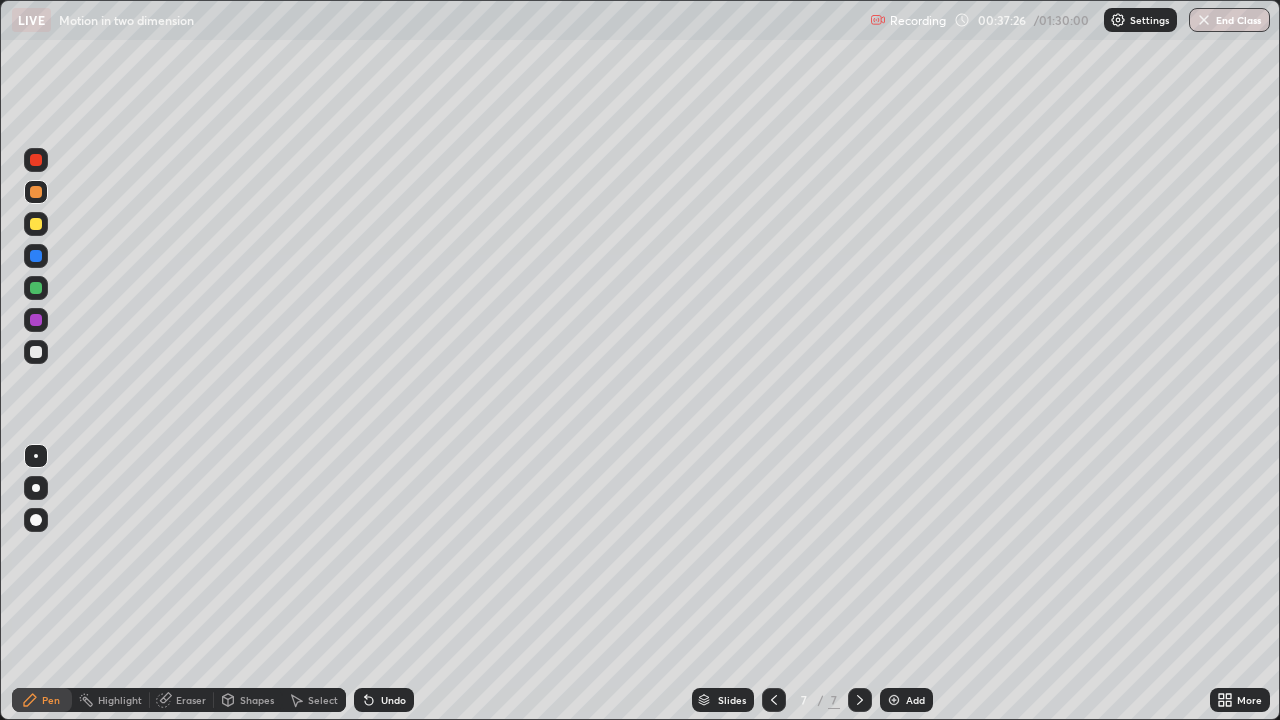 click on "Shapes" at bounding box center [257, 700] 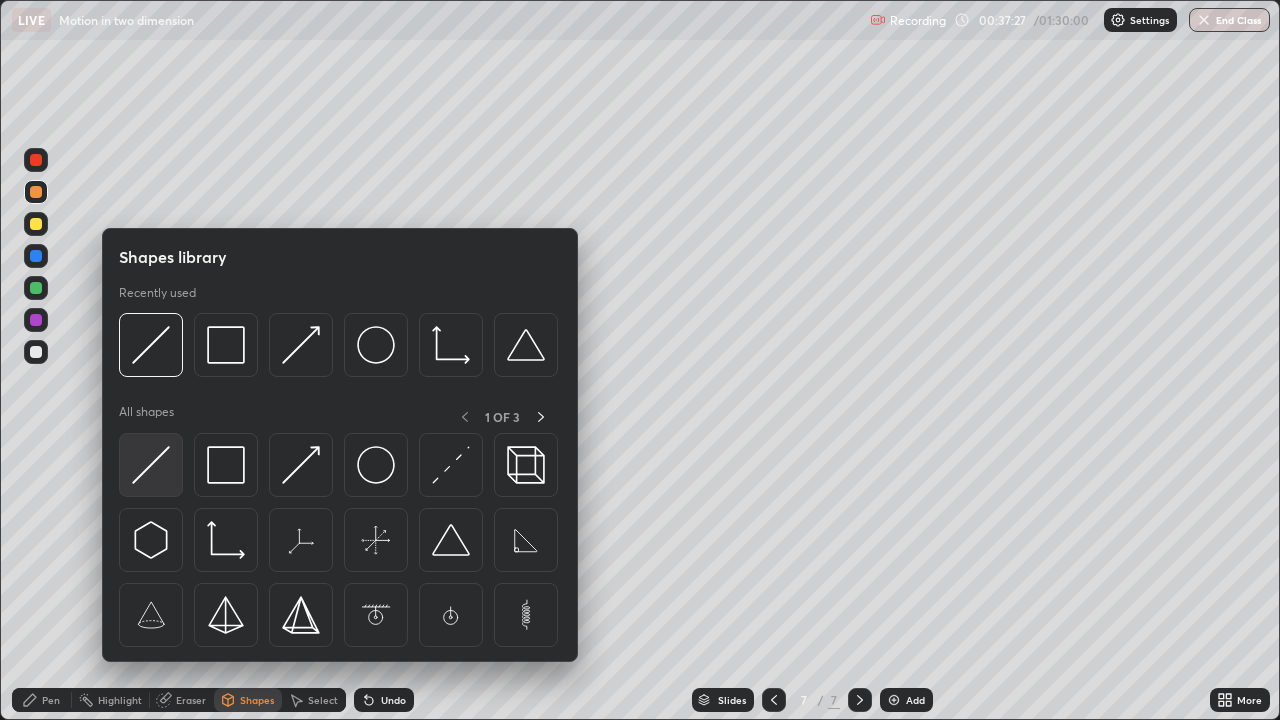click at bounding box center (151, 465) 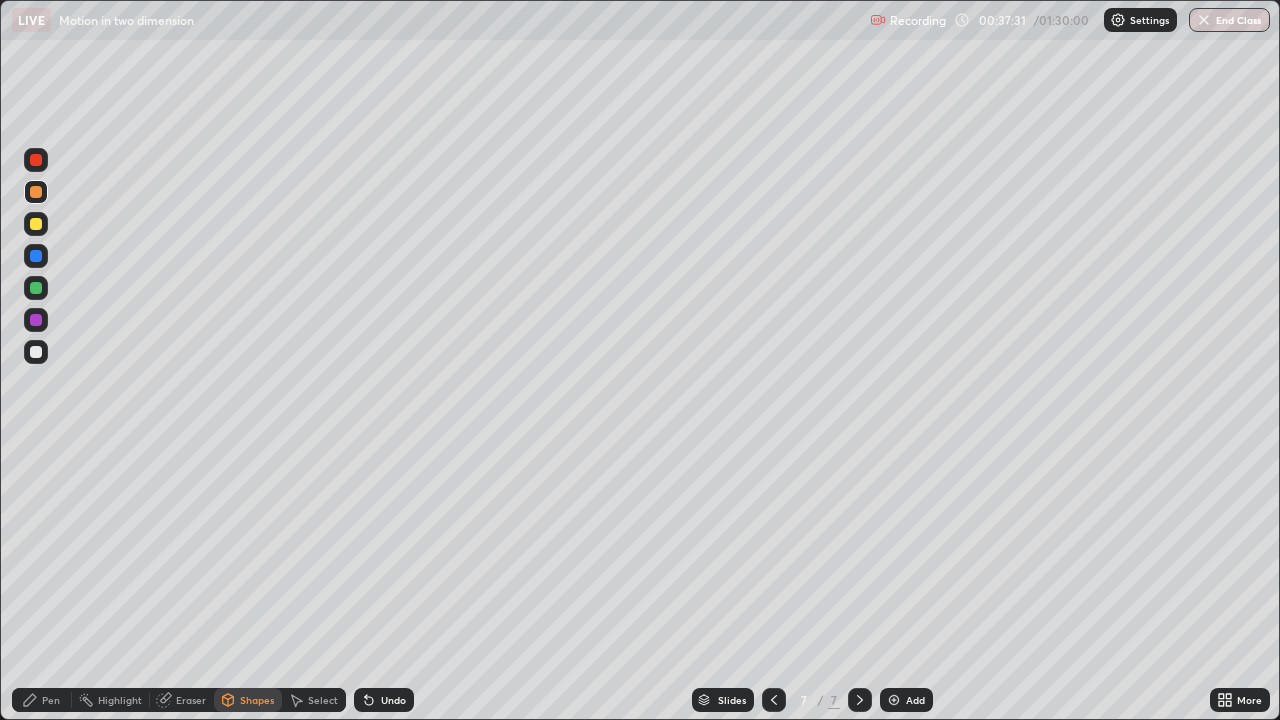 click on "Pen" at bounding box center (51, 700) 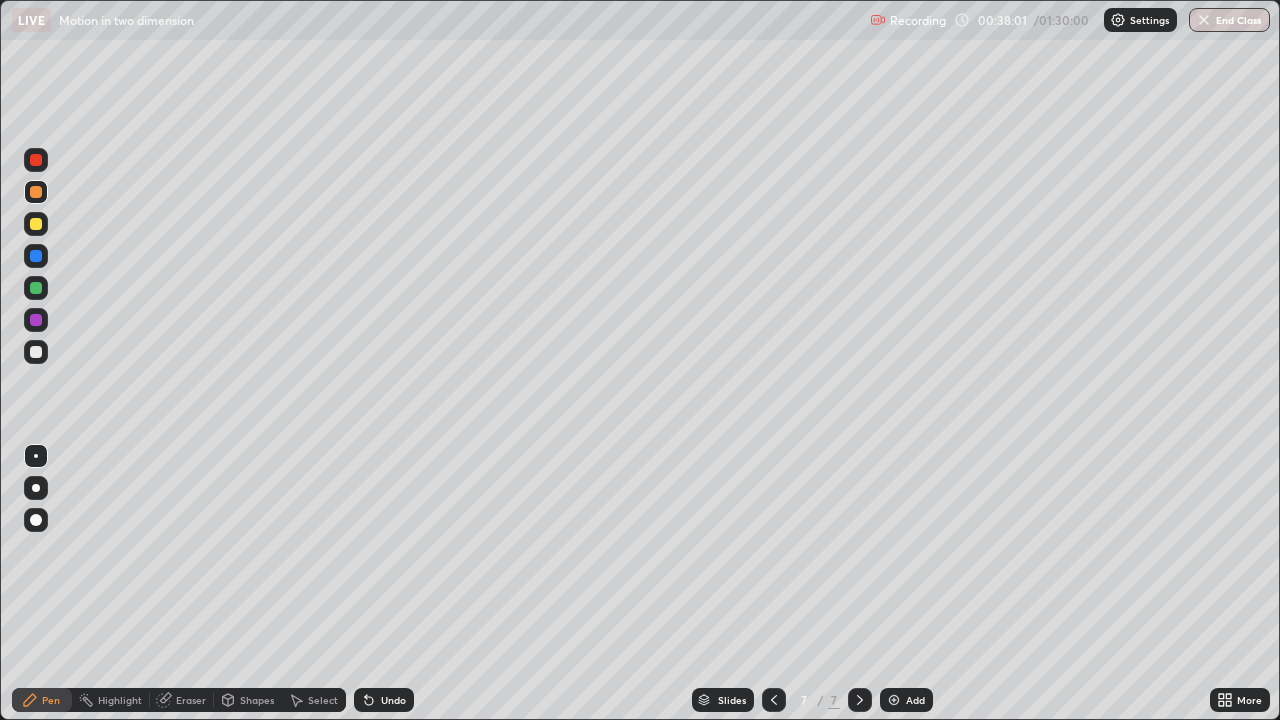 click at bounding box center [36, 288] 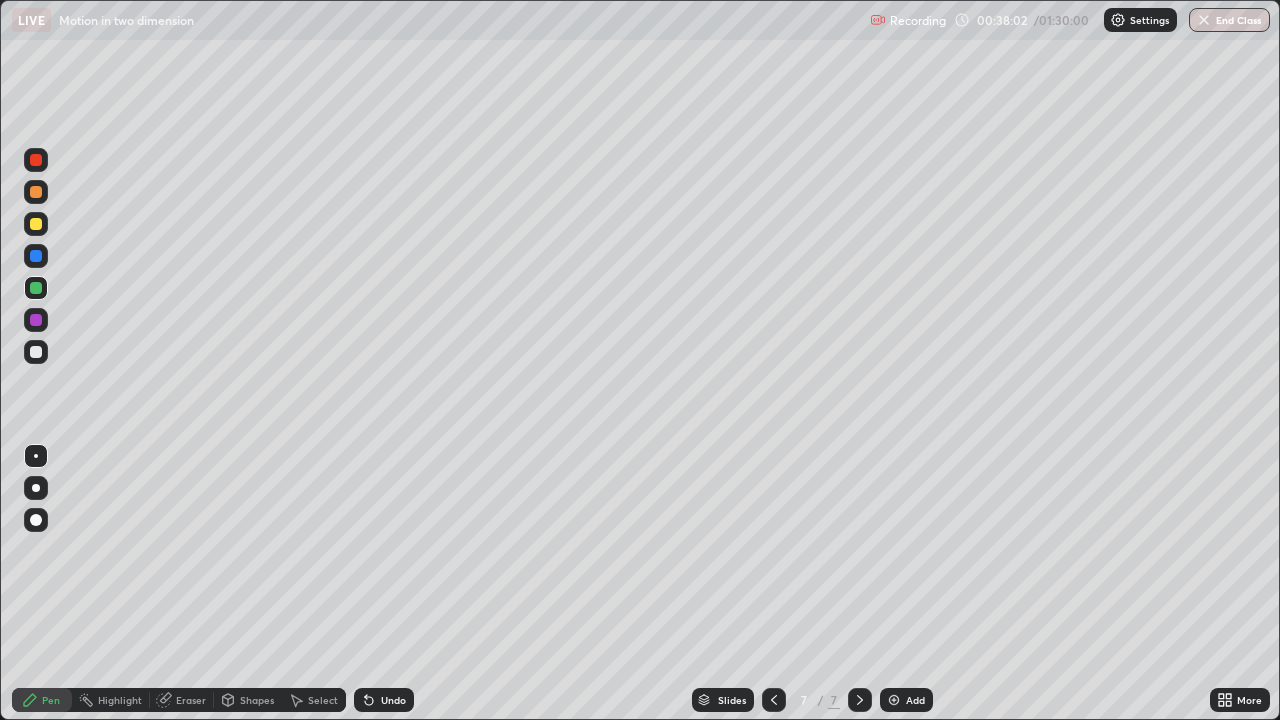 click on "Shapes" at bounding box center (257, 700) 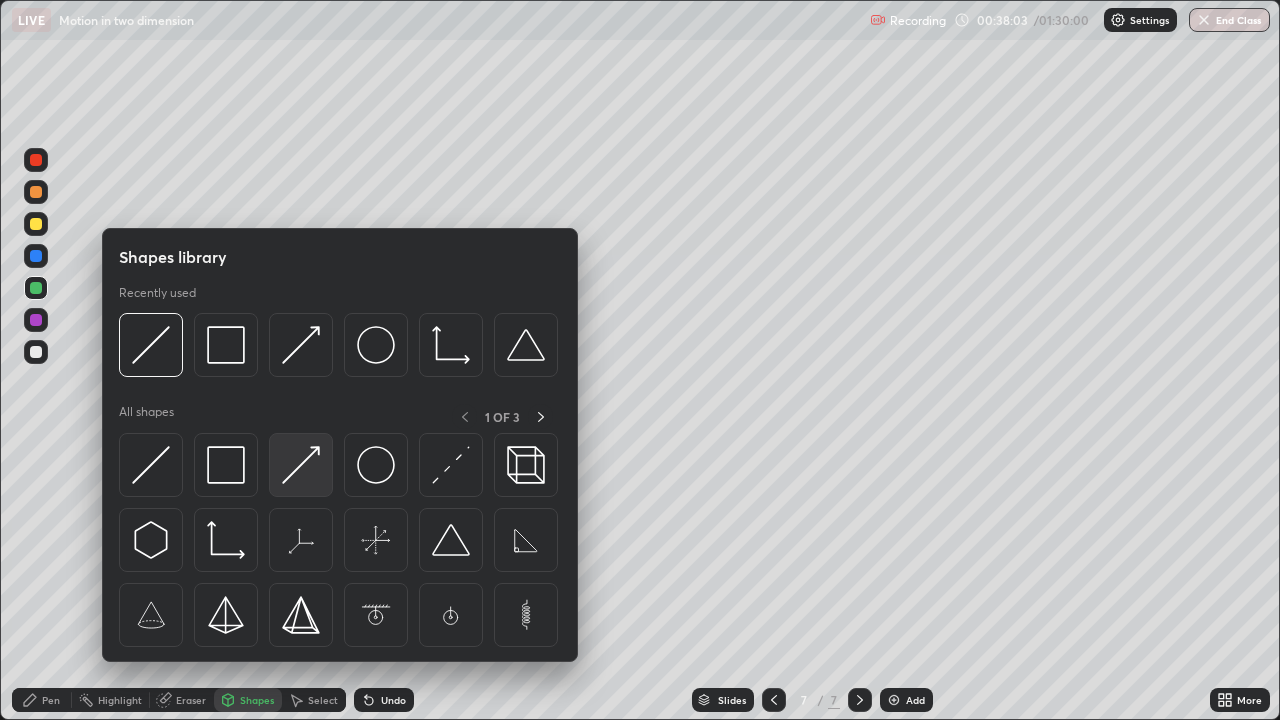 click at bounding box center [301, 465] 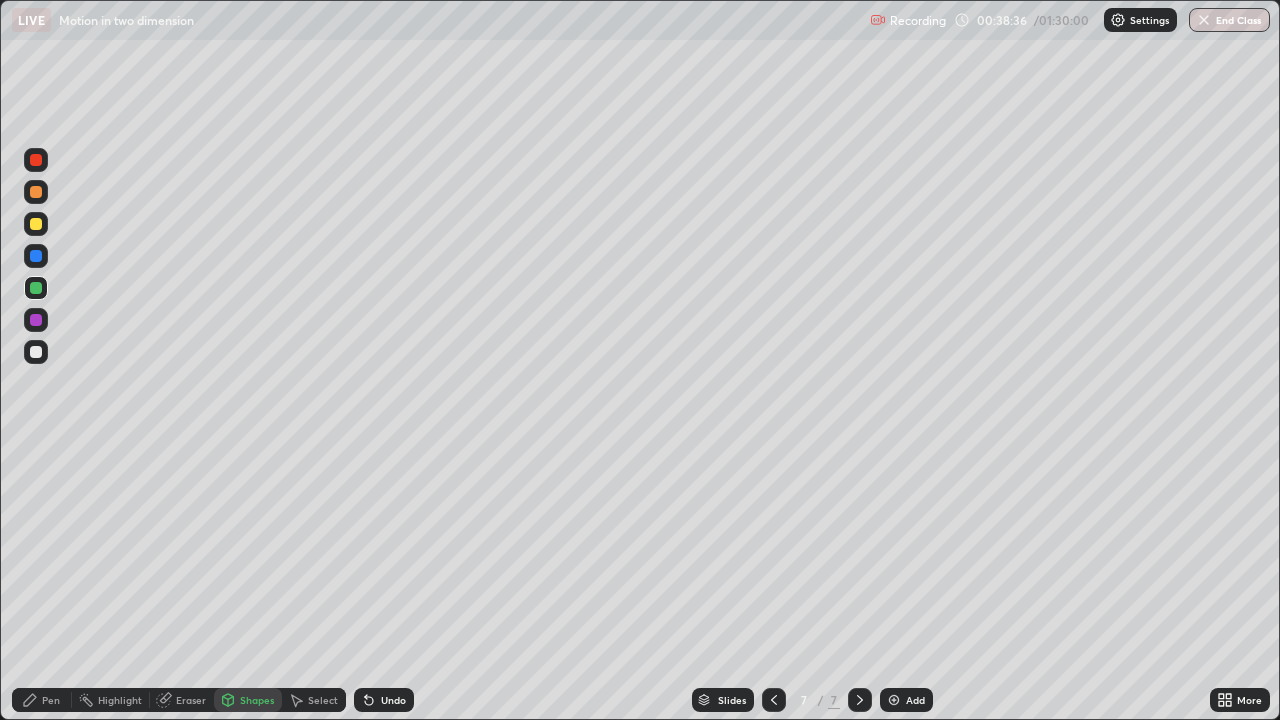 click at bounding box center (36, 256) 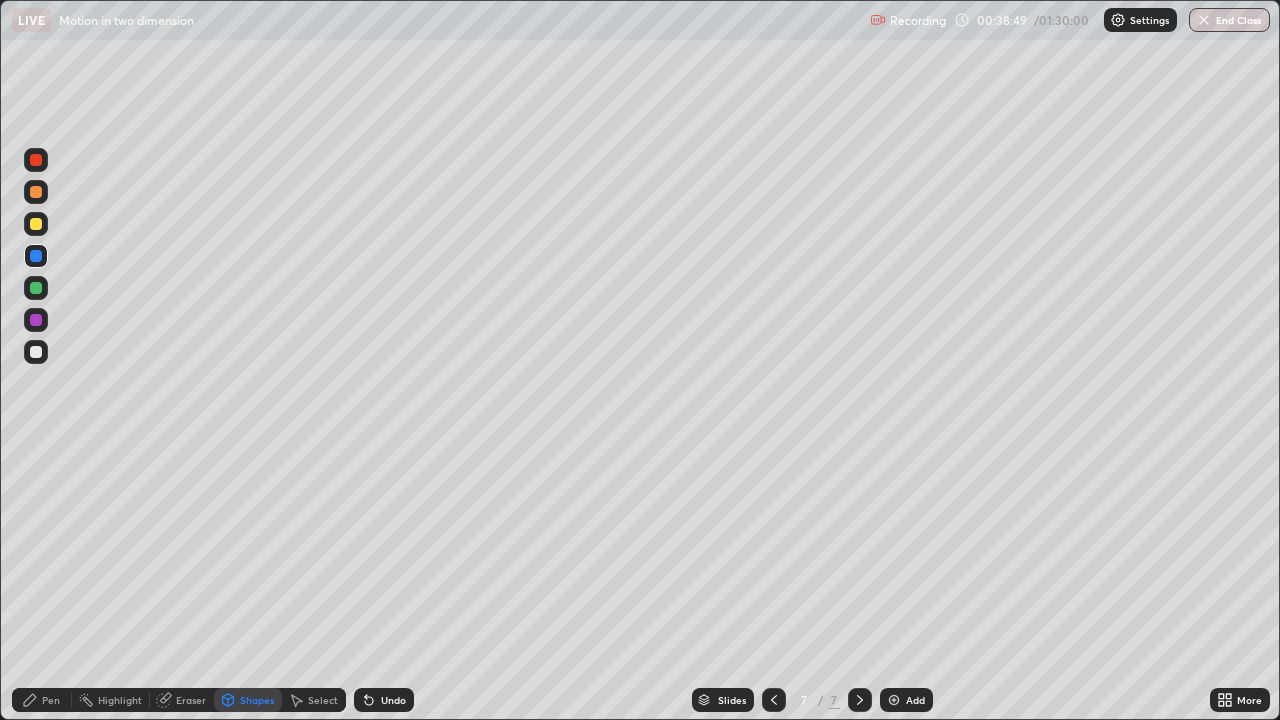 click at bounding box center (36, 192) 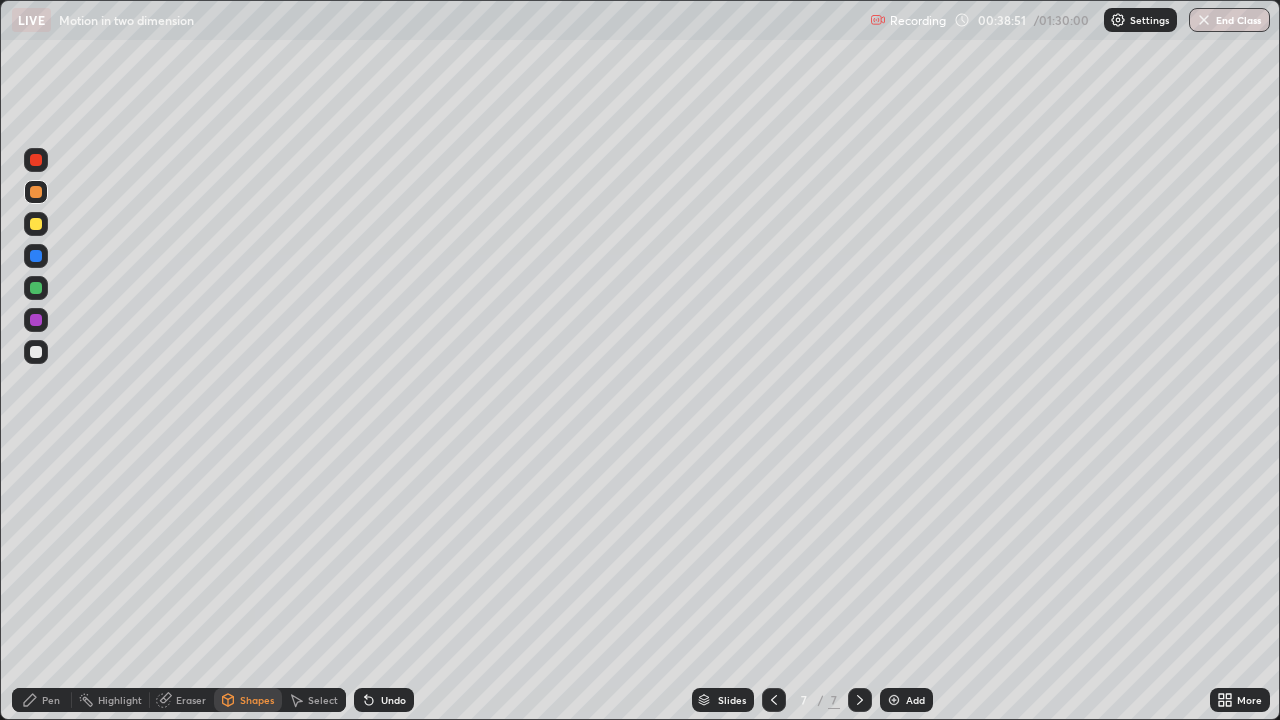 click on "Shapes" at bounding box center [257, 700] 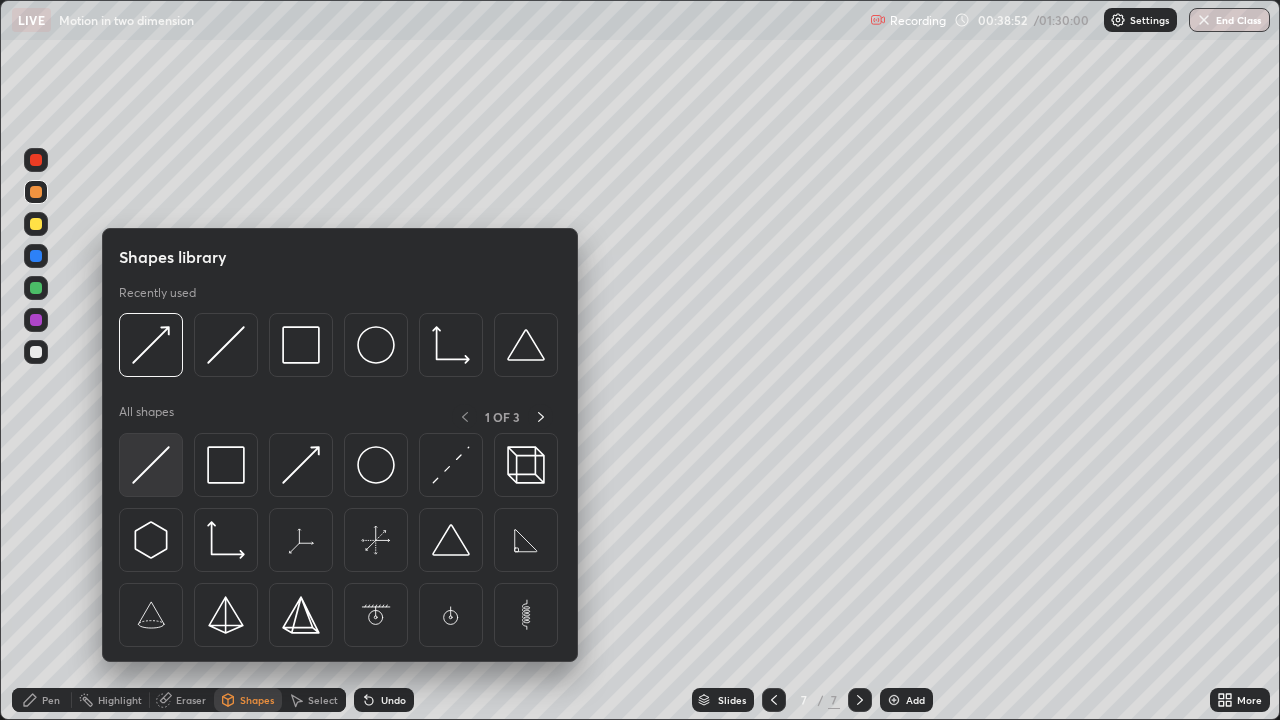 click at bounding box center (151, 465) 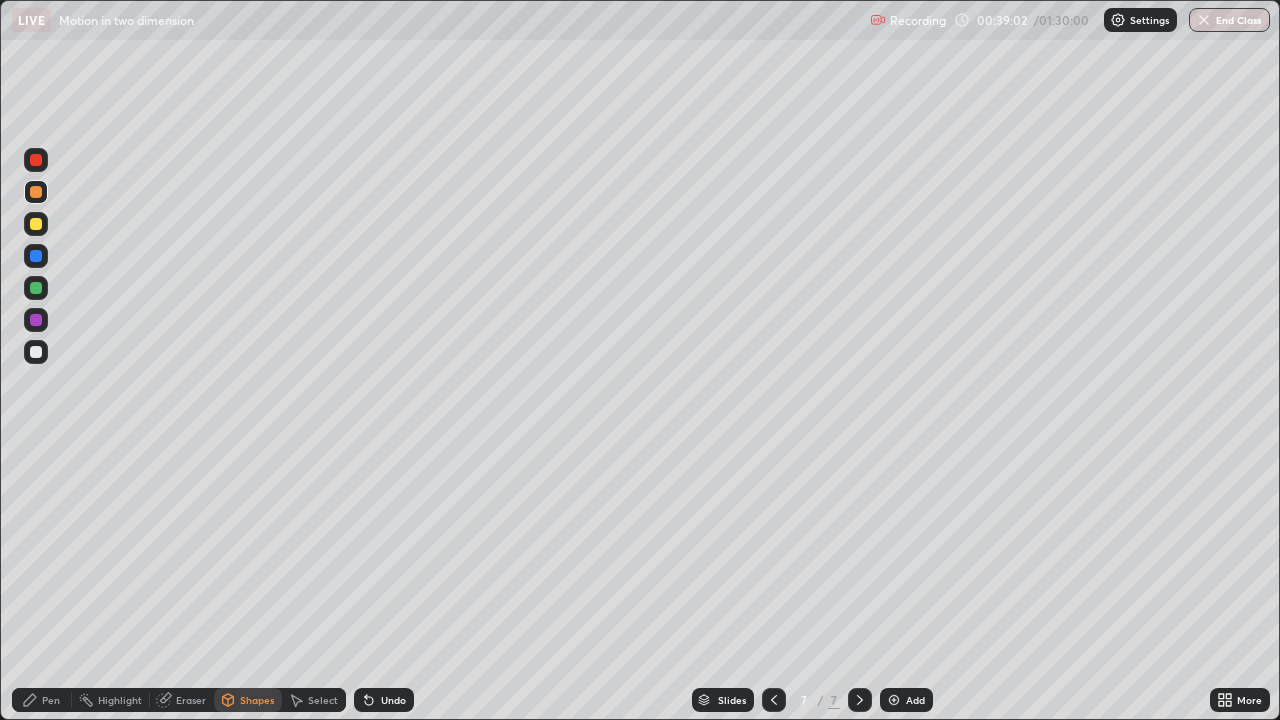 click at bounding box center (36, 320) 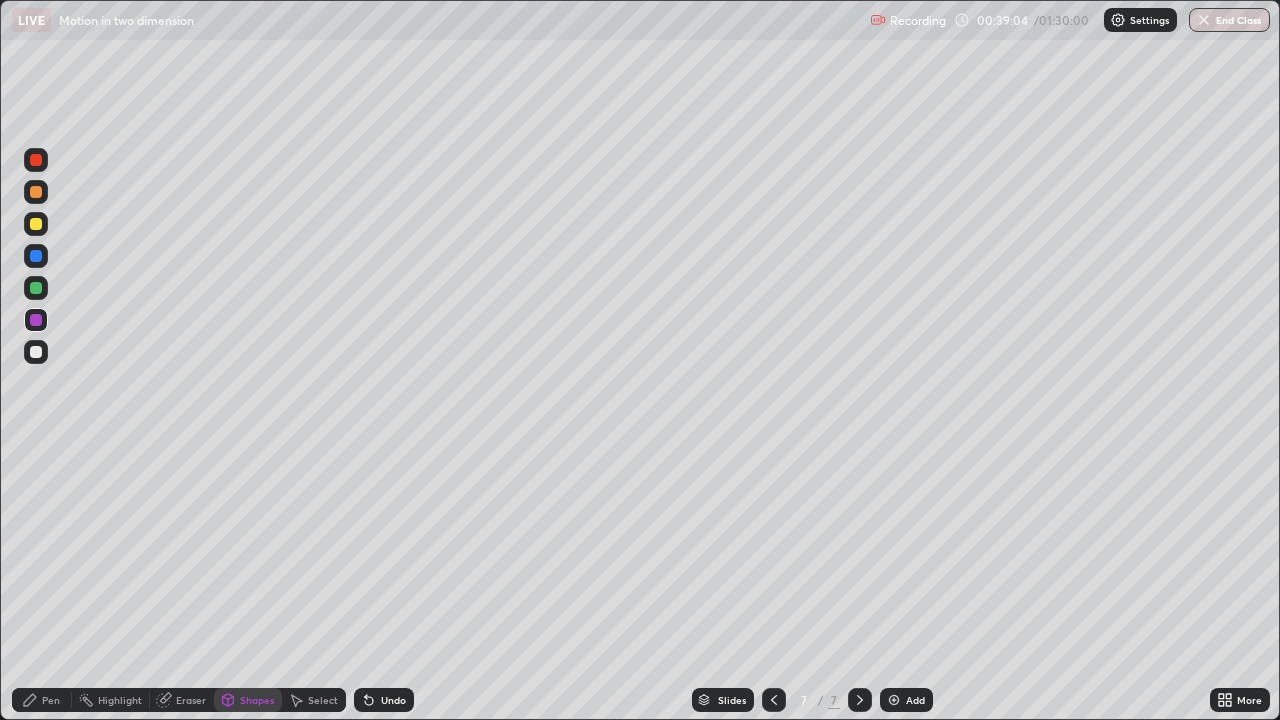 click on "Shapes" at bounding box center [257, 700] 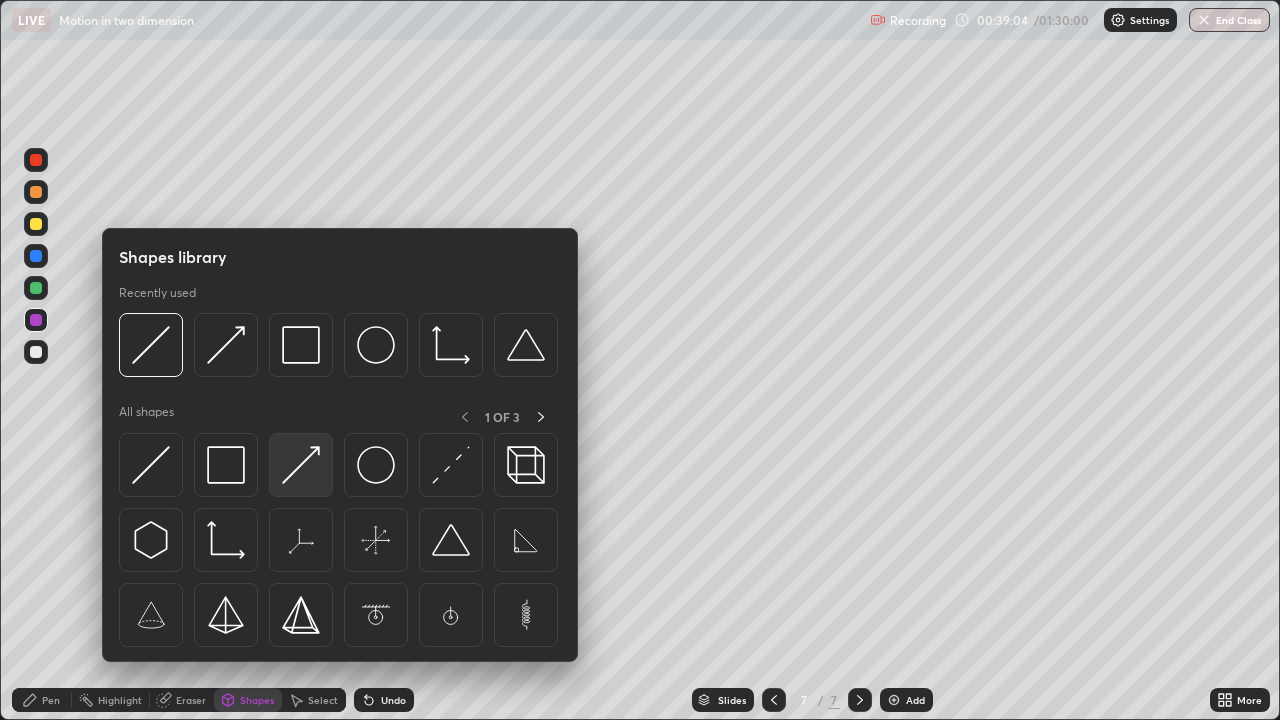 click at bounding box center [301, 465] 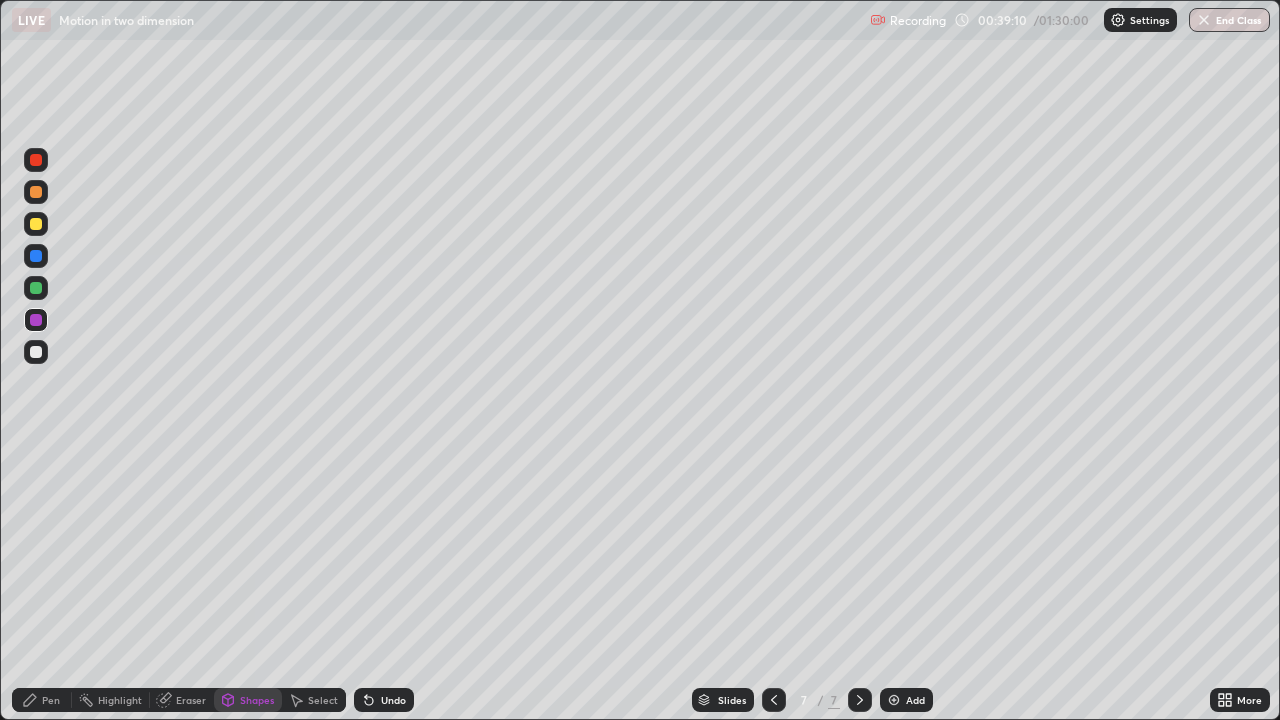click on "Pen" at bounding box center [42, 700] 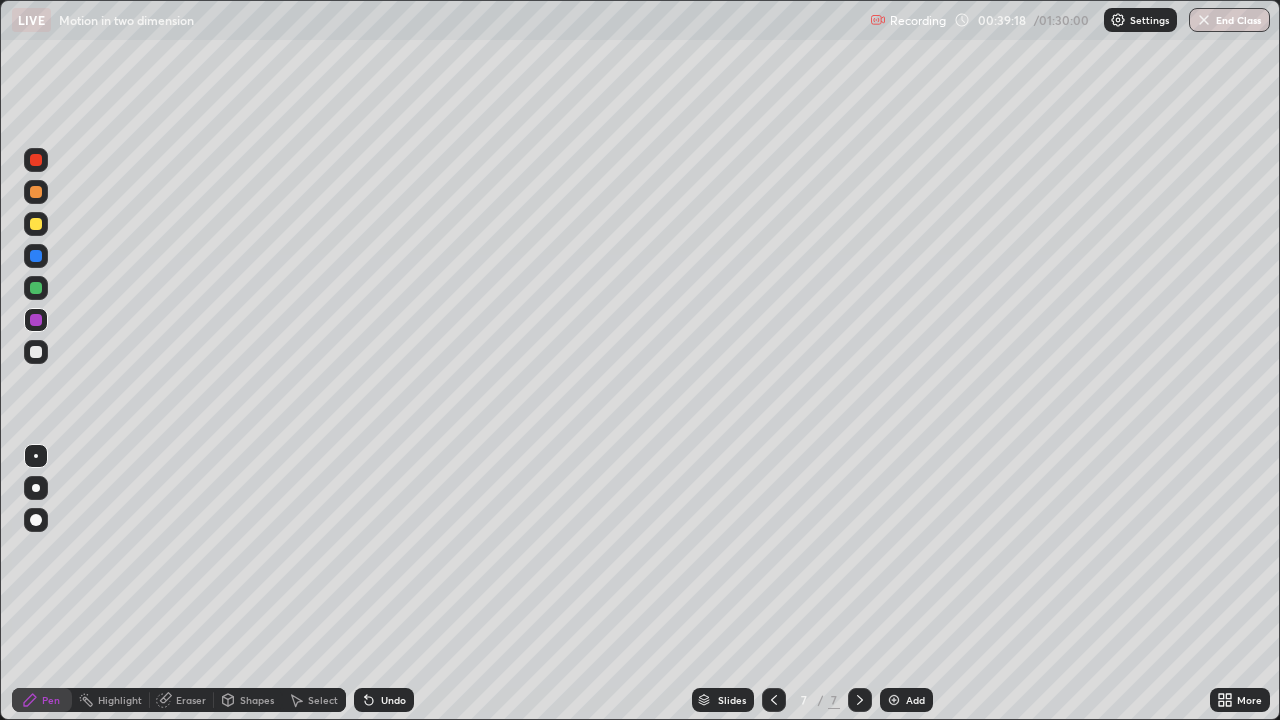 click at bounding box center [36, 224] 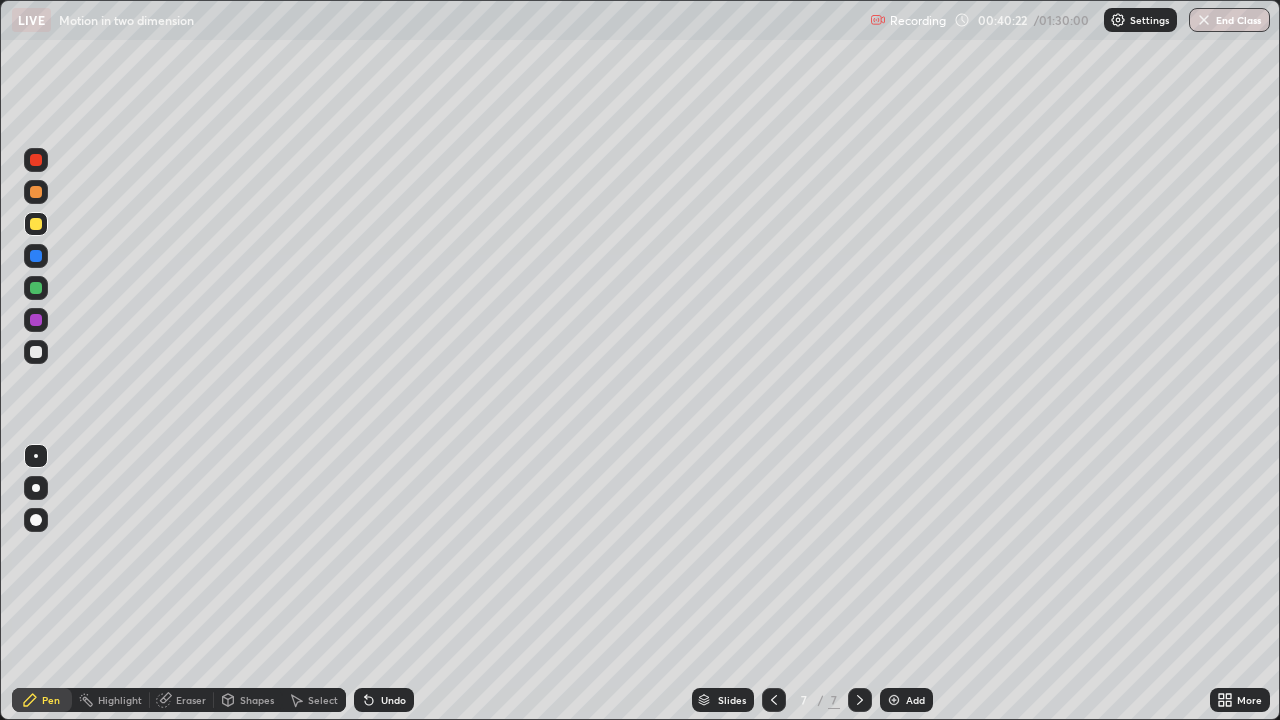 click on "Shapes" at bounding box center (257, 700) 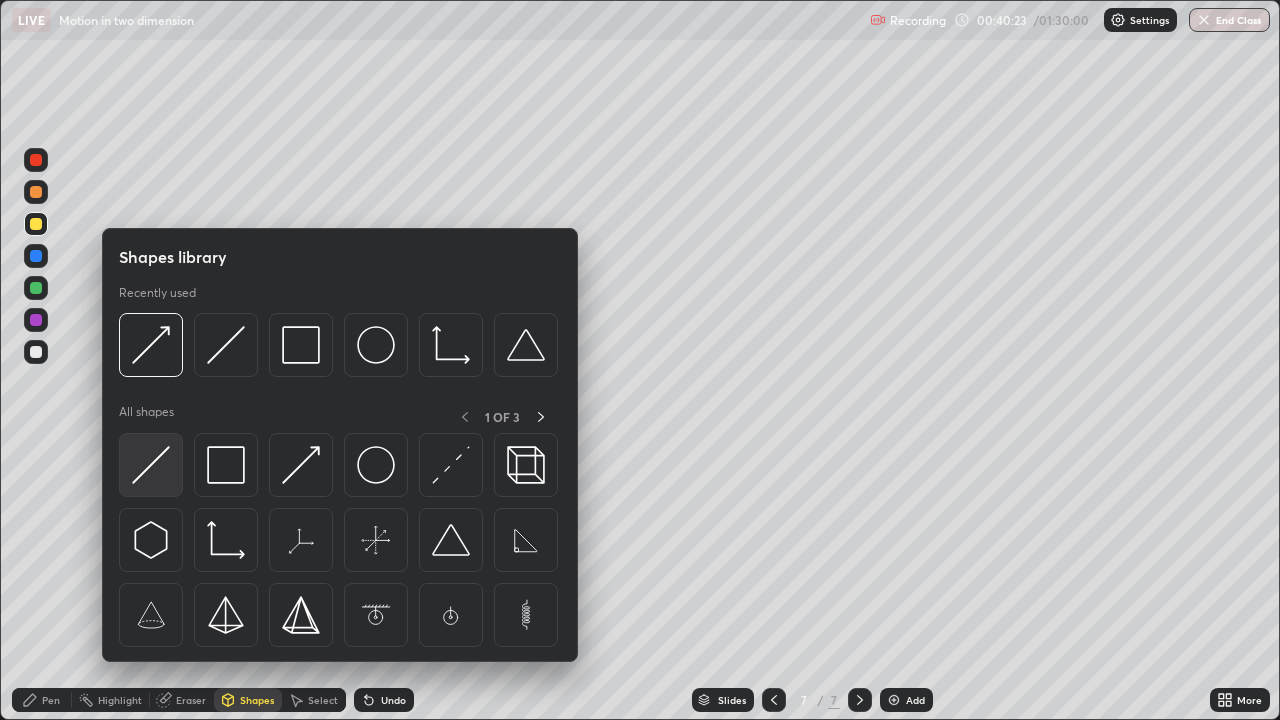 click at bounding box center (151, 465) 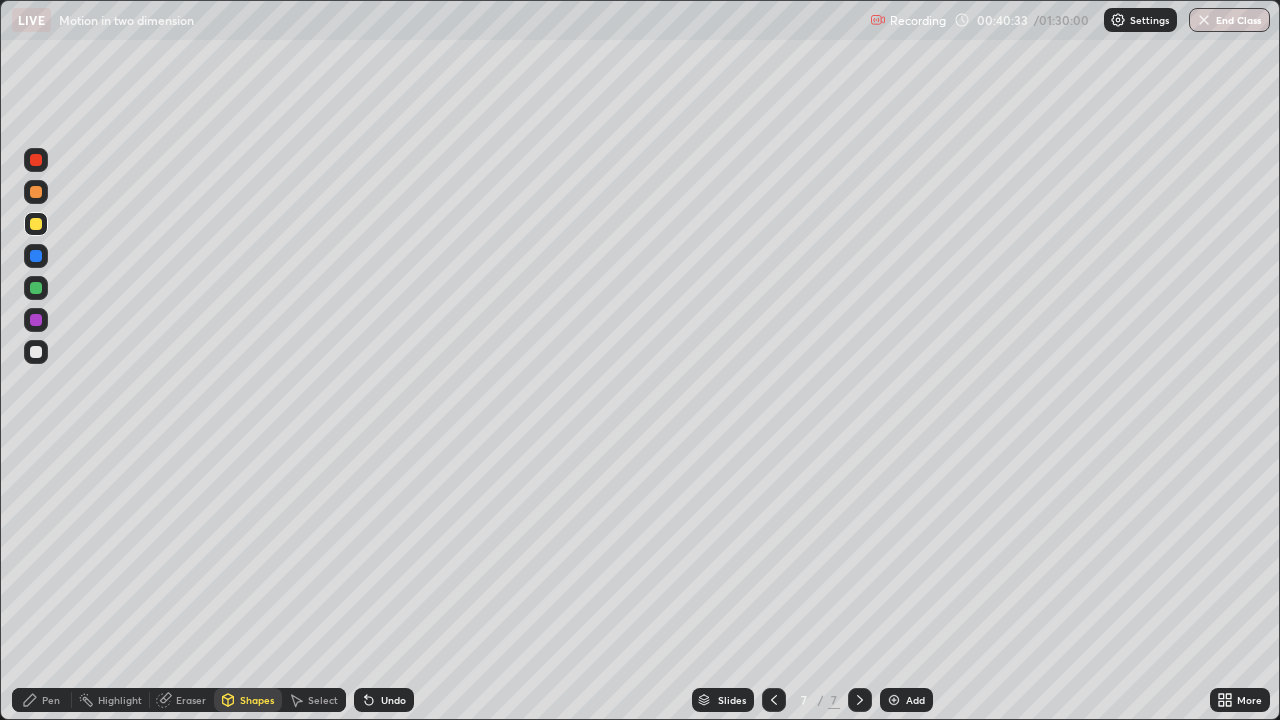 click on "Pen" at bounding box center [42, 700] 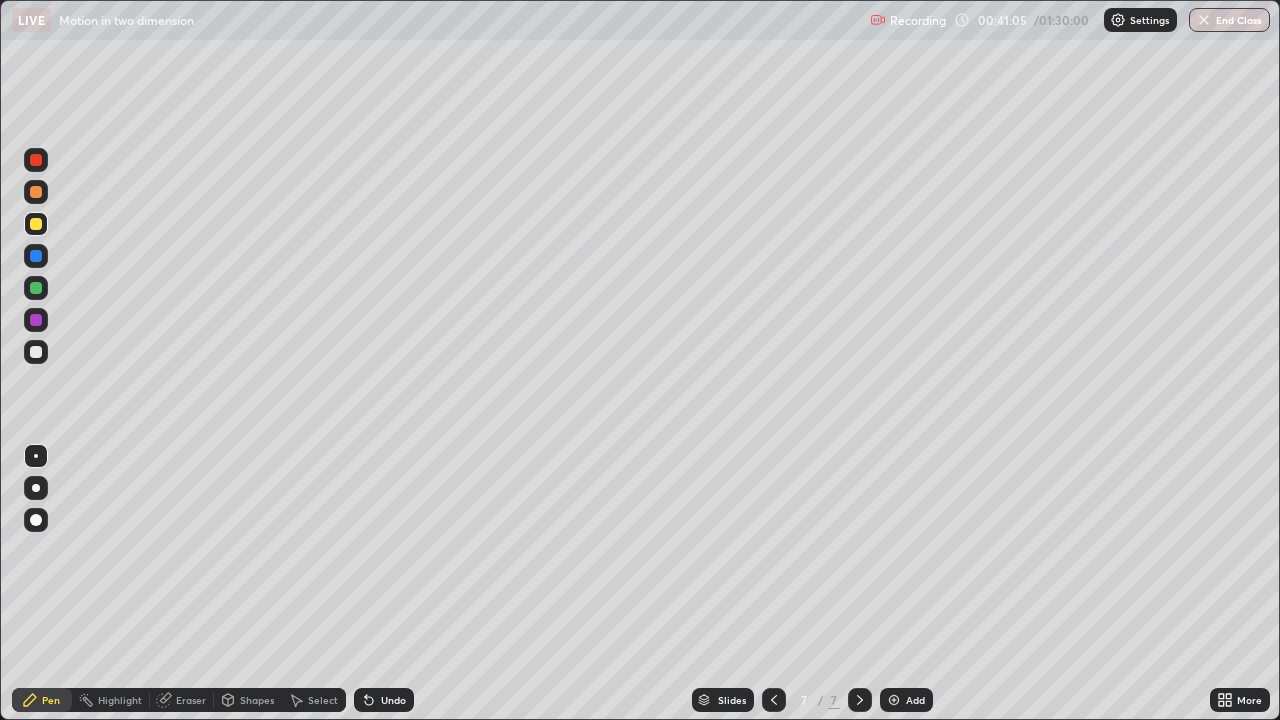 click on "Eraser" at bounding box center (191, 700) 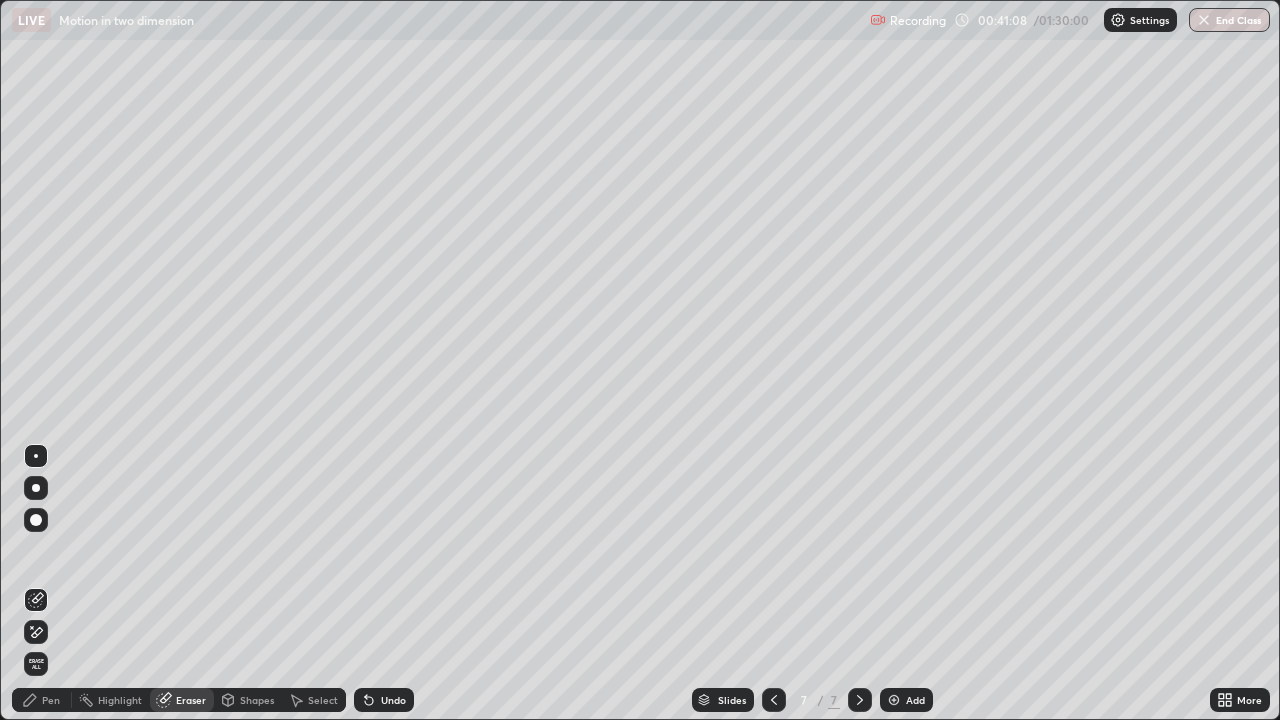 click on "Pen" at bounding box center [51, 700] 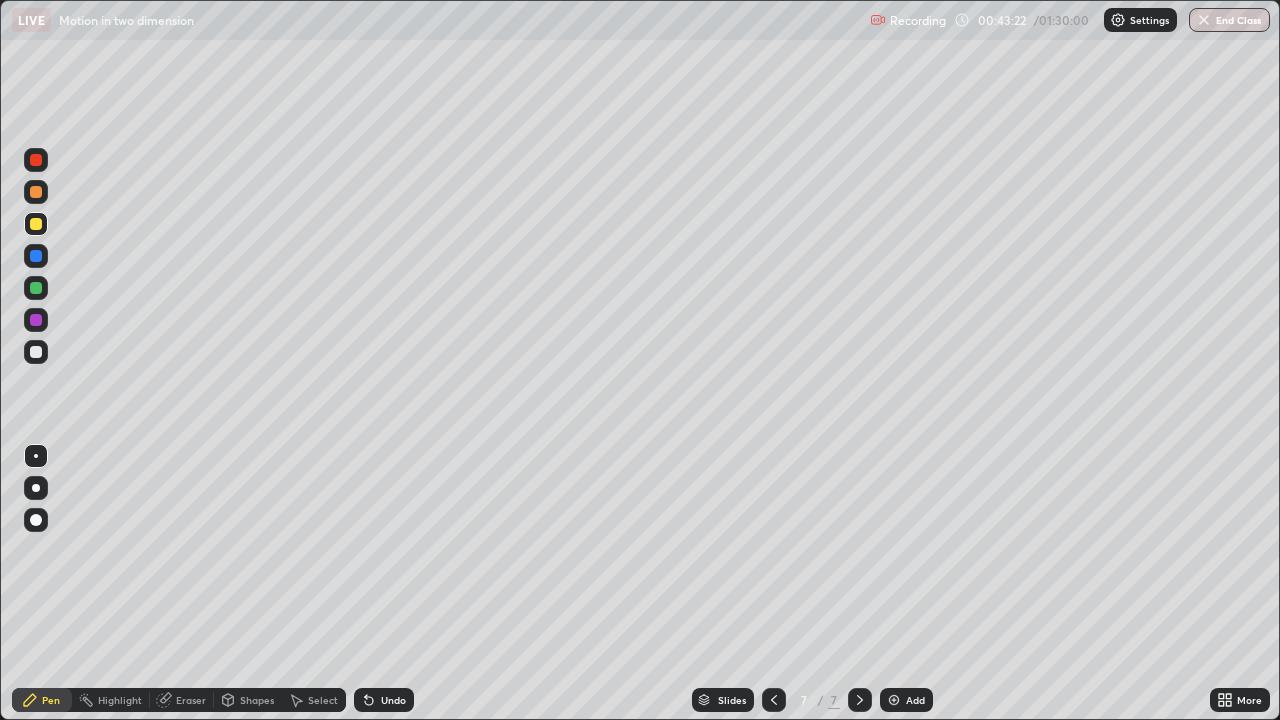 click at bounding box center [894, 700] 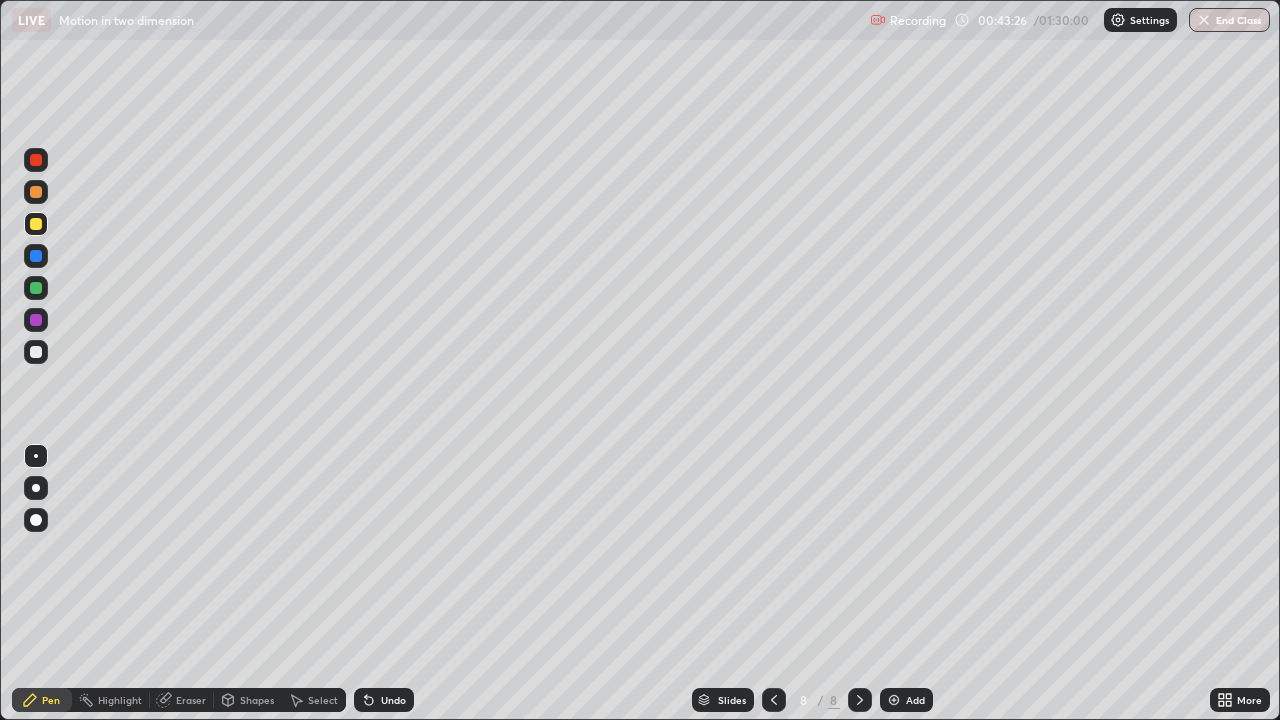 click at bounding box center [36, 352] 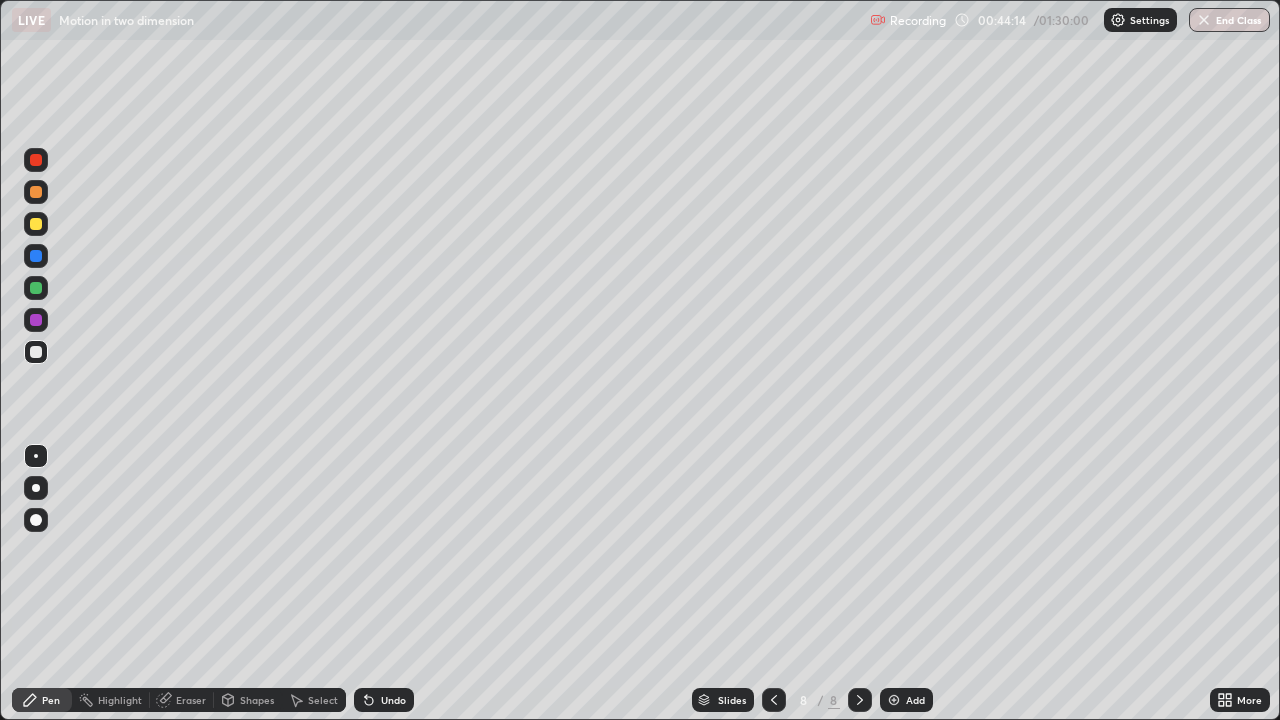 click at bounding box center [774, 700] 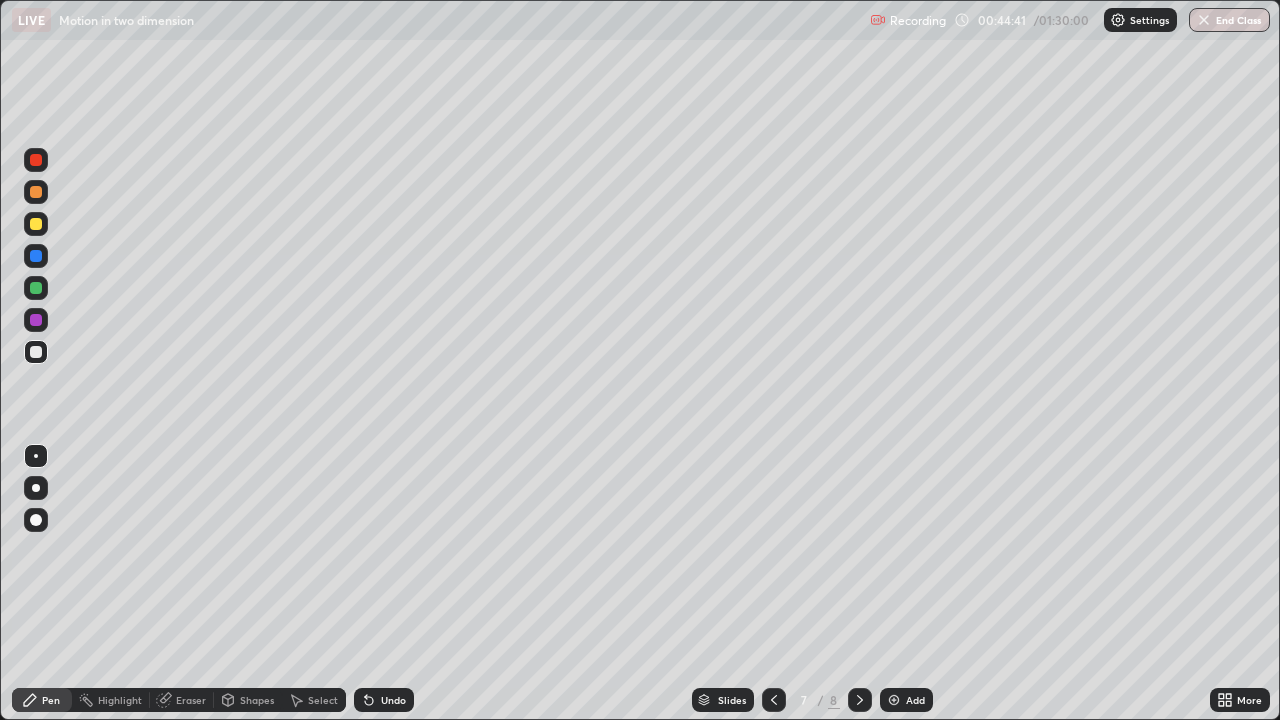 click 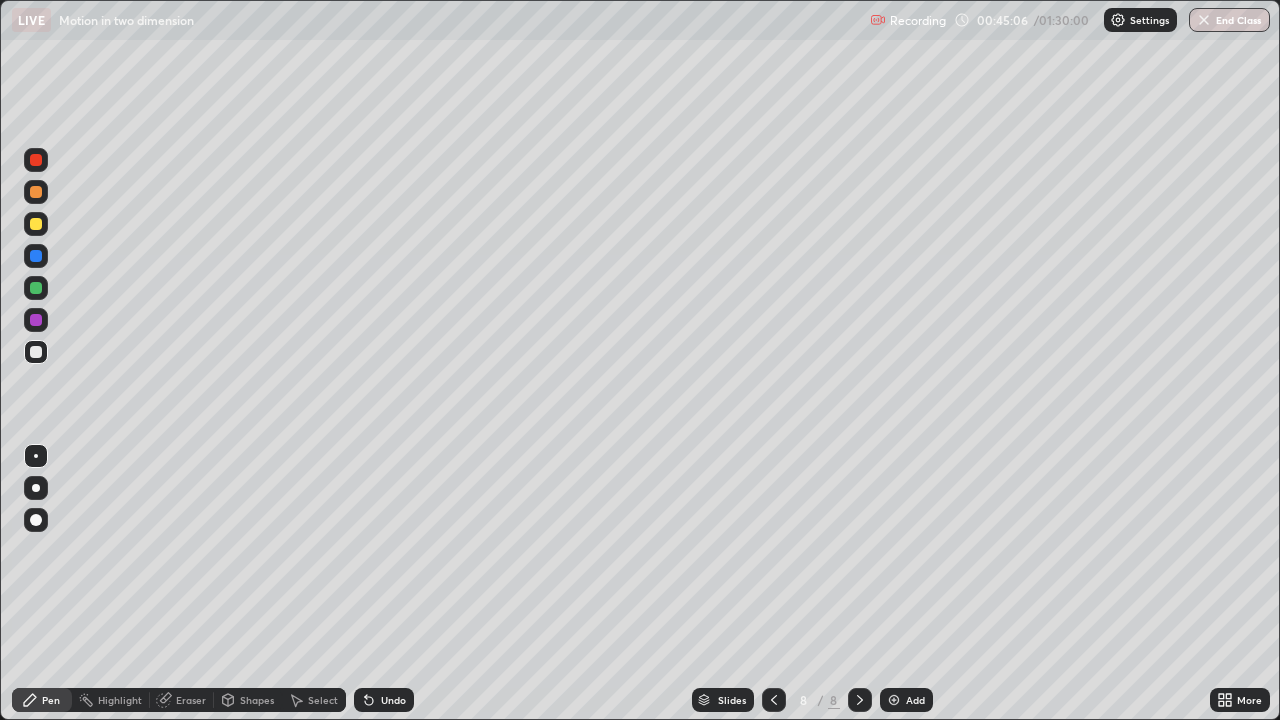 click on "Eraser" at bounding box center [191, 700] 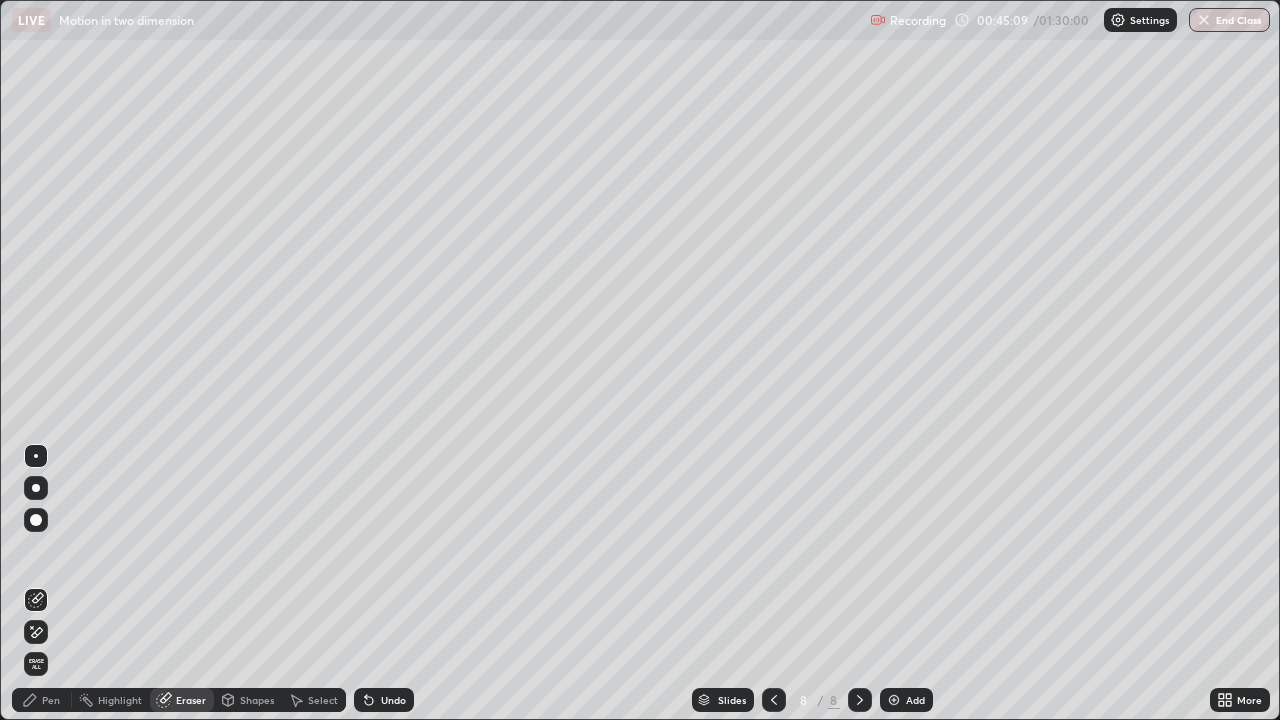 click on "Pen" at bounding box center (51, 700) 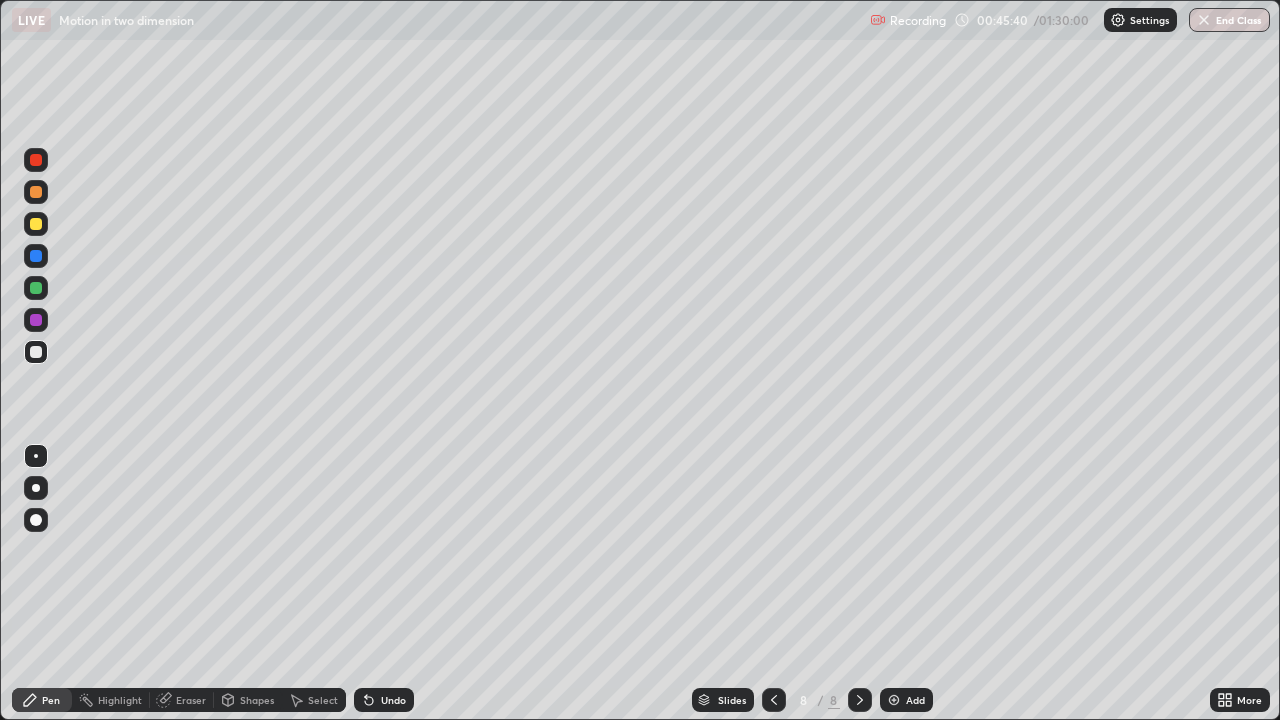 click at bounding box center [774, 700] 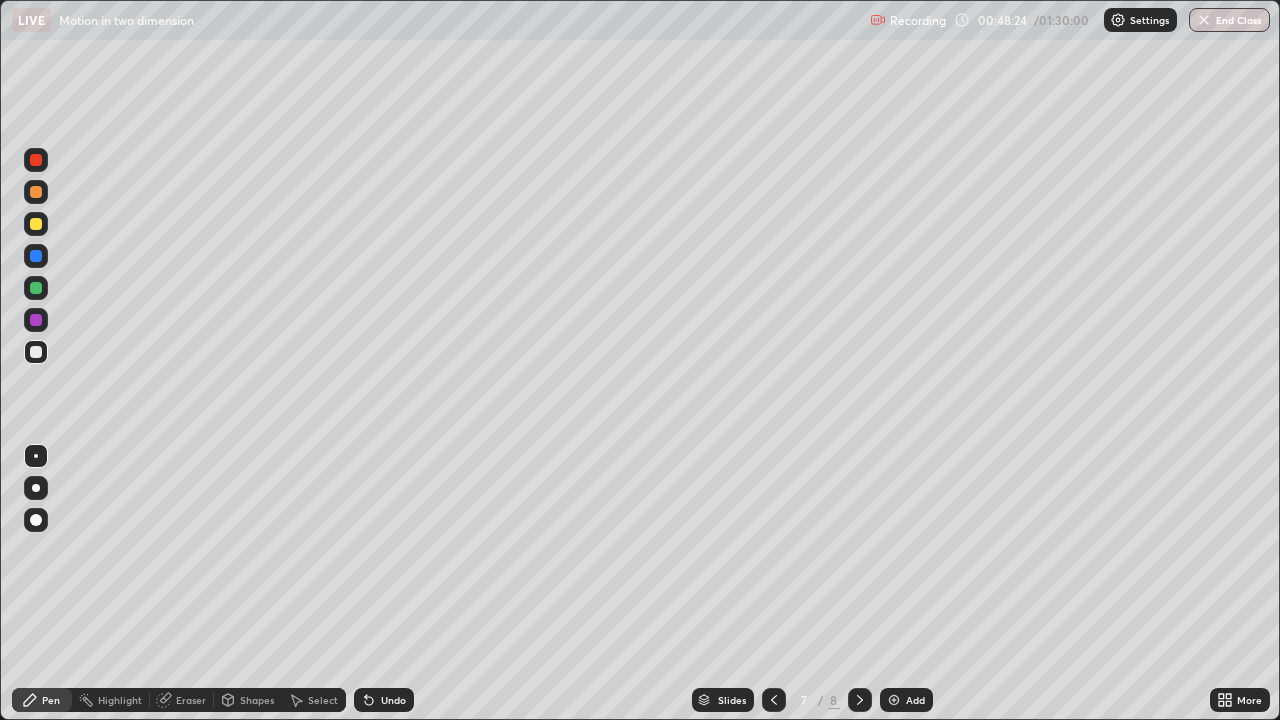 click 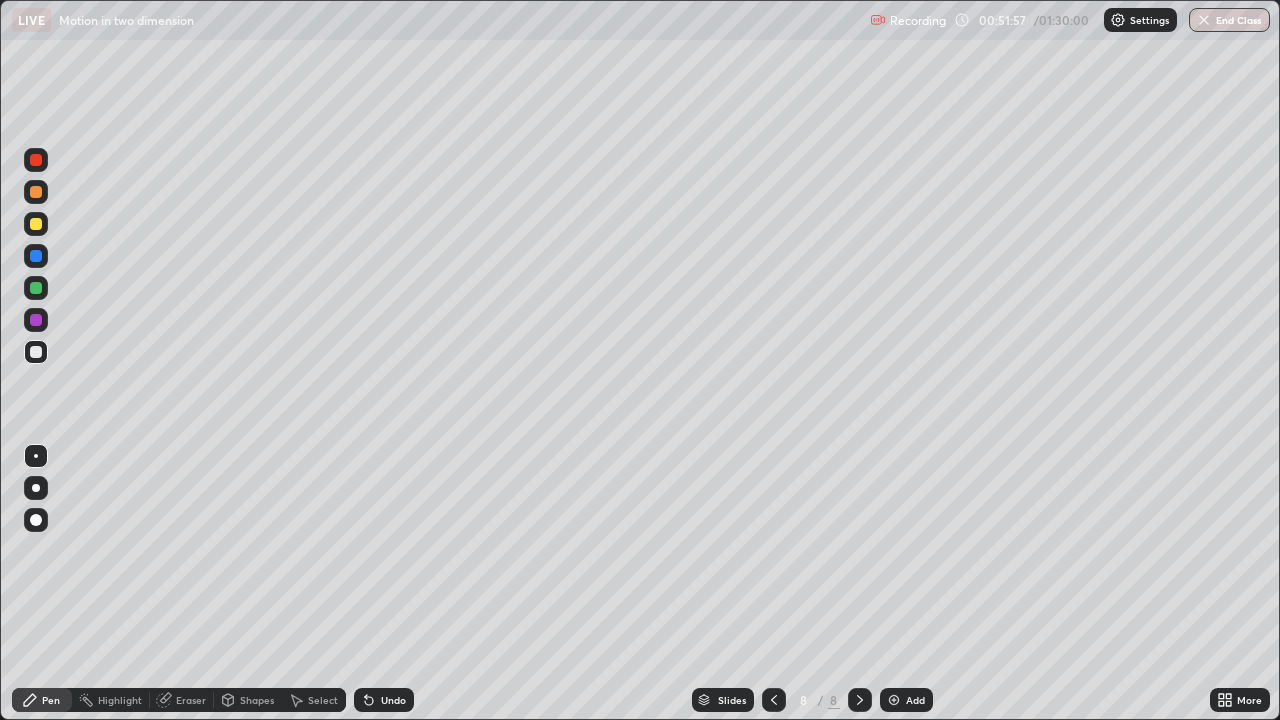 click at bounding box center [894, 700] 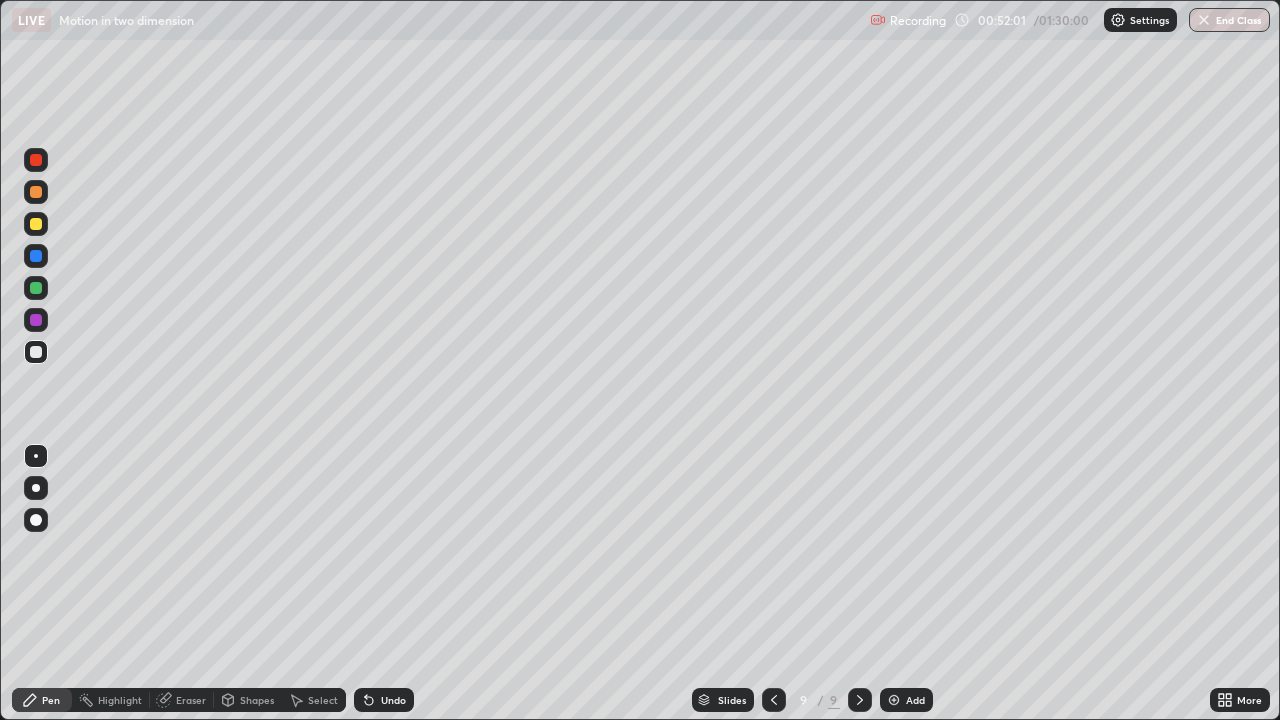click at bounding box center (36, 288) 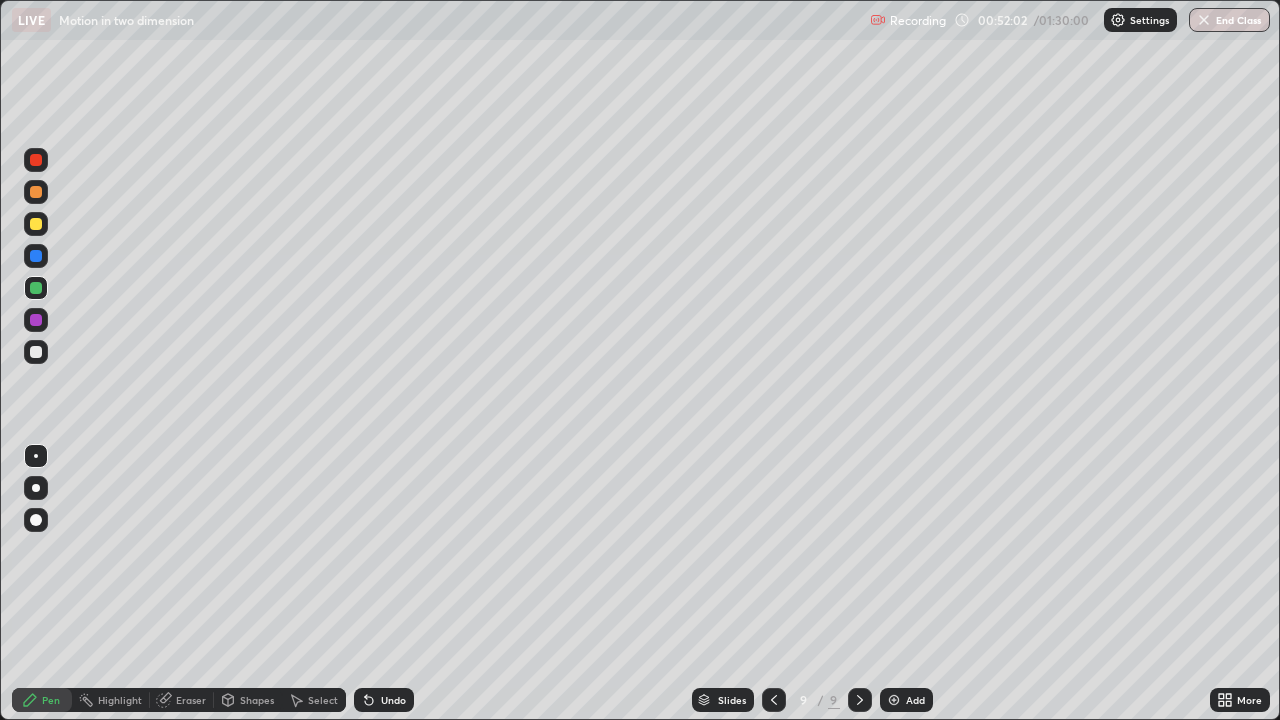 click on "Shapes" at bounding box center (257, 700) 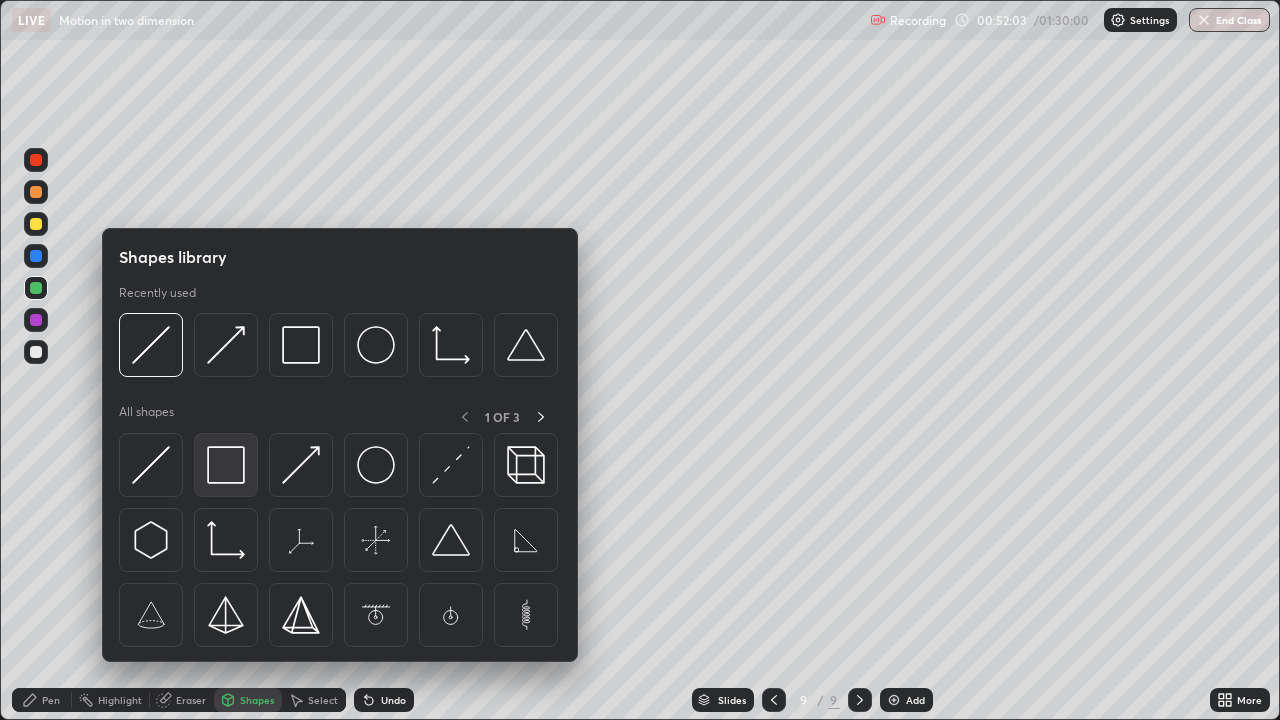 click at bounding box center [226, 465] 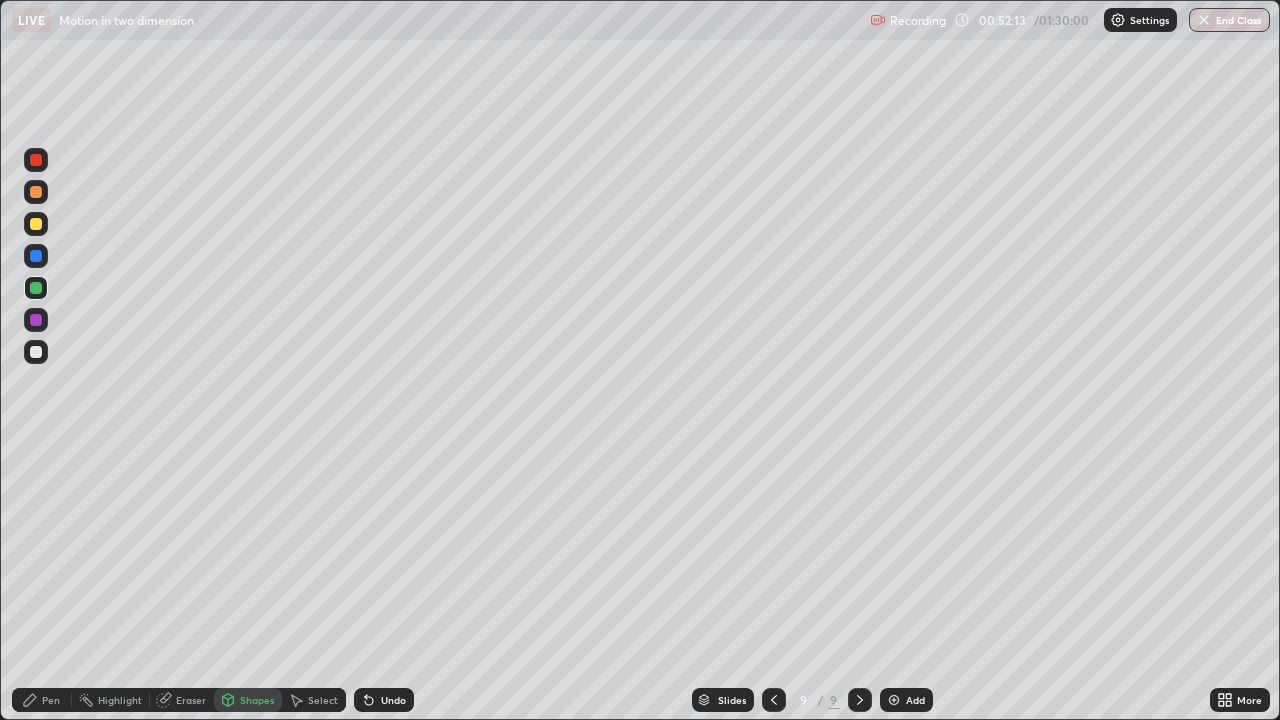 click on "Eraser" at bounding box center [191, 700] 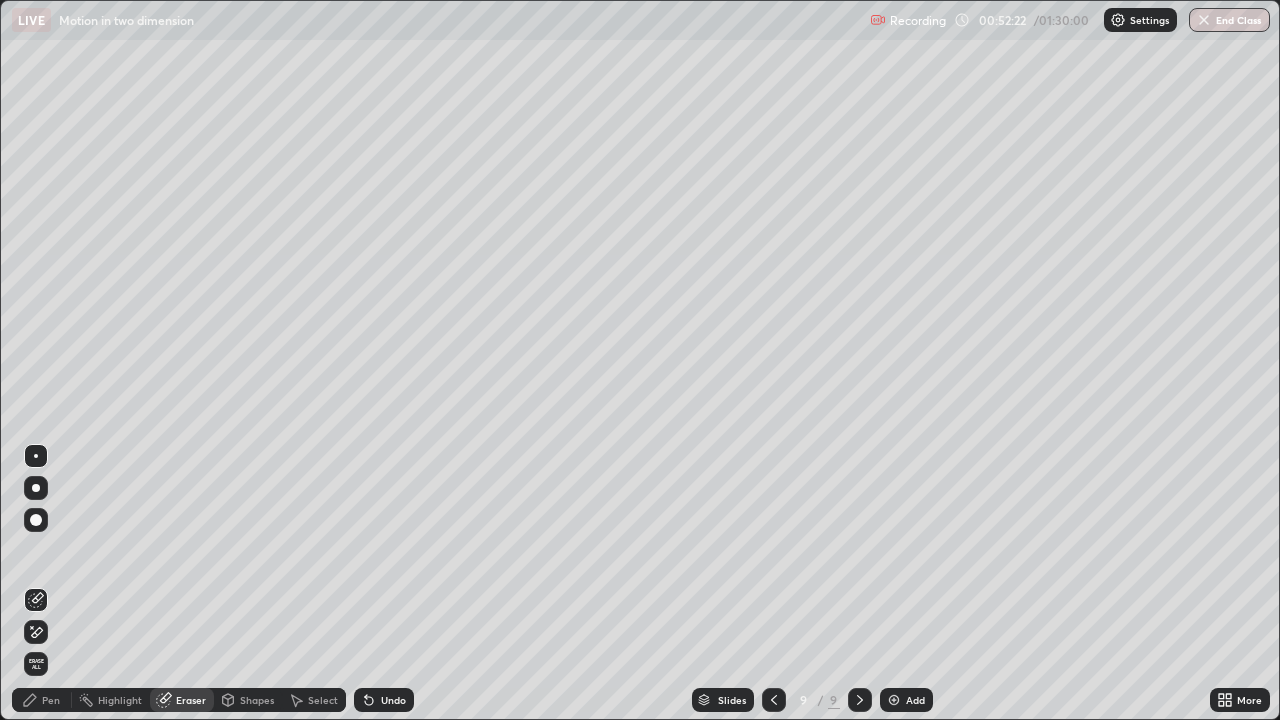 click on "Pen" at bounding box center (42, 700) 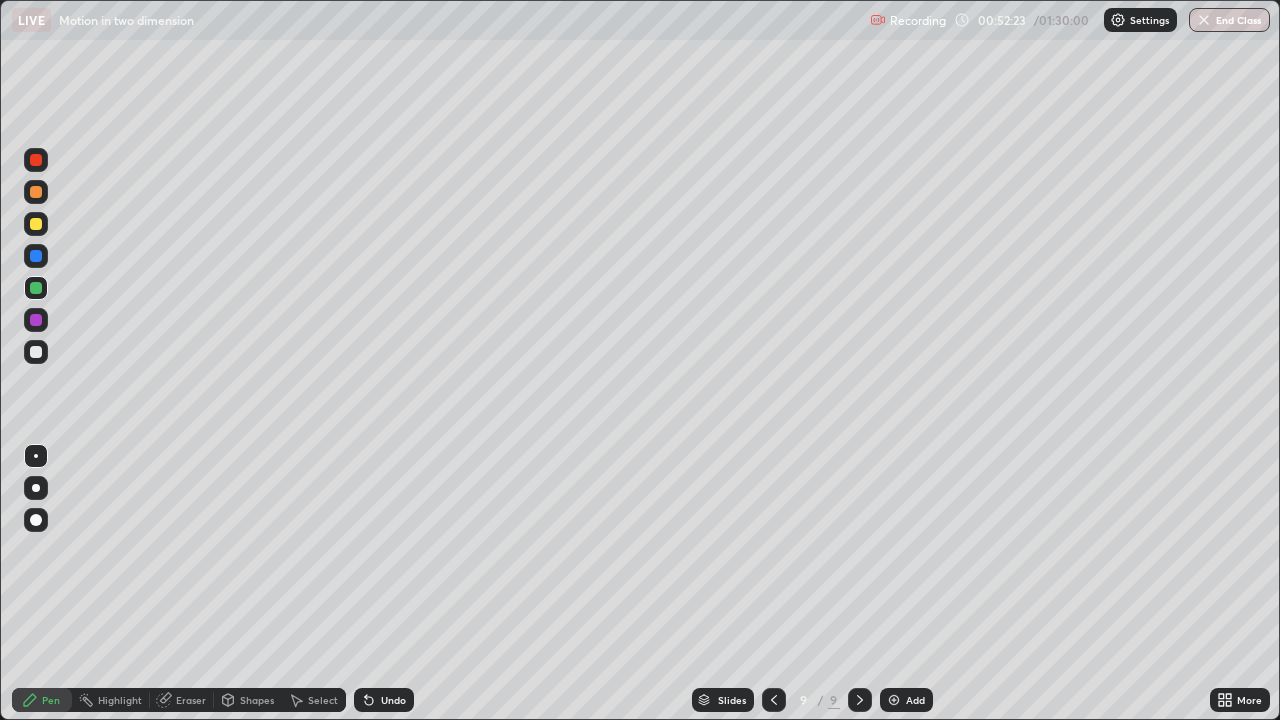 click at bounding box center (36, 352) 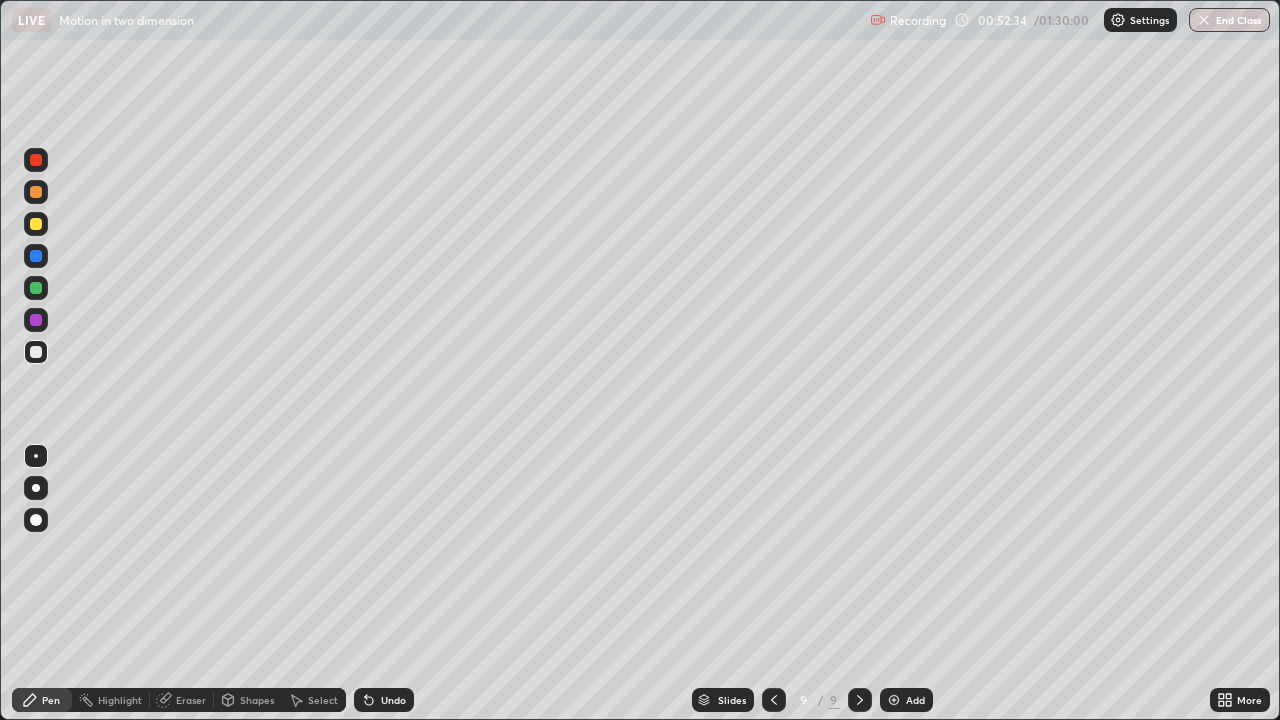 click on "Shapes" at bounding box center (257, 700) 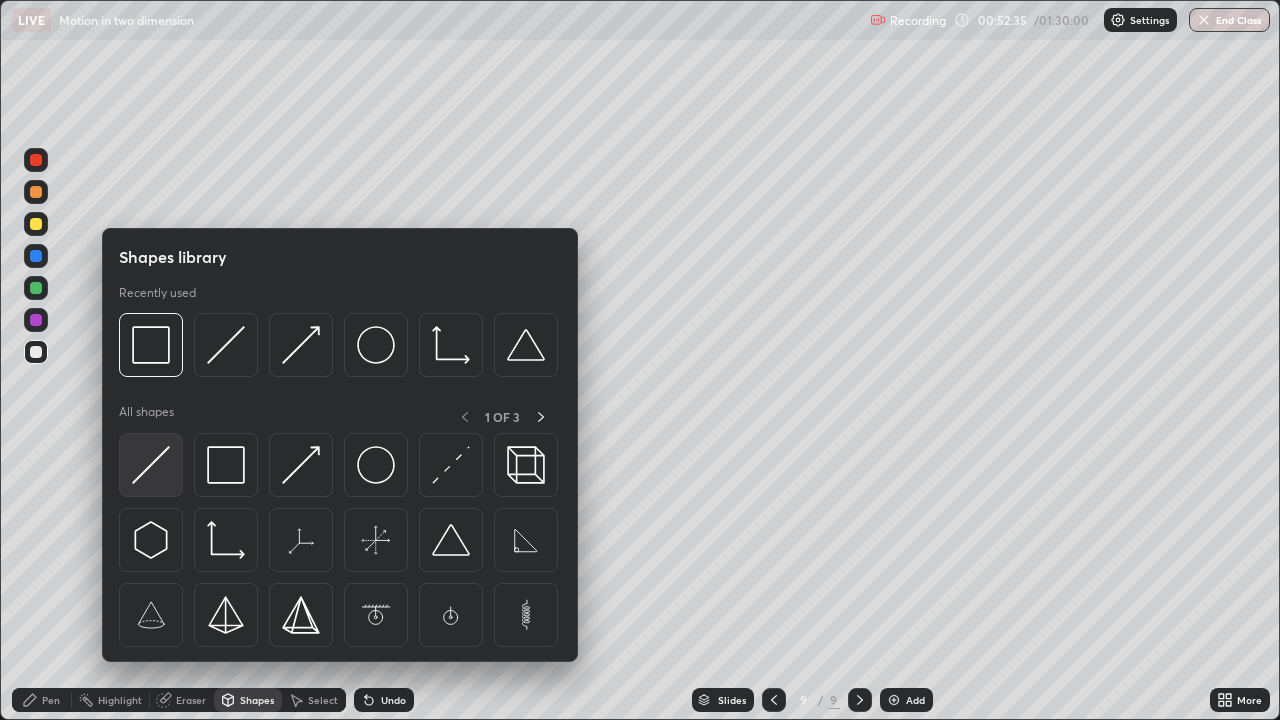 click at bounding box center (151, 465) 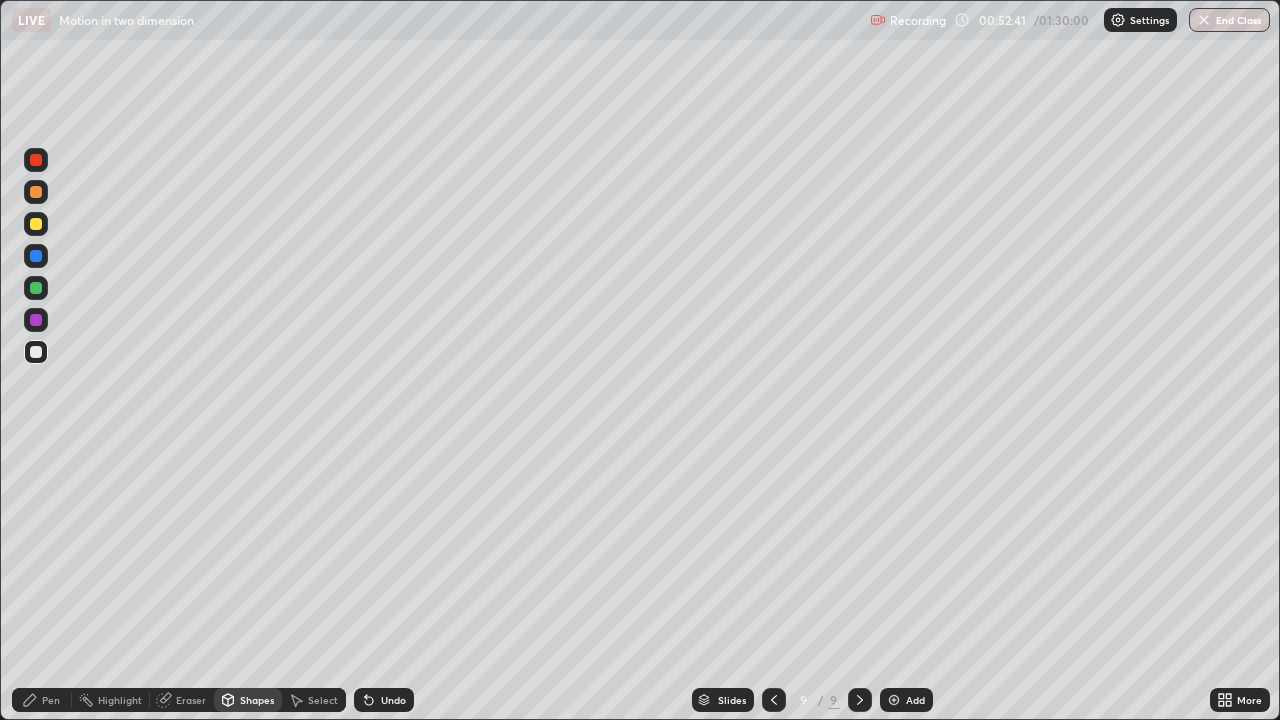 click on "Pen" at bounding box center (51, 700) 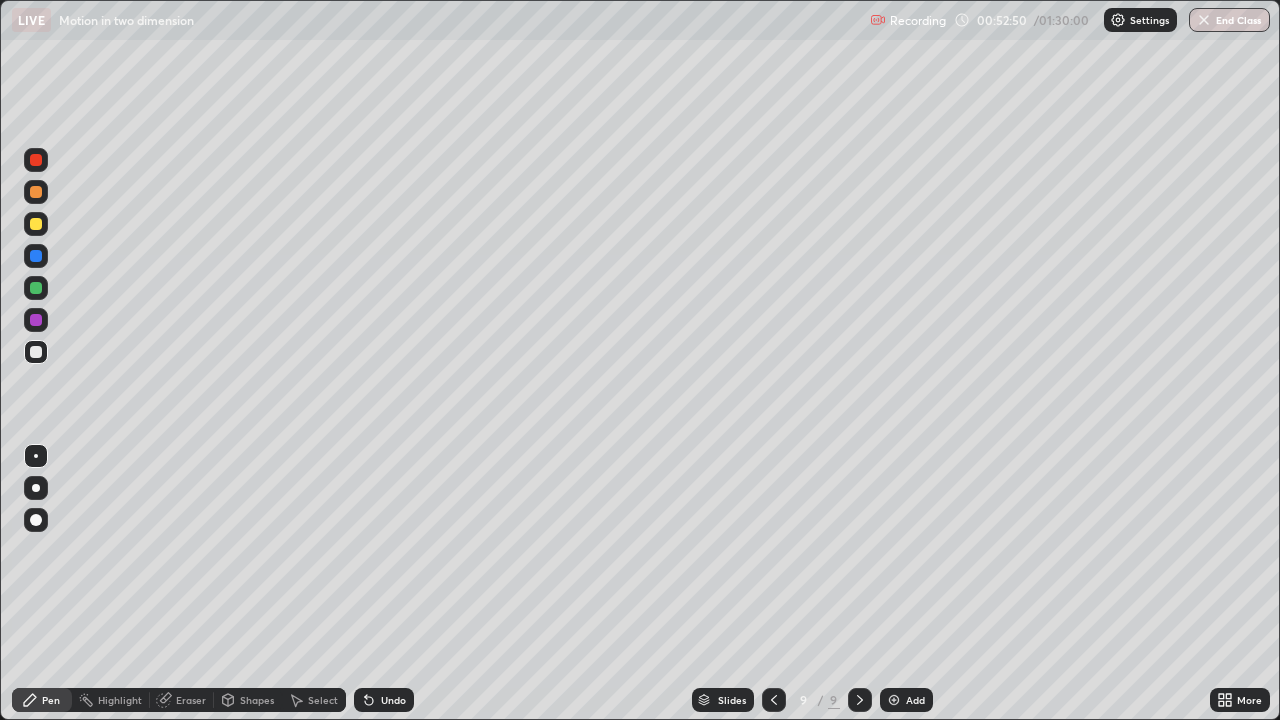 click on "Shapes" at bounding box center [257, 700] 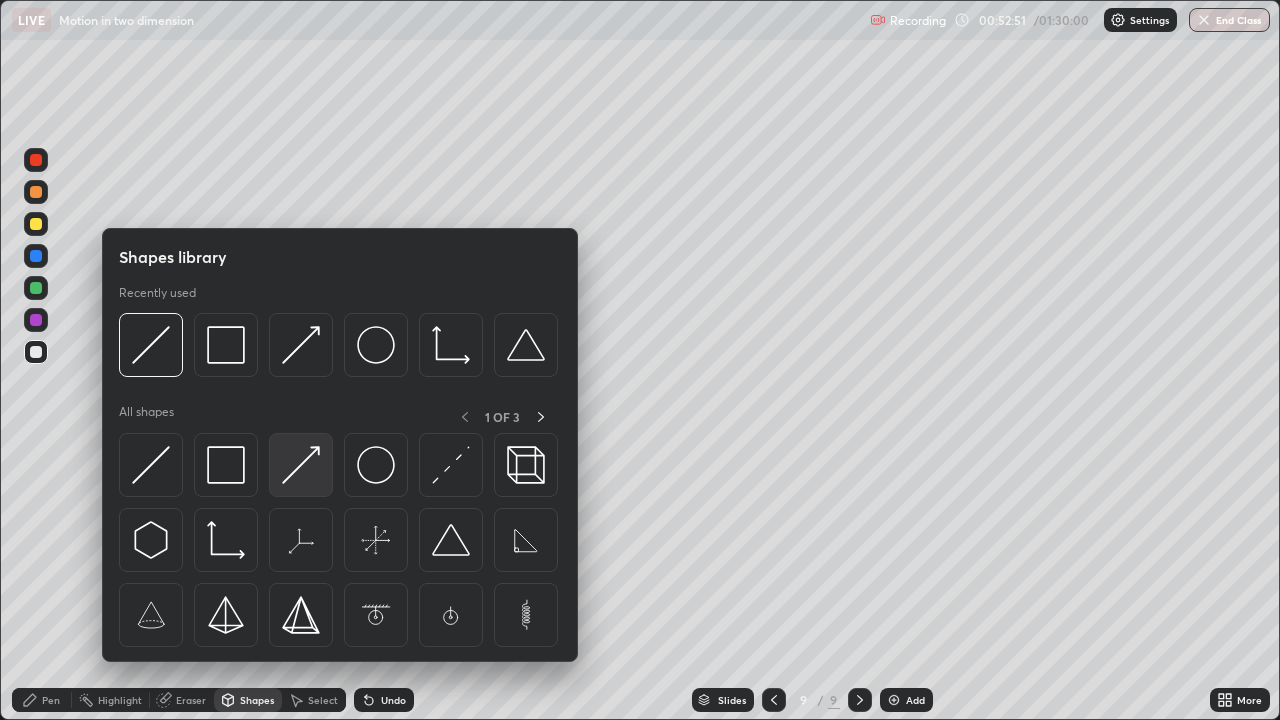 click at bounding box center [301, 465] 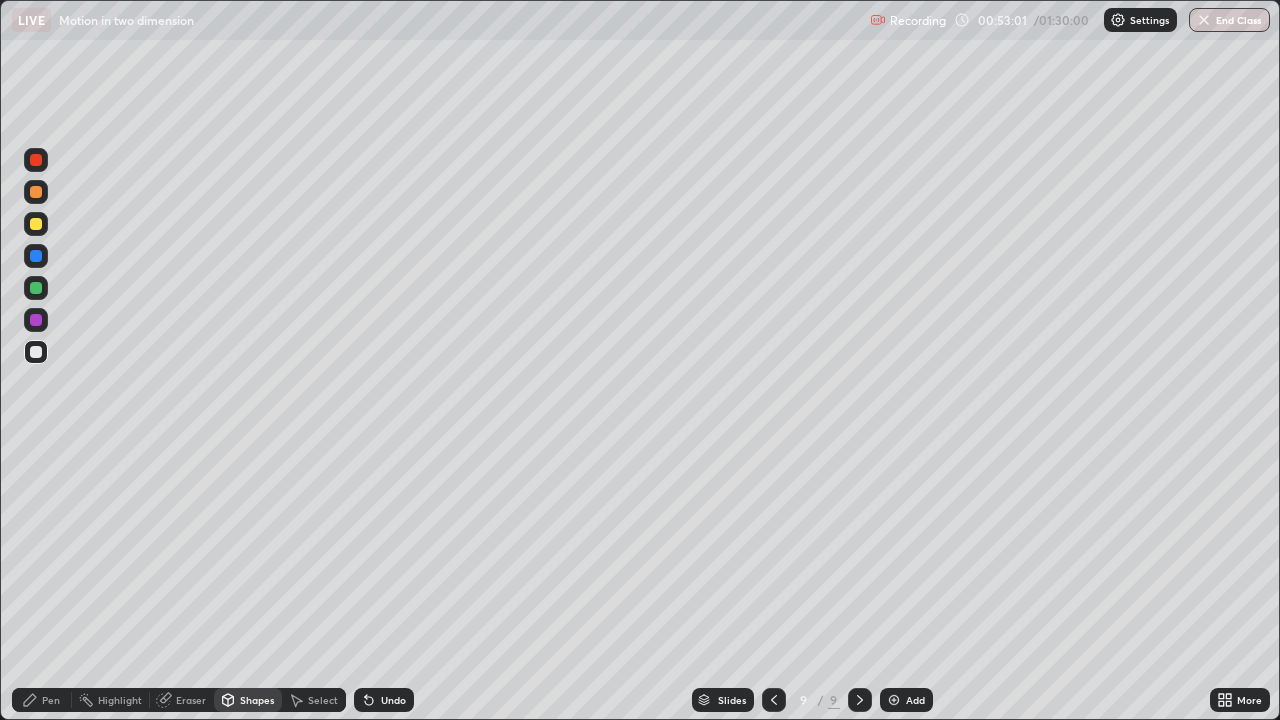 click on "Eraser" at bounding box center (191, 700) 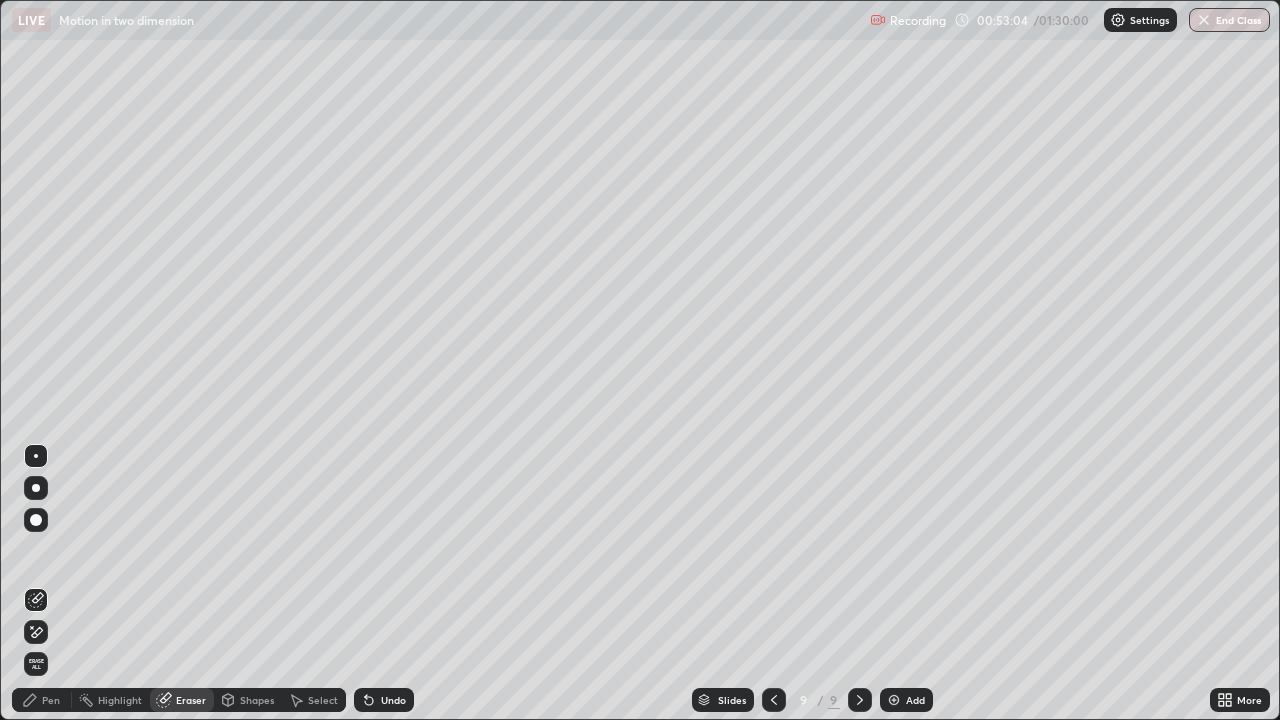click on "Pen" at bounding box center [51, 700] 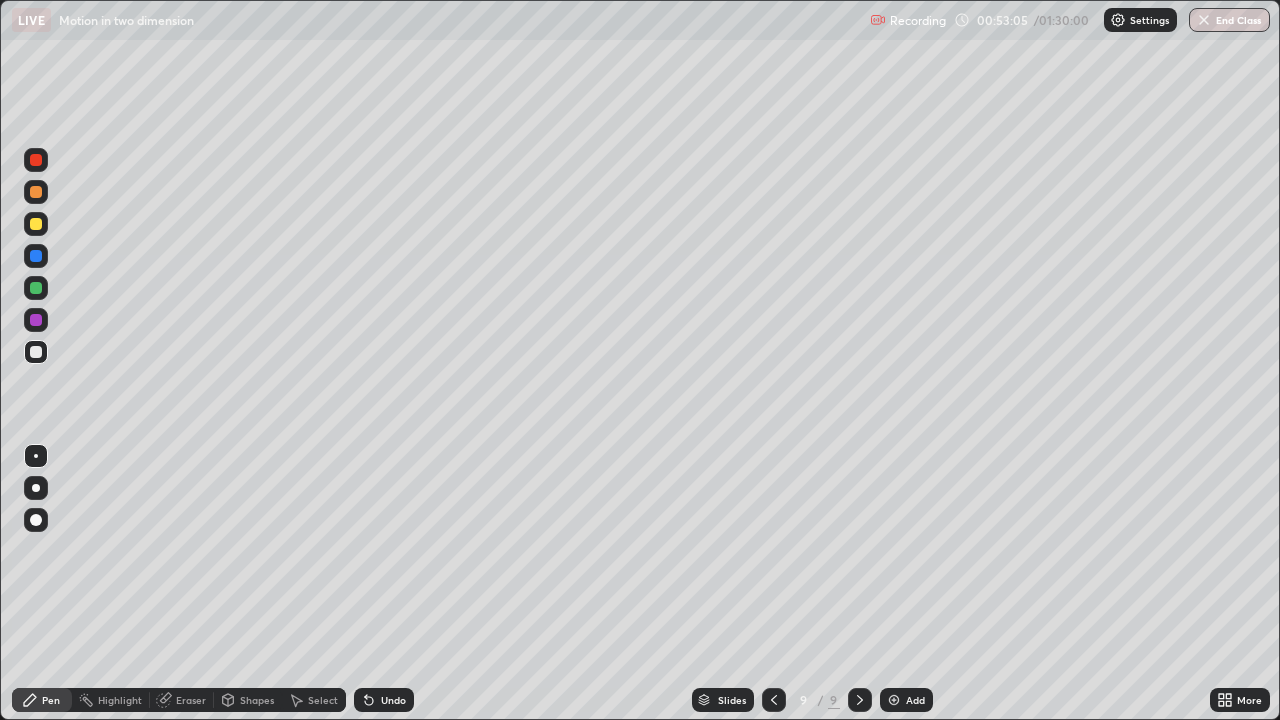 click at bounding box center (36, 224) 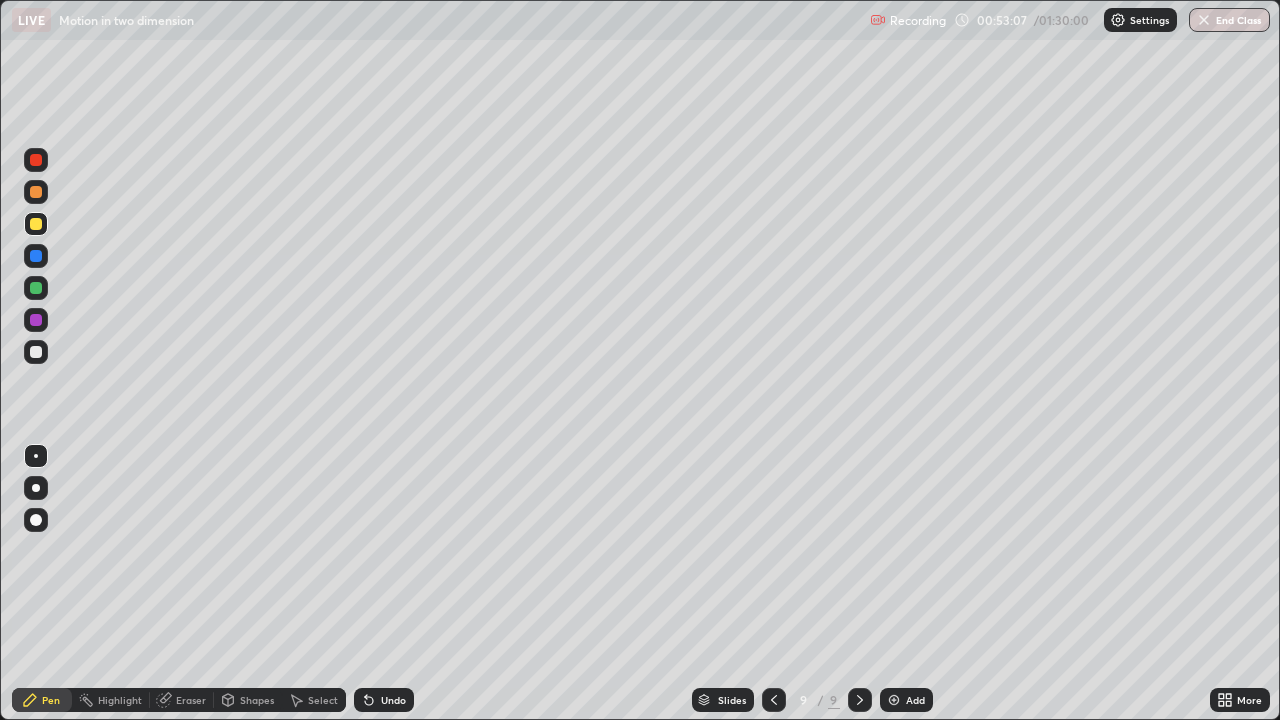 click on "Shapes" at bounding box center [257, 700] 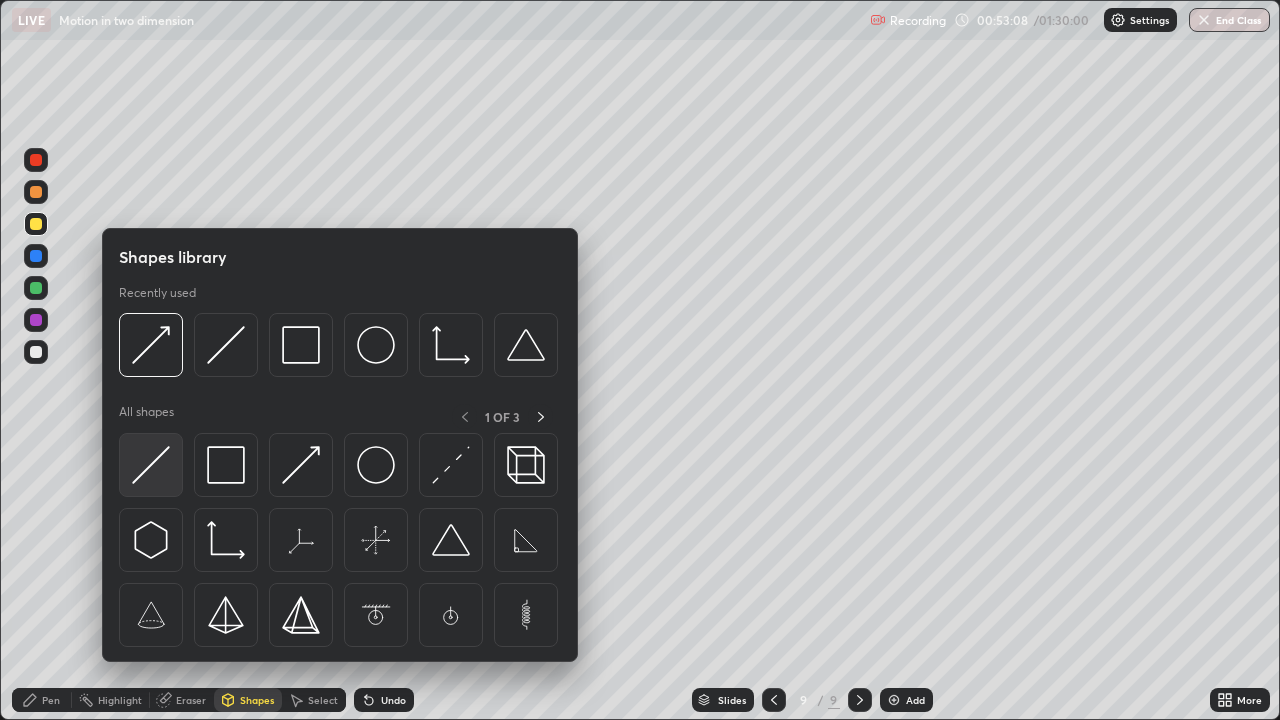 click at bounding box center [151, 465] 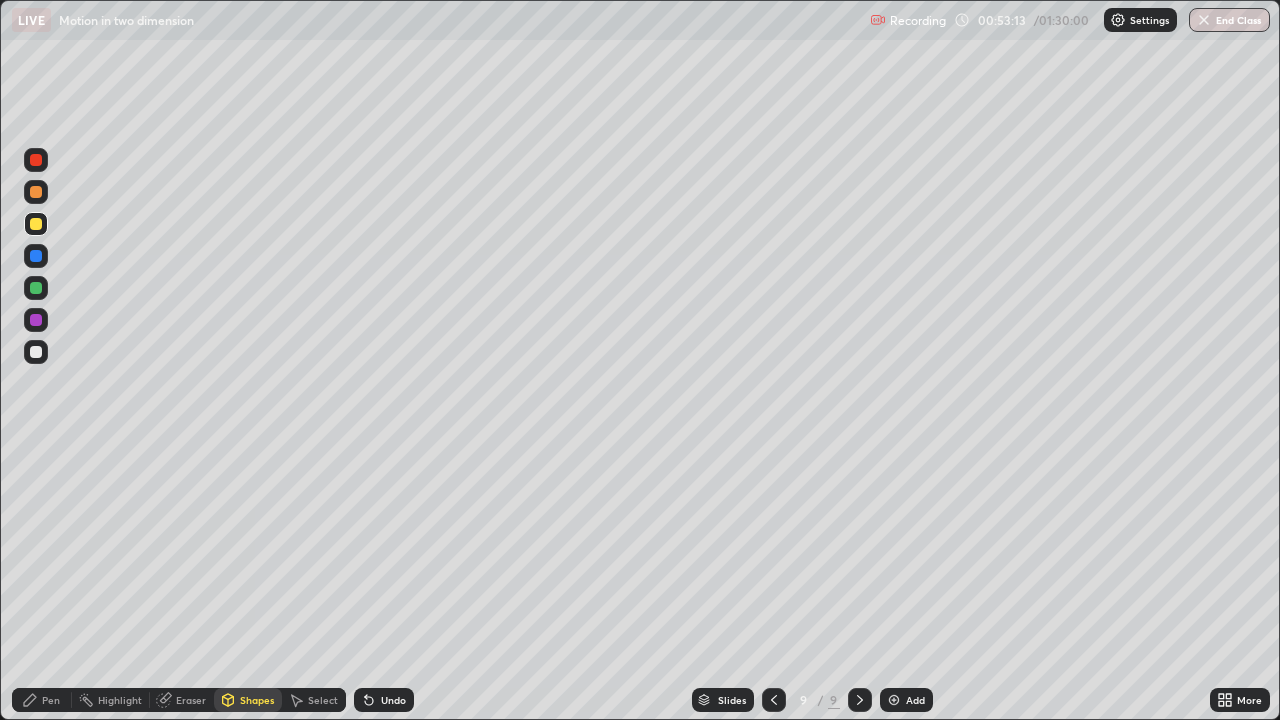 click at bounding box center [36, 256] 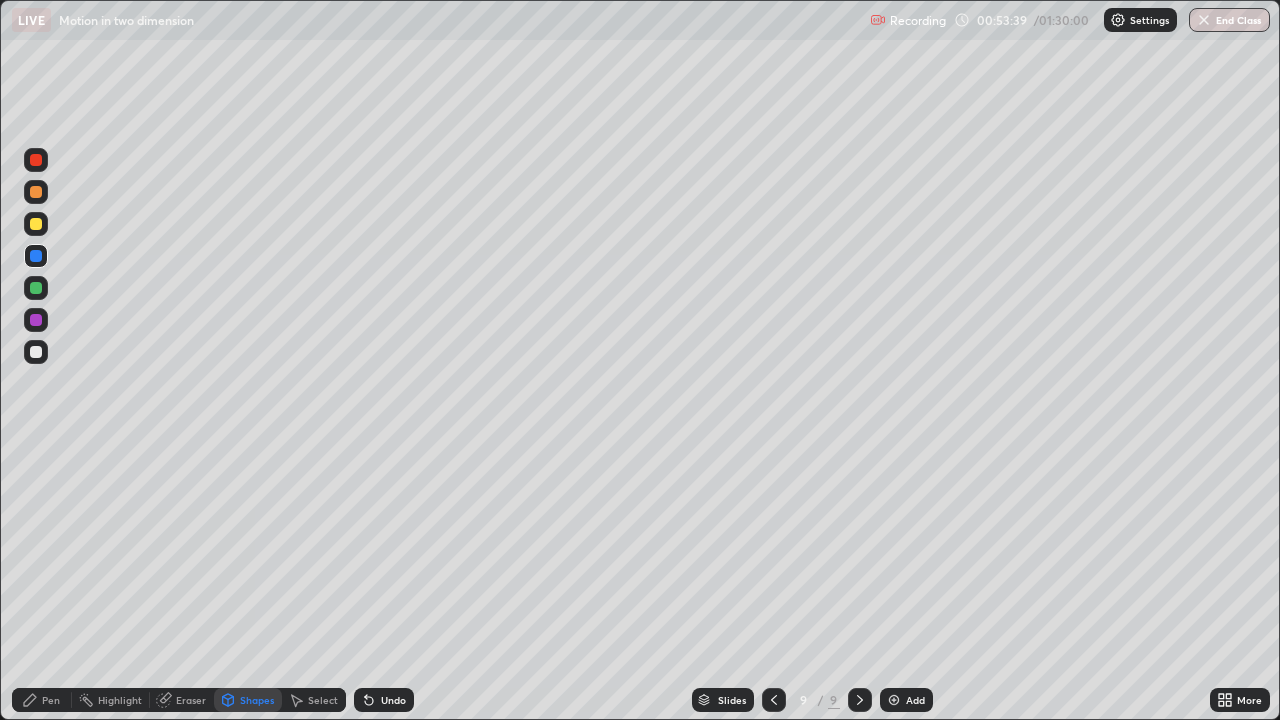 click on "Pen" at bounding box center (42, 700) 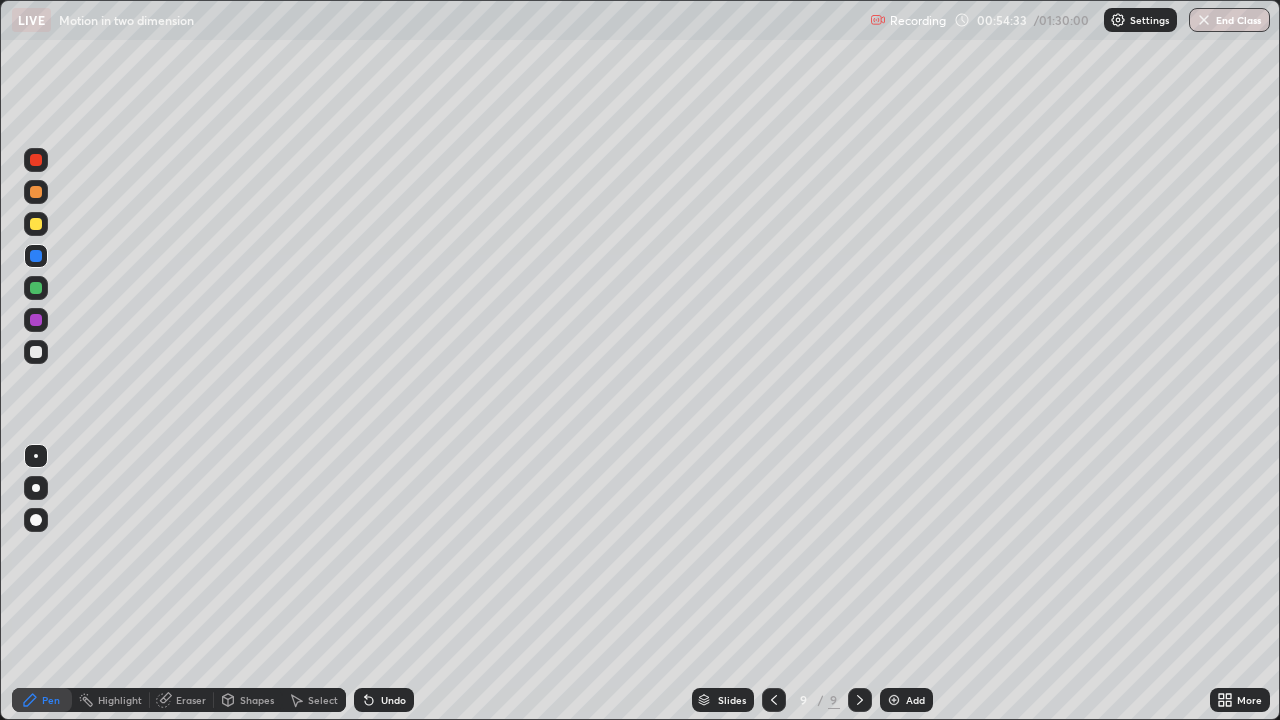 click at bounding box center [36, 224] 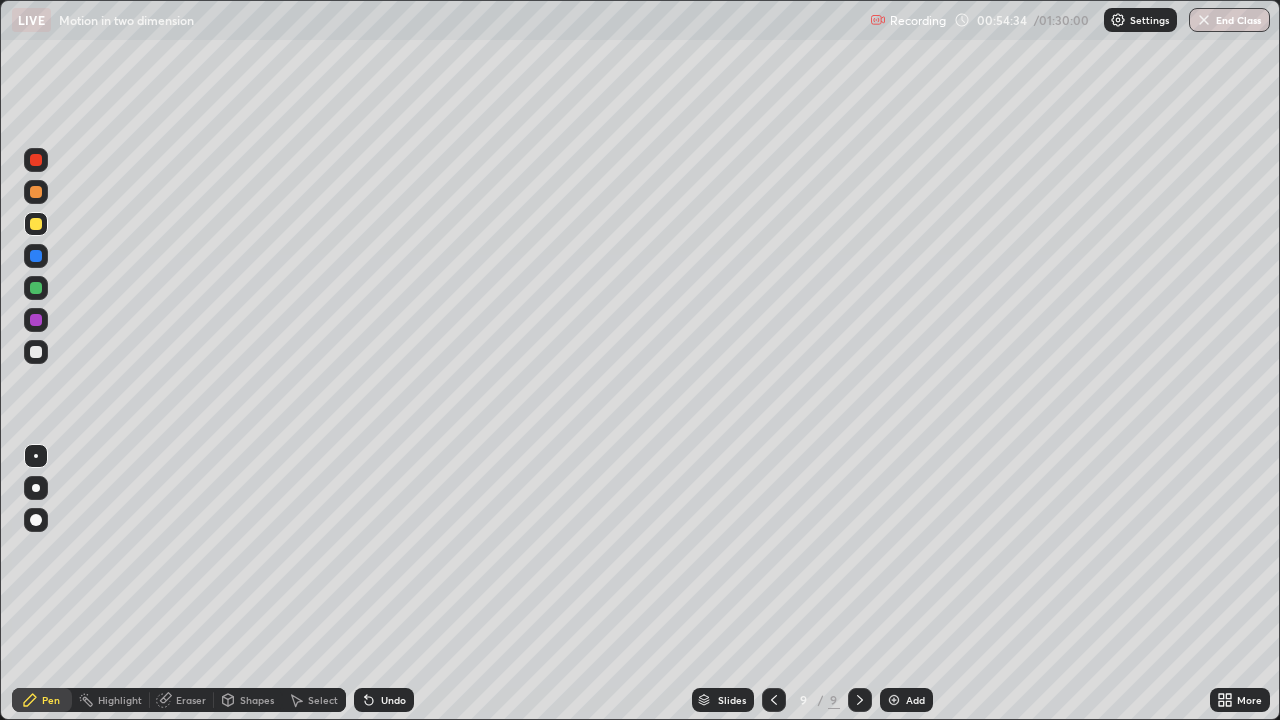click at bounding box center (36, 192) 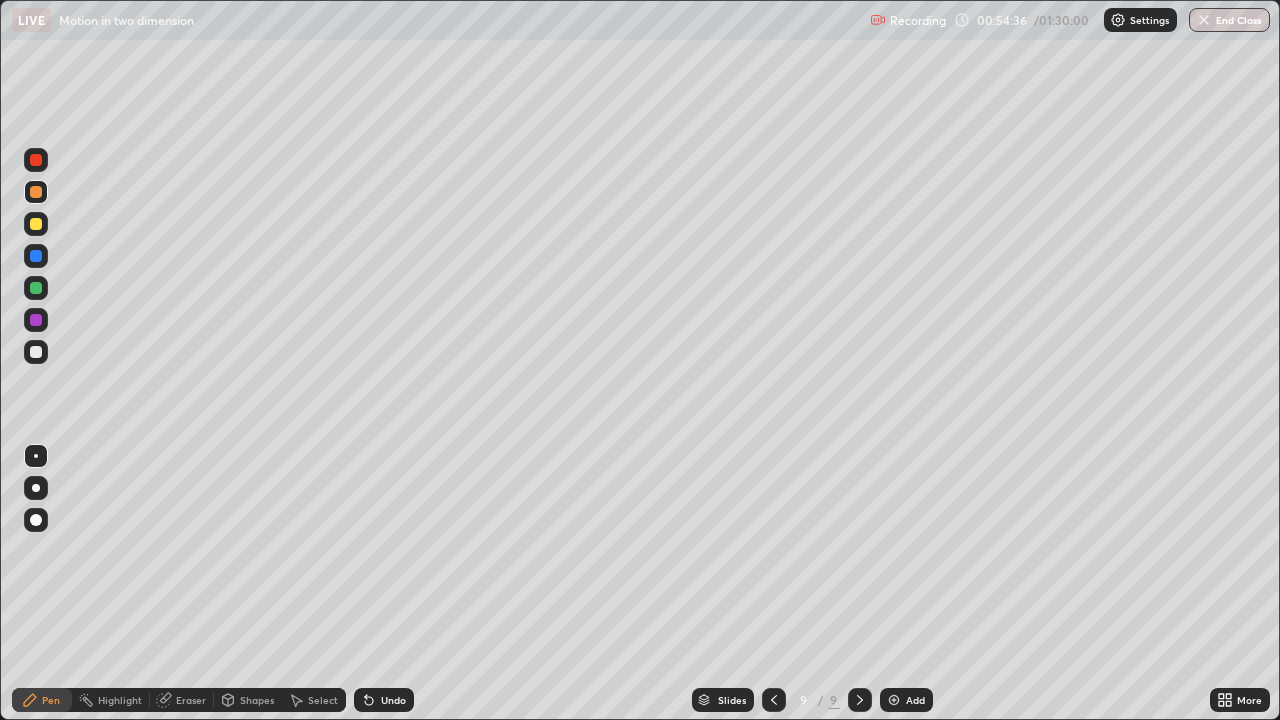 click on "Shapes" at bounding box center (257, 700) 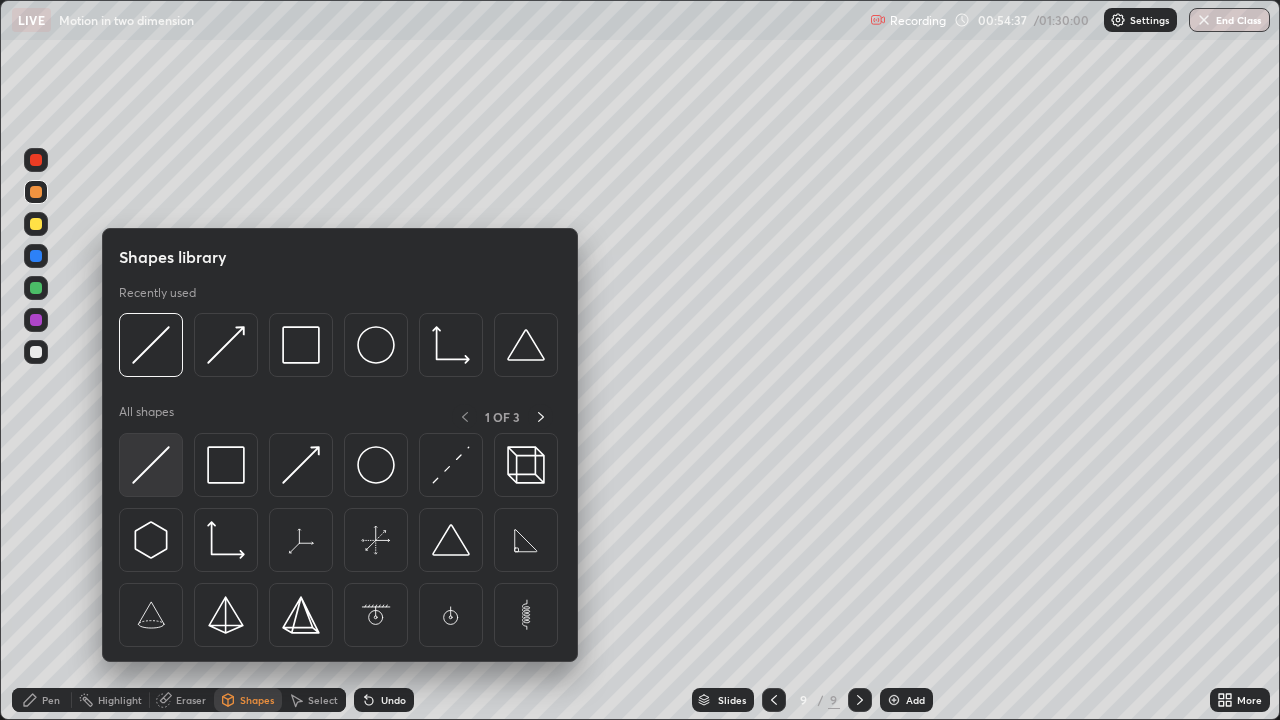 click at bounding box center (151, 465) 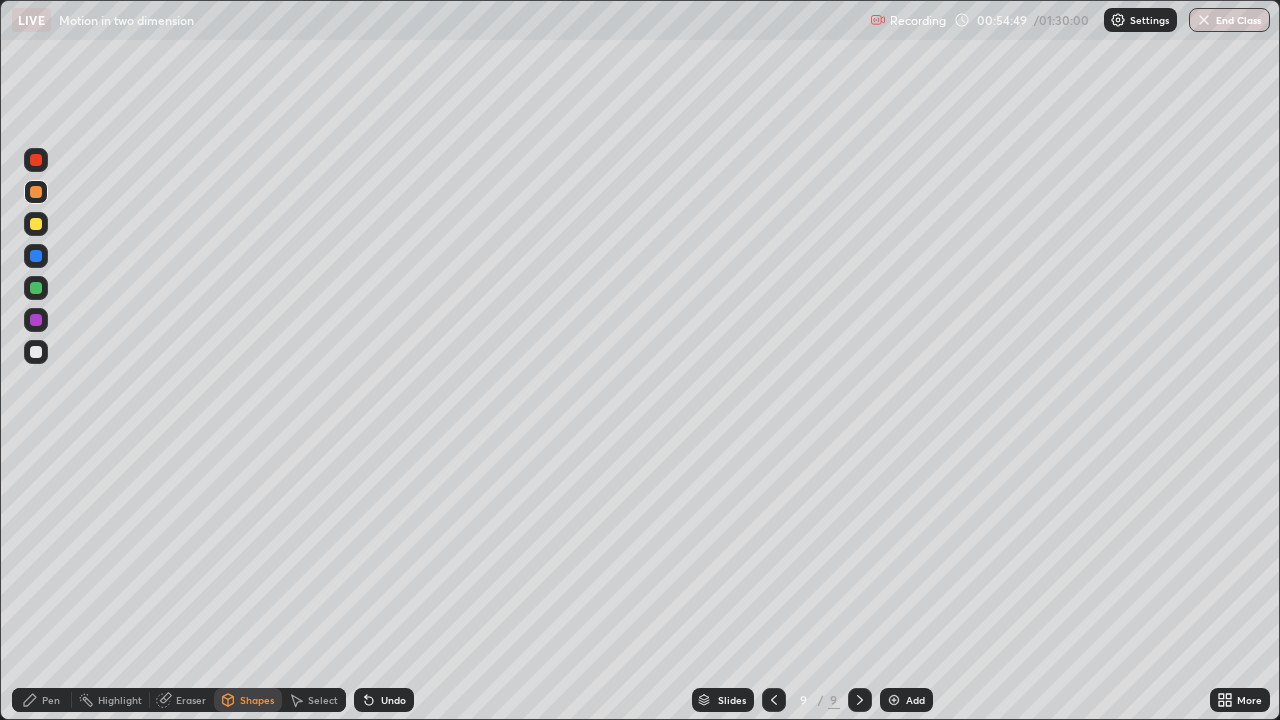 click on "Eraser" at bounding box center (191, 700) 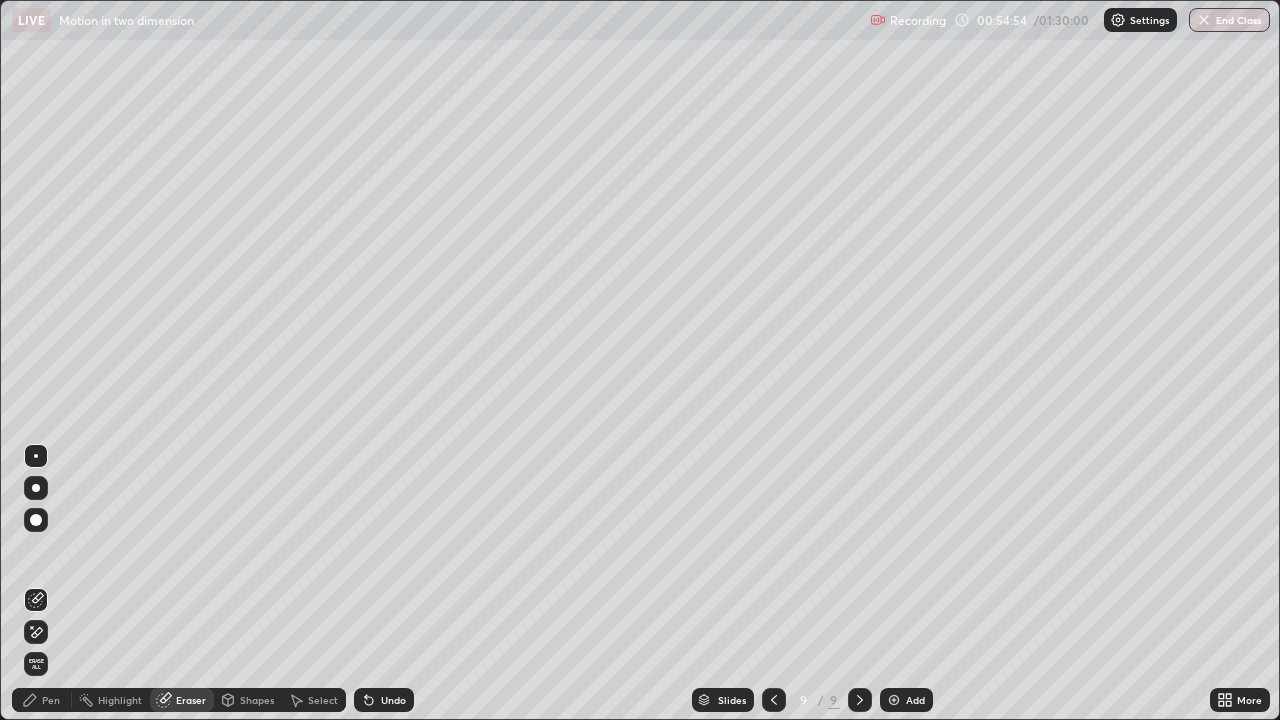 click on "Pen" at bounding box center [42, 700] 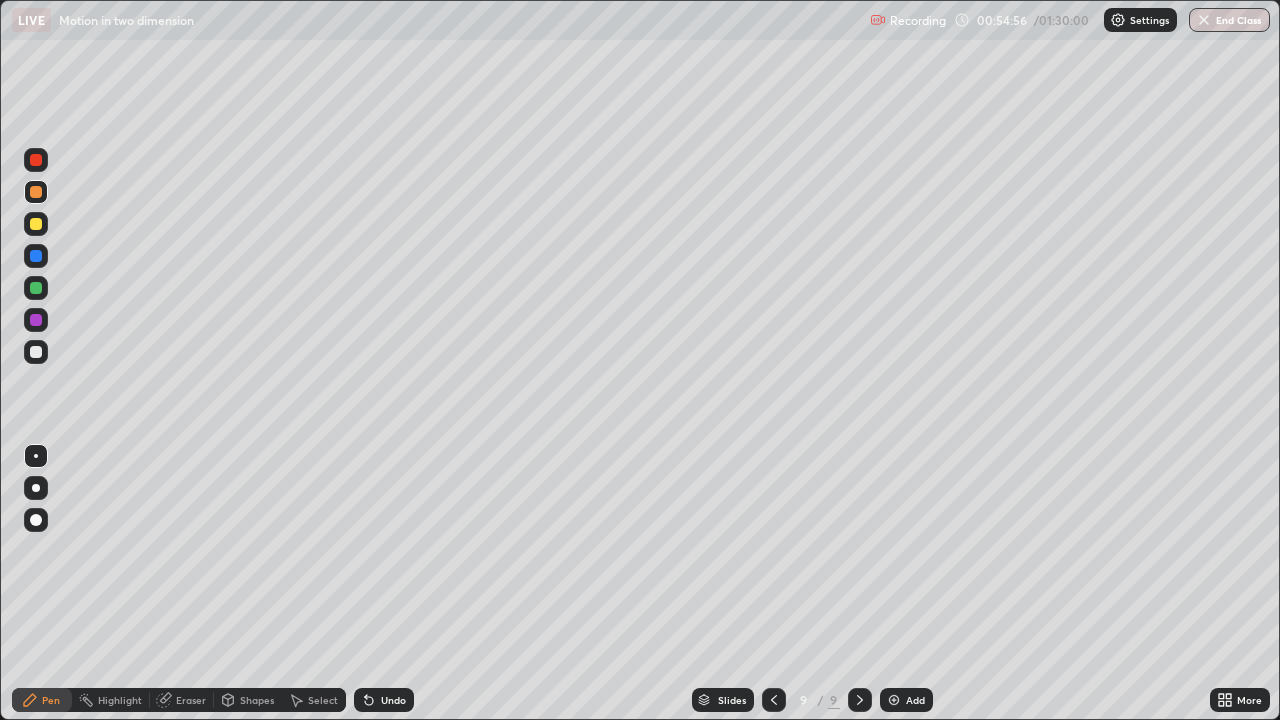 click at bounding box center (36, 160) 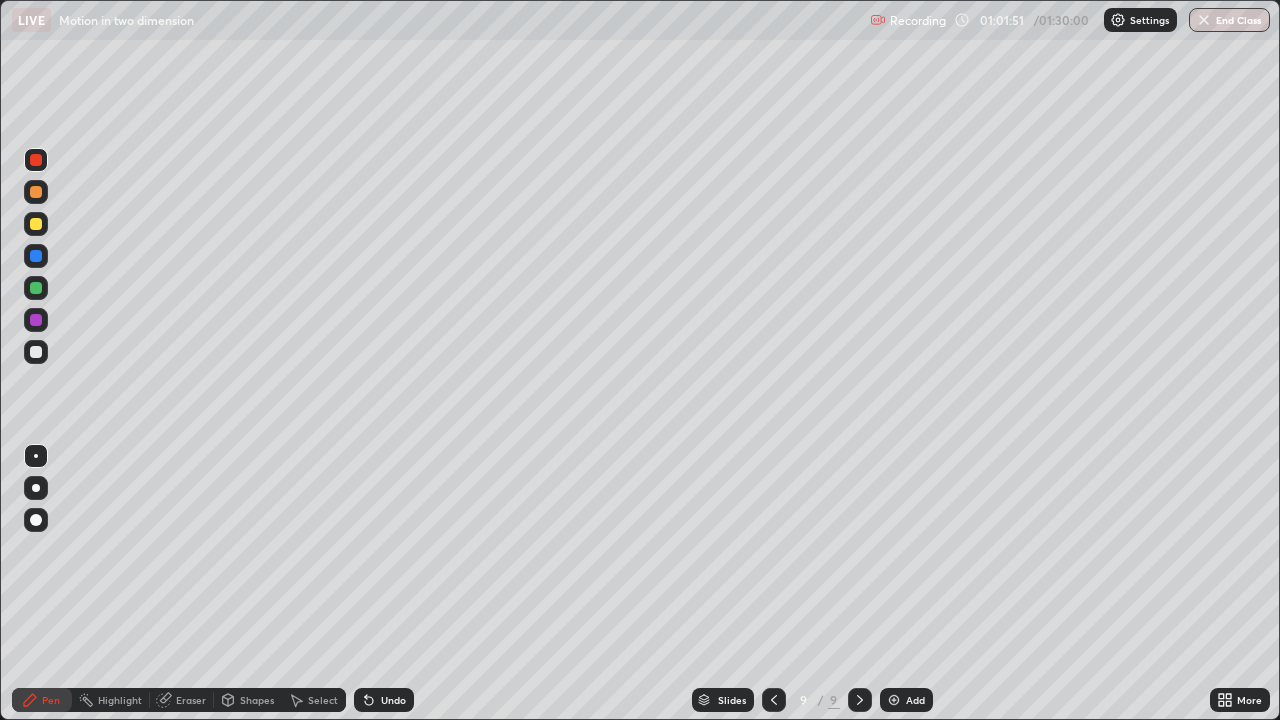 click on "Eraser" at bounding box center (191, 700) 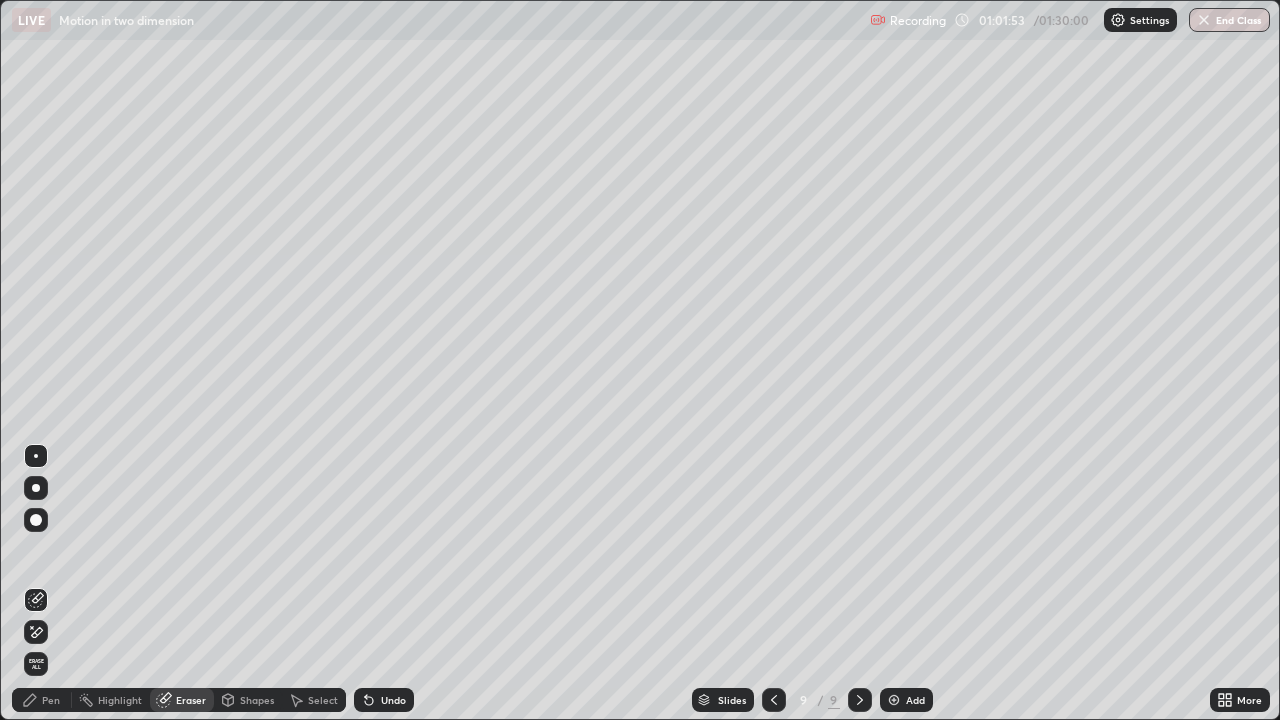 click on "Shapes" at bounding box center [257, 700] 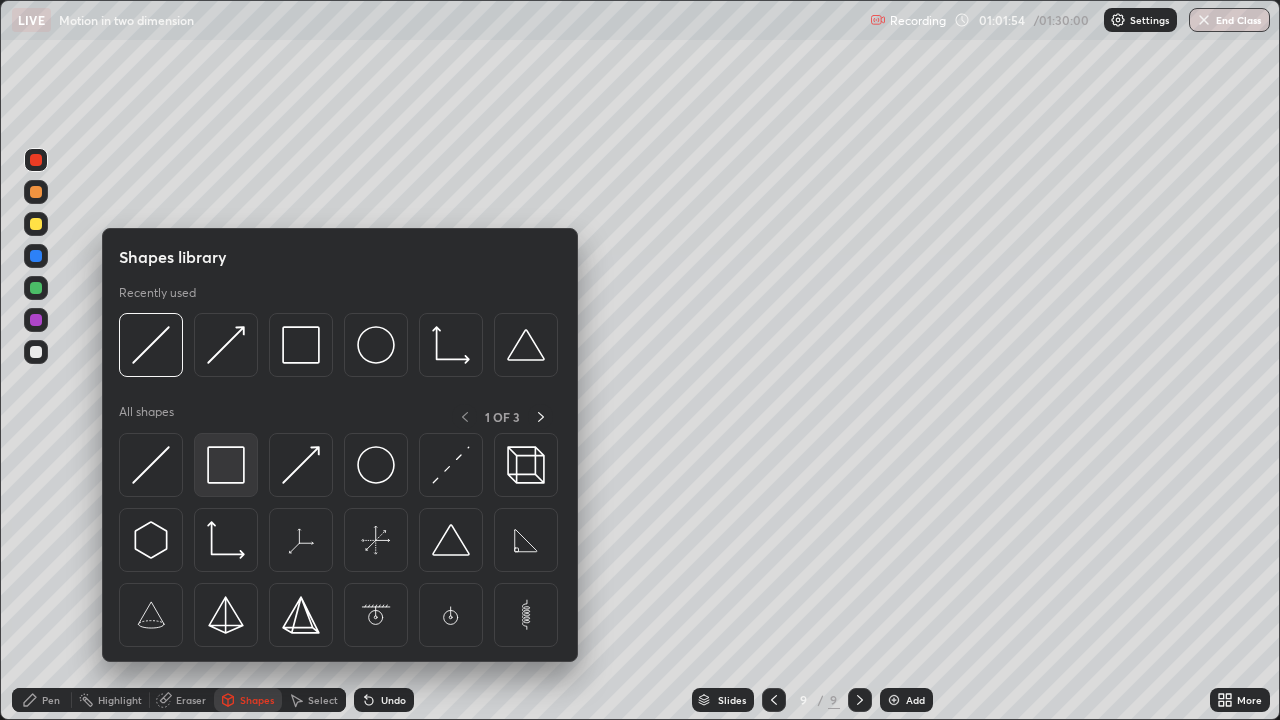 click at bounding box center [226, 465] 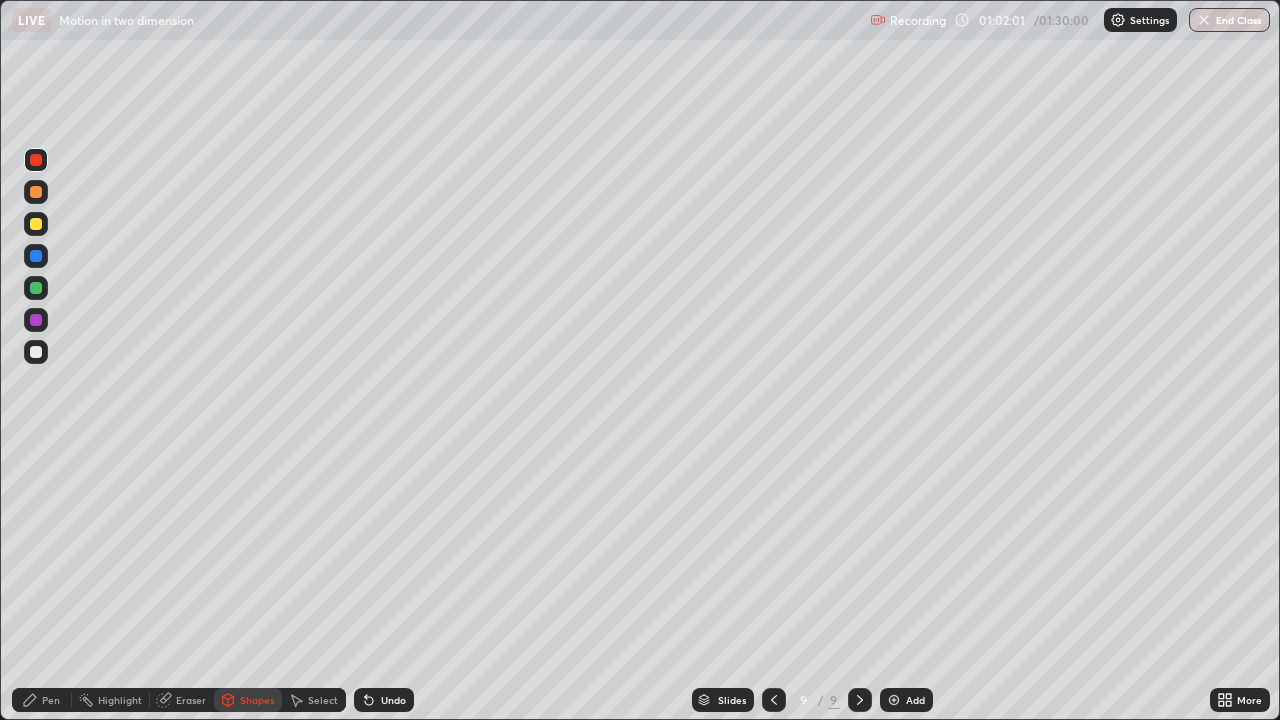 click at bounding box center (36, 288) 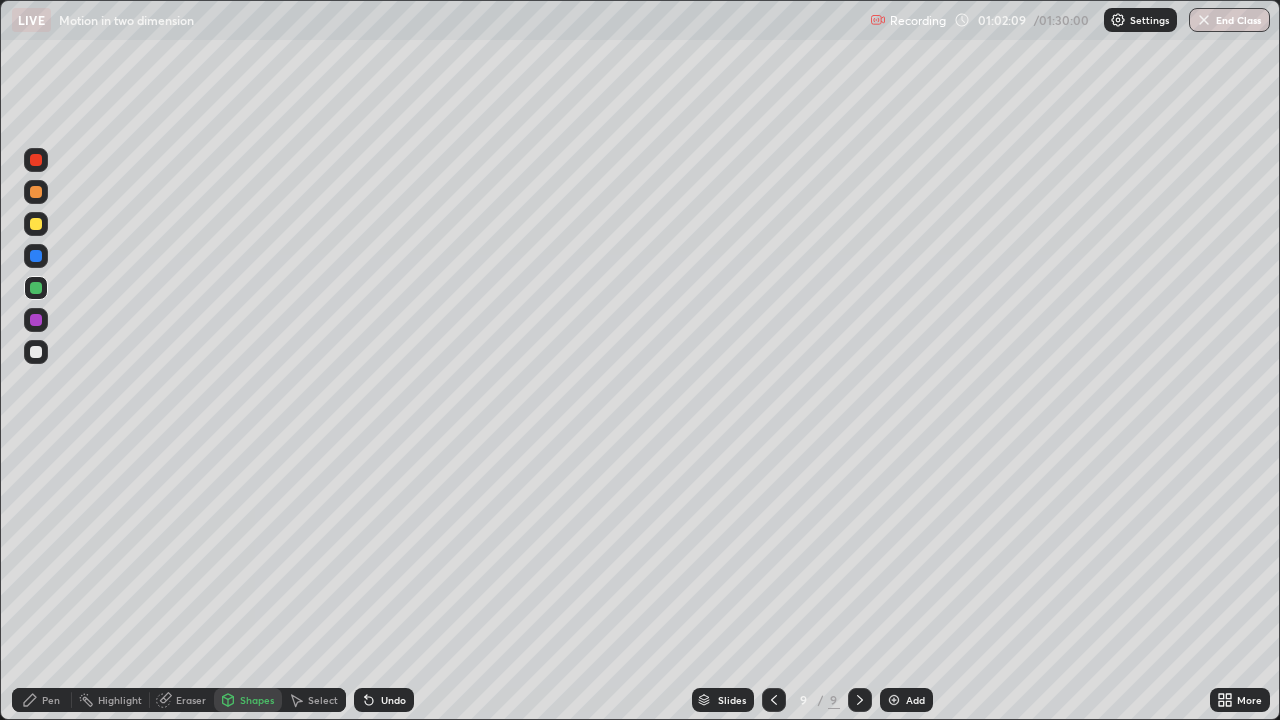 click at bounding box center (36, 288) 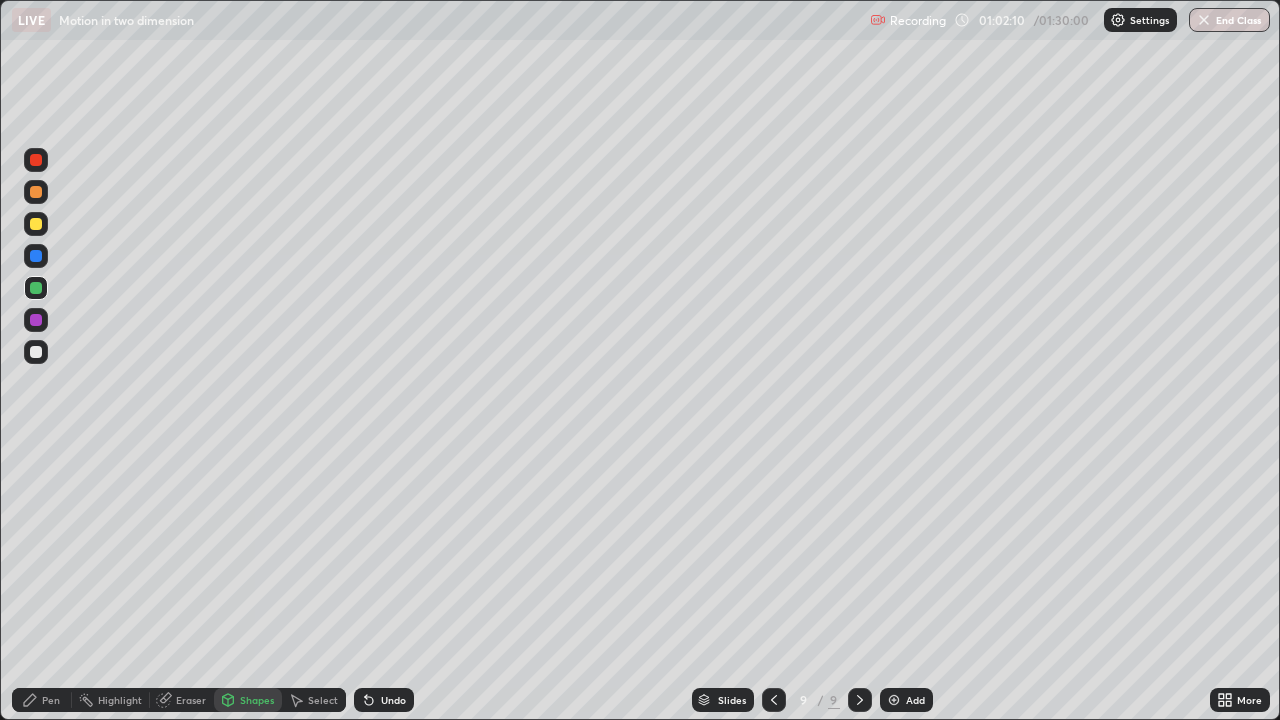 click on "Shapes" at bounding box center [257, 700] 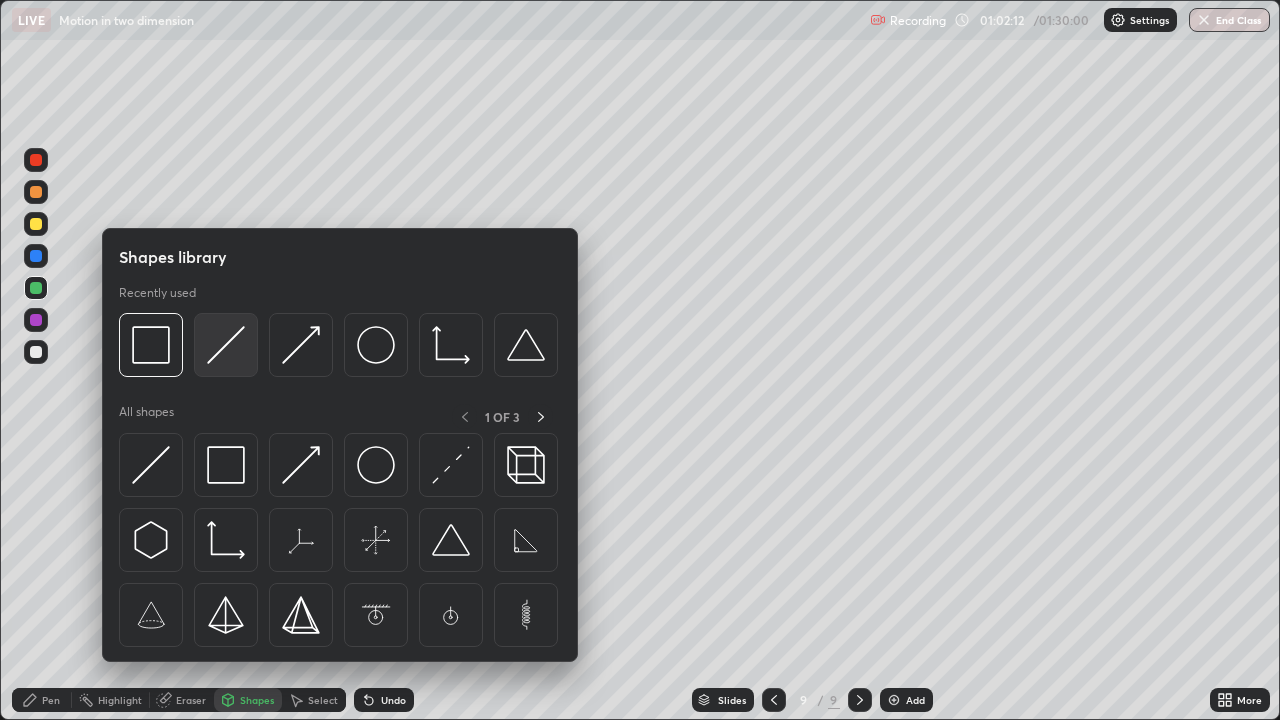 click at bounding box center [226, 345] 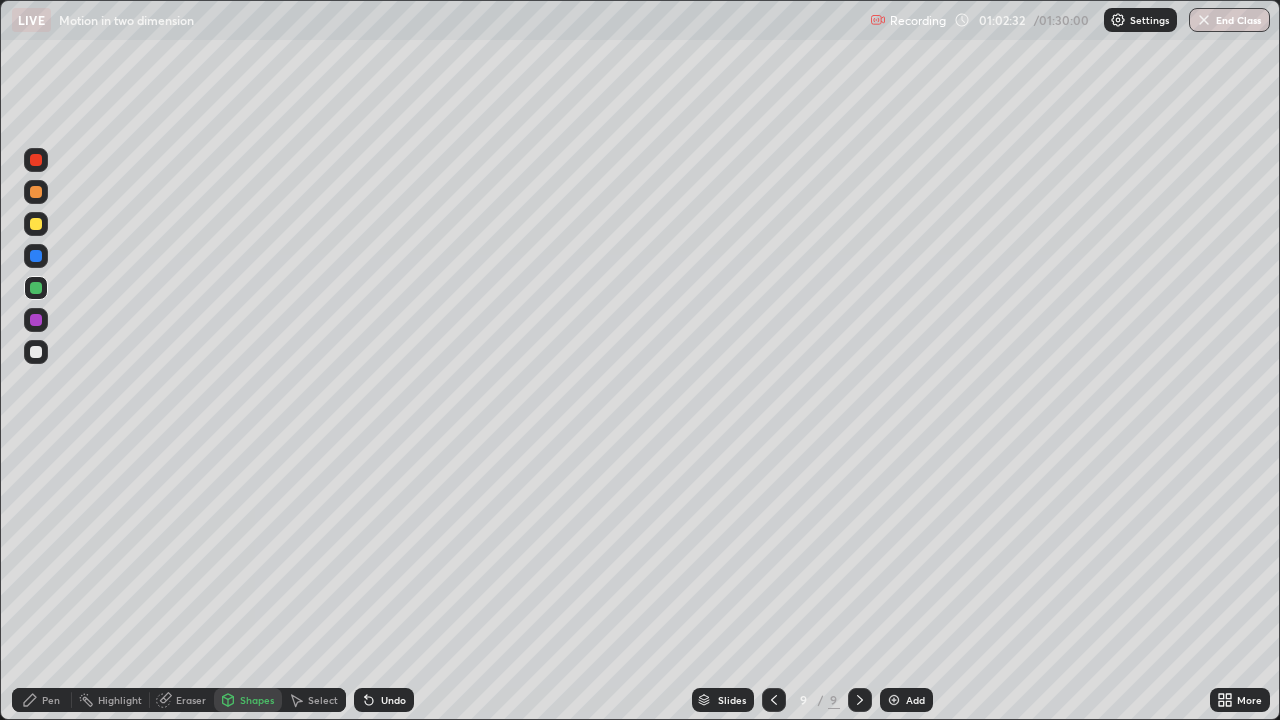 click on "Pen" at bounding box center [51, 700] 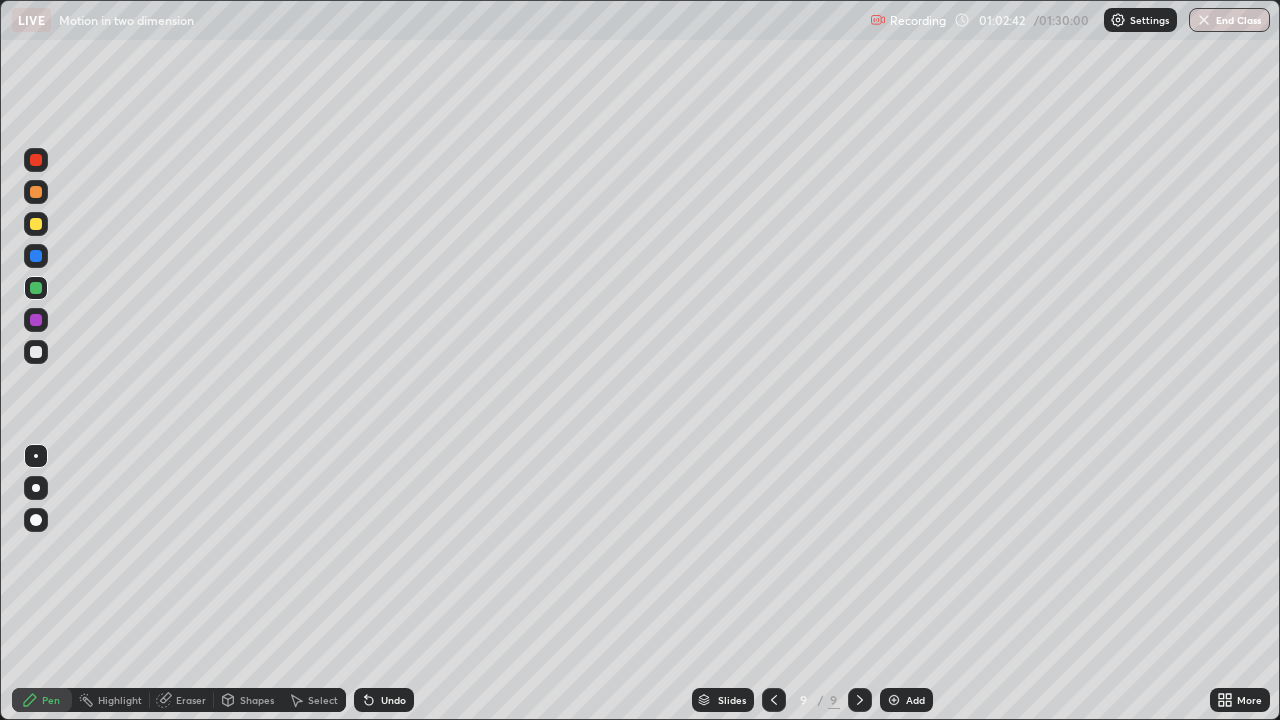 click at bounding box center [36, 224] 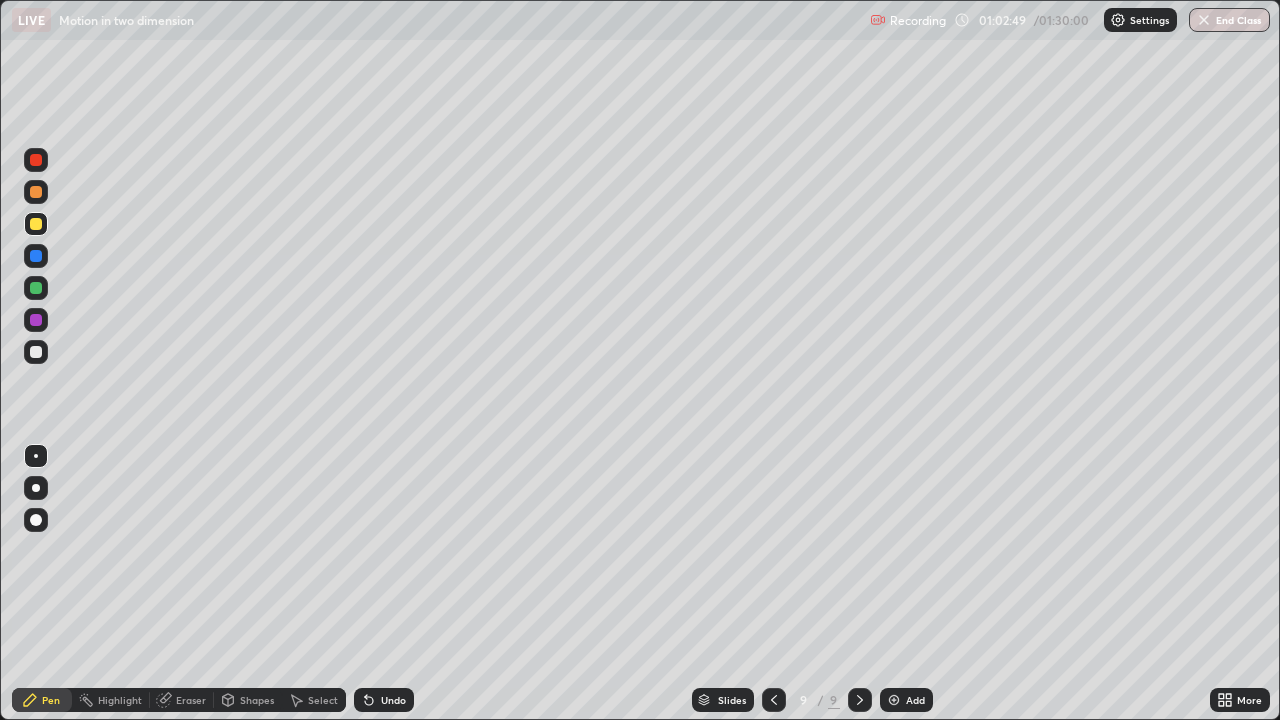 click on "Shapes" at bounding box center (257, 700) 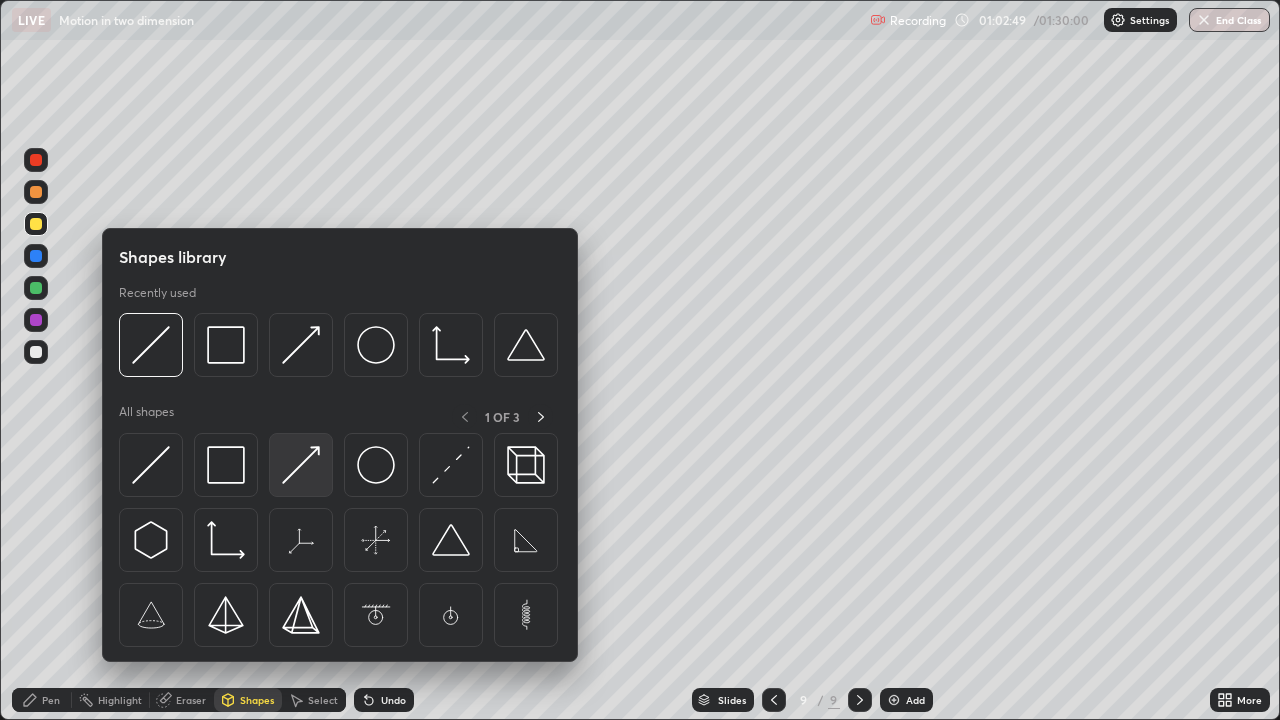 click at bounding box center [301, 465] 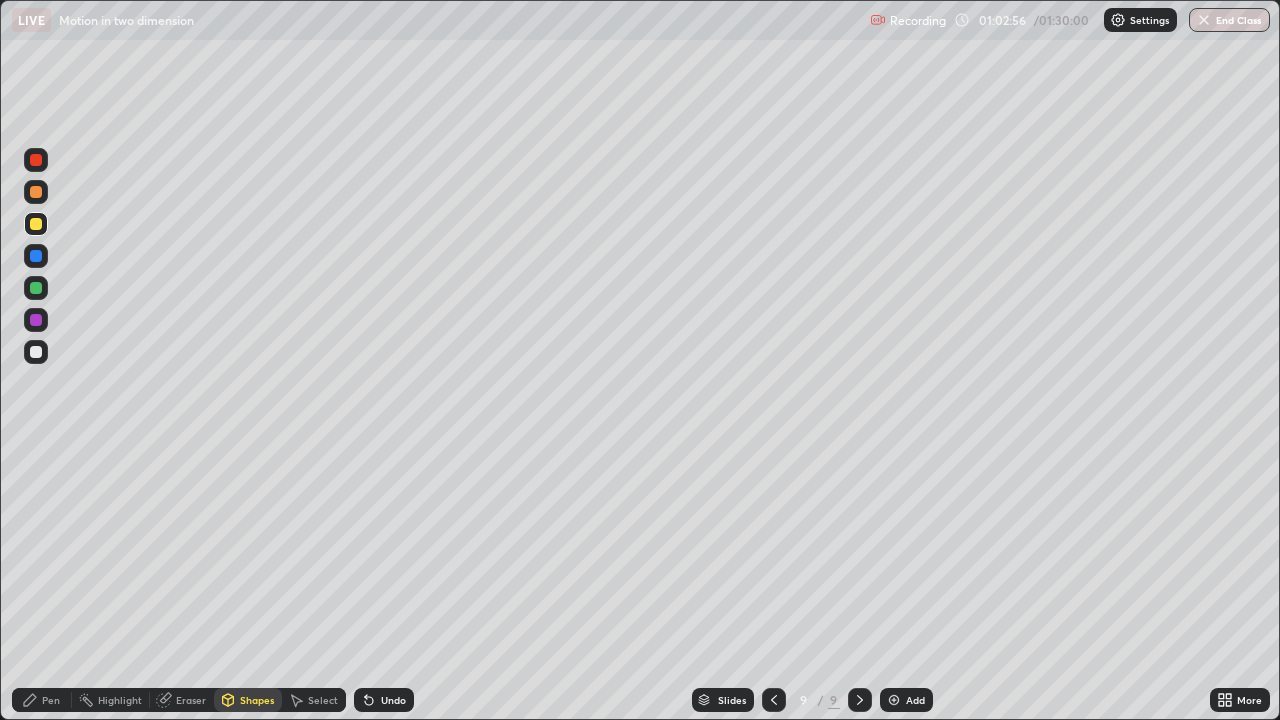 click on "Pen" at bounding box center (51, 700) 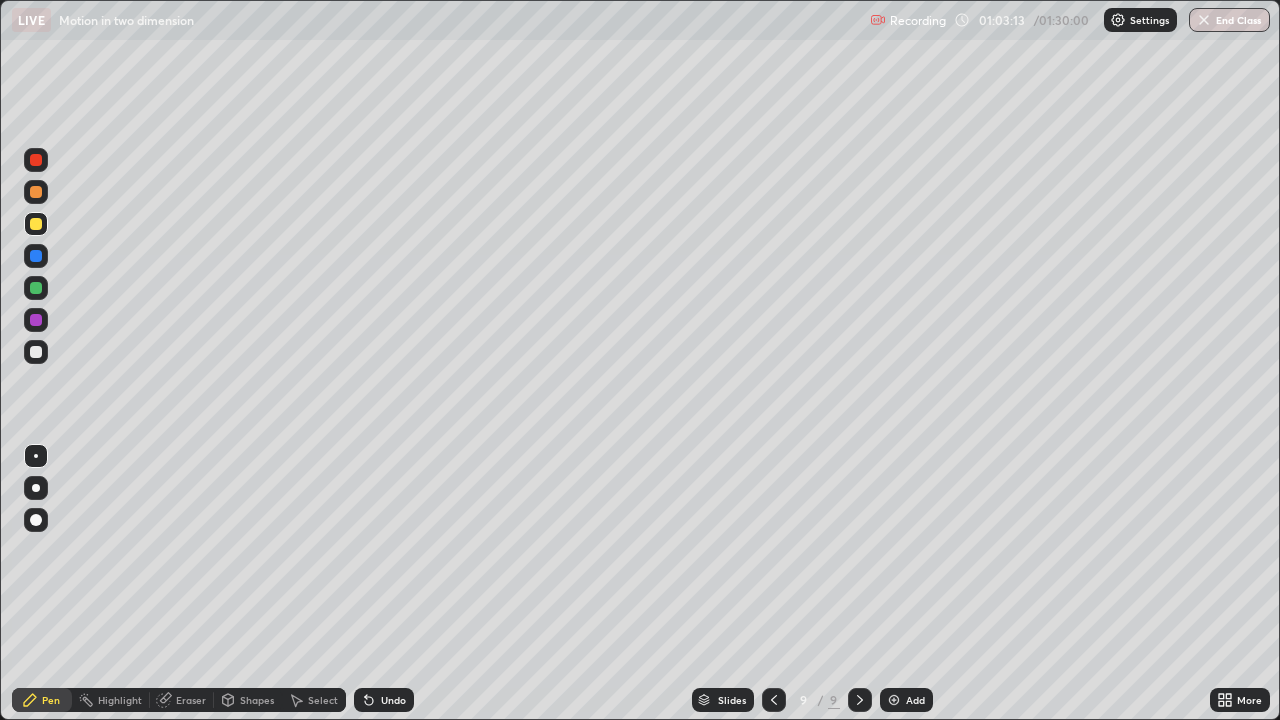 click at bounding box center (36, 352) 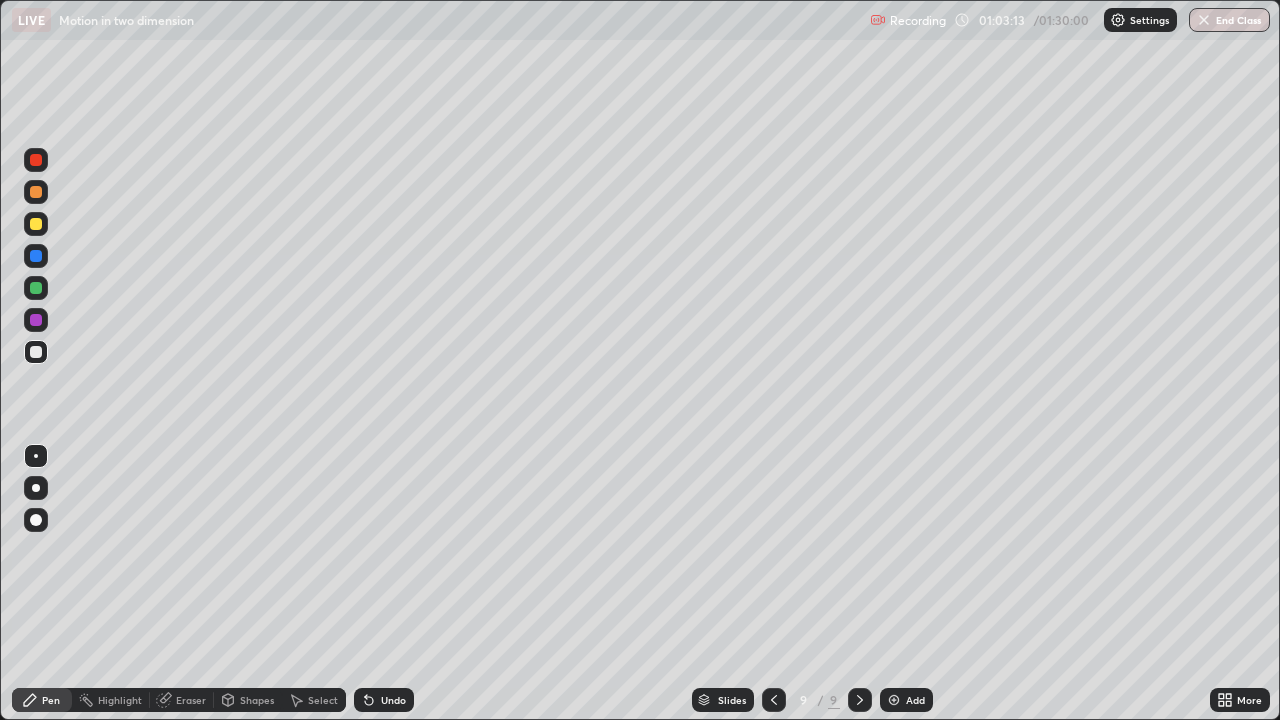 click on "Shapes" at bounding box center [257, 700] 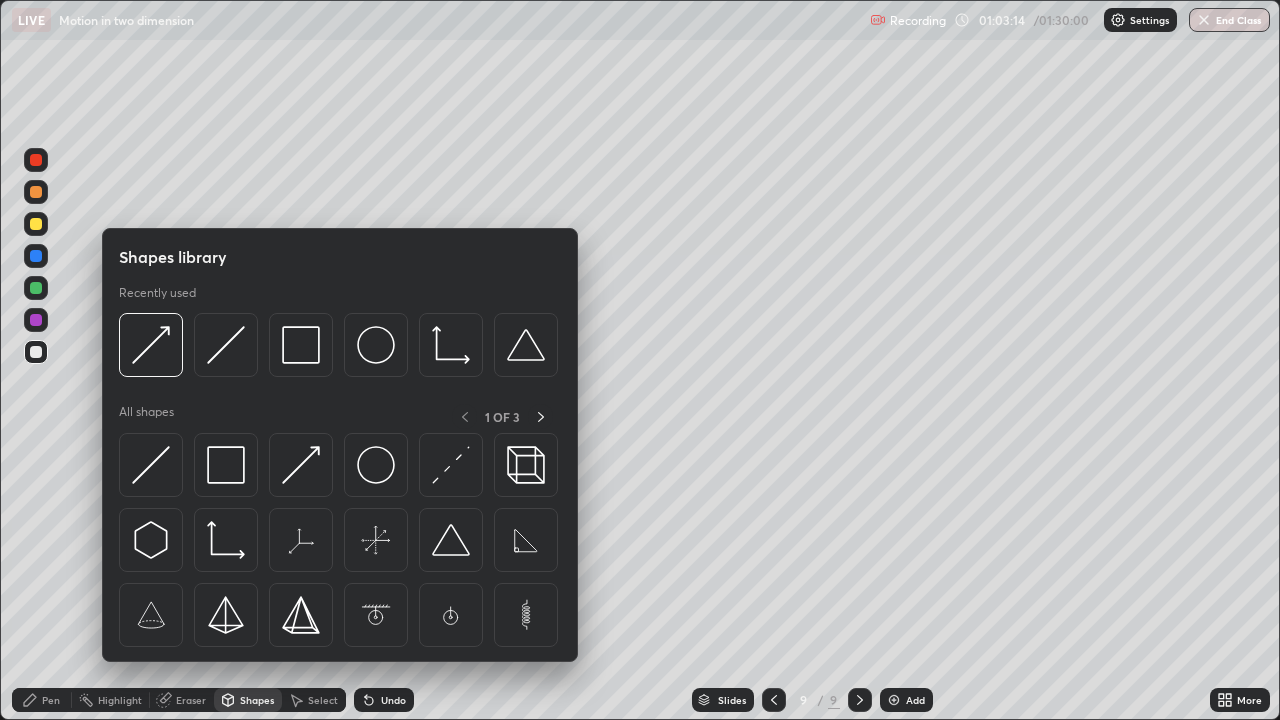 click on "Shapes" at bounding box center (257, 700) 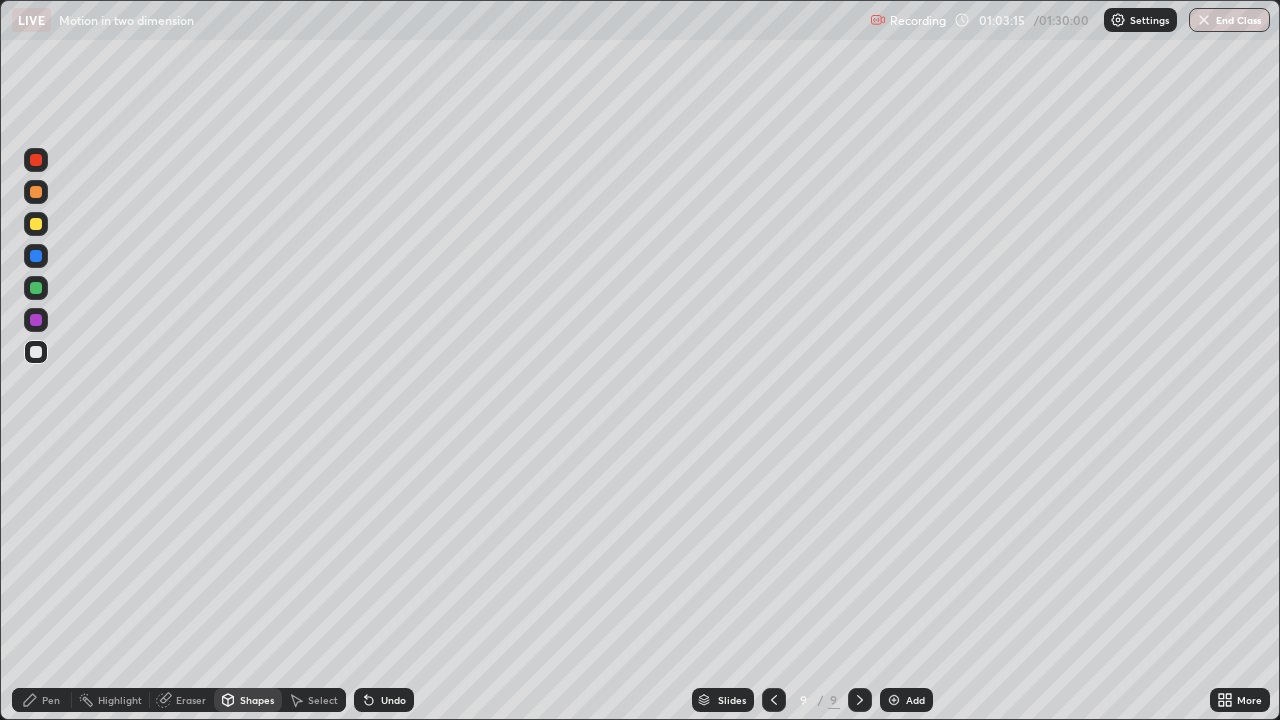 click on "Shapes" at bounding box center [248, 700] 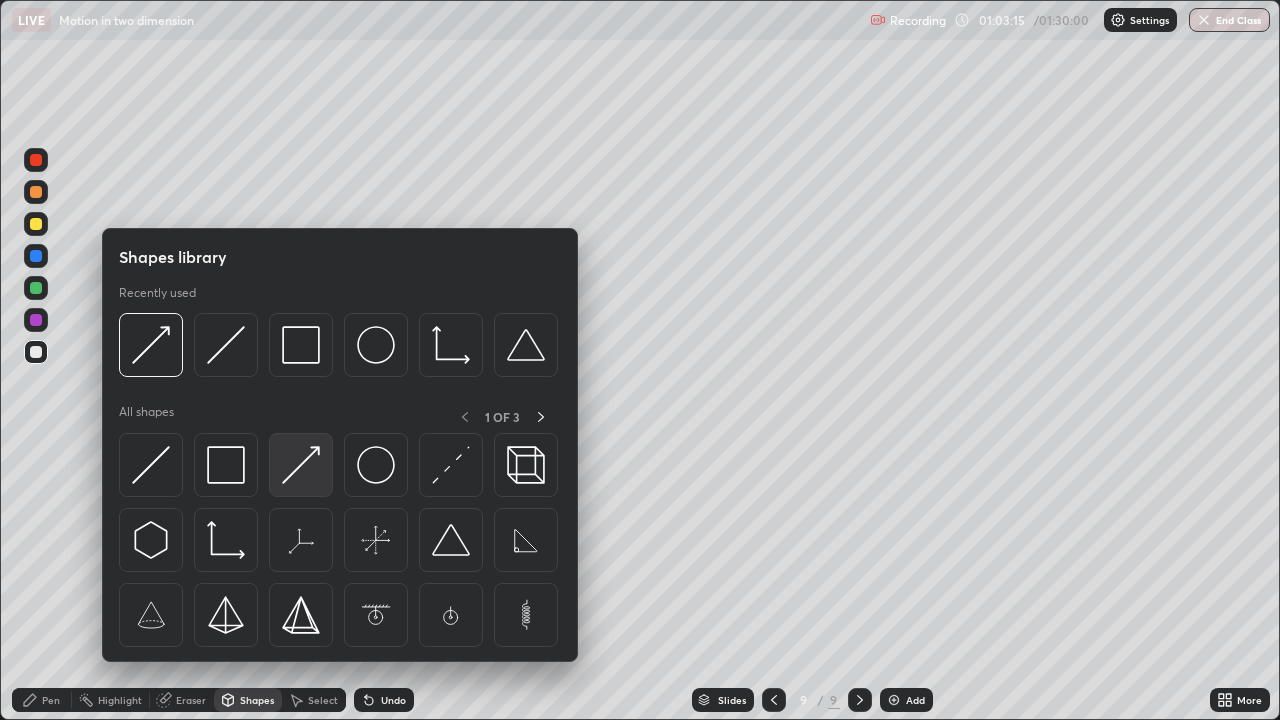 click at bounding box center (301, 465) 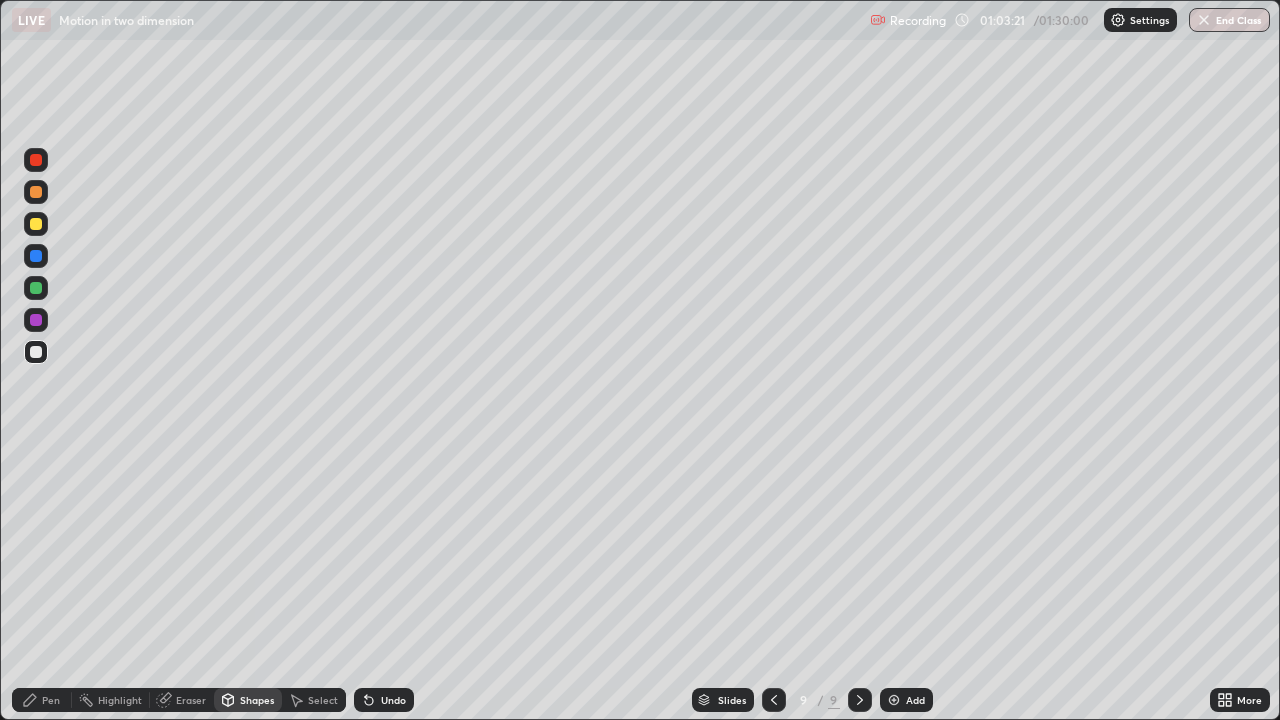click on "Pen" at bounding box center [51, 700] 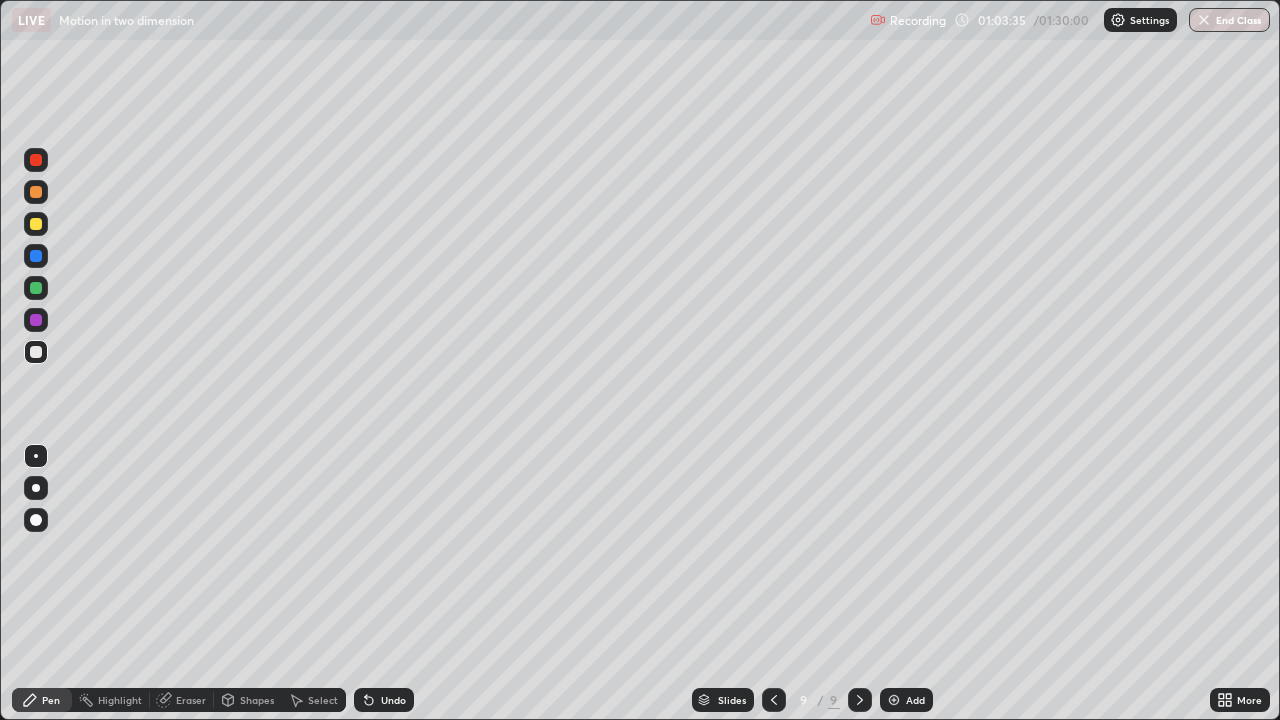 click on "Shapes" at bounding box center (257, 700) 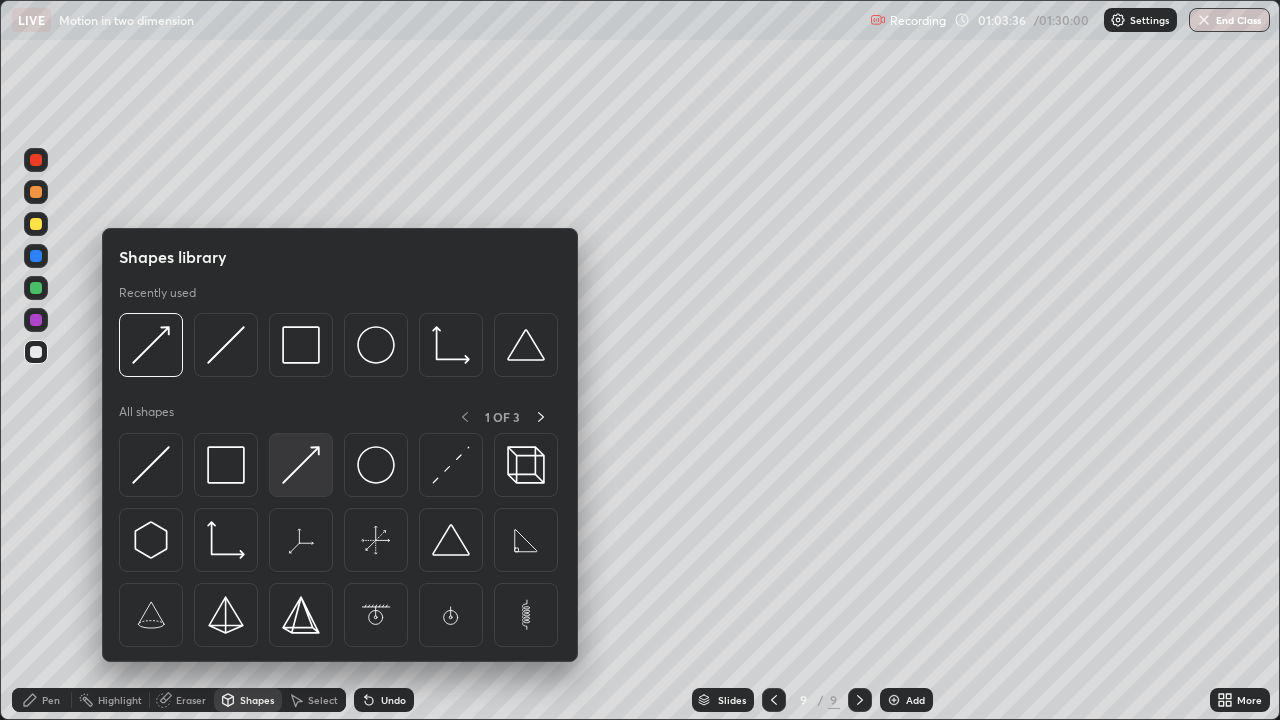 click at bounding box center [301, 465] 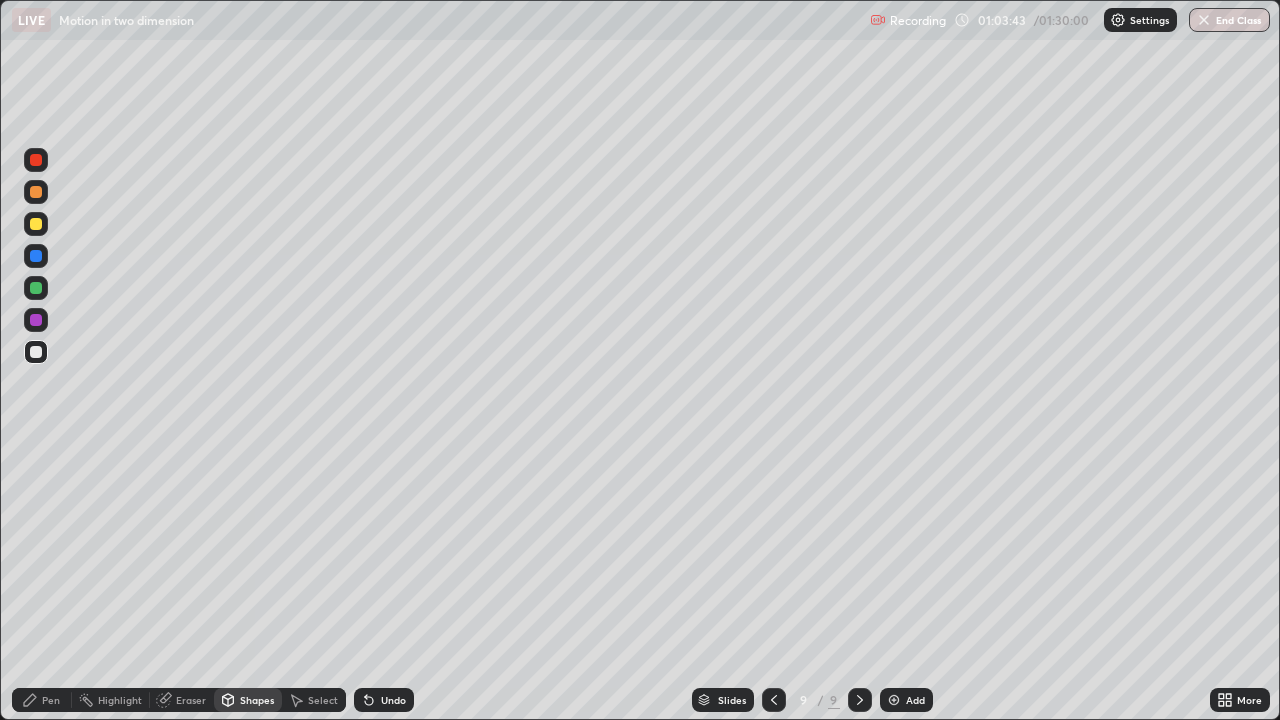 click on "Eraser" at bounding box center [191, 700] 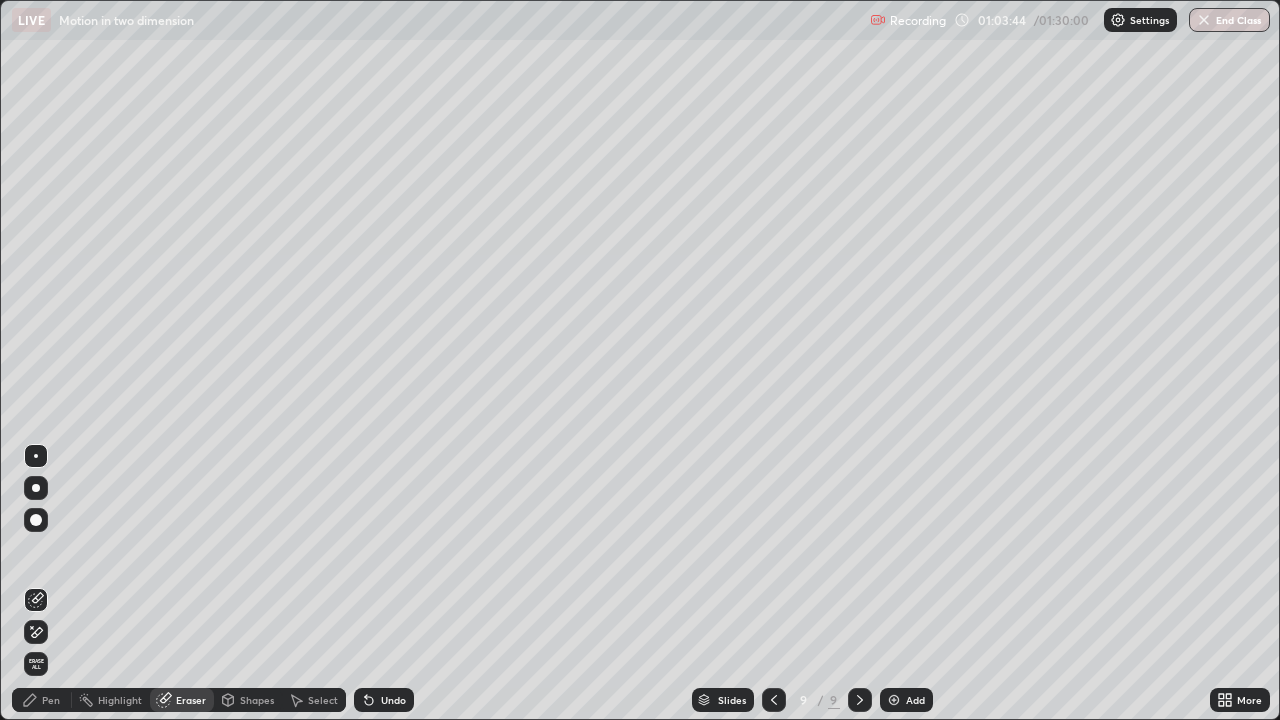 click on "Pen" at bounding box center [51, 700] 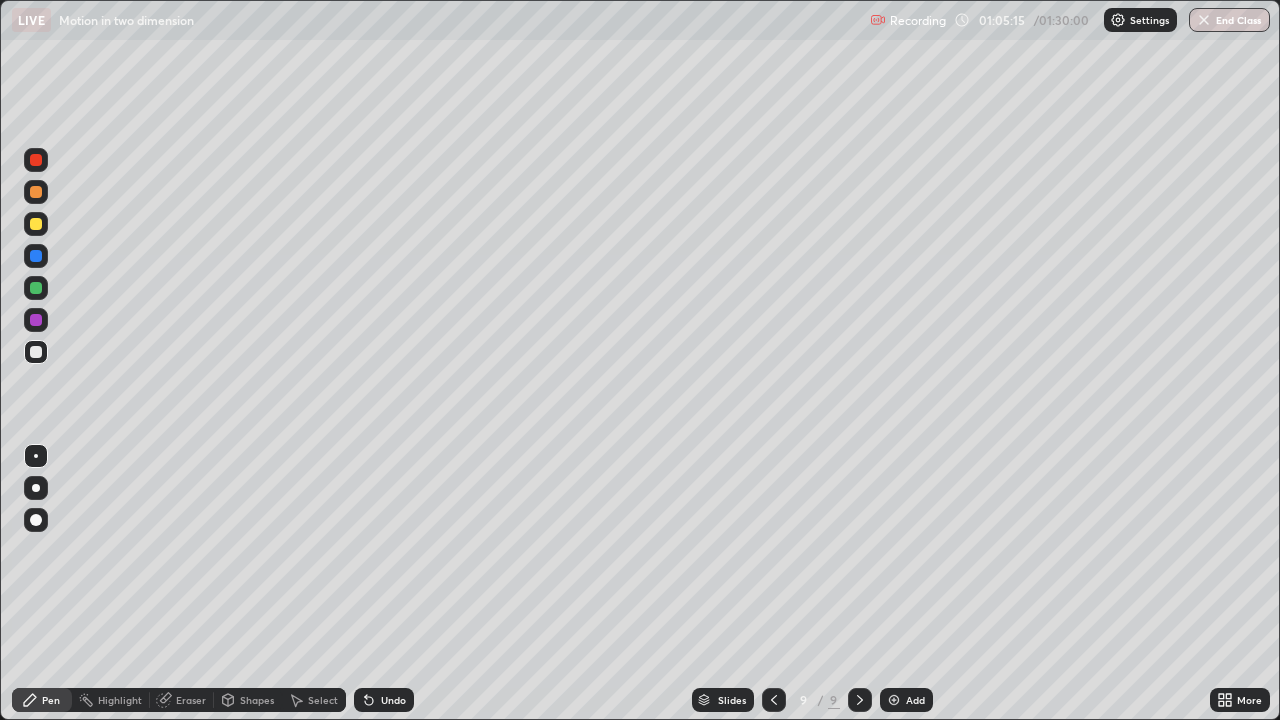 click at bounding box center [894, 700] 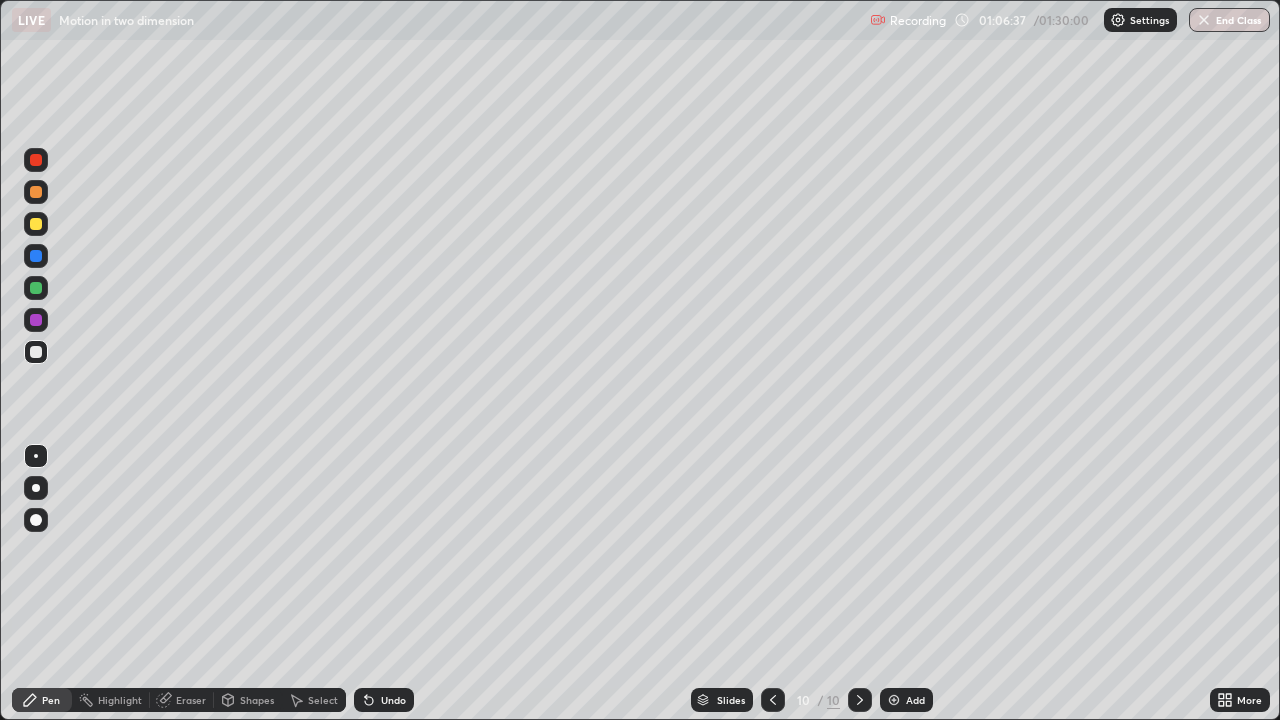 click 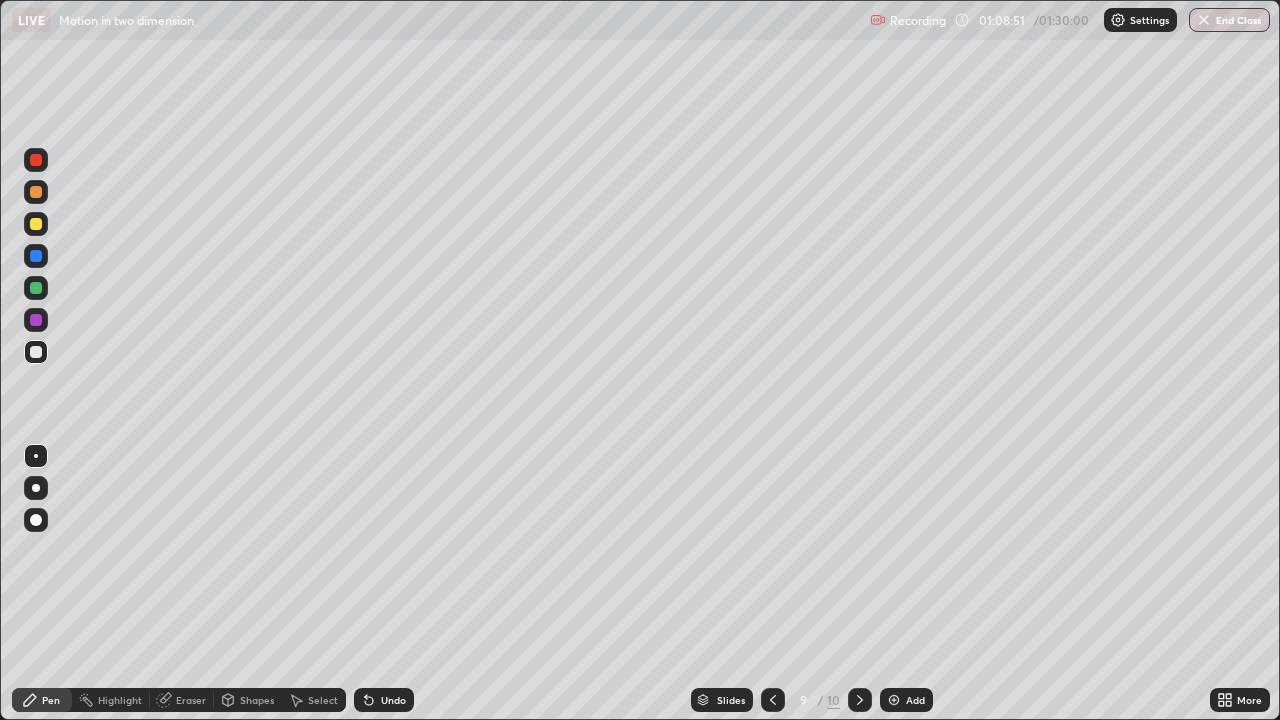 click at bounding box center [894, 700] 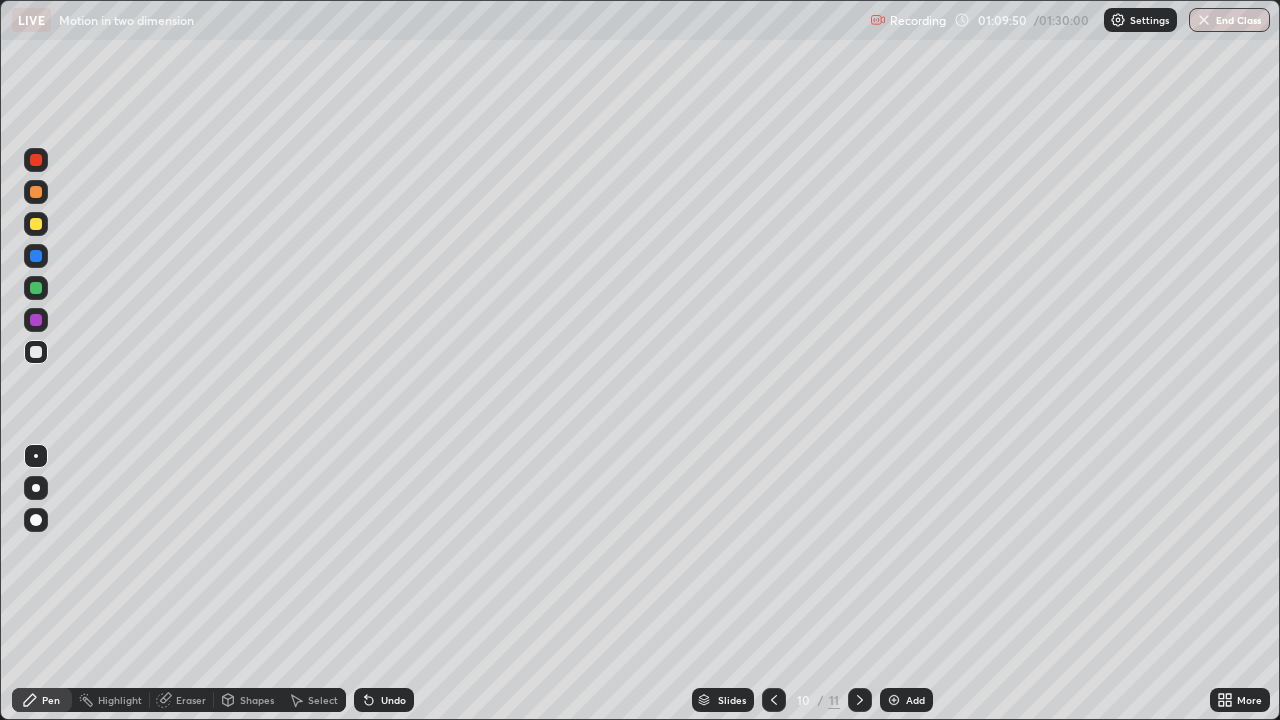 click at bounding box center [774, 700] 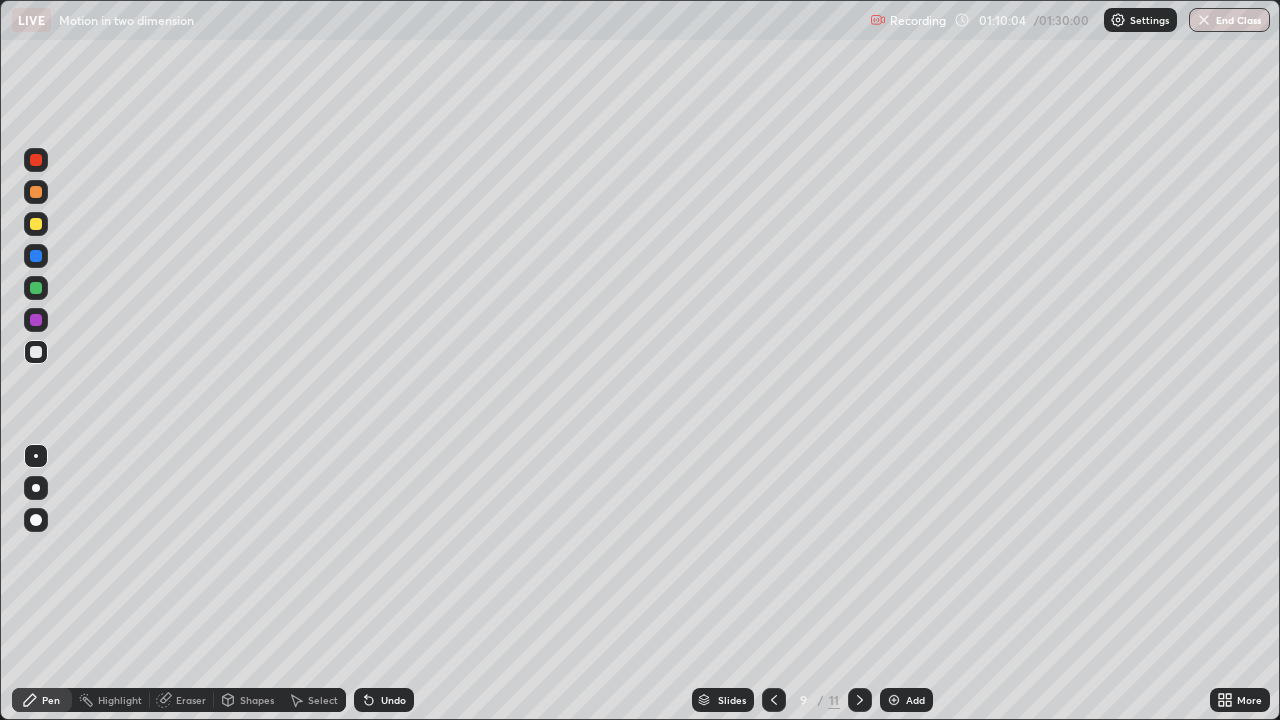 click 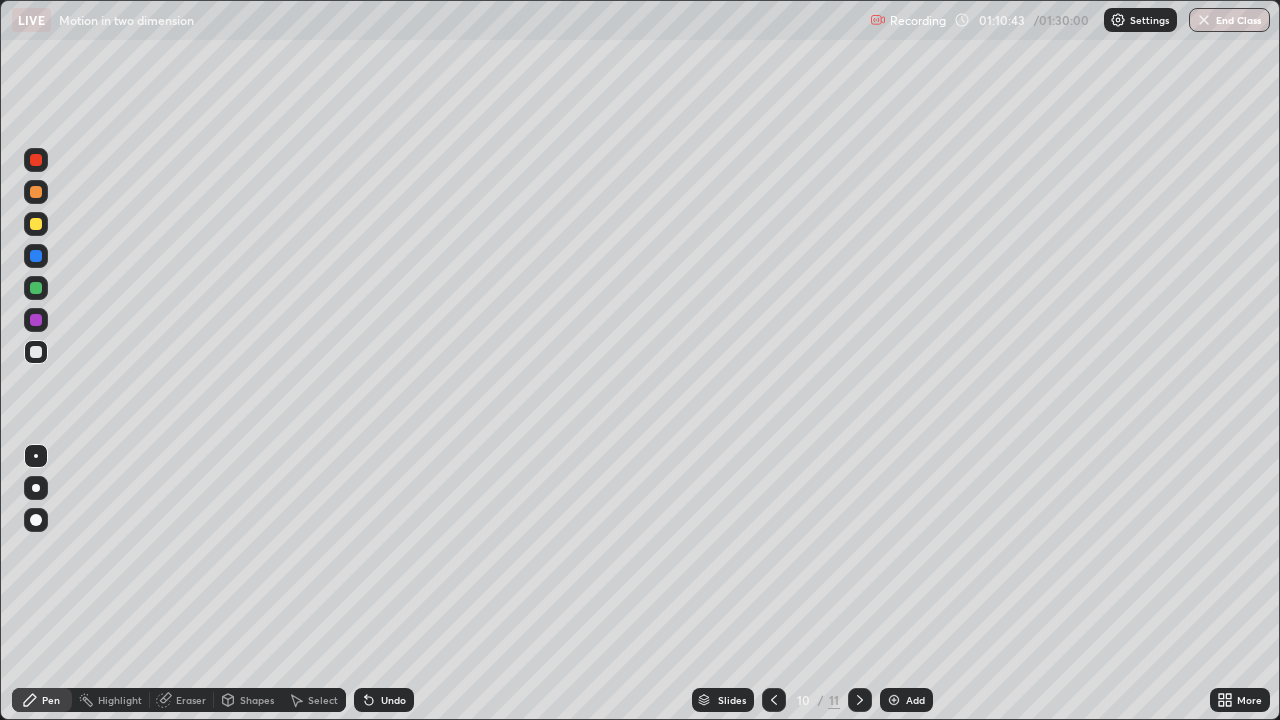 click 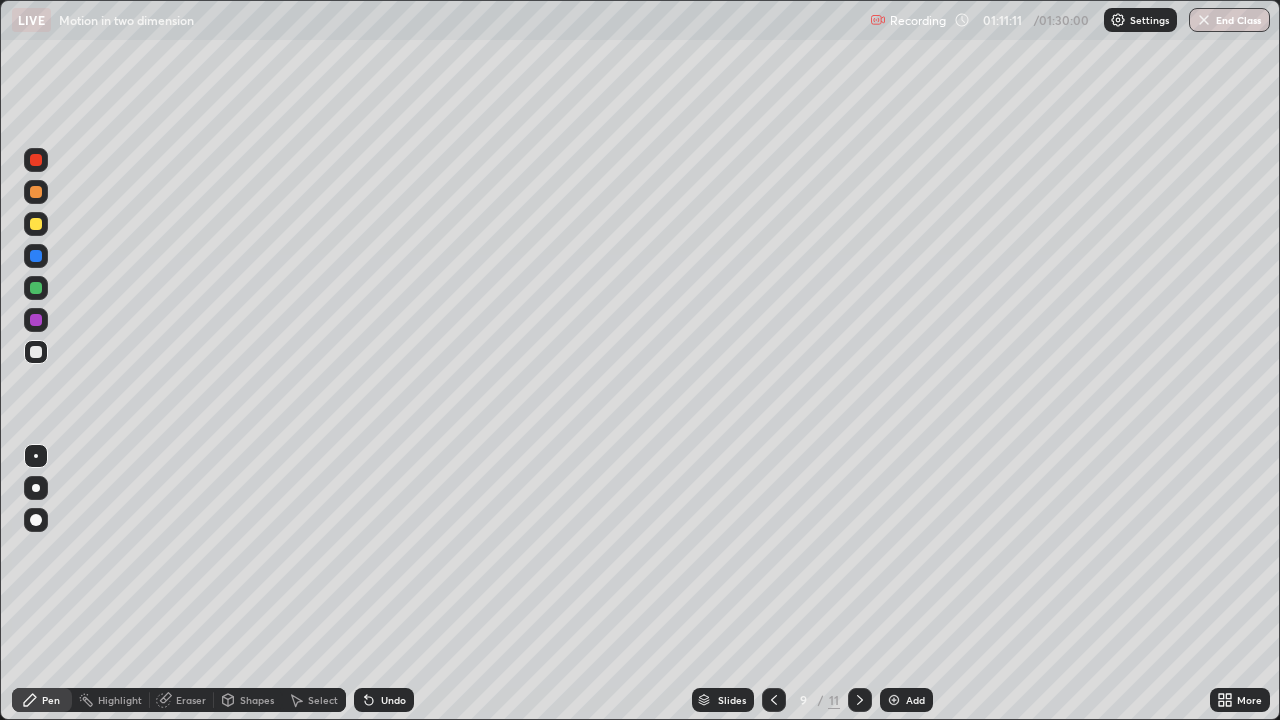 click 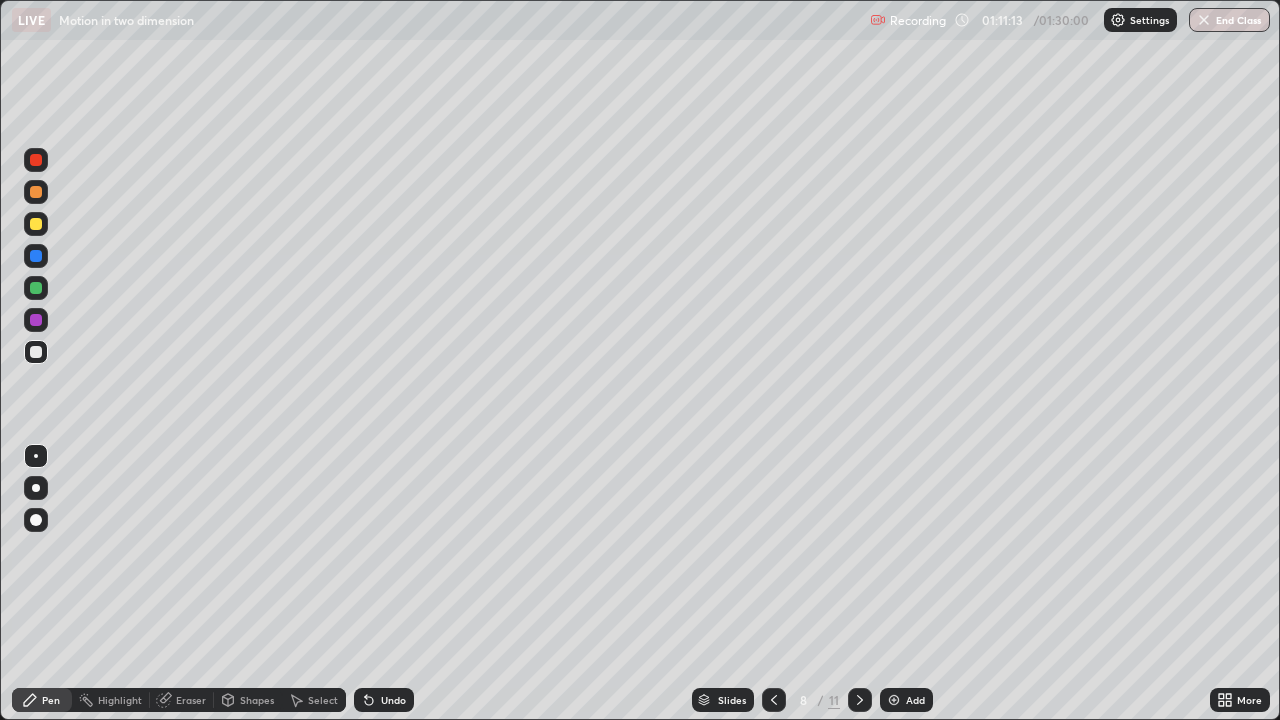 click 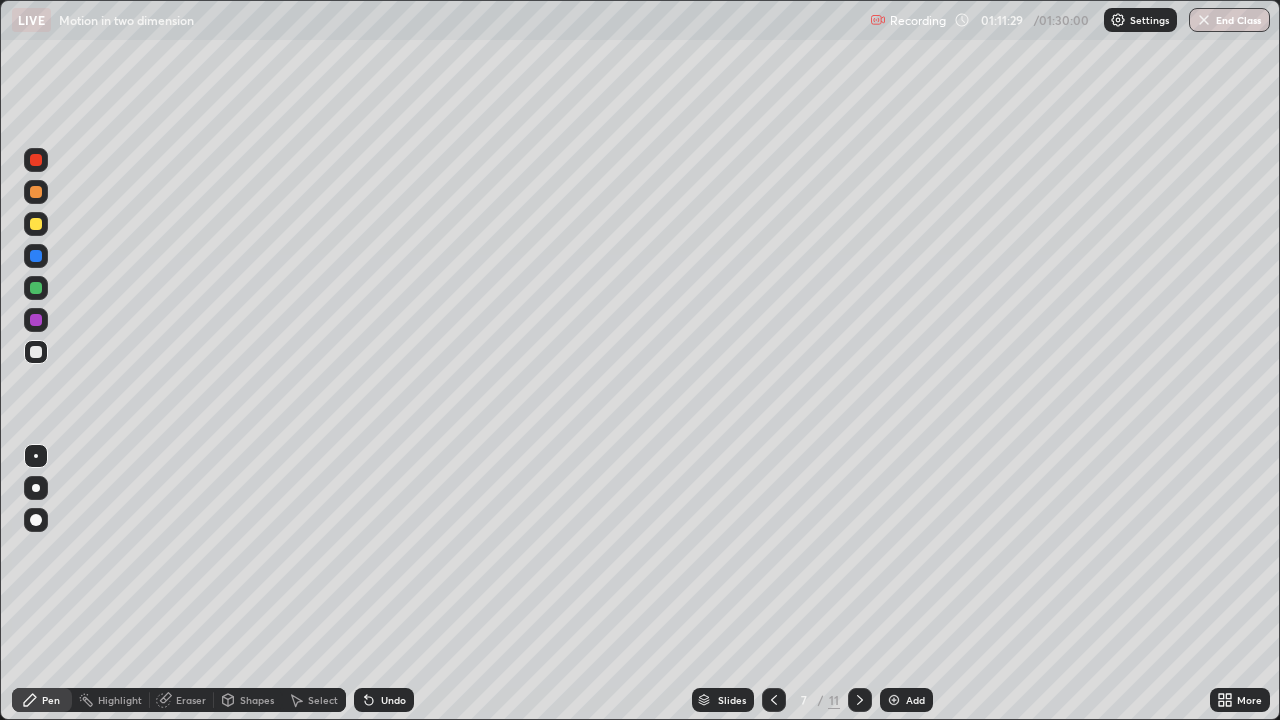 click 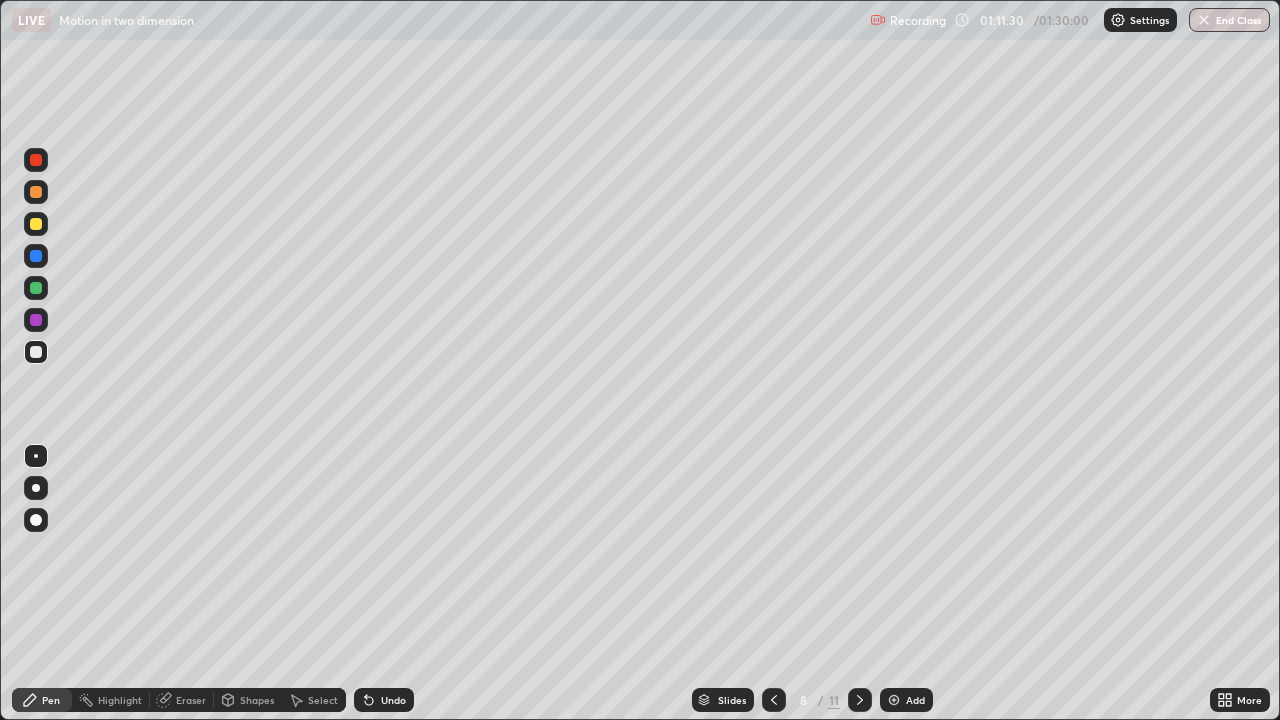 click 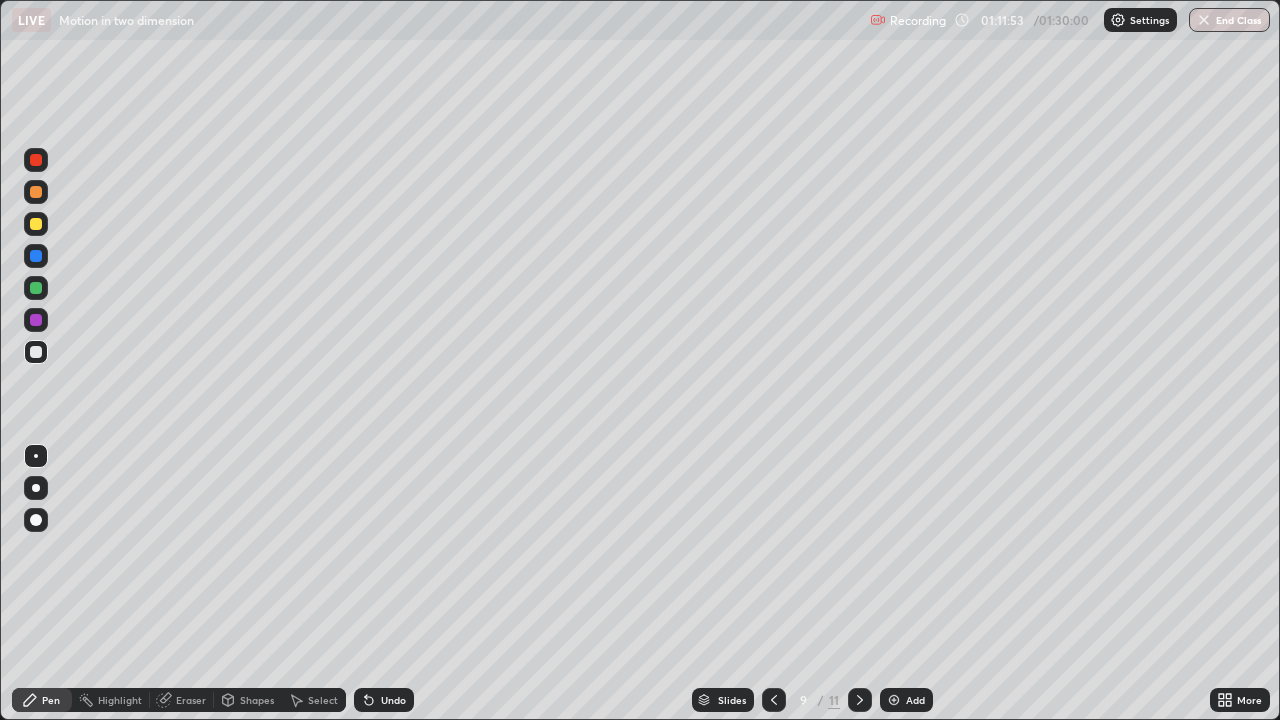 click on "Highlight" at bounding box center [120, 700] 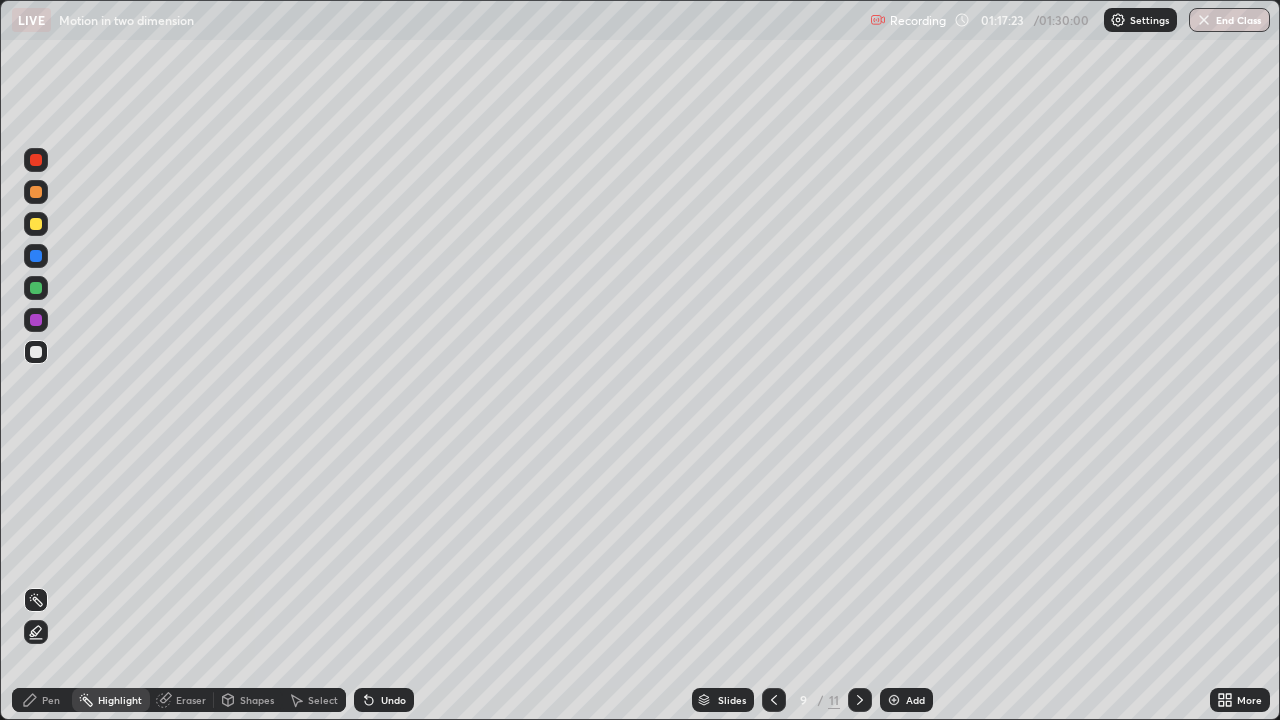 click on "Pen" at bounding box center (51, 700) 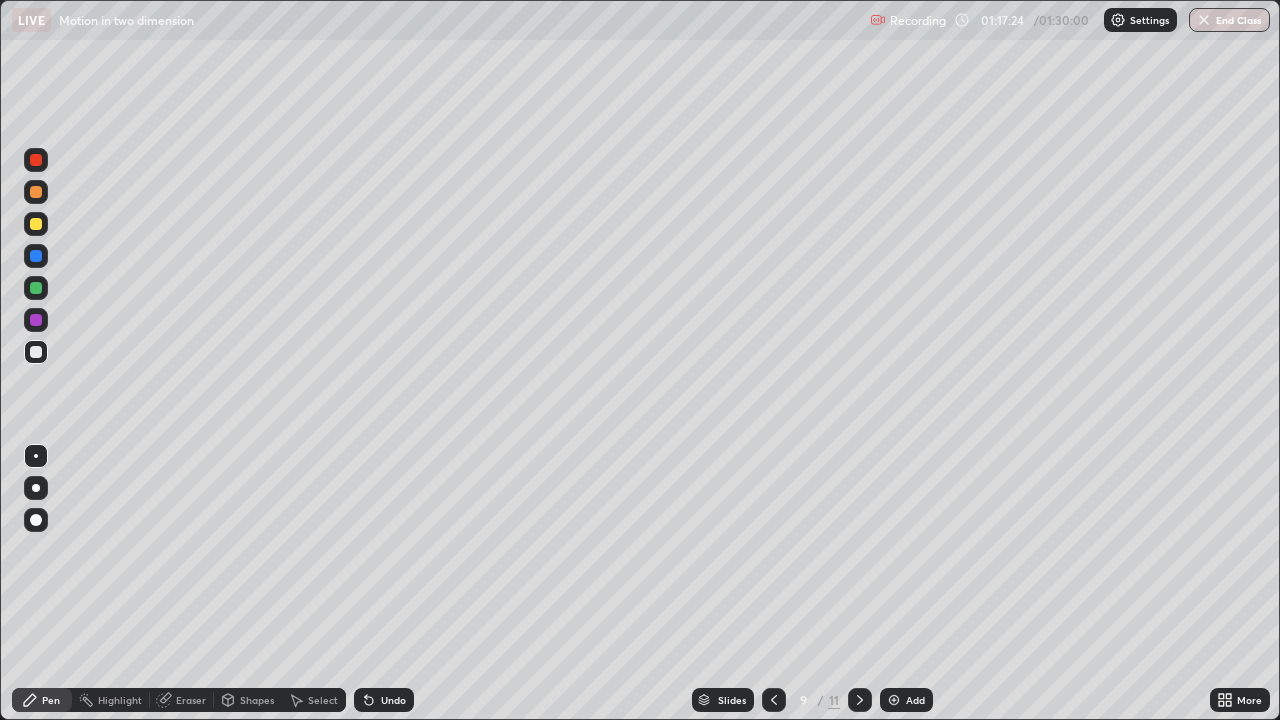 click on "Eraser" at bounding box center [191, 700] 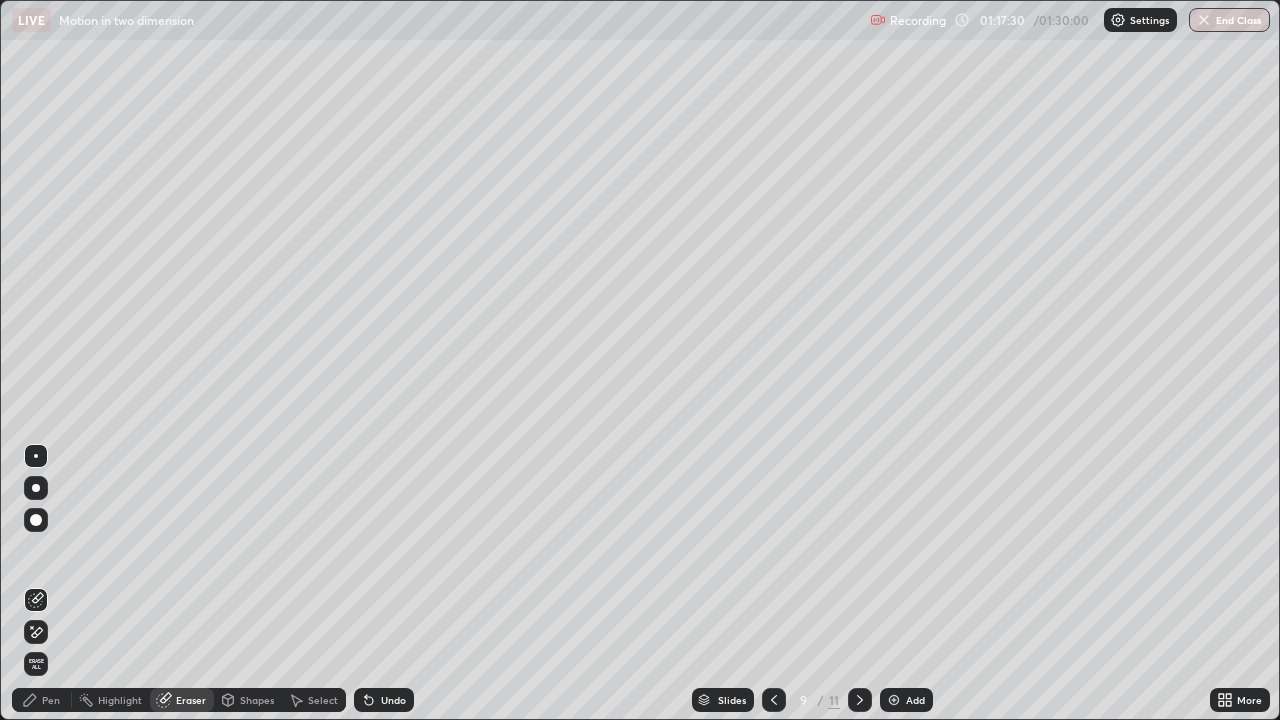 click on "Undo" at bounding box center (384, 700) 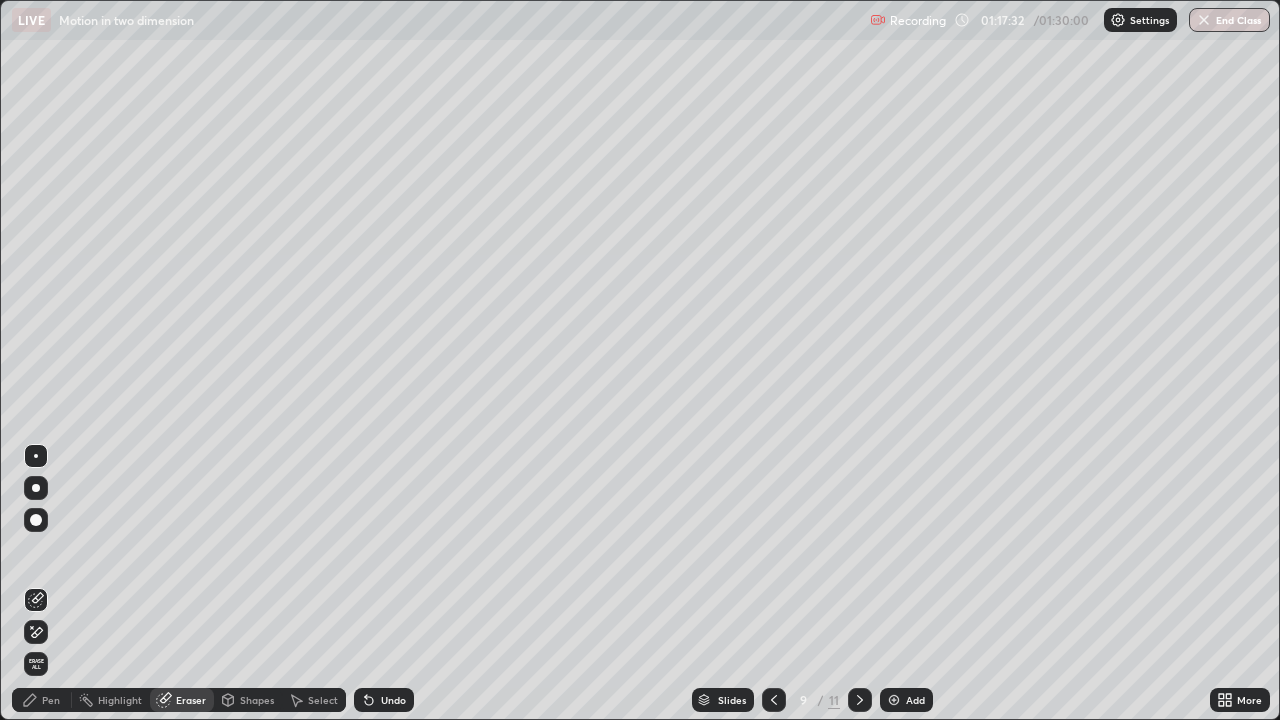 click on "Pen" at bounding box center [51, 700] 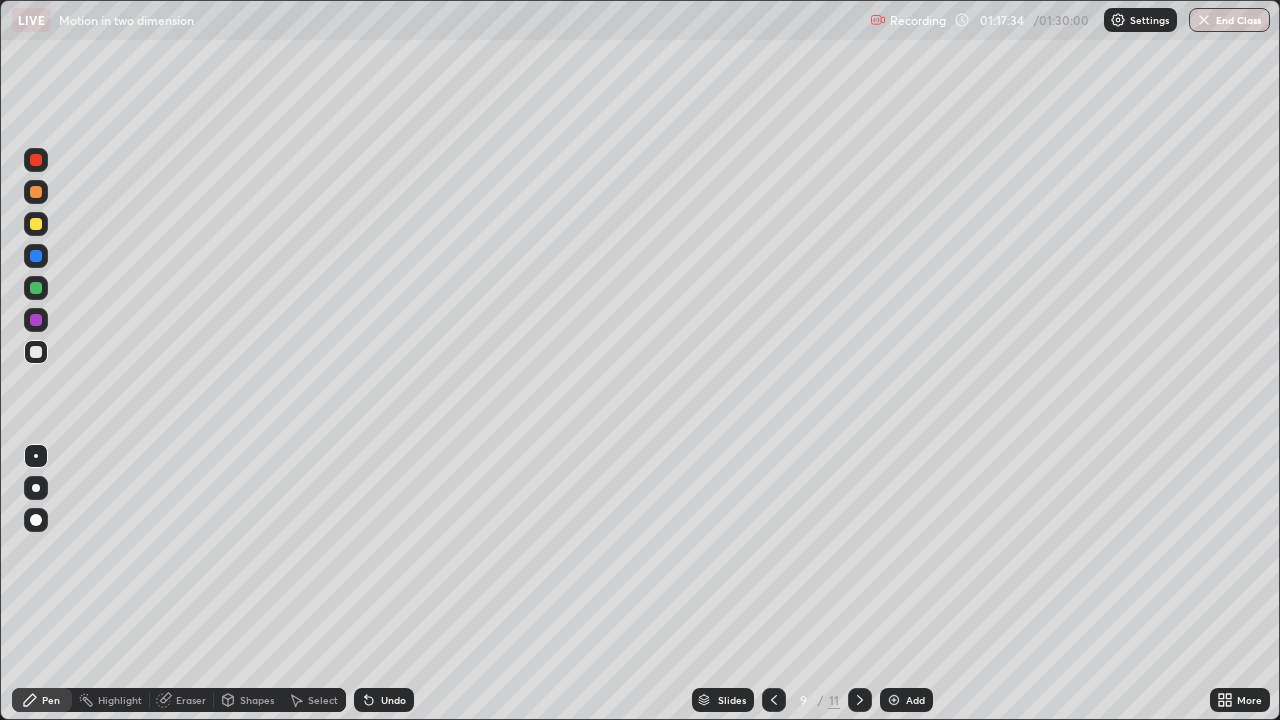 click on "Eraser" at bounding box center (191, 700) 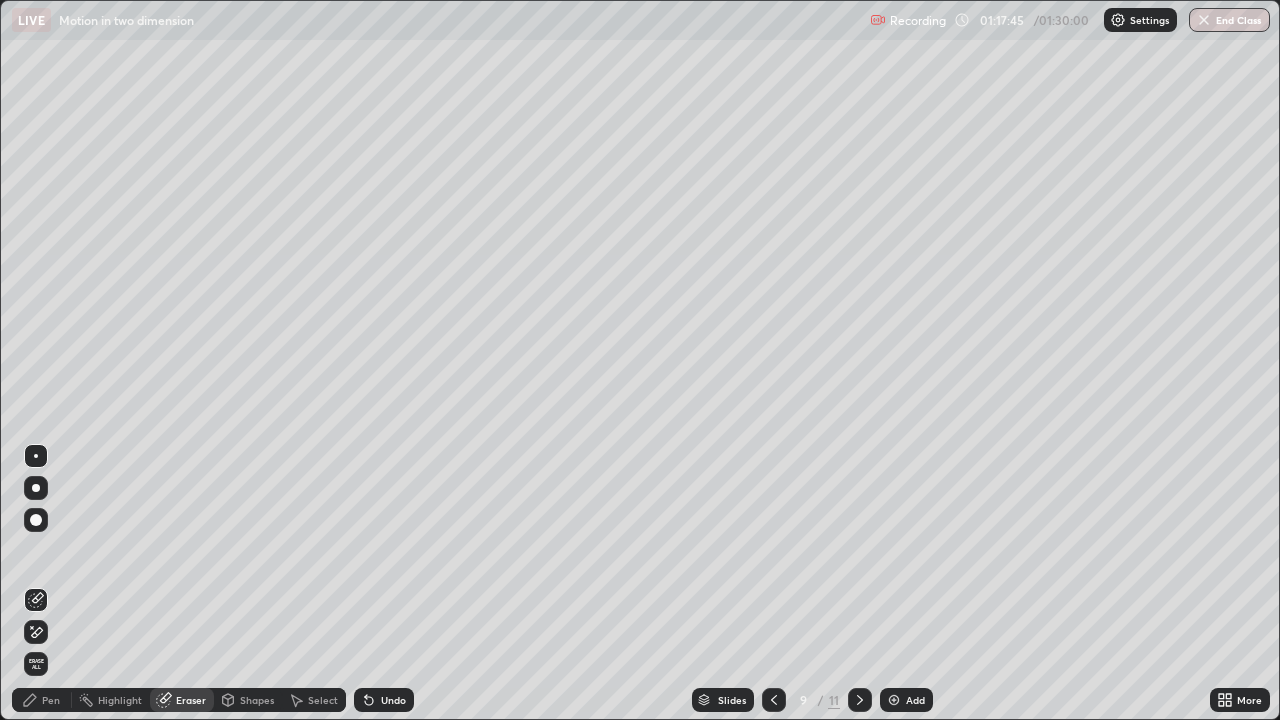 click on "Eraser" at bounding box center (191, 700) 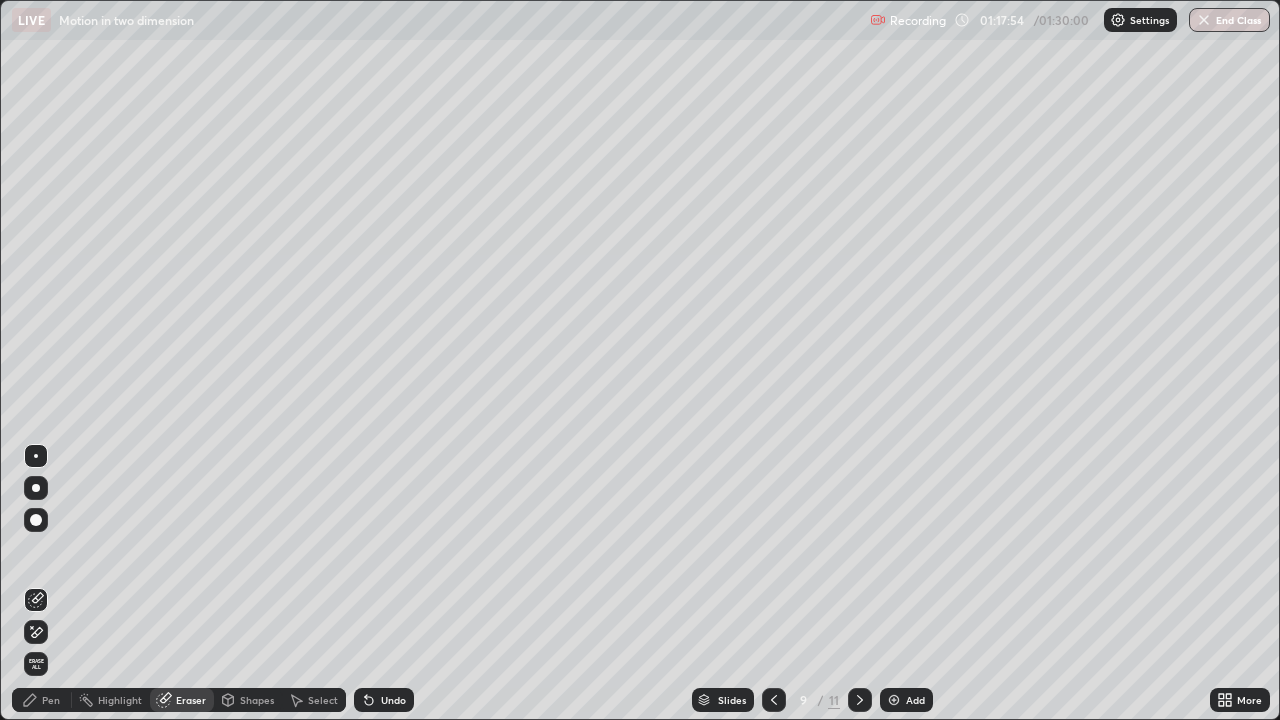 click on "Highlight" at bounding box center (120, 700) 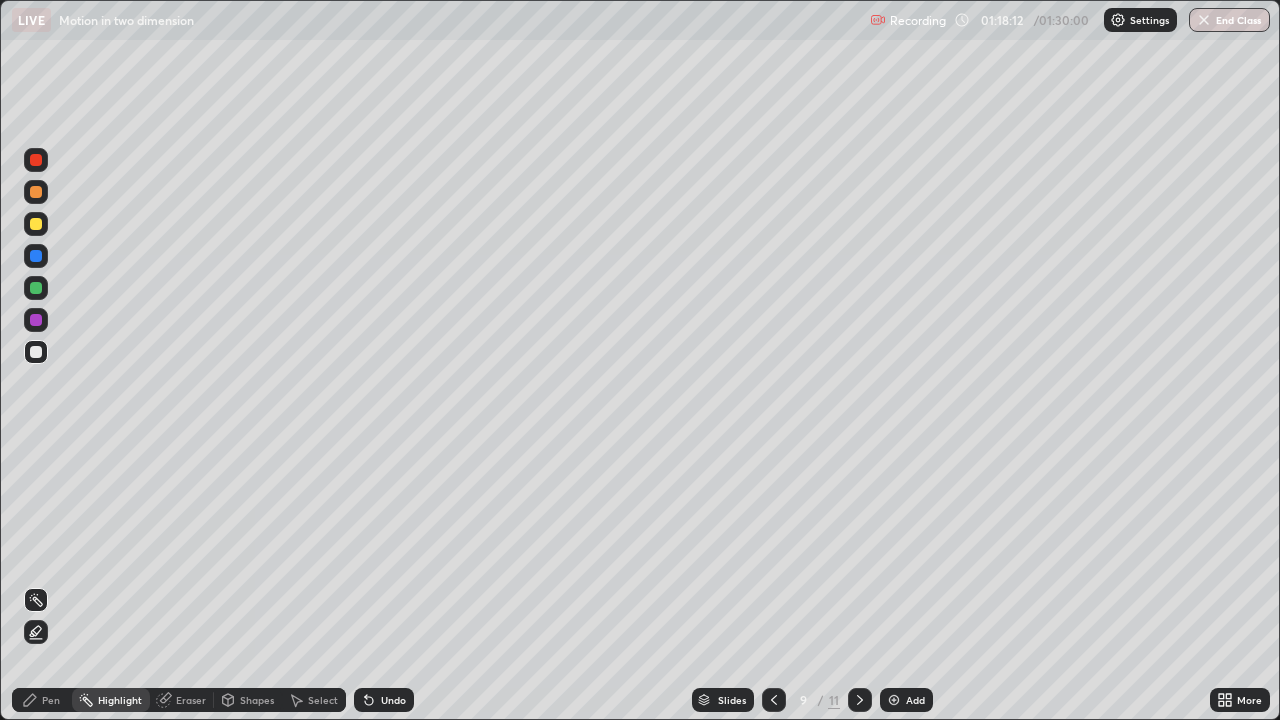 click on "Shapes" at bounding box center (248, 700) 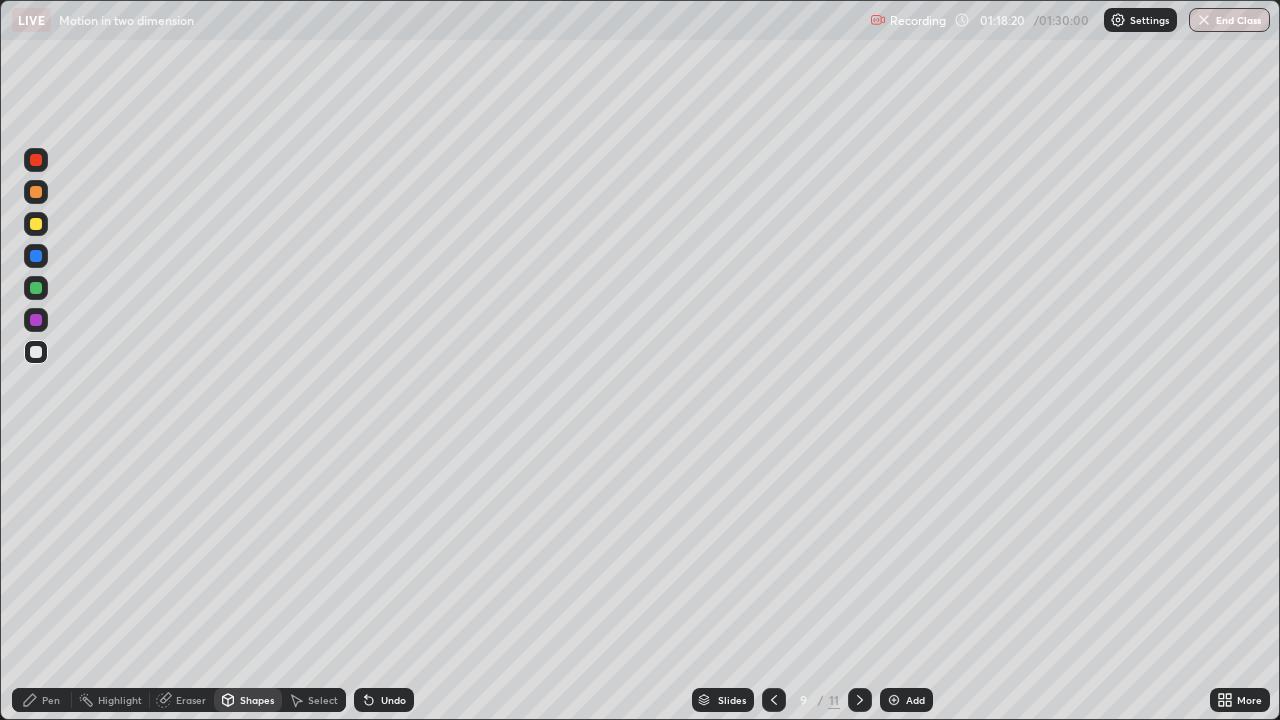 click on "Highlight" at bounding box center [120, 700] 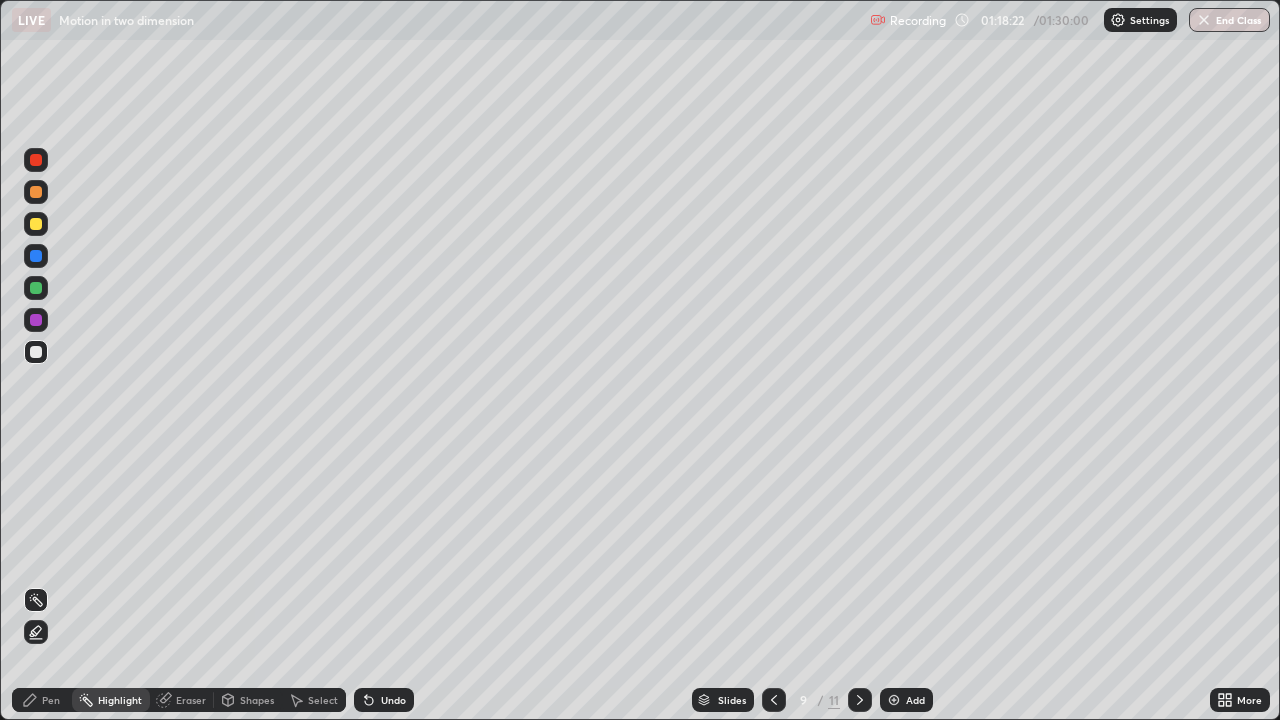 click on "Highlight" at bounding box center (111, 700) 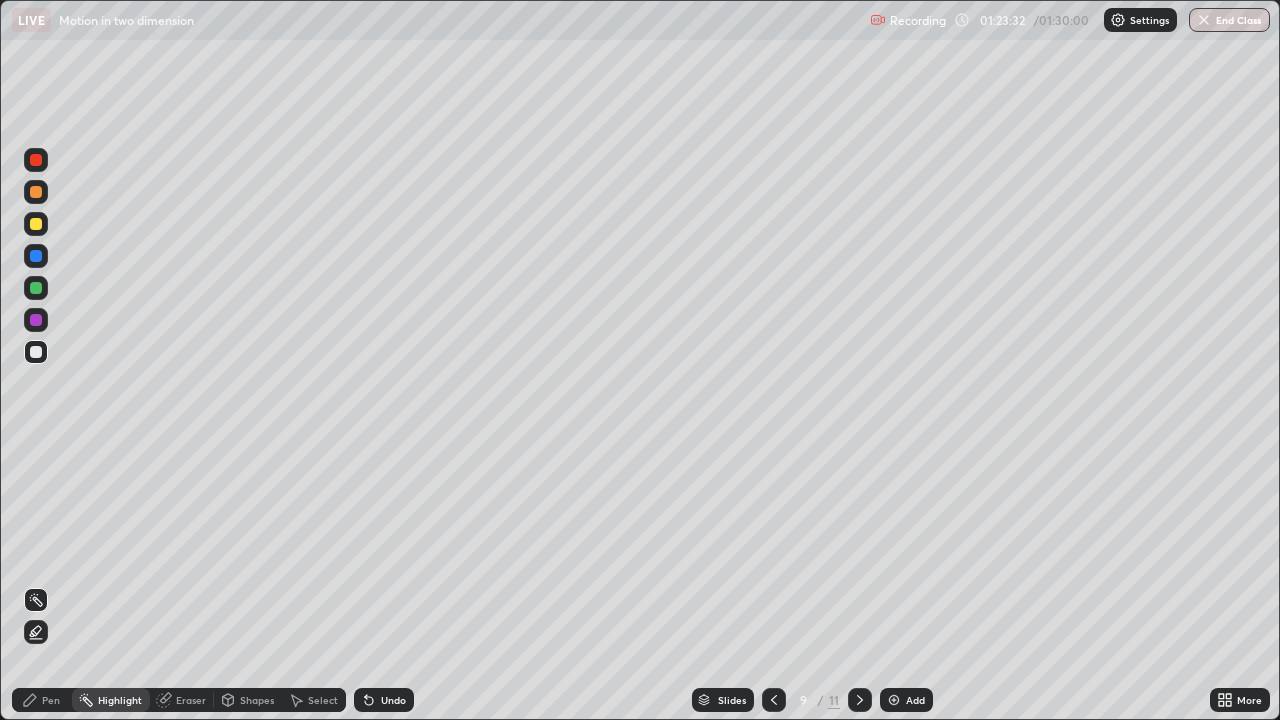 click on "Eraser" at bounding box center [191, 700] 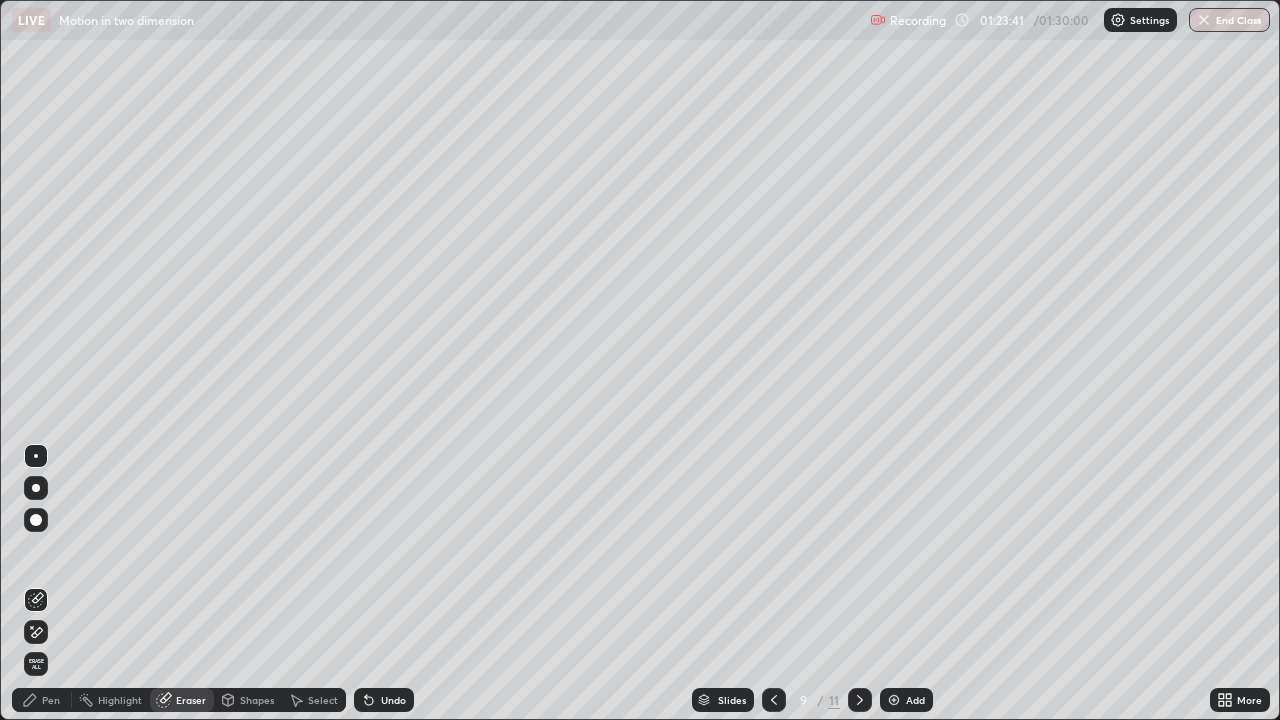 click on "Shapes" at bounding box center [257, 700] 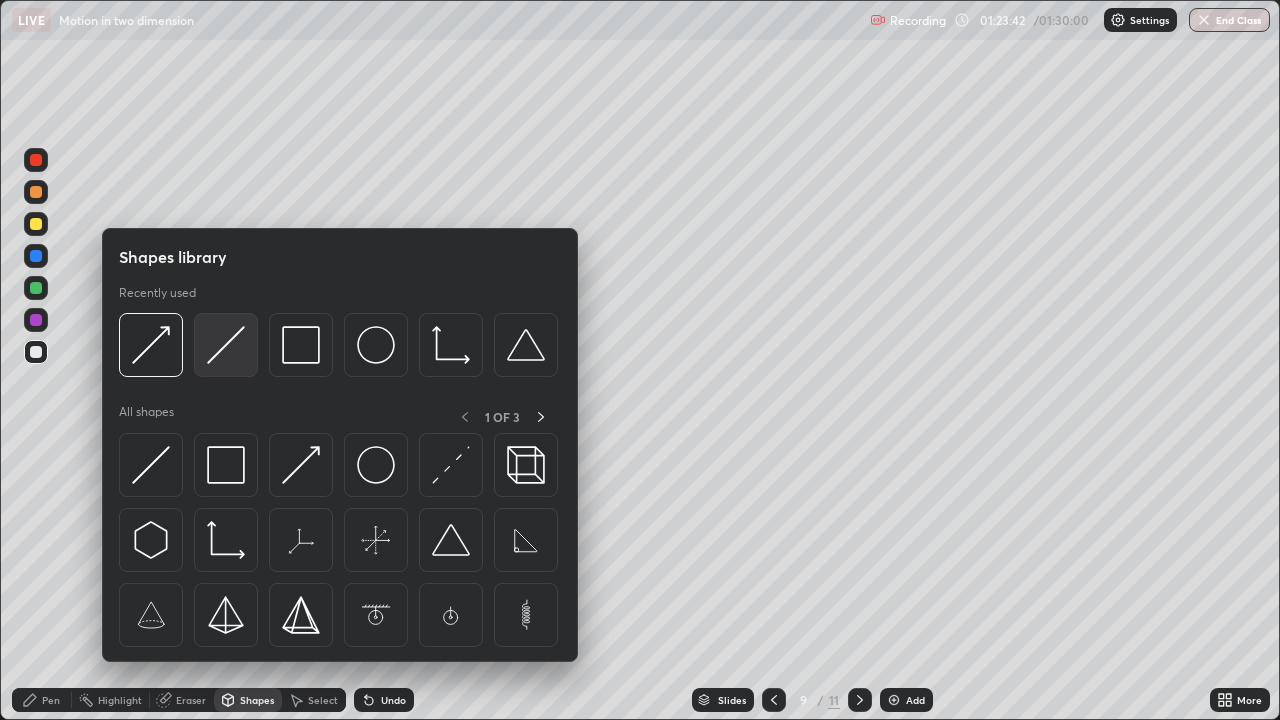 click at bounding box center [226, 345] 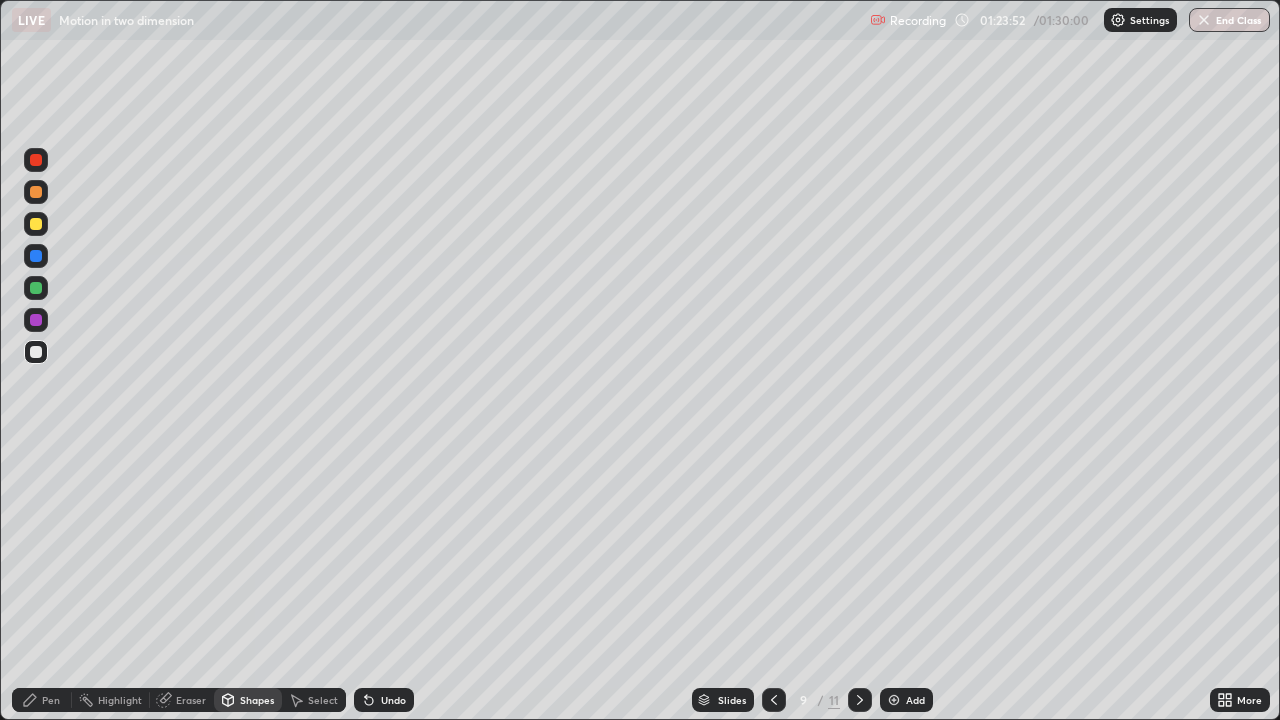 click on "Eraser" at bounding box center (182, 700) 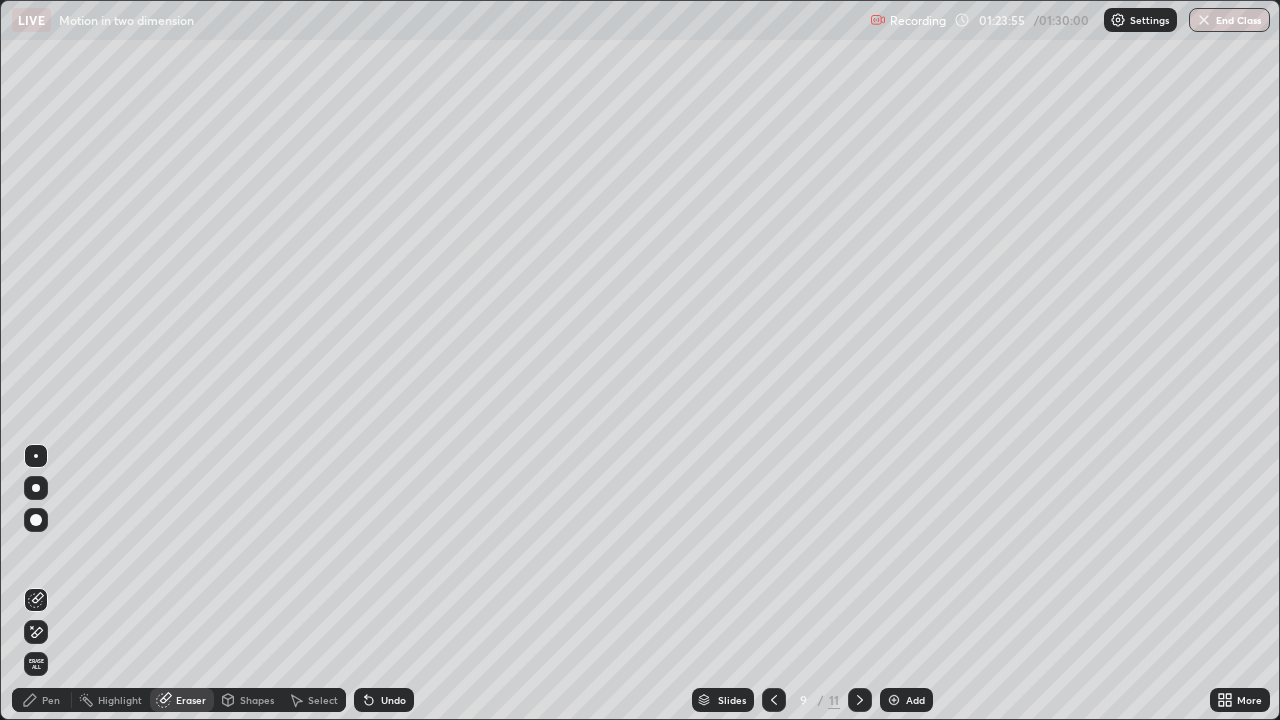 click on "Pen" at bounding box center [51, 700] 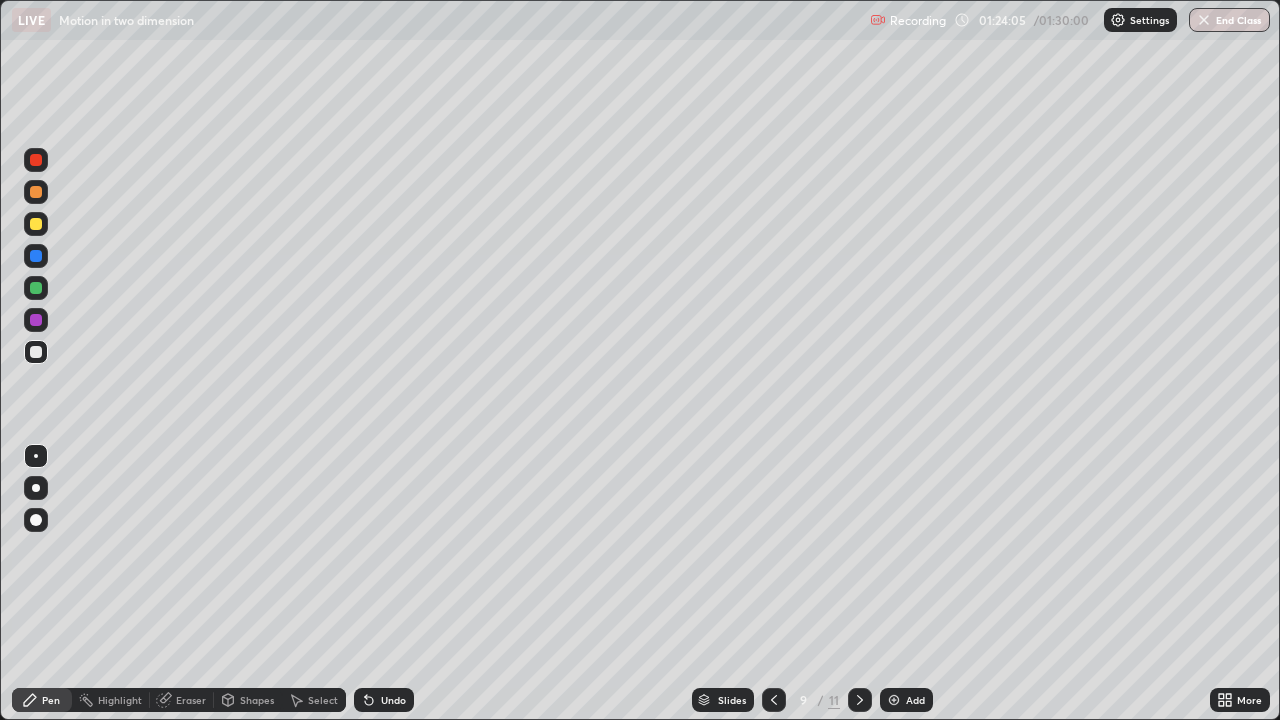 click 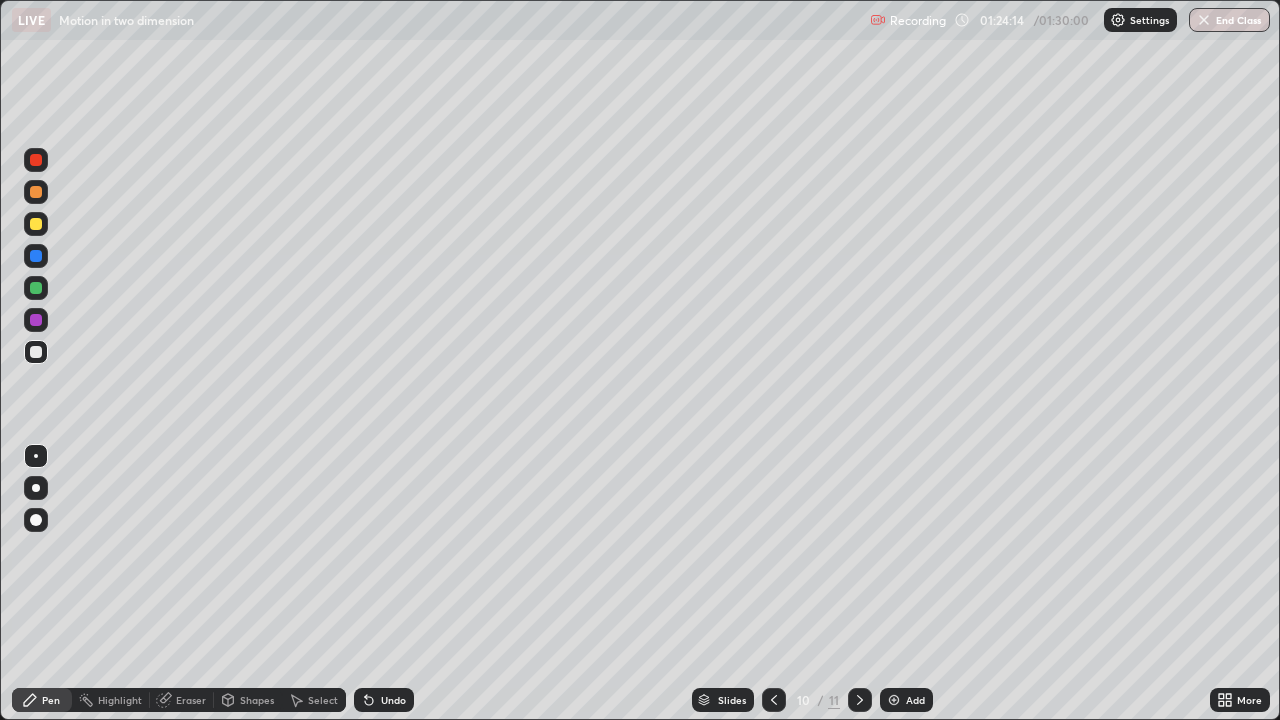 click 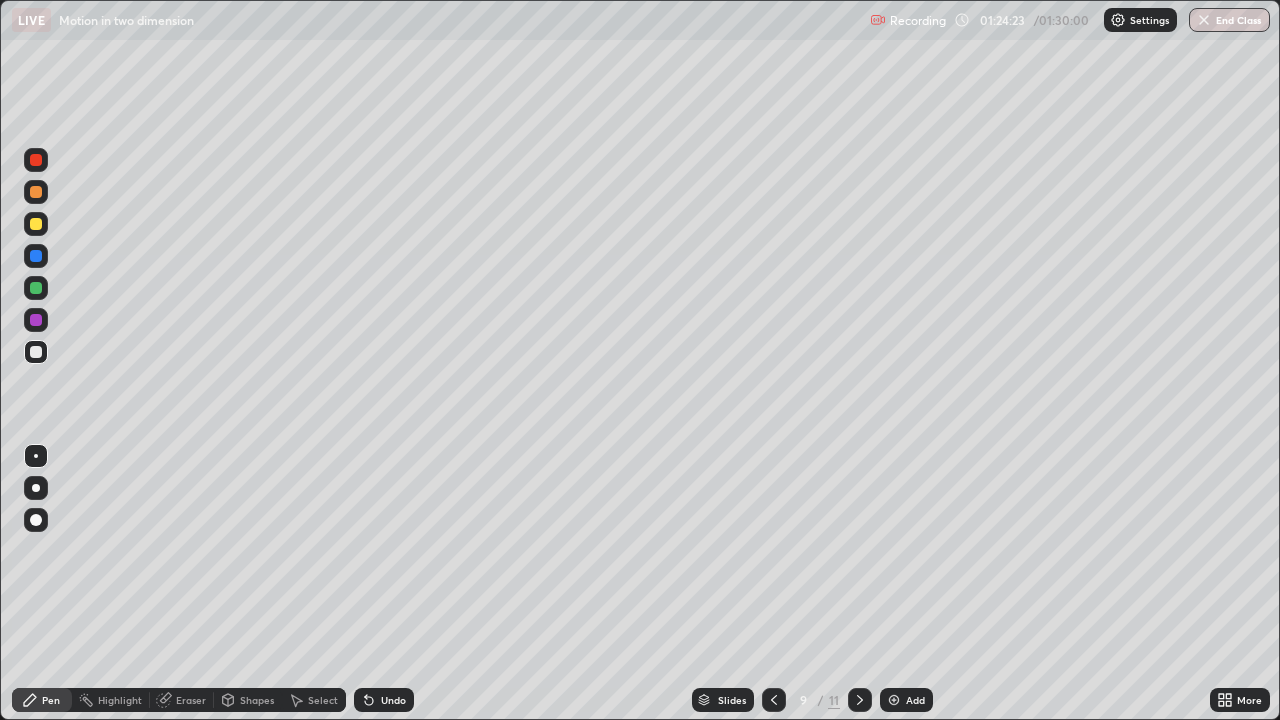 click 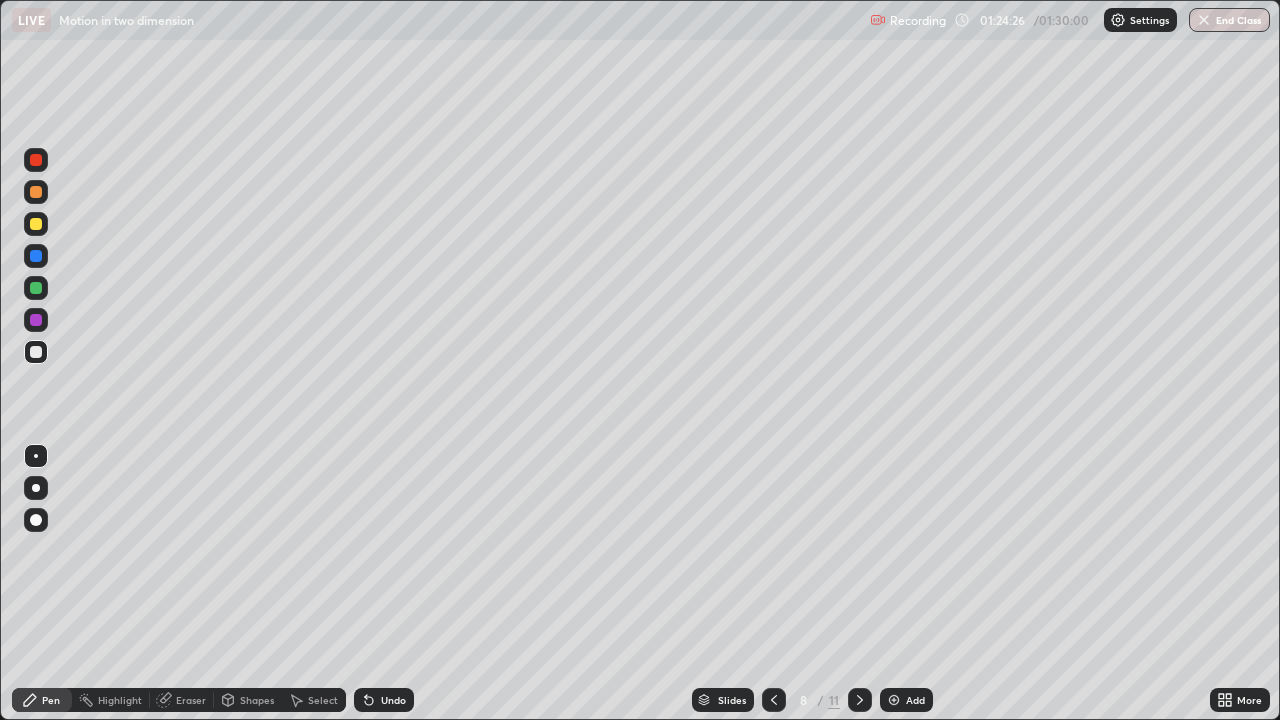 click 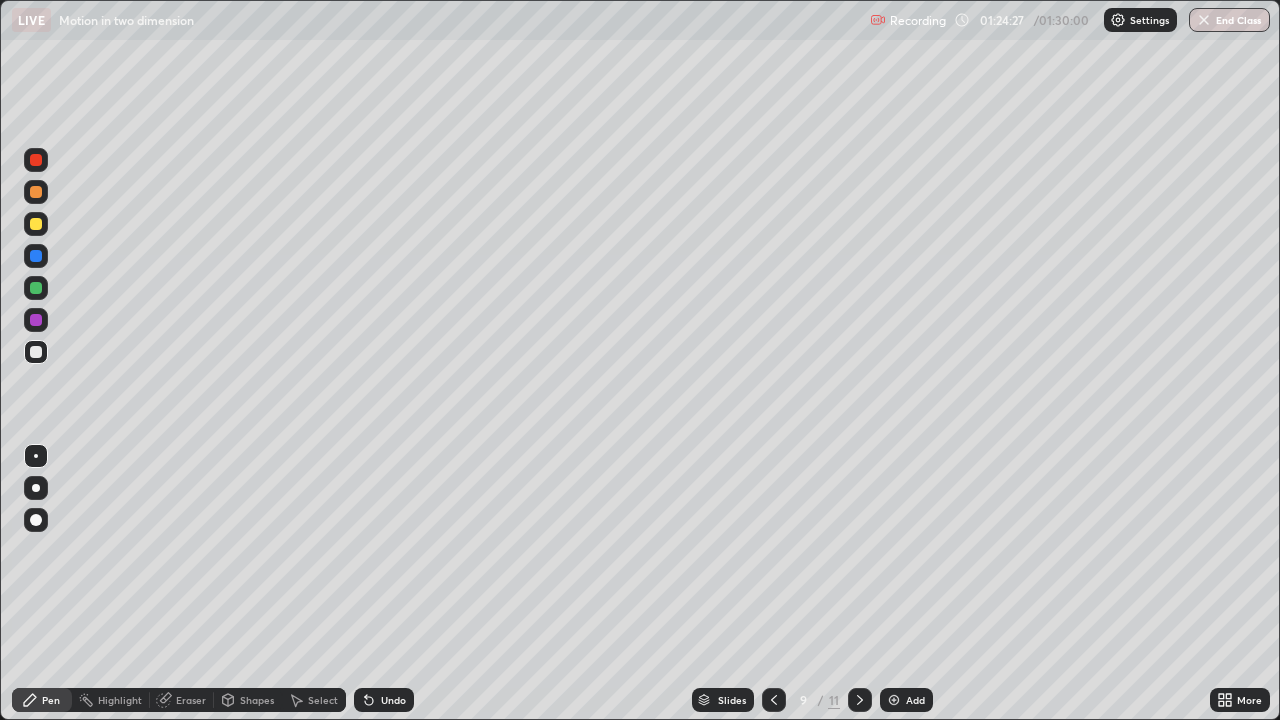 click 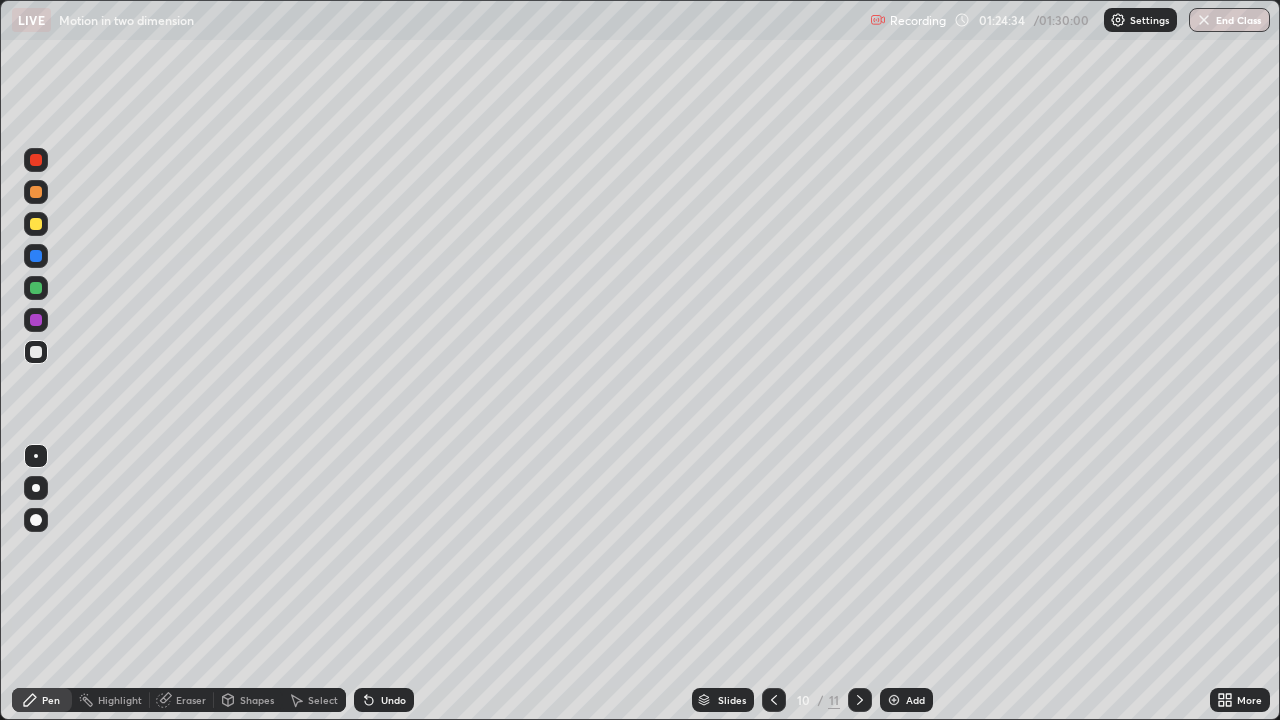 click 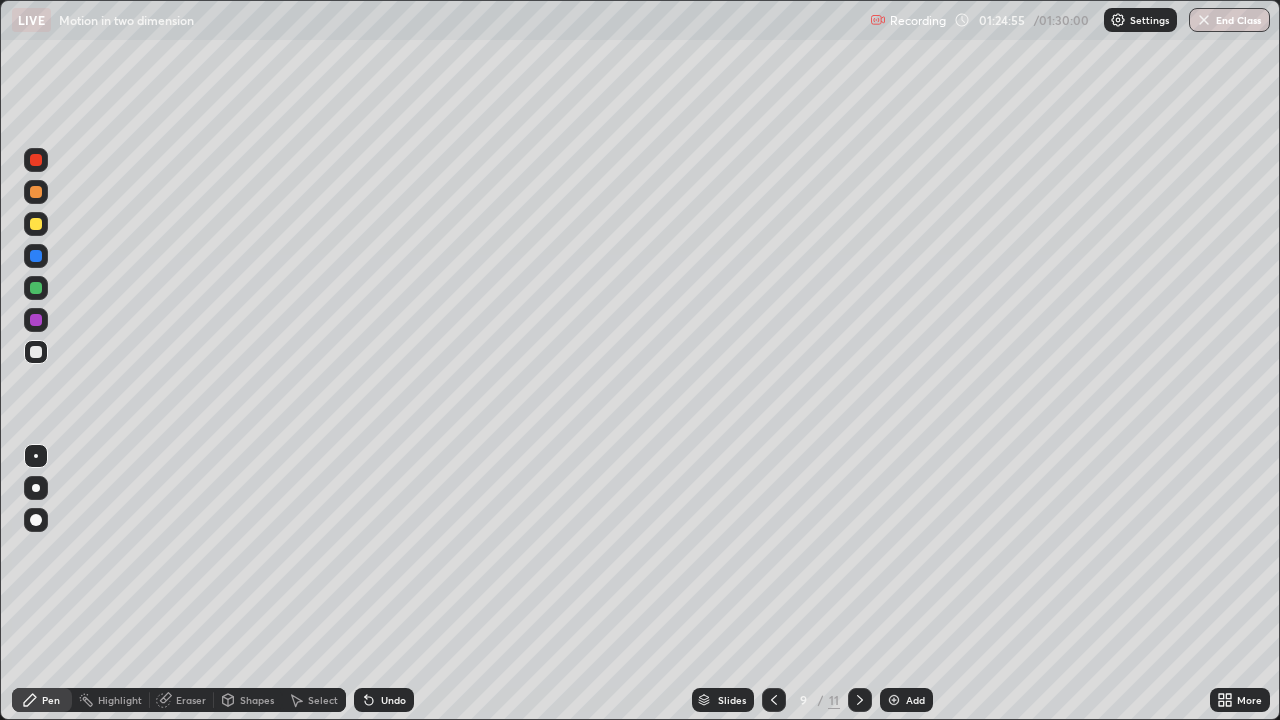 click 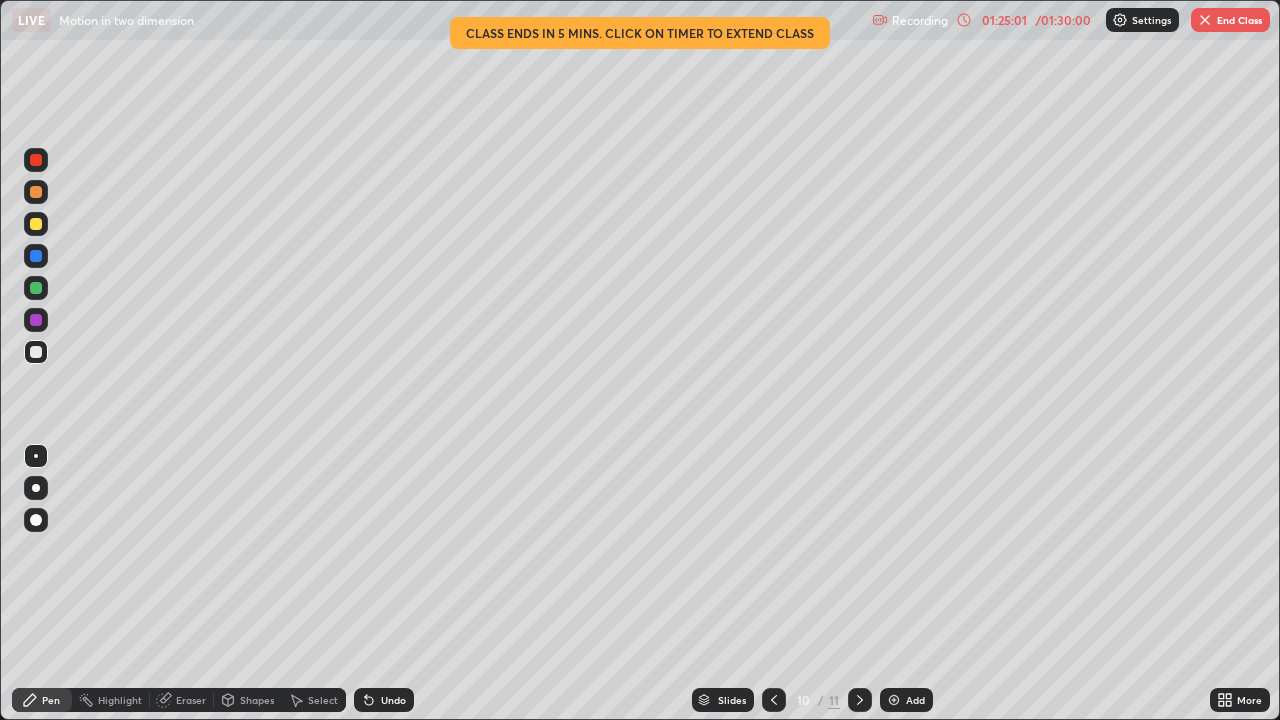 click 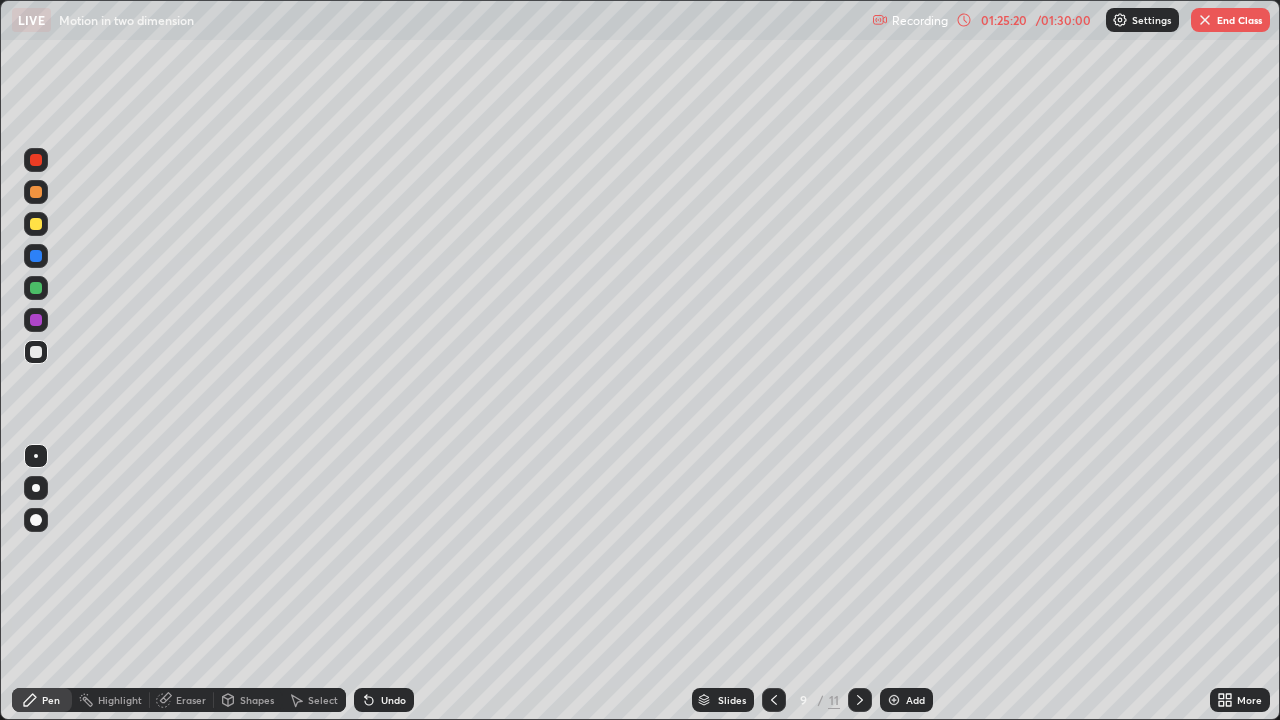 click at bounding box center (894, 700) 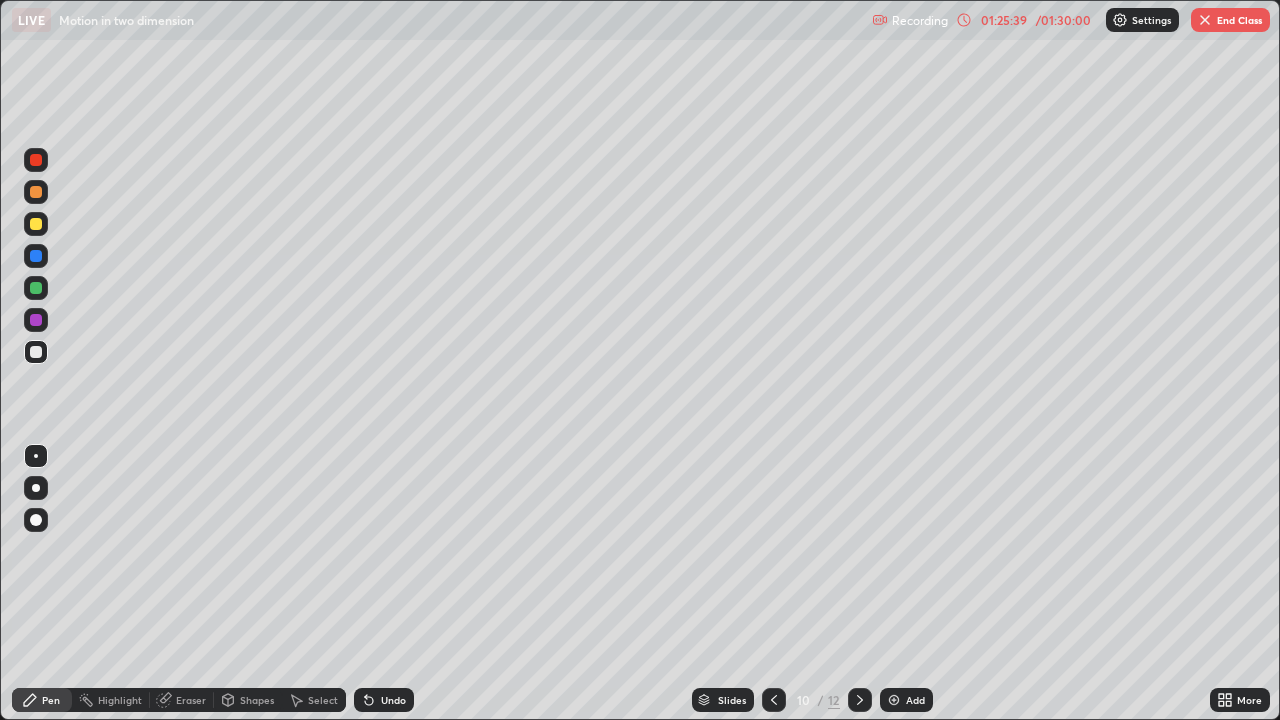 click at bounding box center (36, 352) 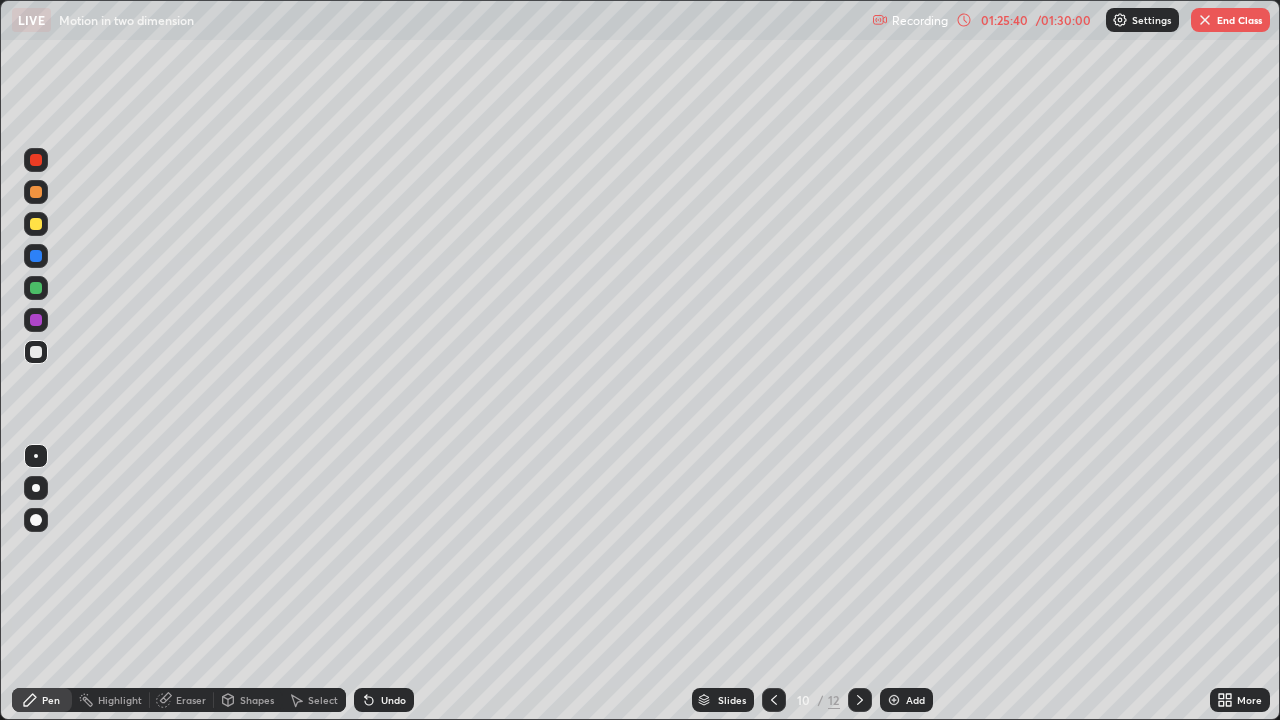 click on "Shapes" at bounding box center [257, 700] 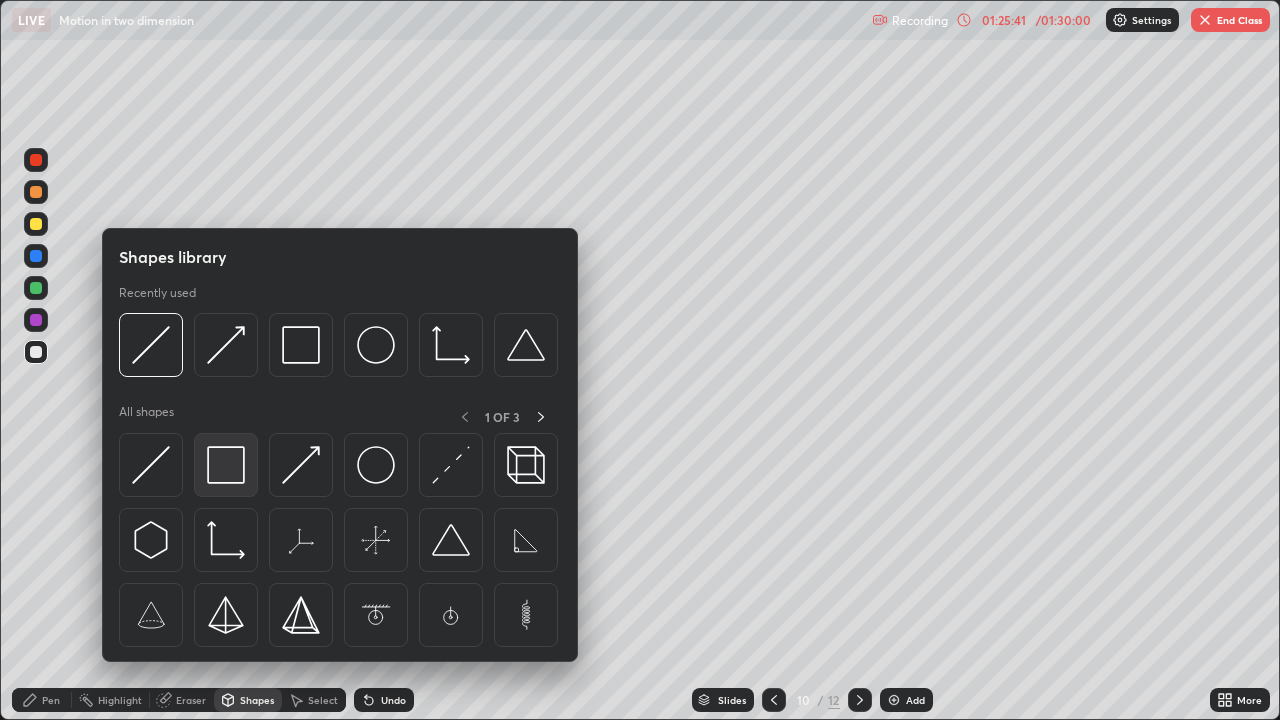 click at bounding box center [226, 465] 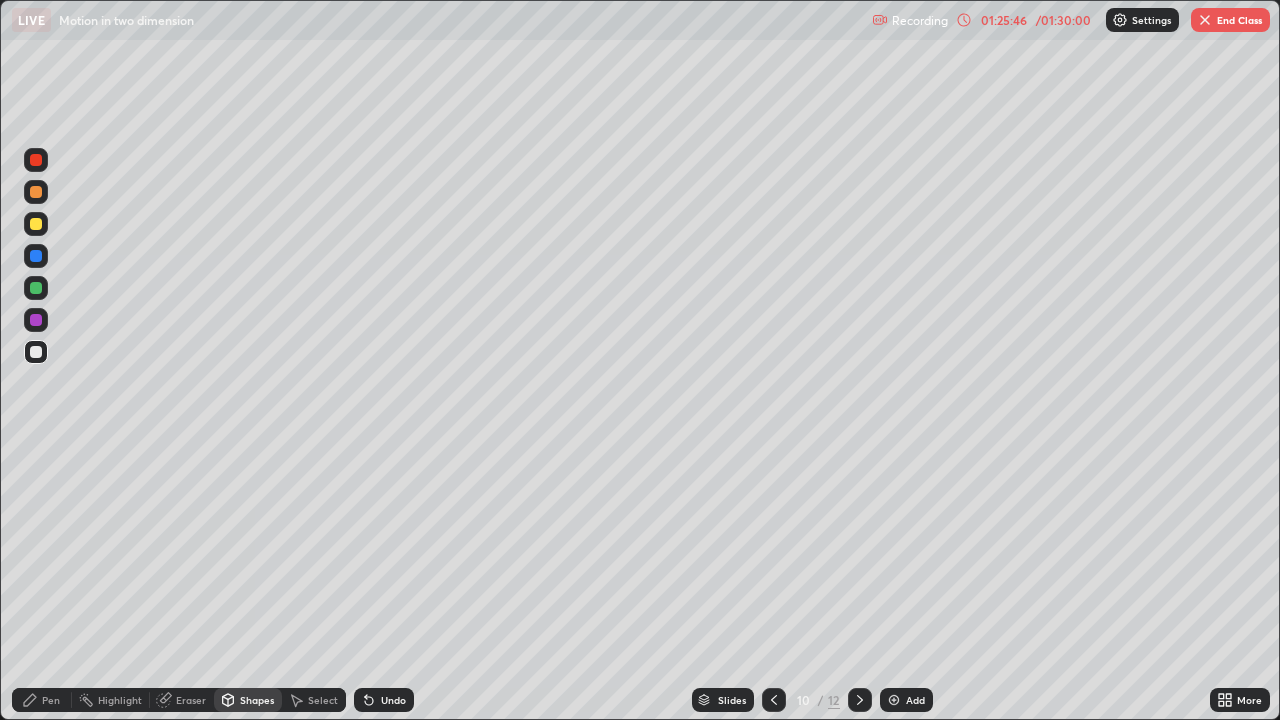 click on "Eraser" at bounding box center [191, 700] 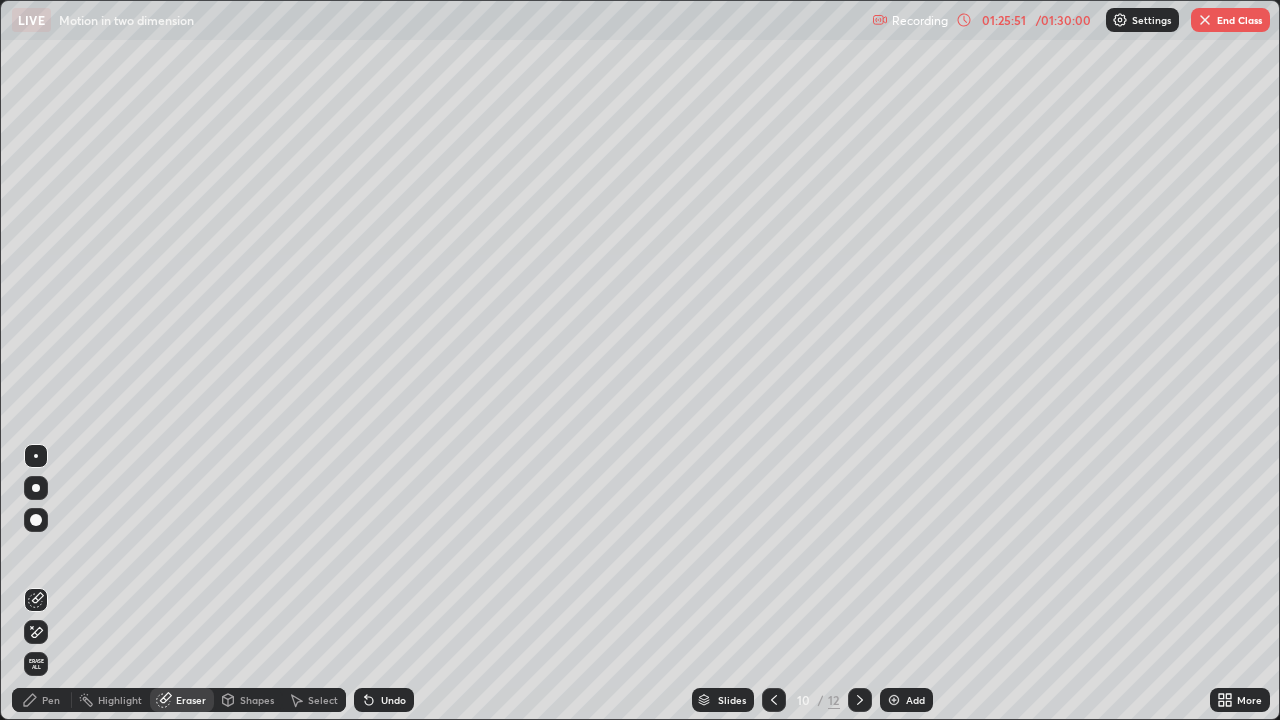 click on "Pen" at bounding box center [42, 700] 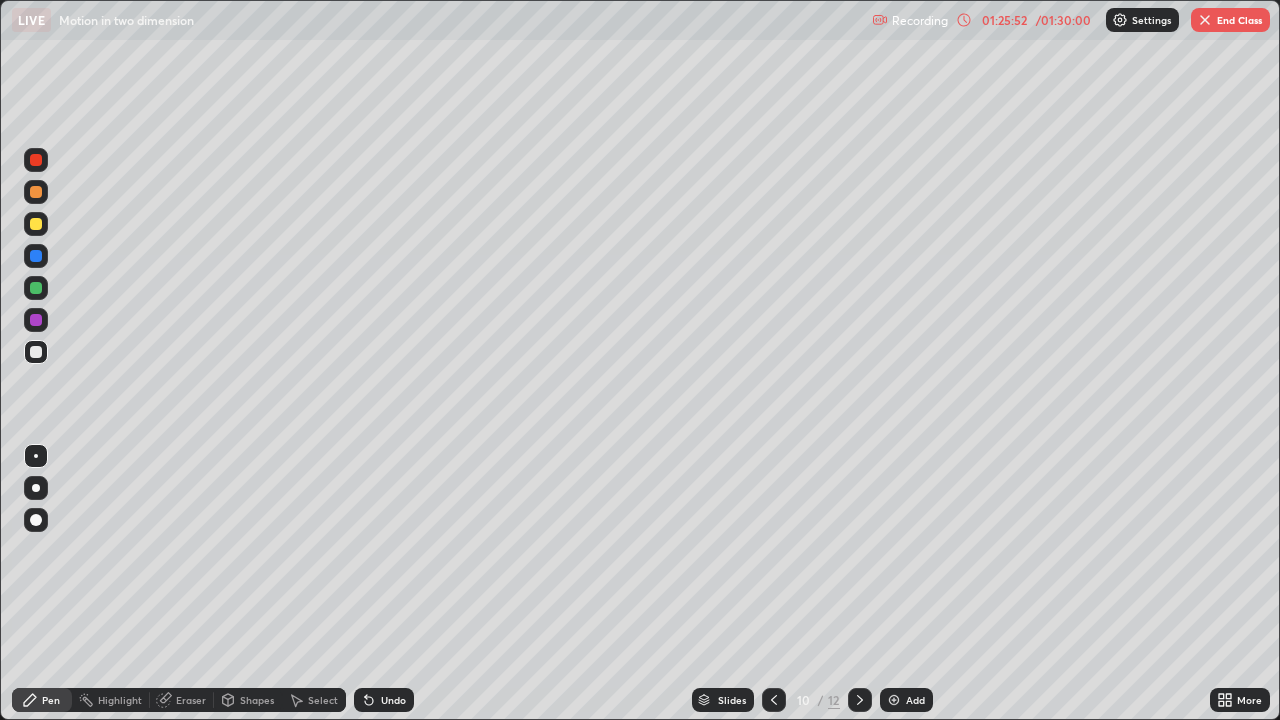 click on "Shapes" at bounding box center (257, 700) 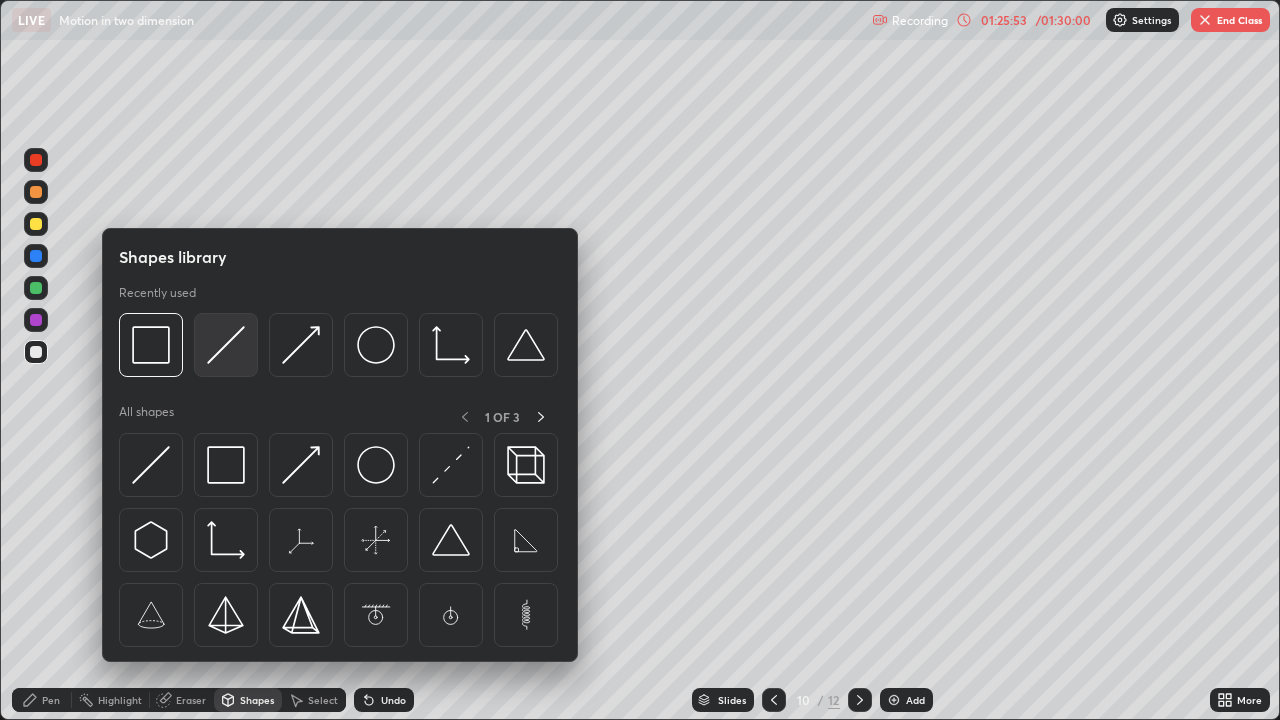 click at bounding box center [226, 345] 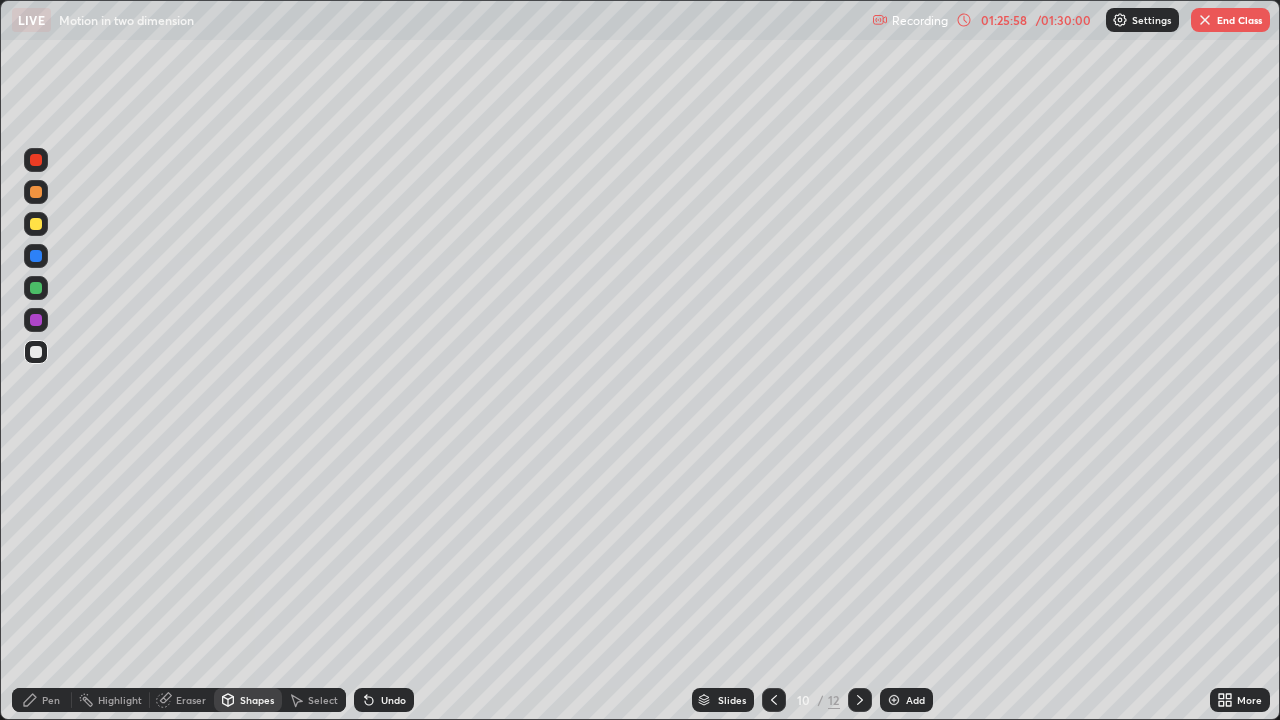 click at bounding box center (36, 288) 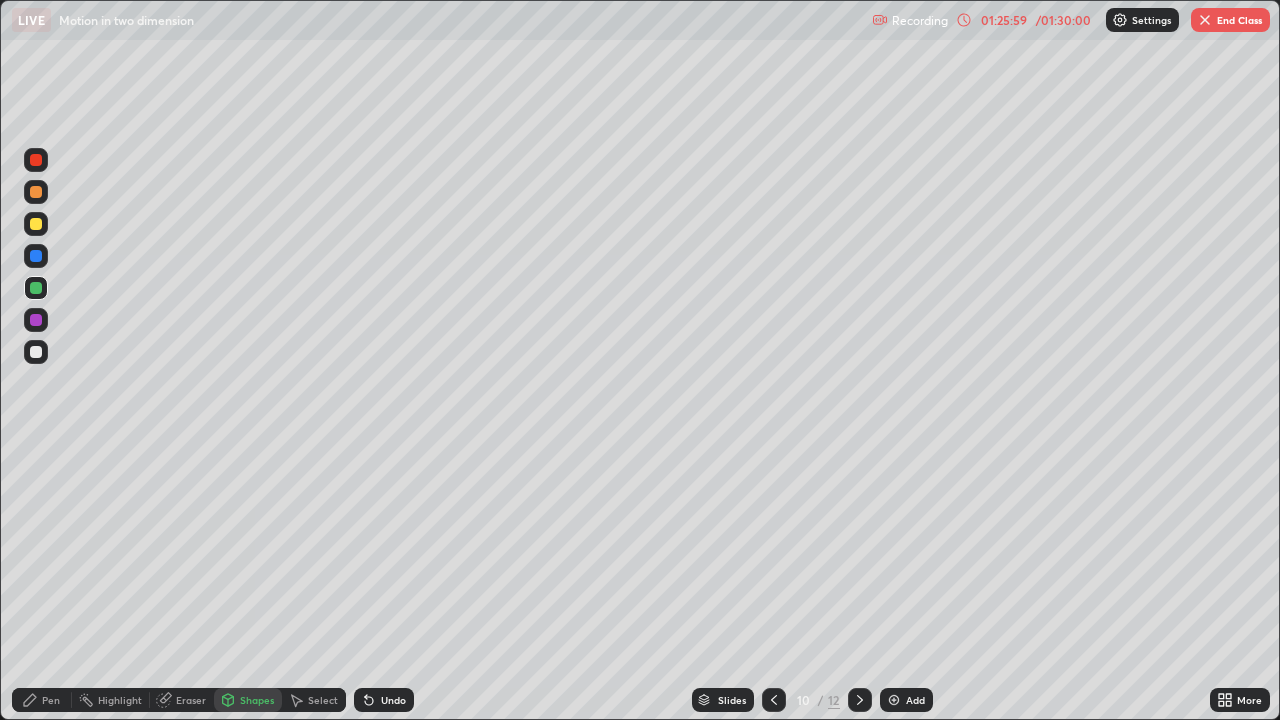 click on "Shapes" at bounding box center [257, 700] 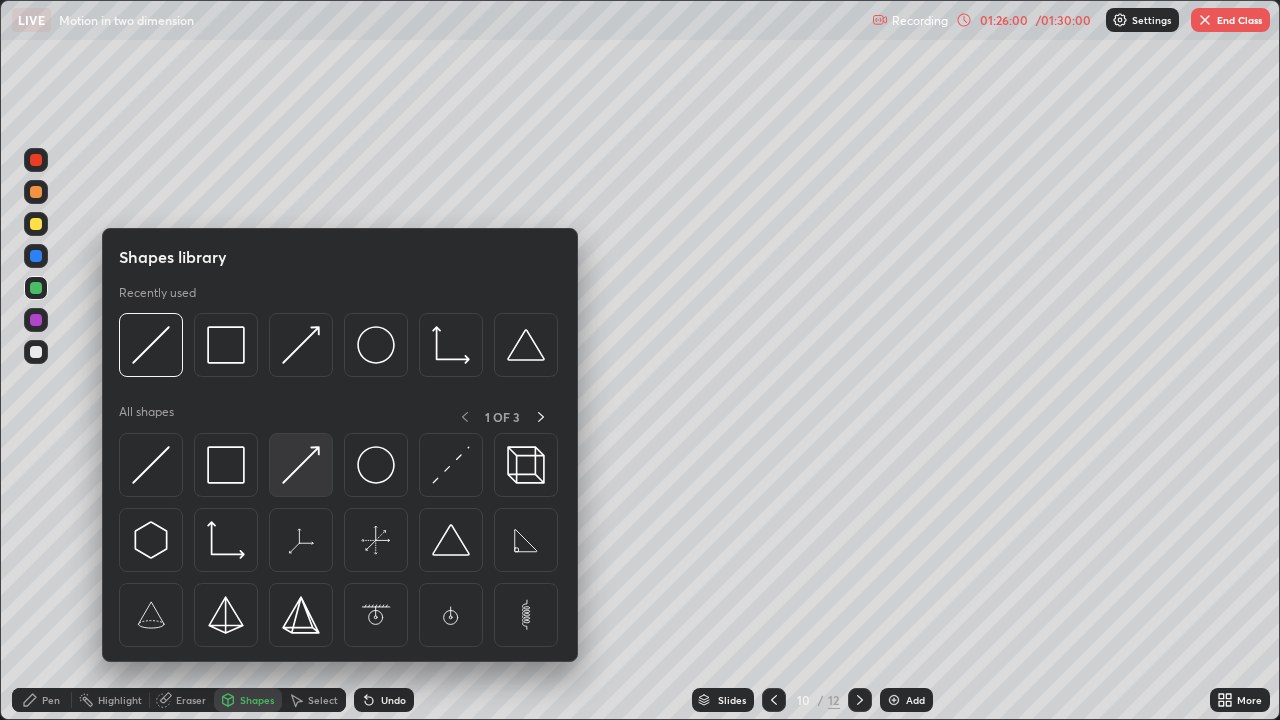 click at bounding box center (301, 465) 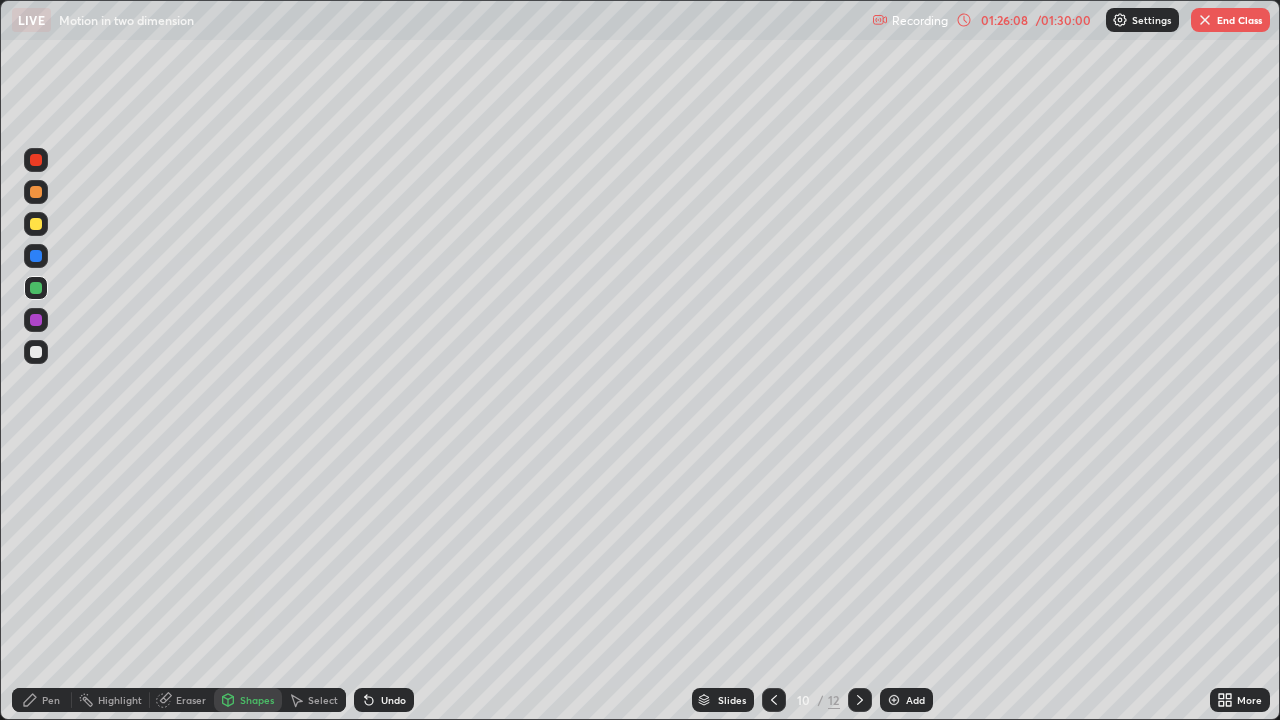 click on "Pen" at bounding box center (51, 700) 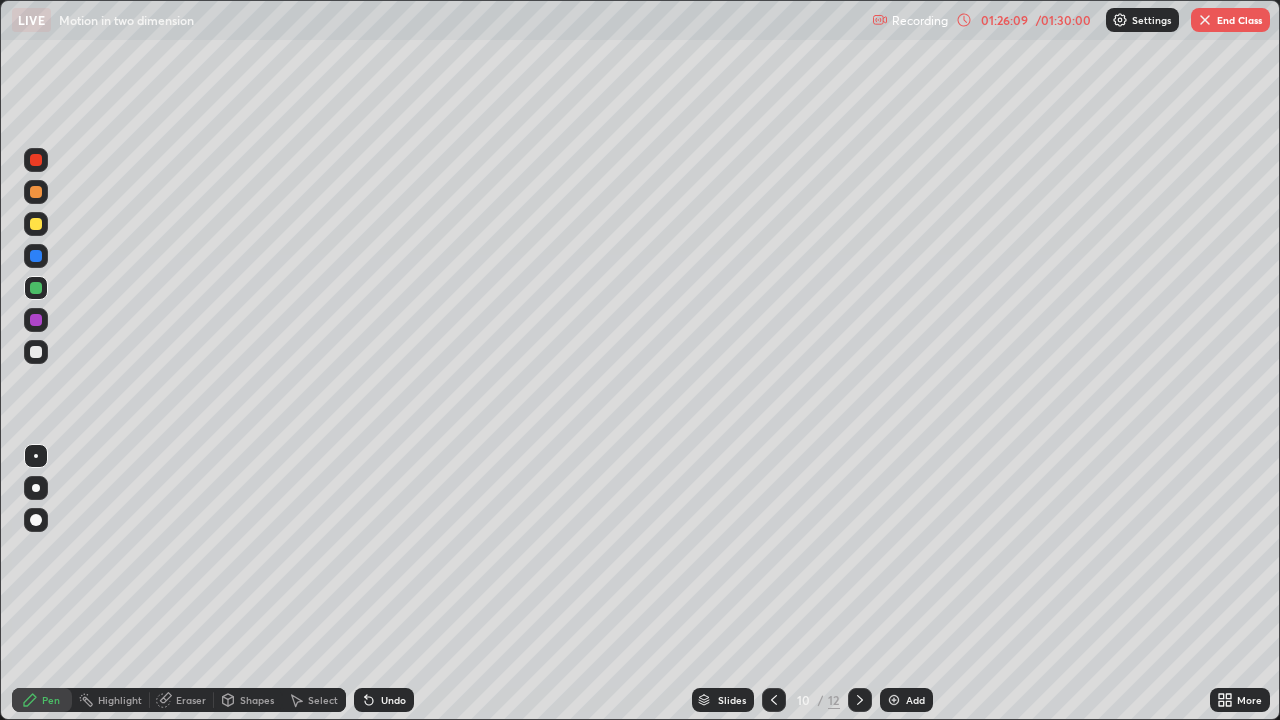 click at bounding box center (36, 224) 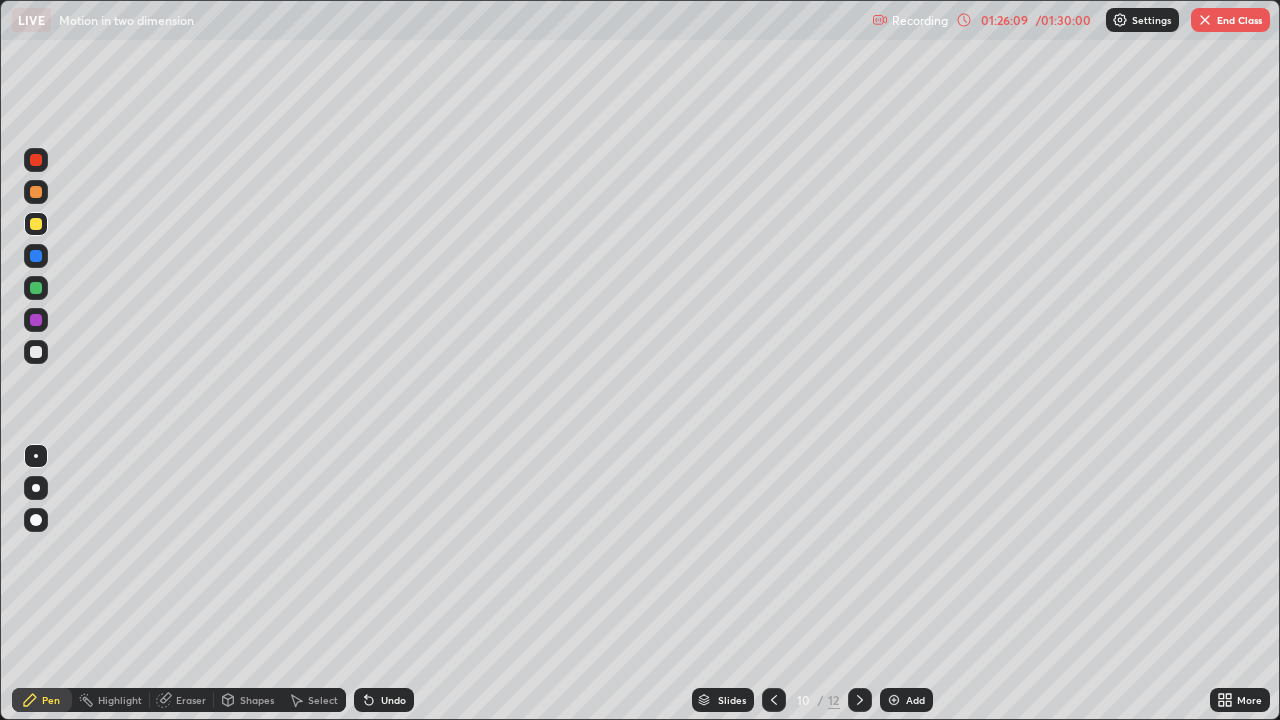 click at bounding box center (36, 192) 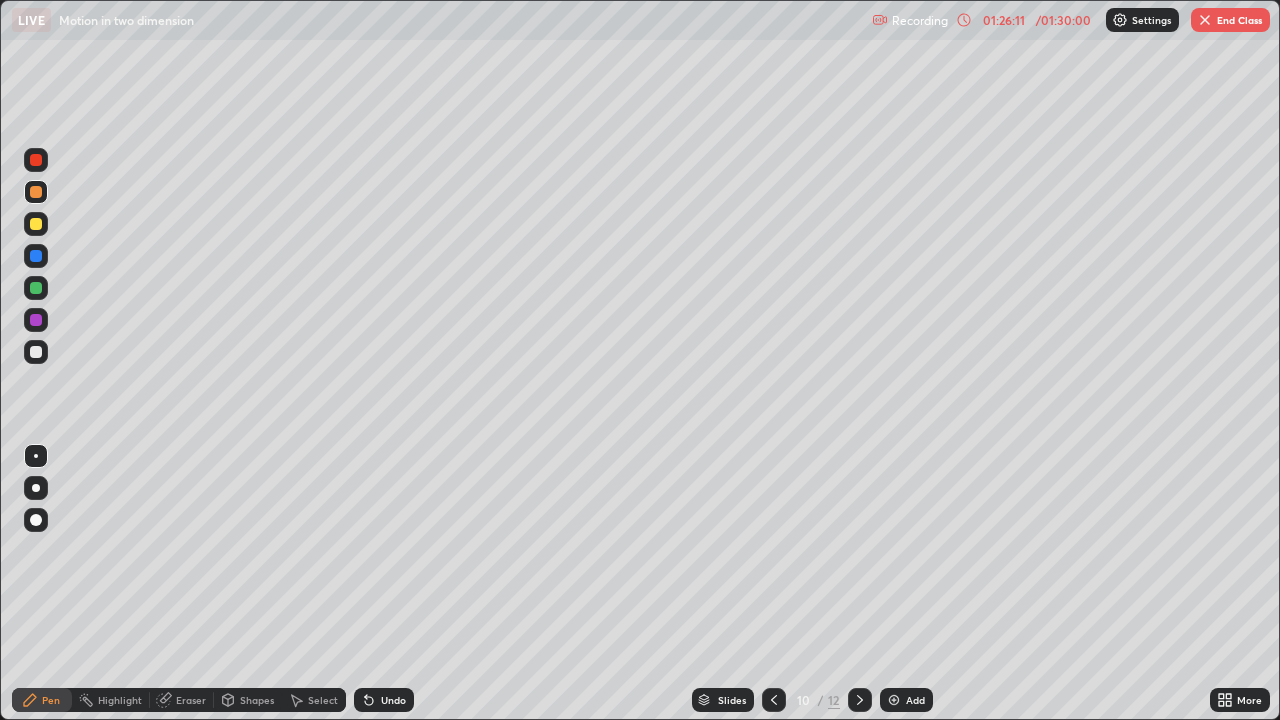 click on "Shapes" at bounding box center (257, 700) 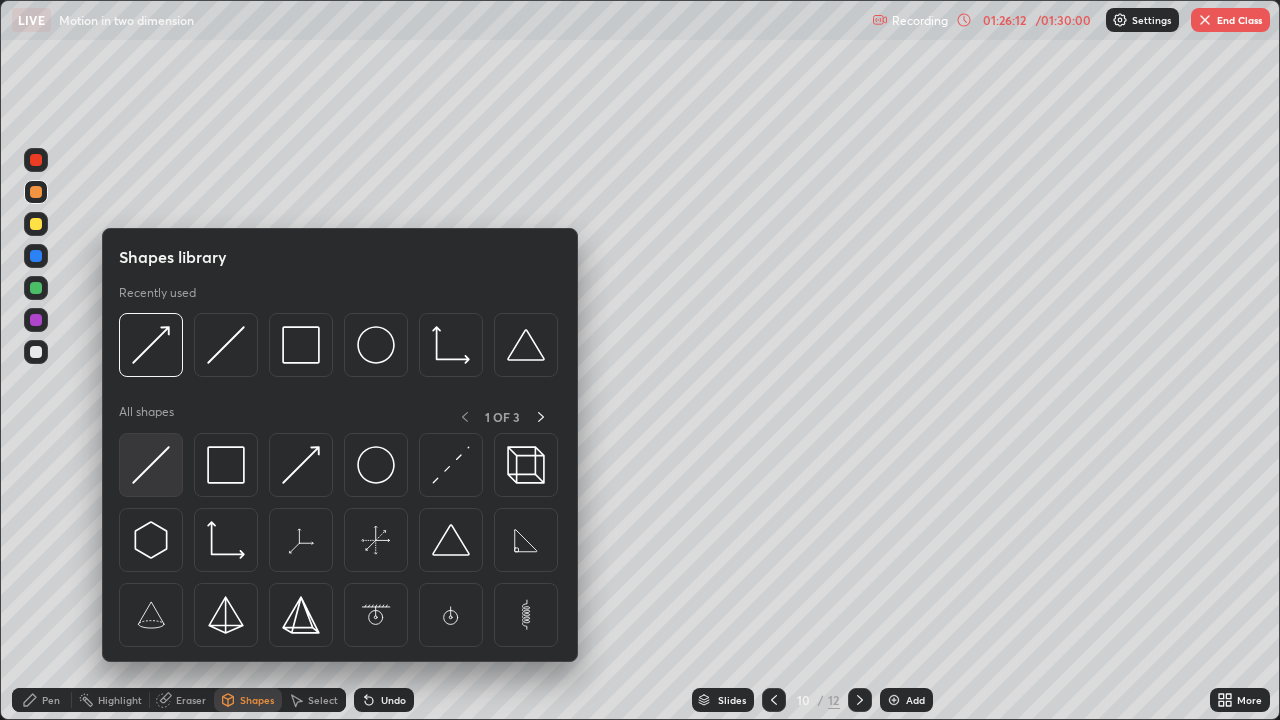 click at bounding box center (151, 465) 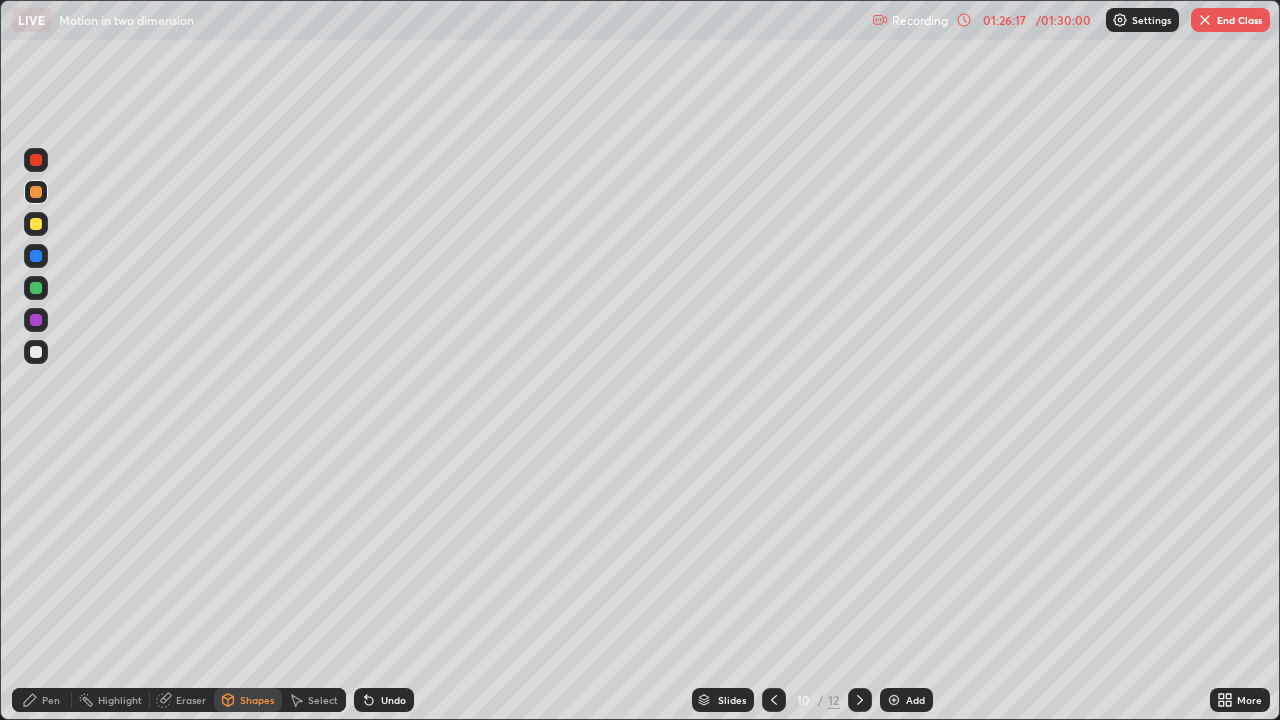 click at bounding box center [36, 352] 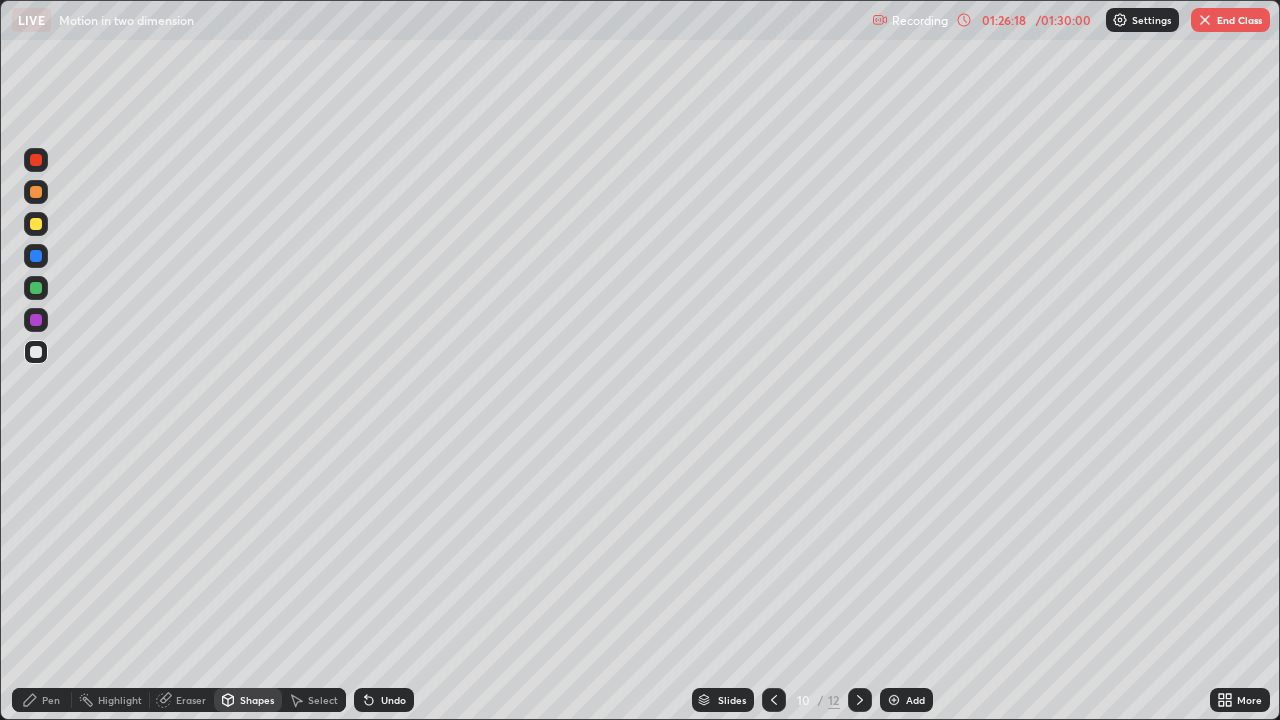 click at bounding box center (36, 320) 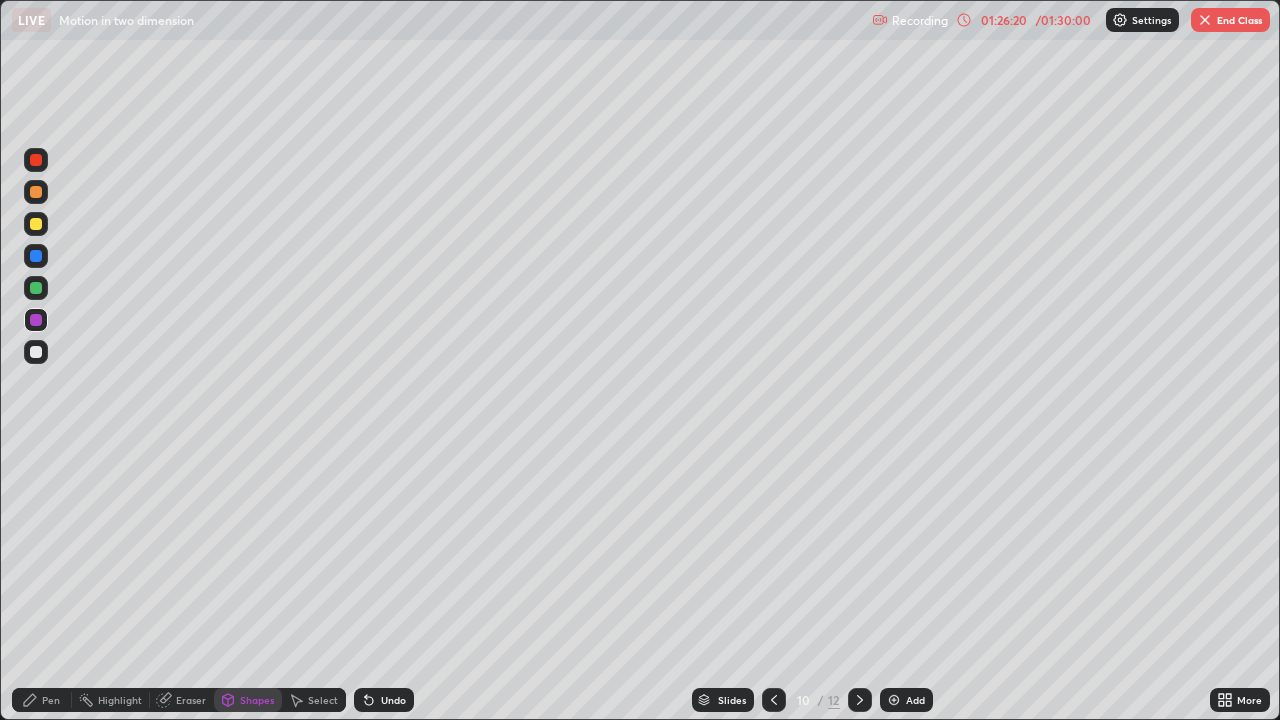 click on "Pen" at bounding box center (51, 700) 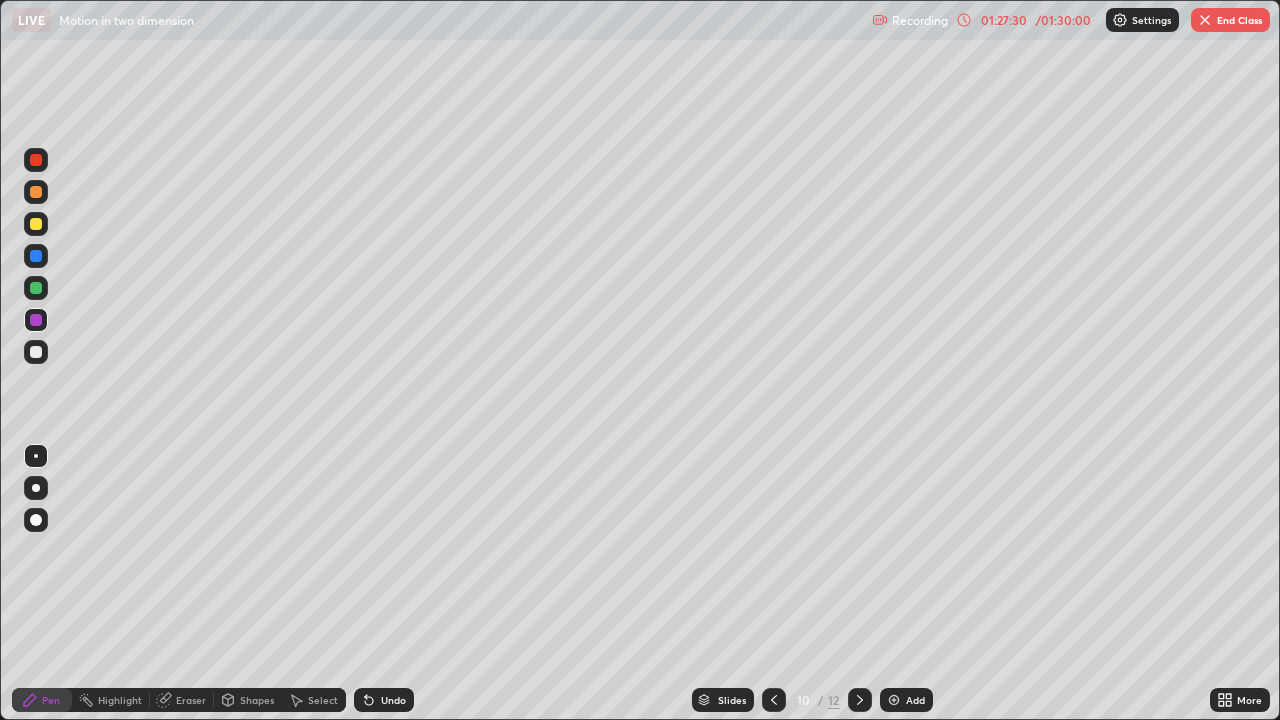 click at bounding box center [36, 224] 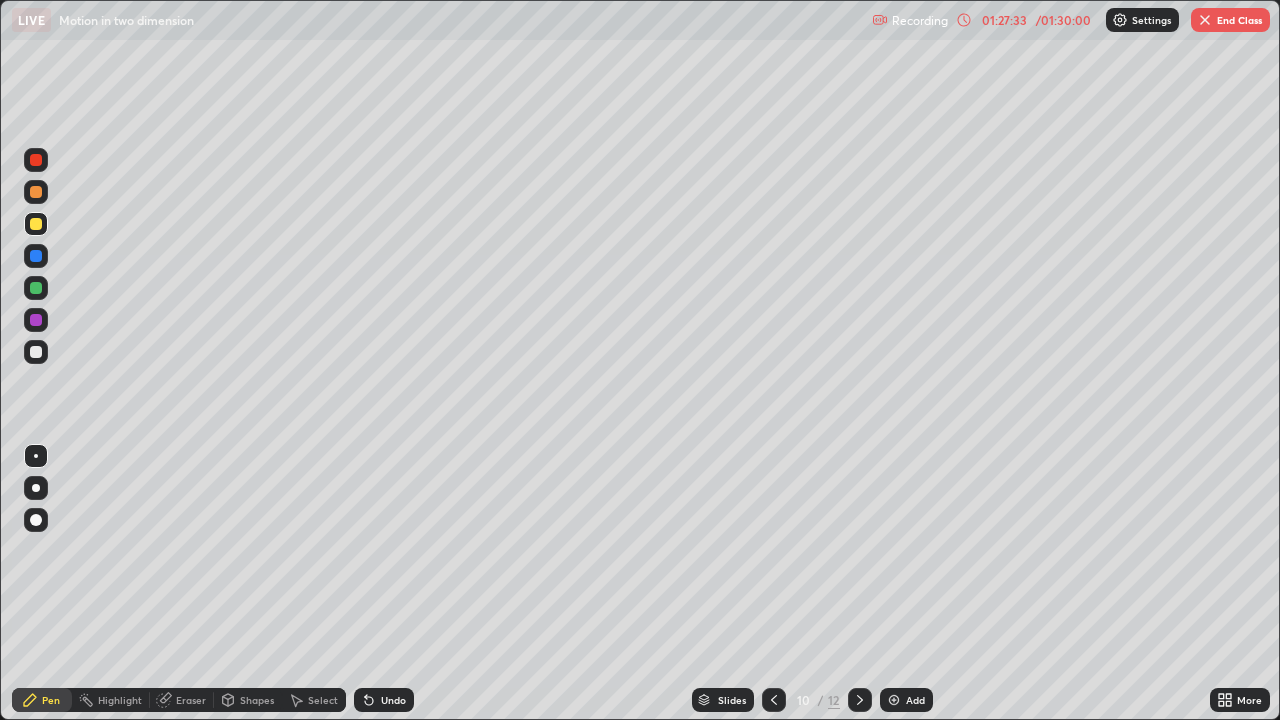 click on "Shapes" at bounding box center [257, 700] 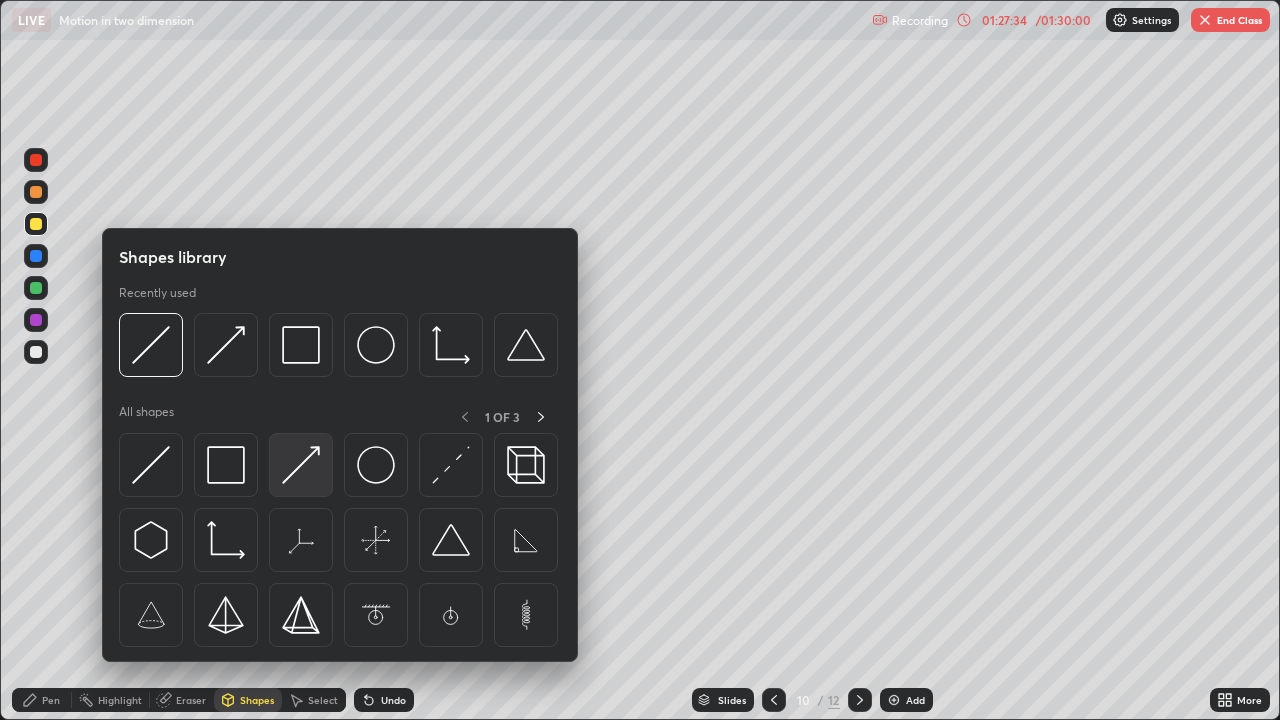 click at bounding box center [301, 465] 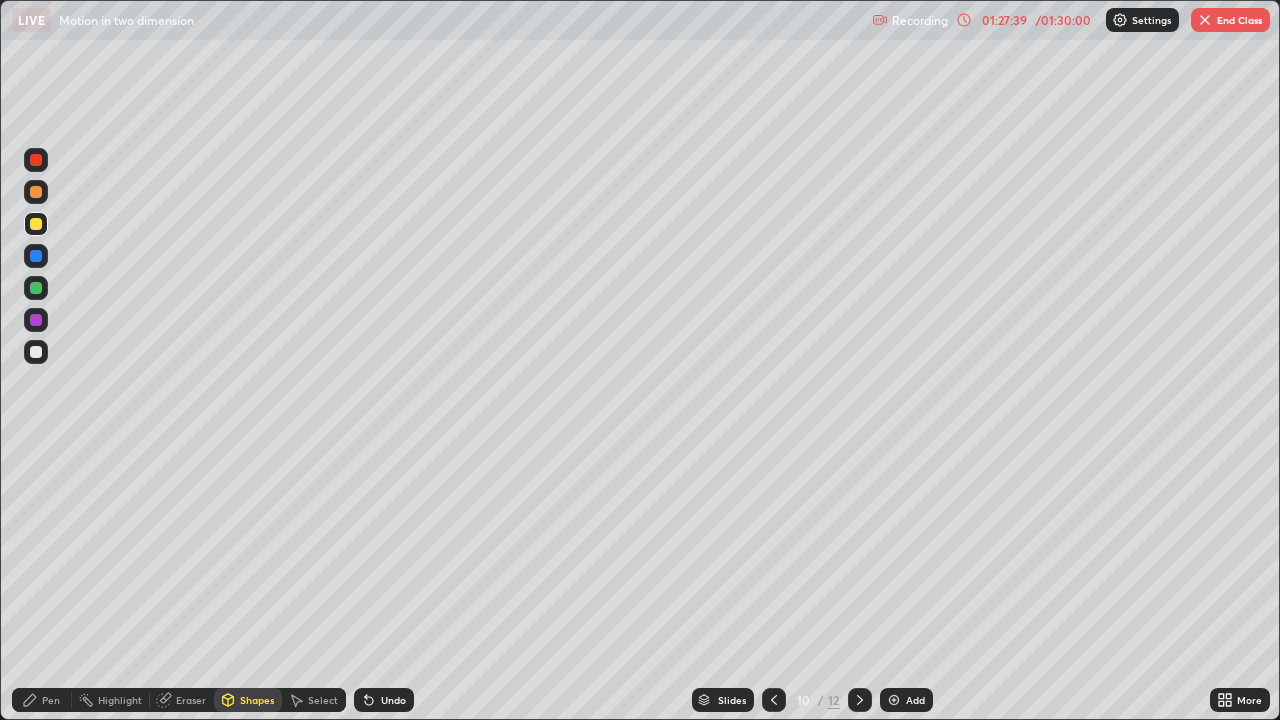 click on "Pen" at bounding box center [42, 700] 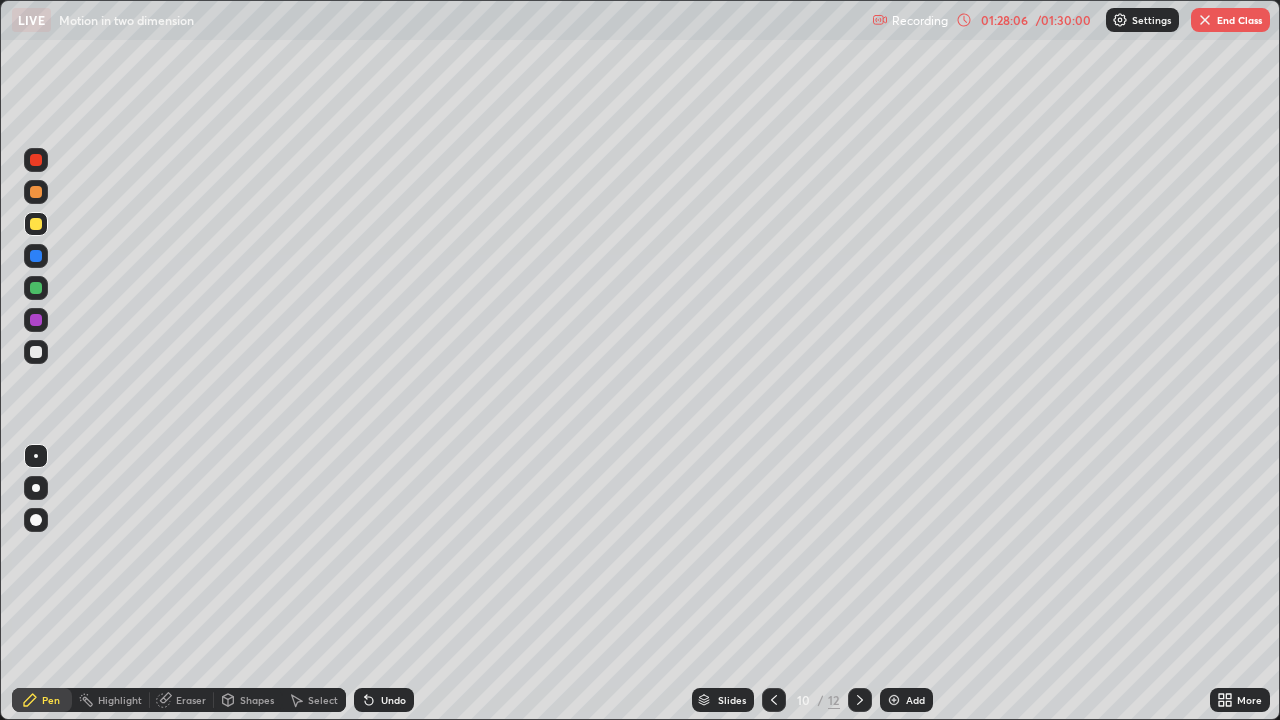 click on "Eraser" at bounding box center [191, 700] 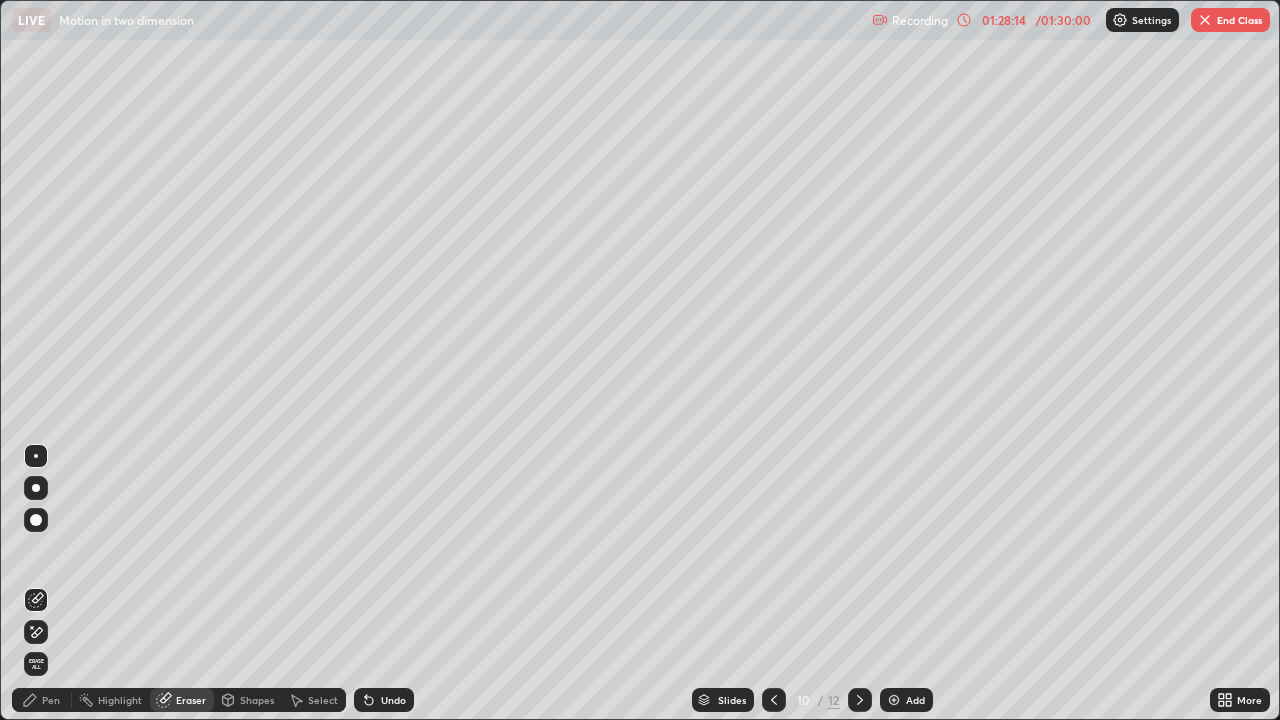 click on "Pen" at bounding box center (42, 700) 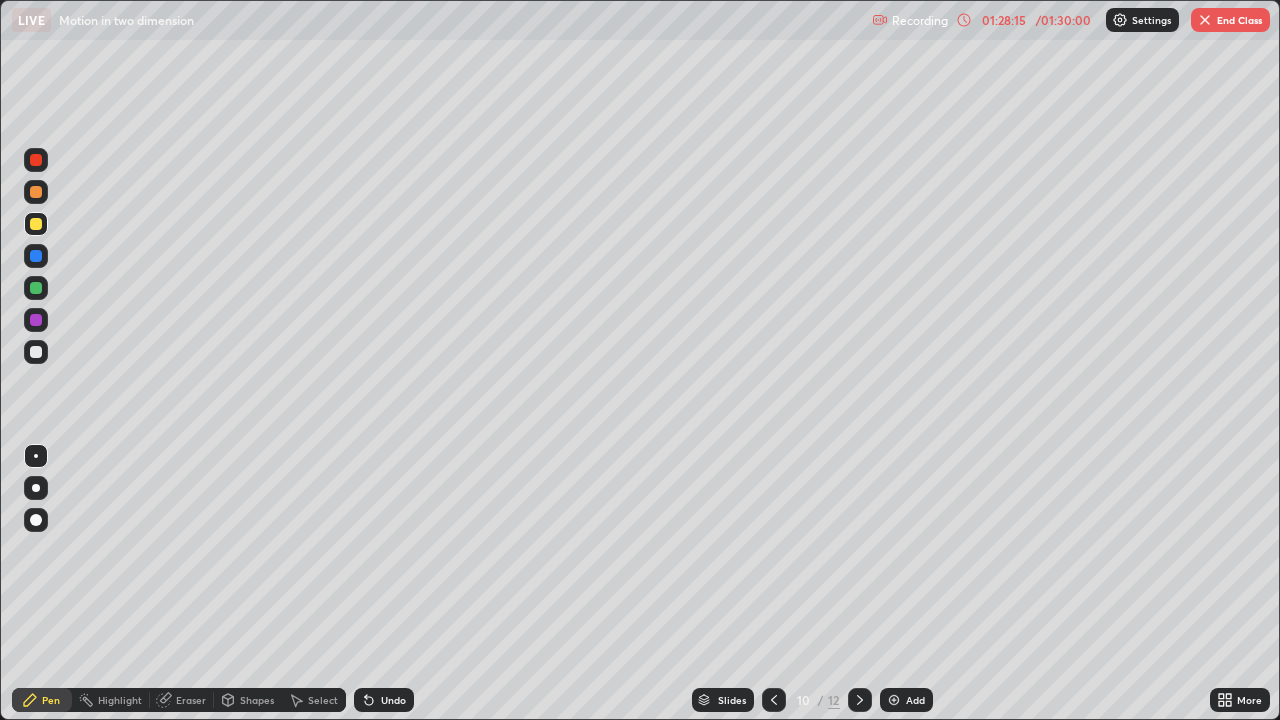 click at bounding box center (36, 288) 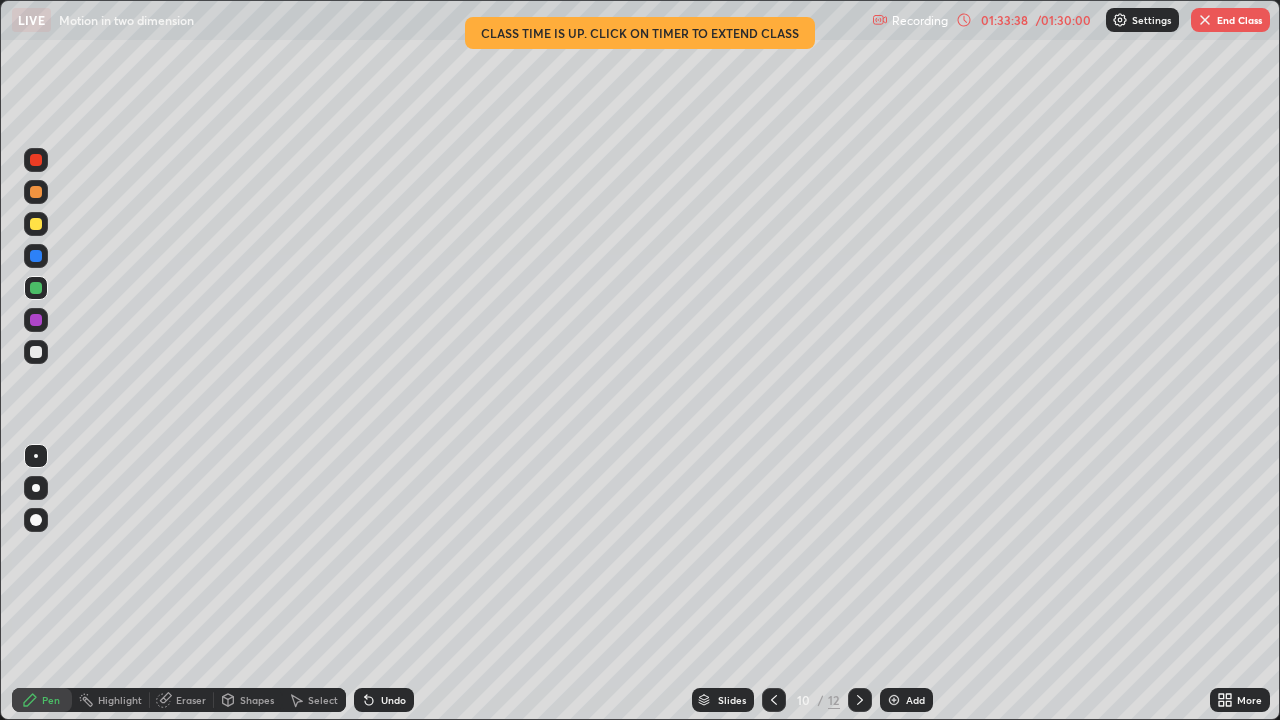 click 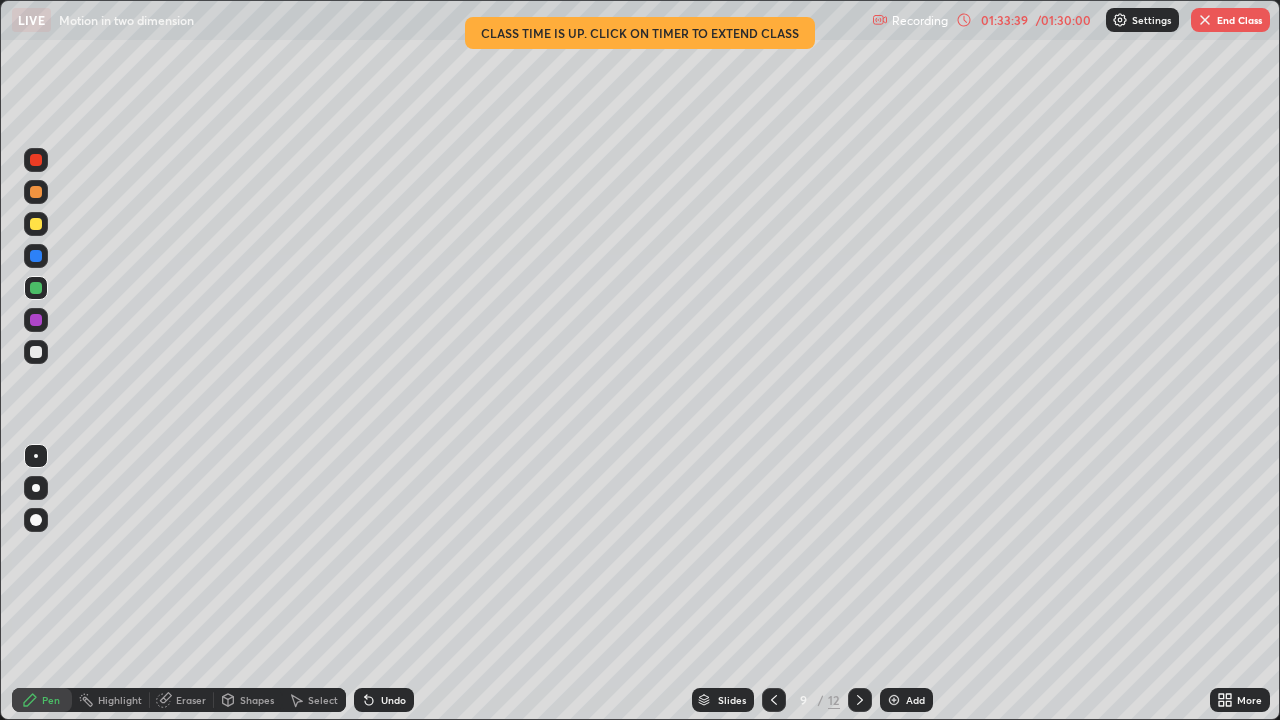 click 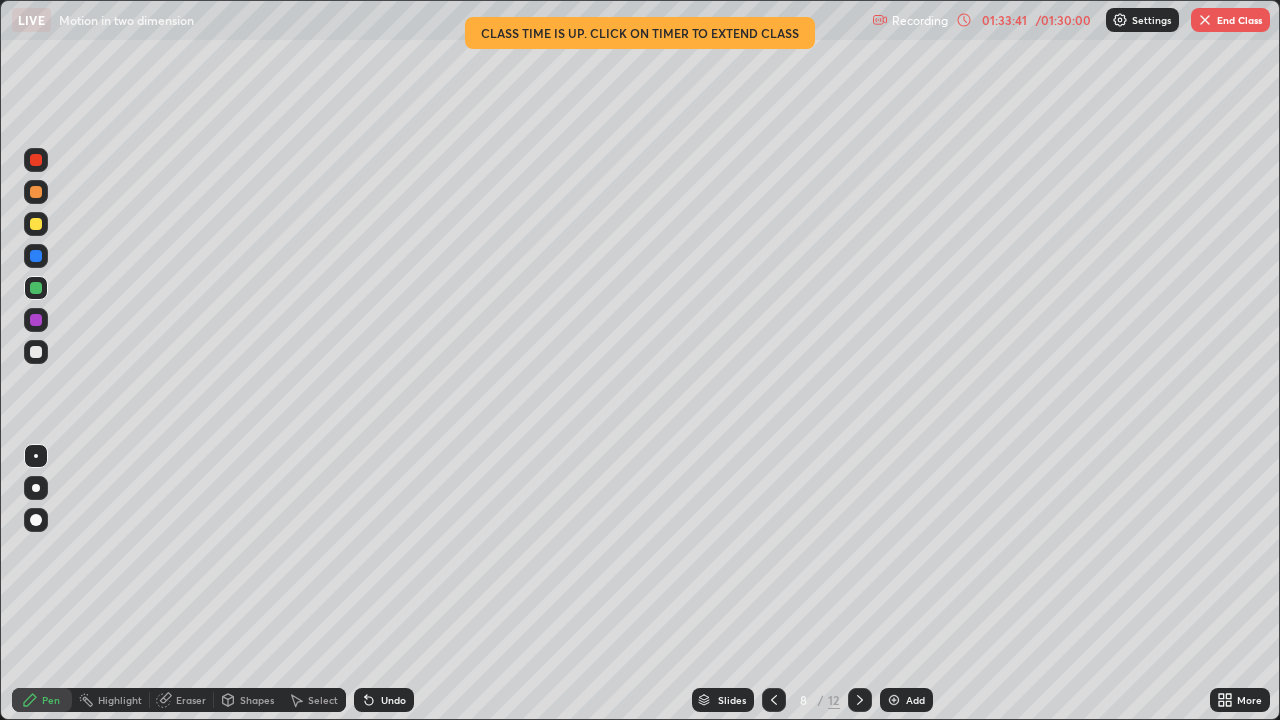 click at bounding box center (860, 700) 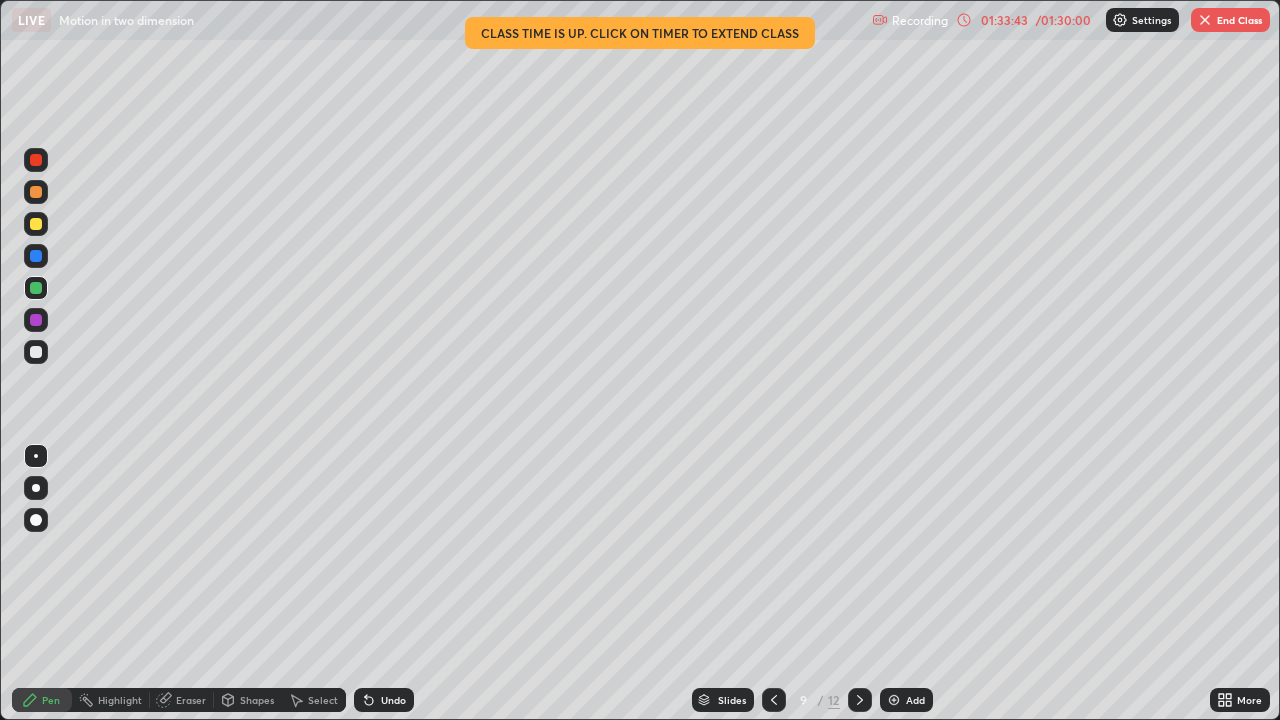 click 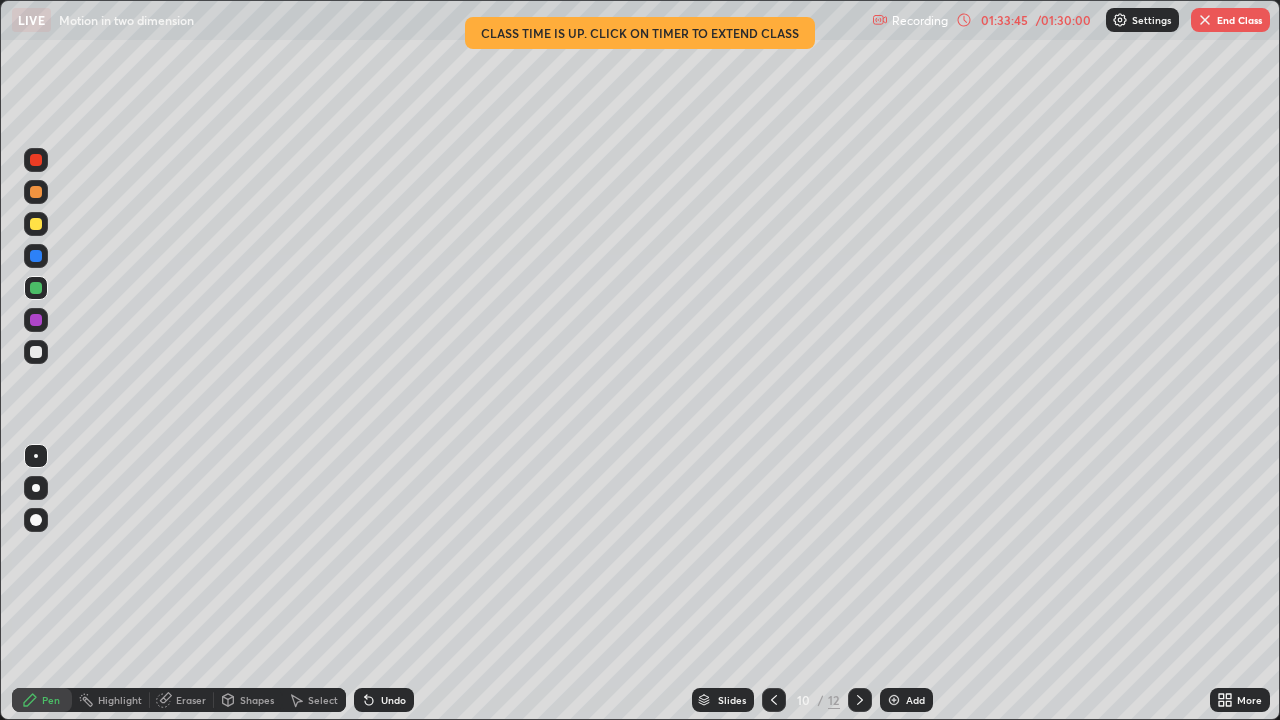 click 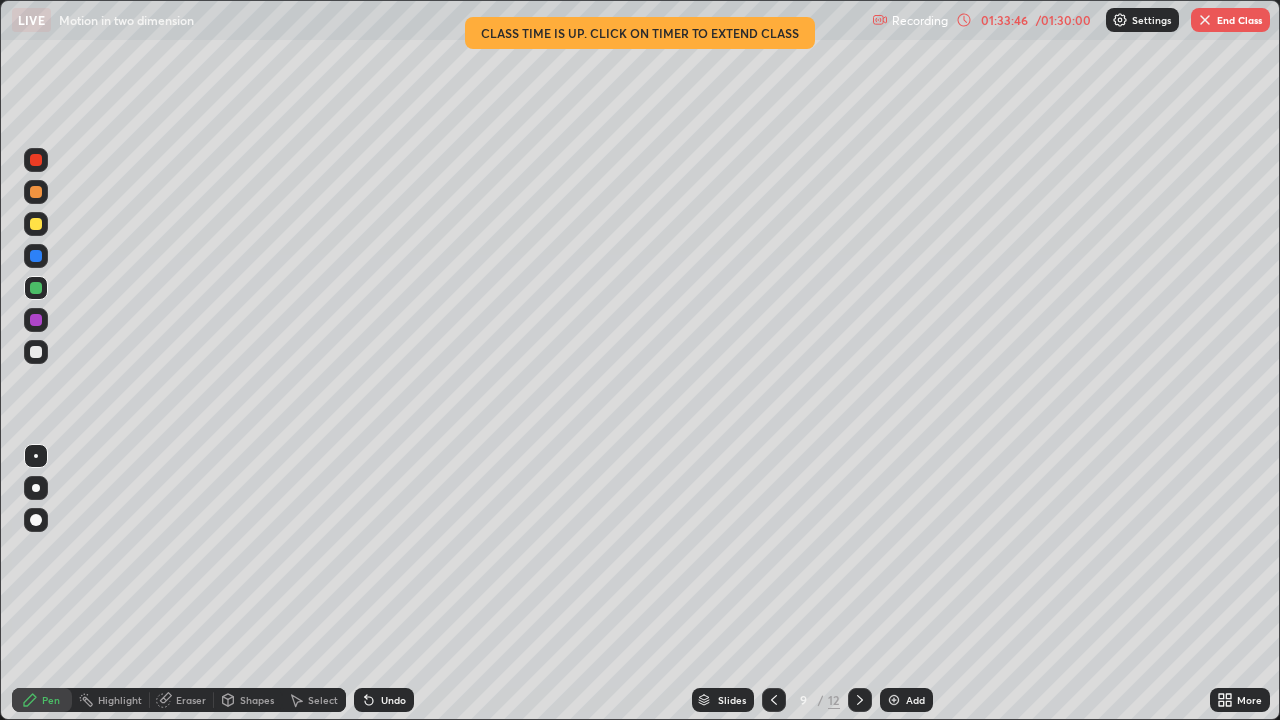 click 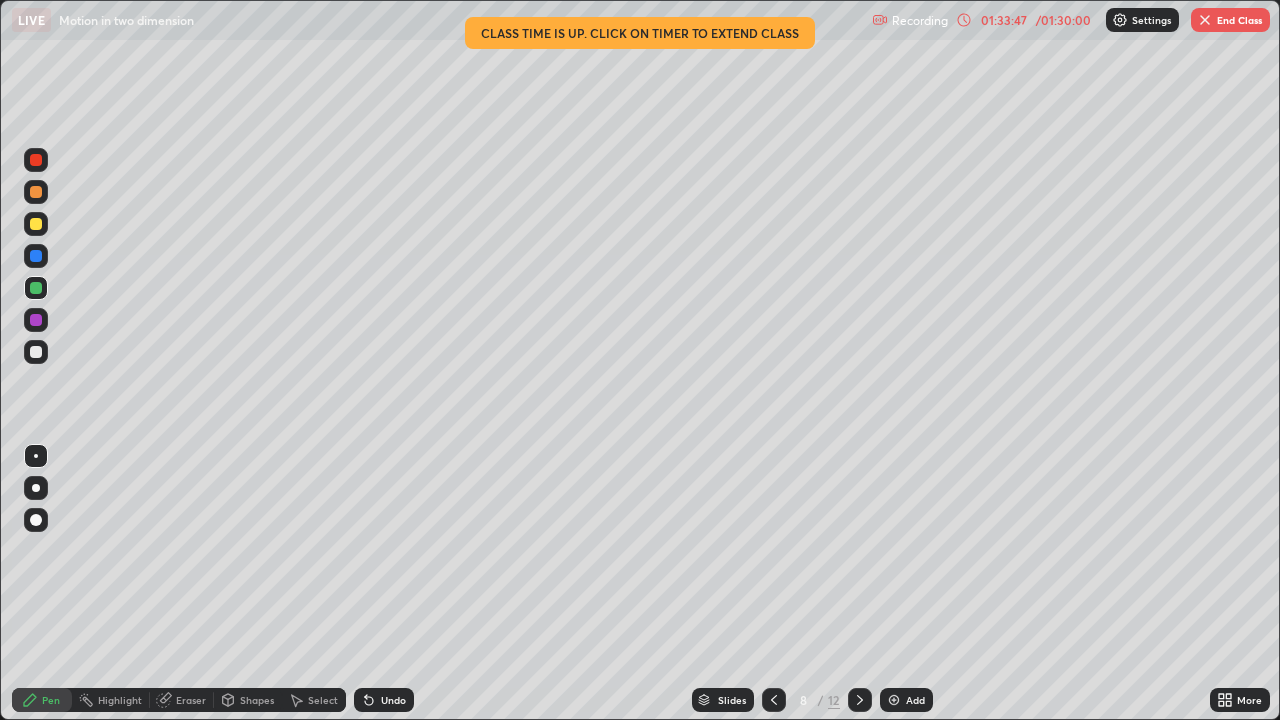 click 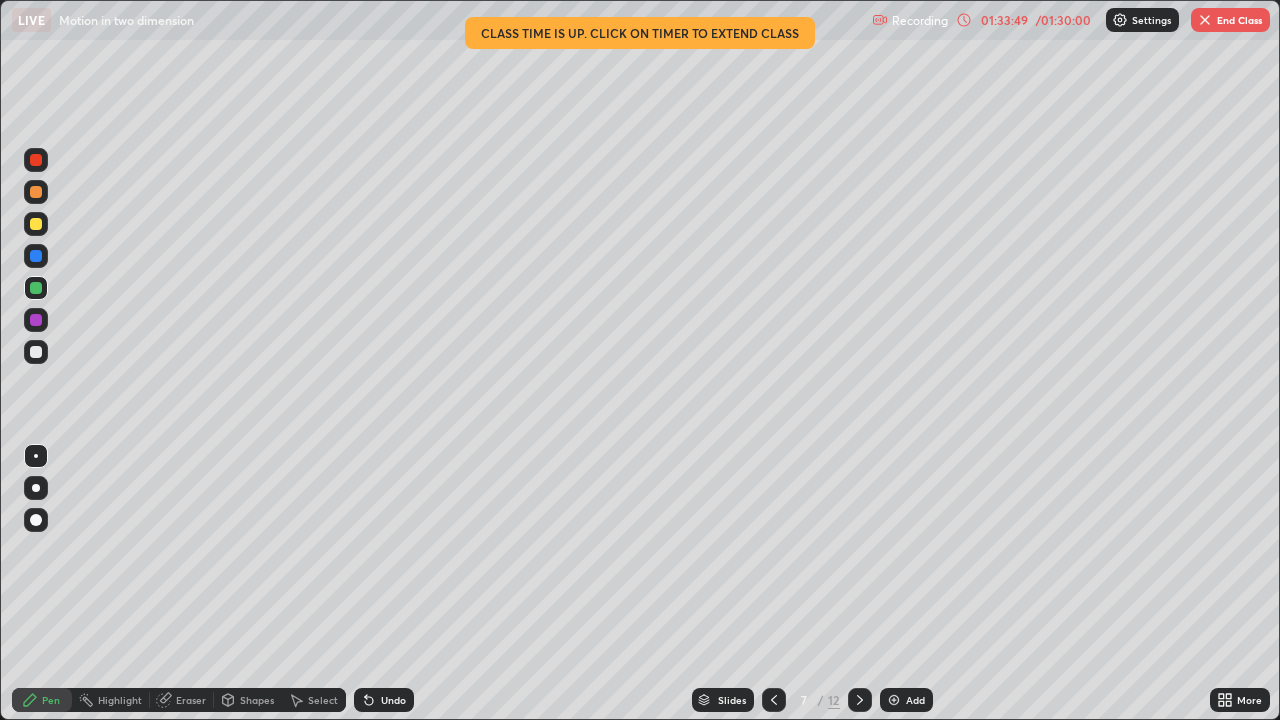 click 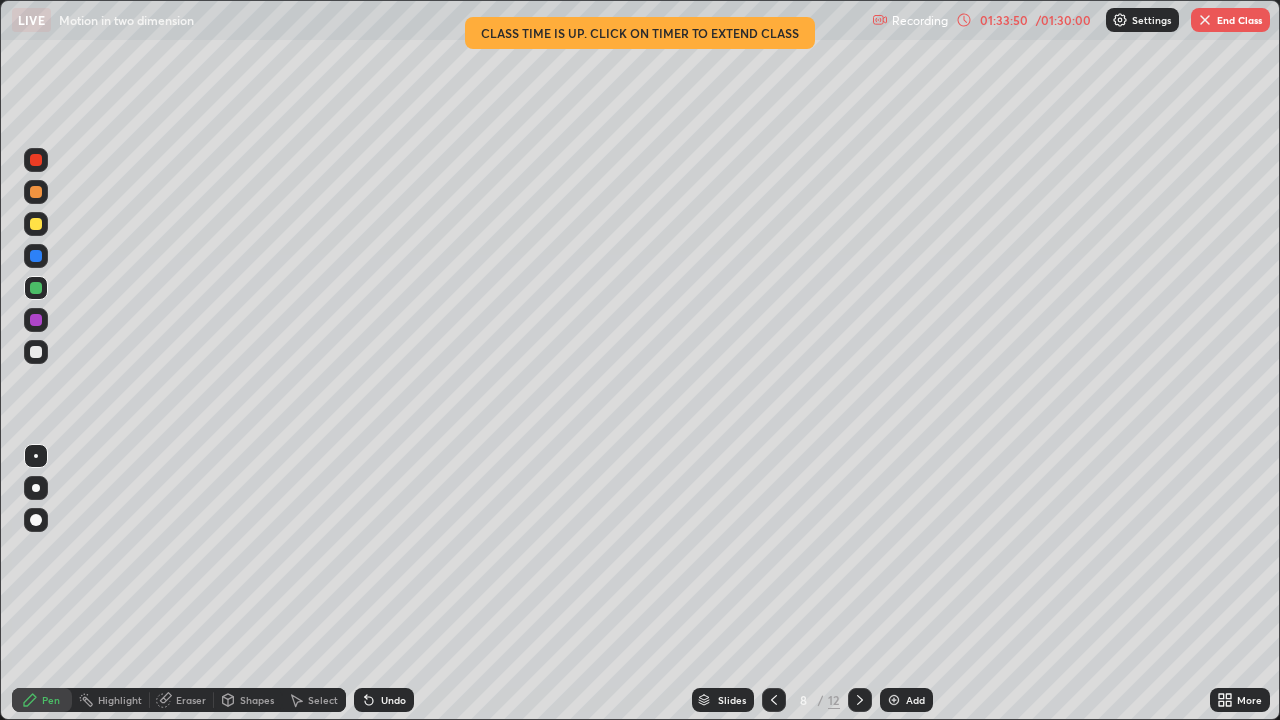 click 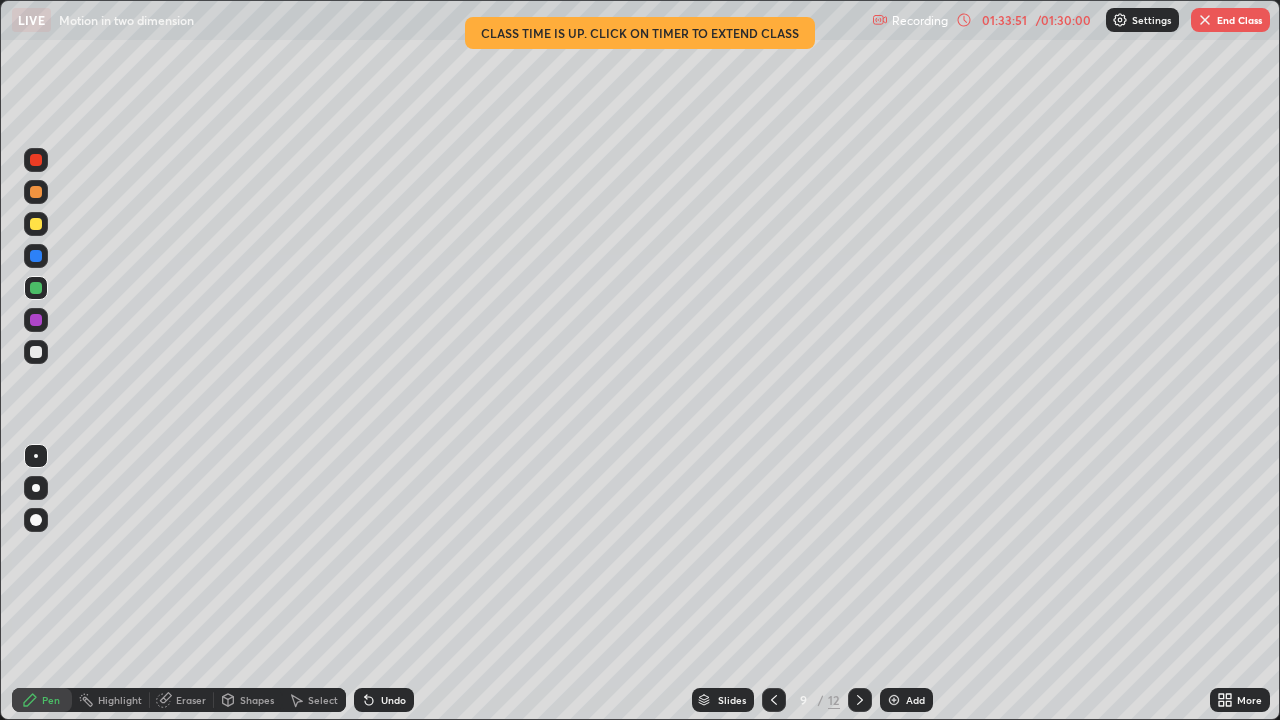 click 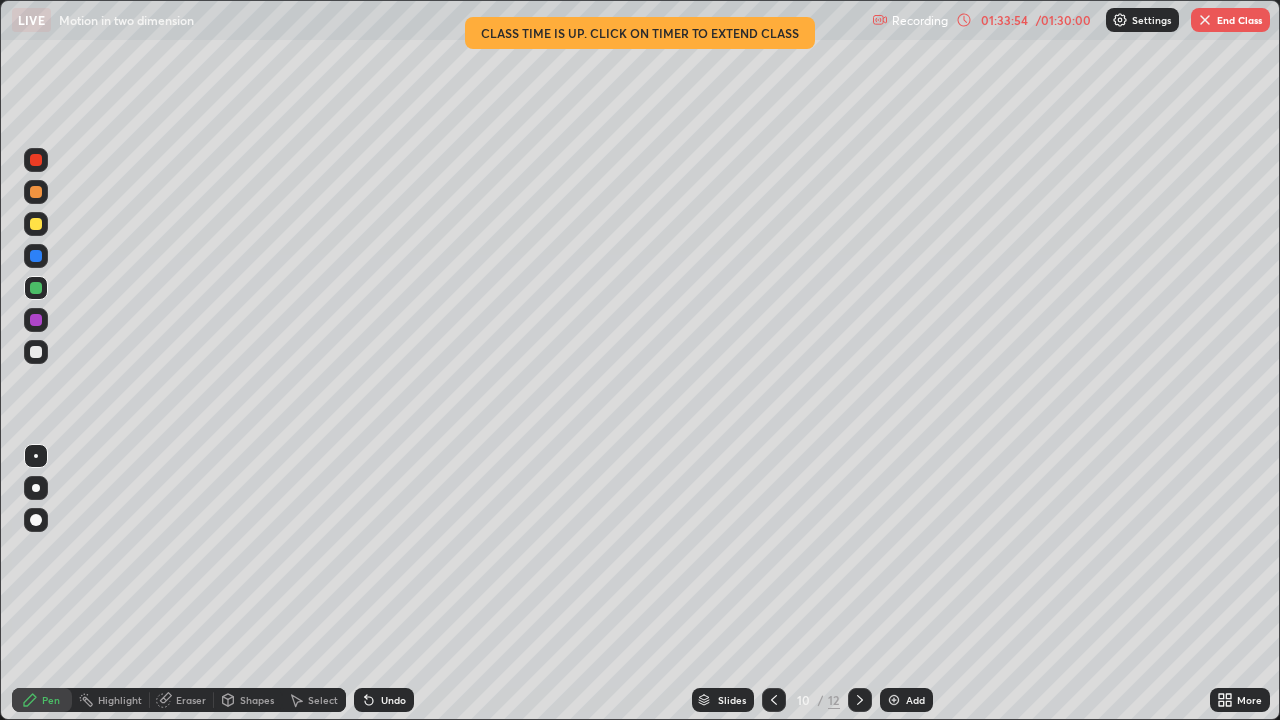 click at bounding box center [860, 700] 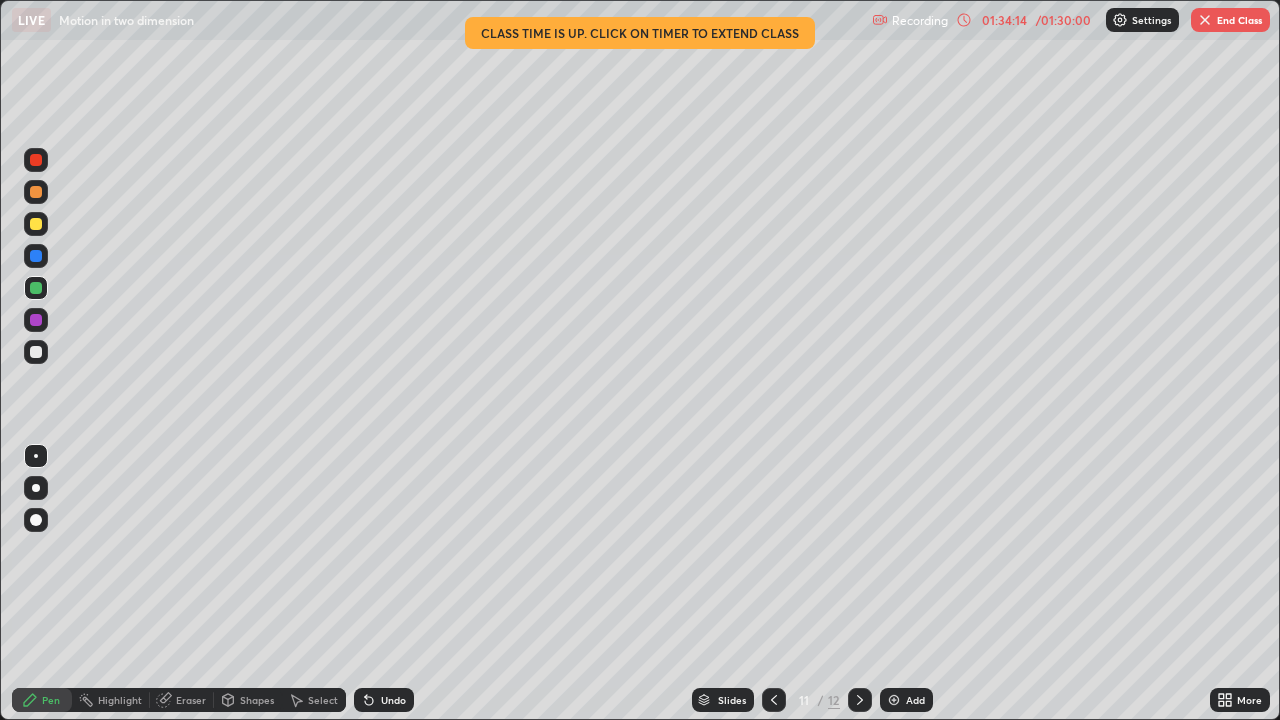 click 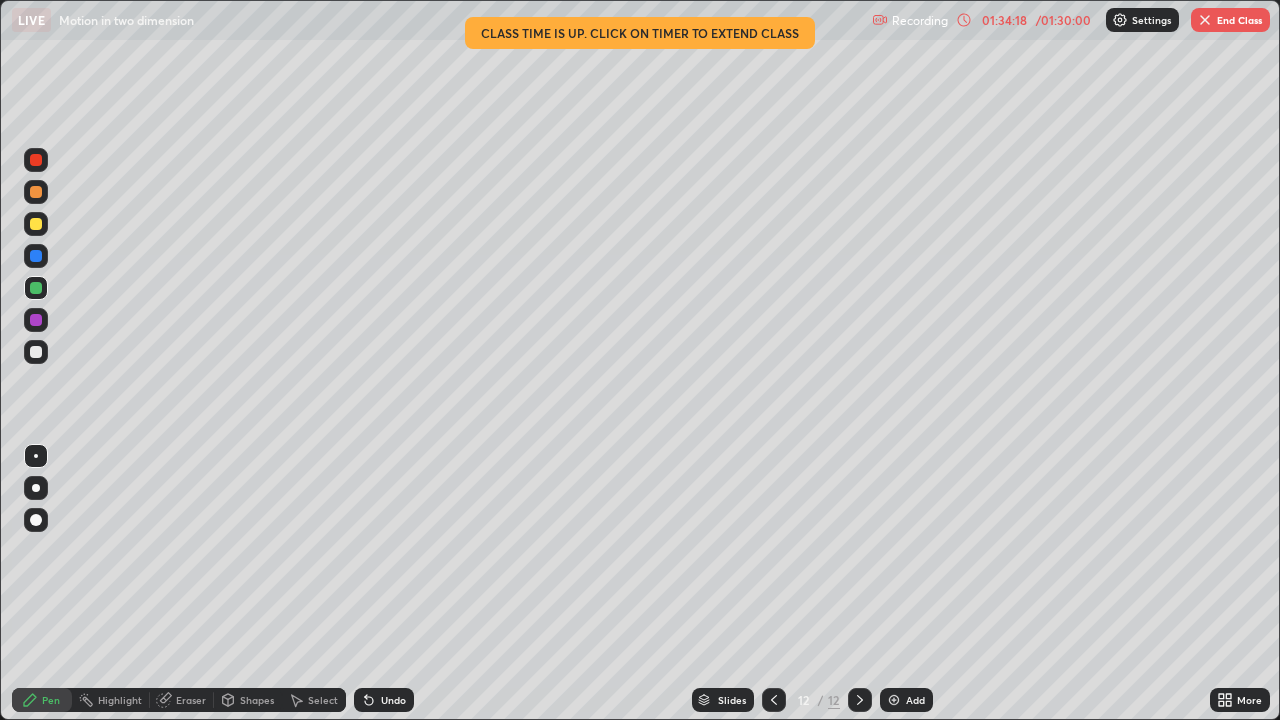 click 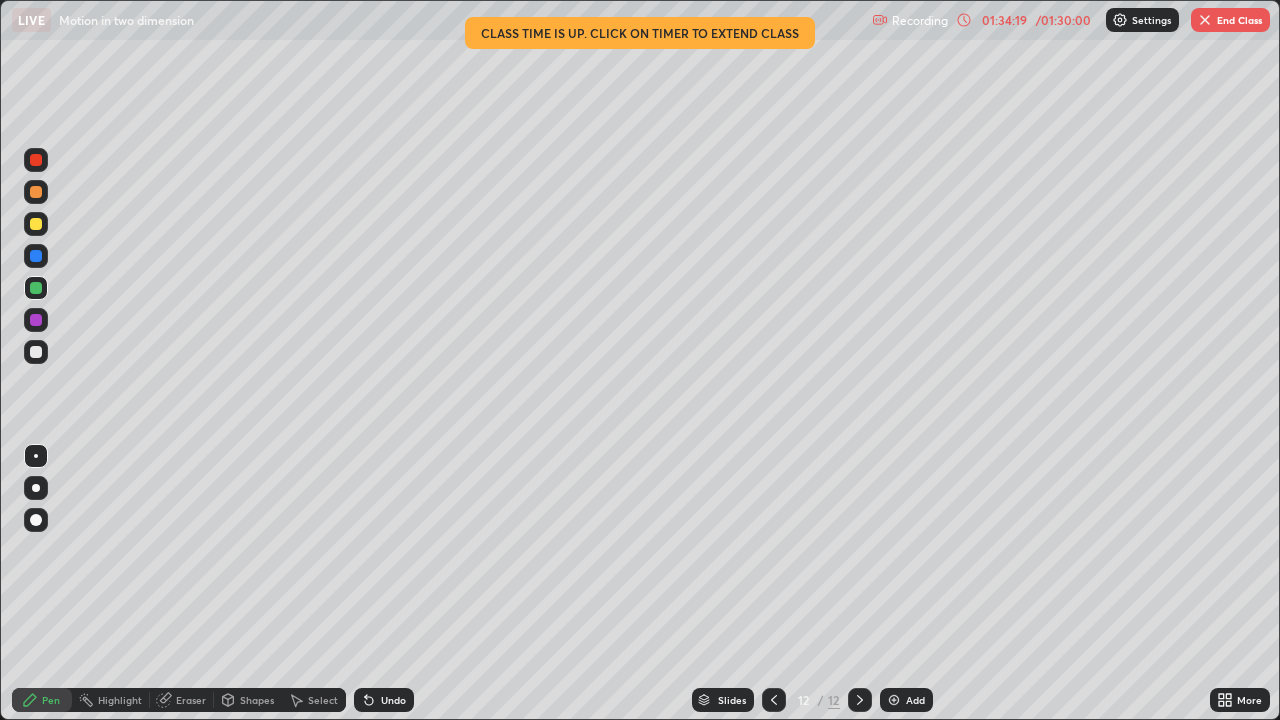 click 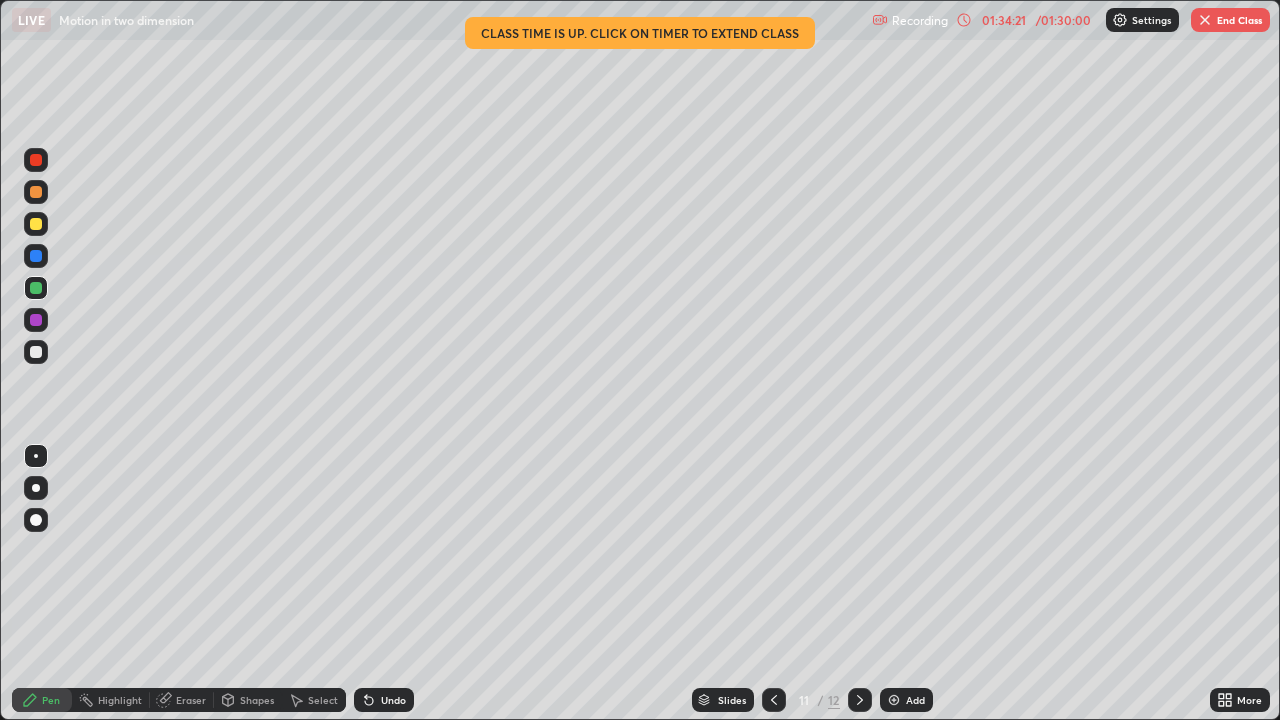 click 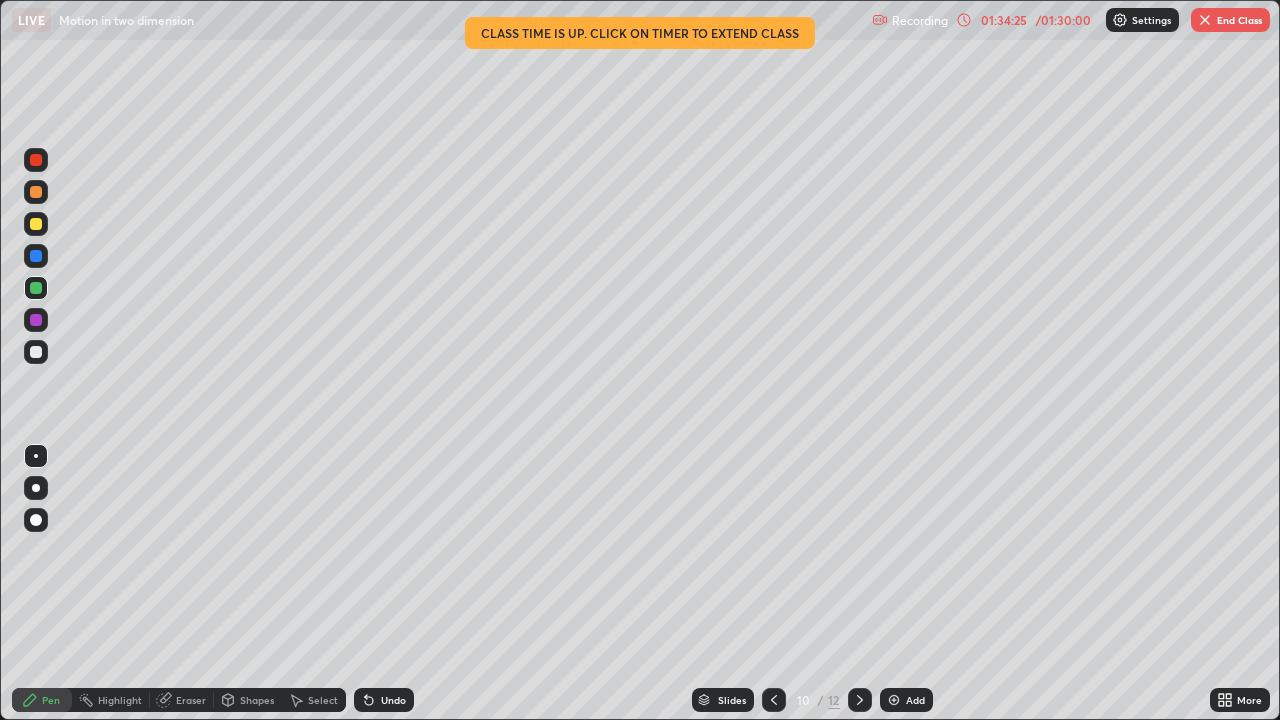 click 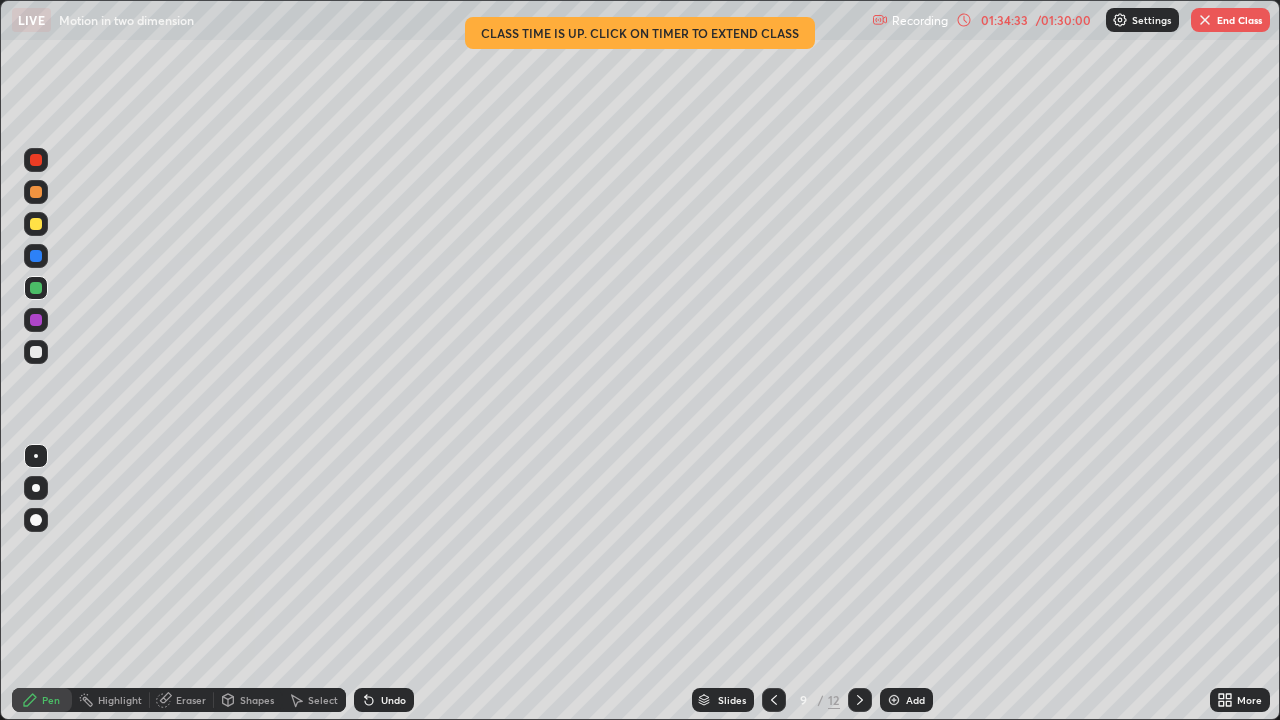 click 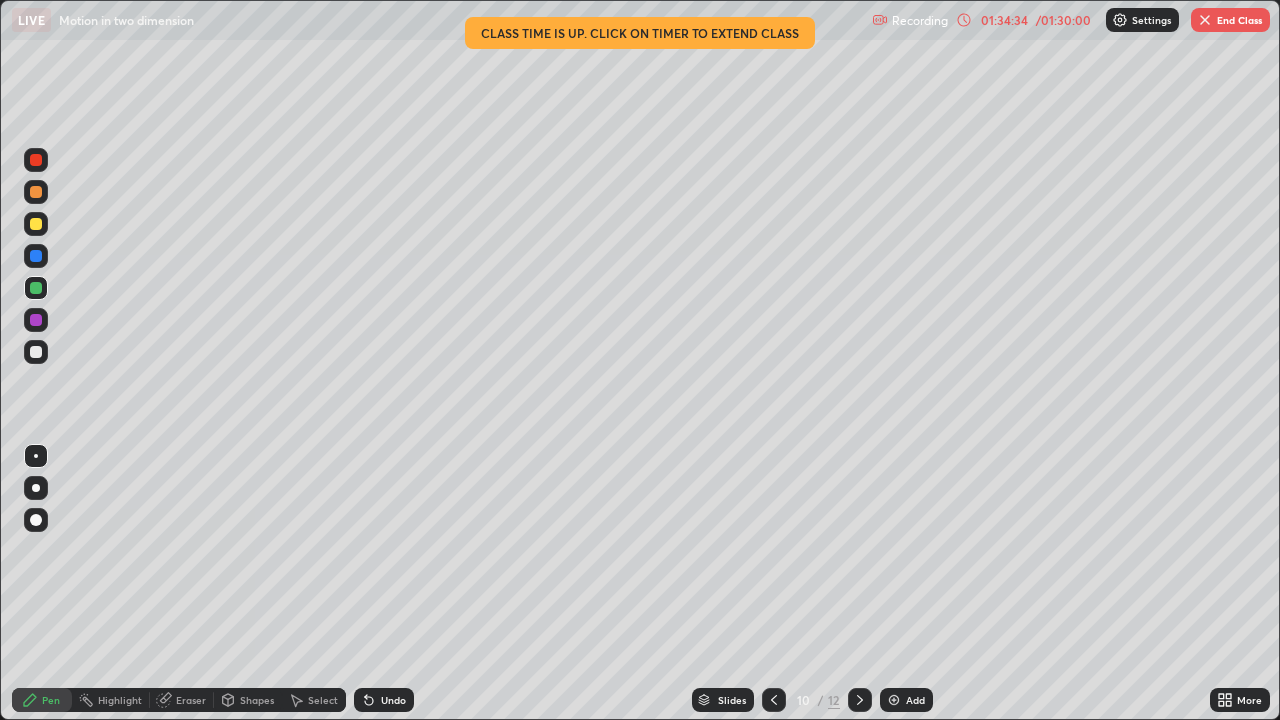 click 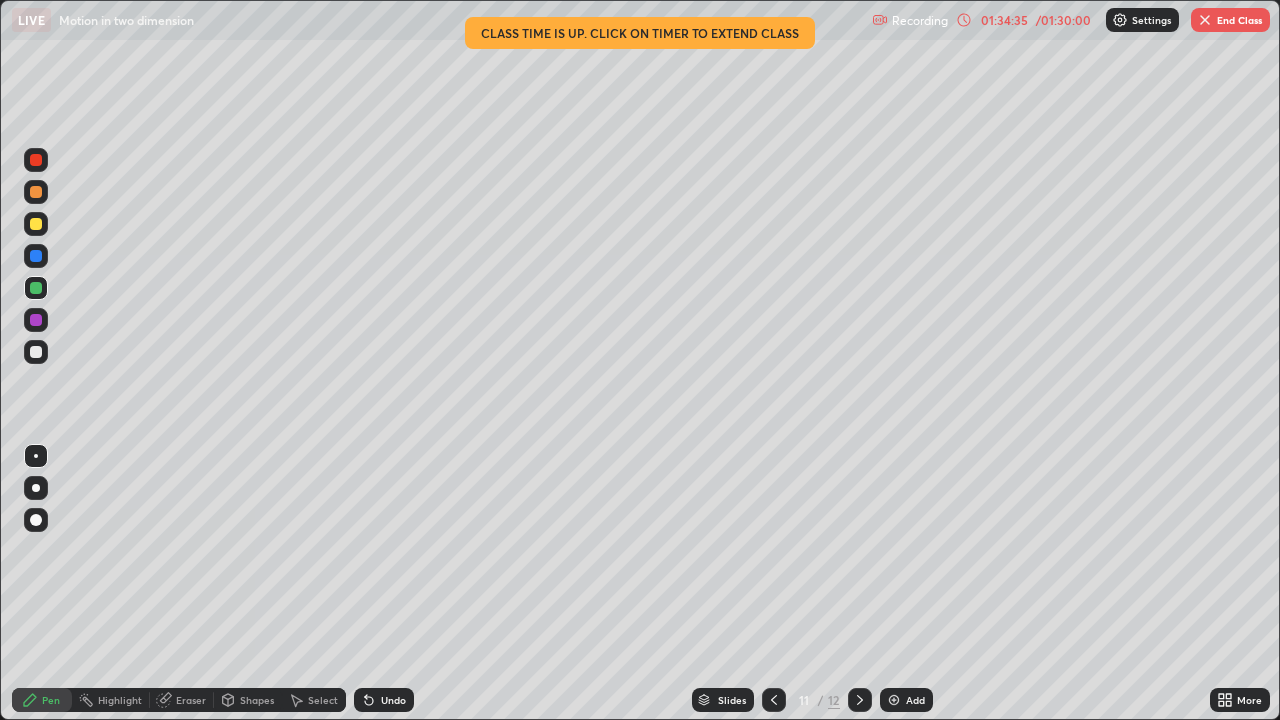 click at bounding box center [774, 700] 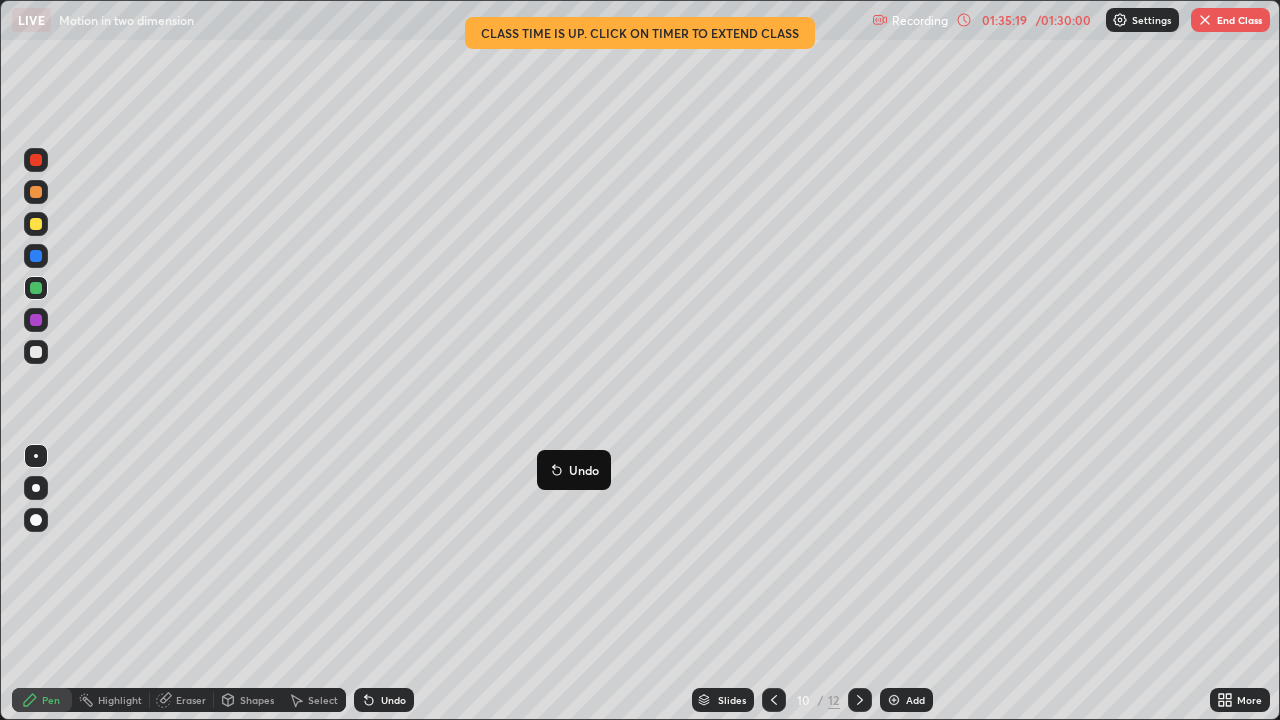 click on "End Class" at bounding box center (1230, 20) 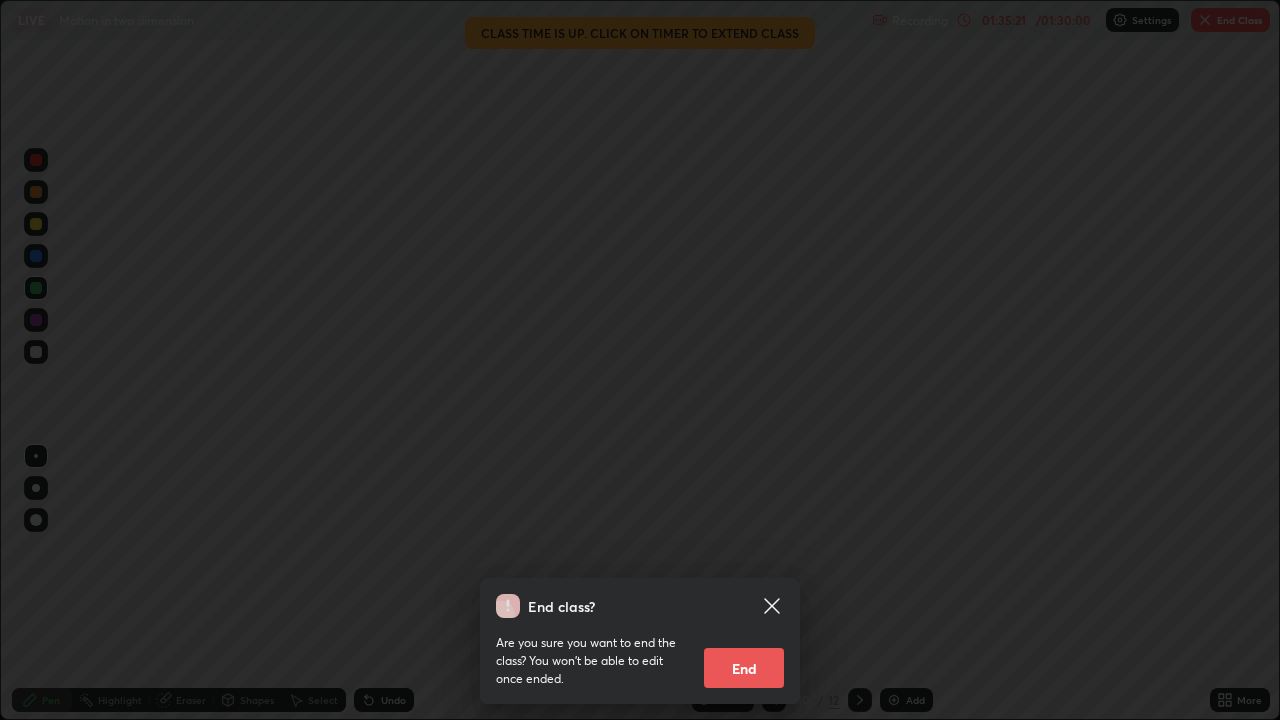 click on "End" at bounding box center (744, 668) 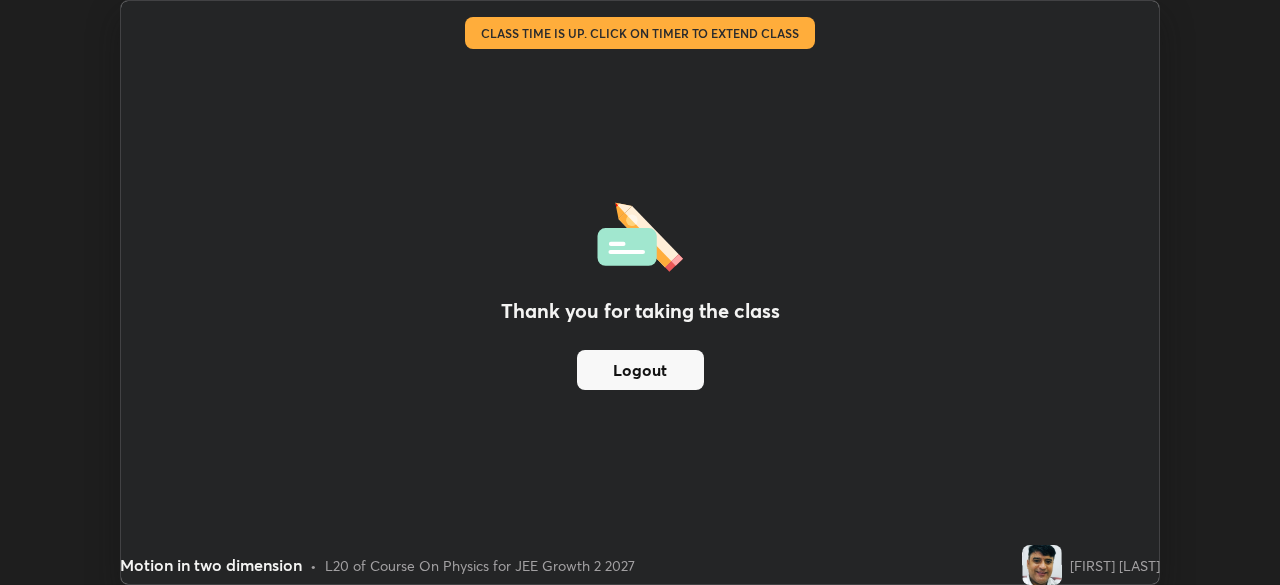 scroll, scrollTop: 585, scrollLeft: 1280, axis: both 